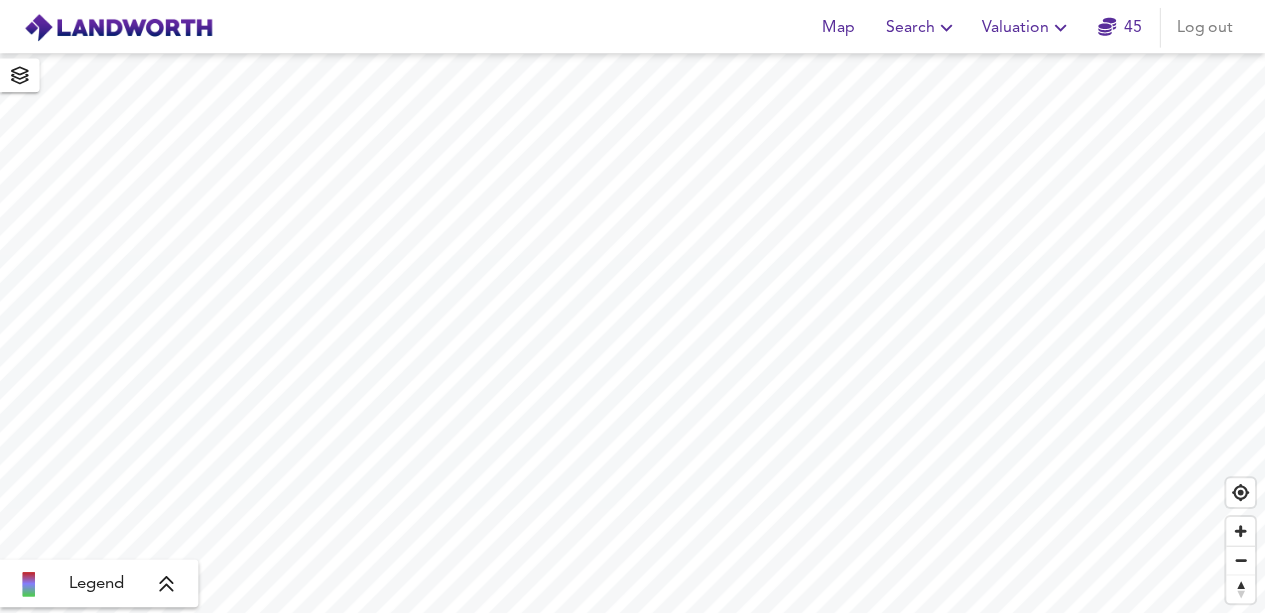 scroll, scrollTop: 0, scrollLeft: 0, axis: both 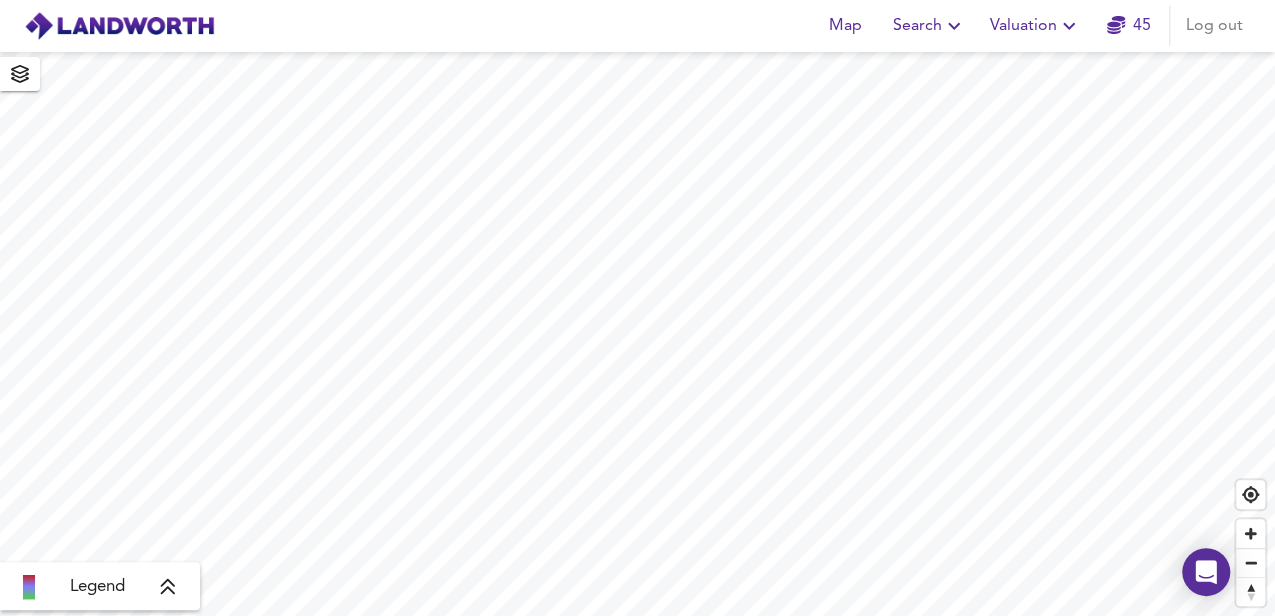 click on "Search" at bounding box center [929, 26] 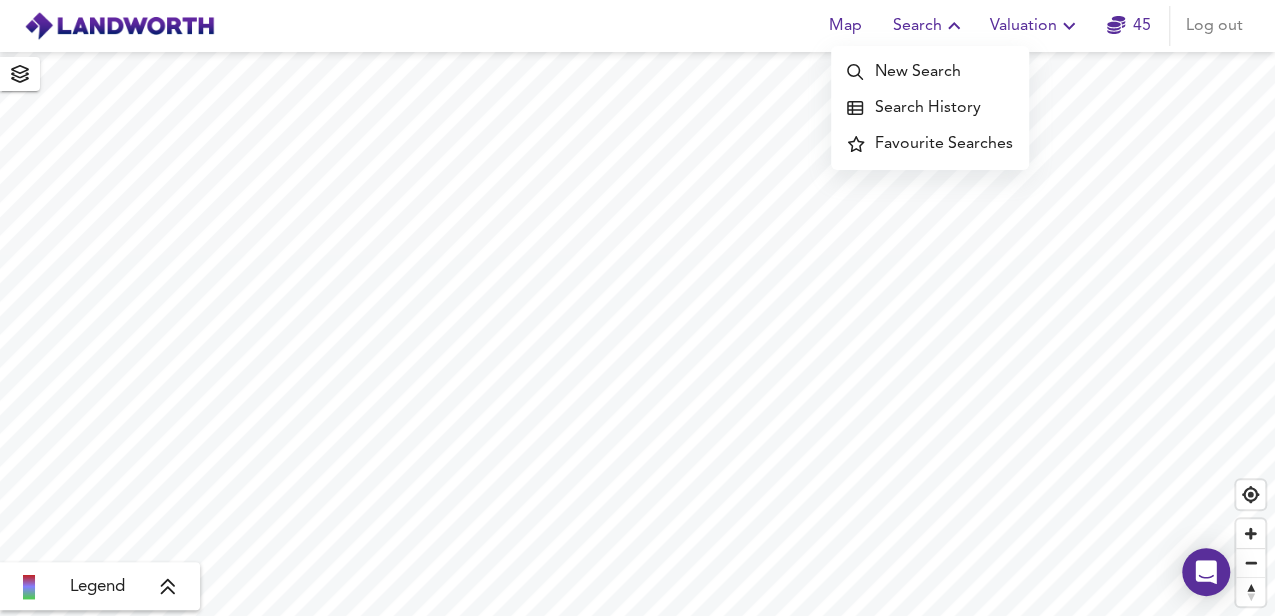 click on "Search History" at bounding box center [930, 108] 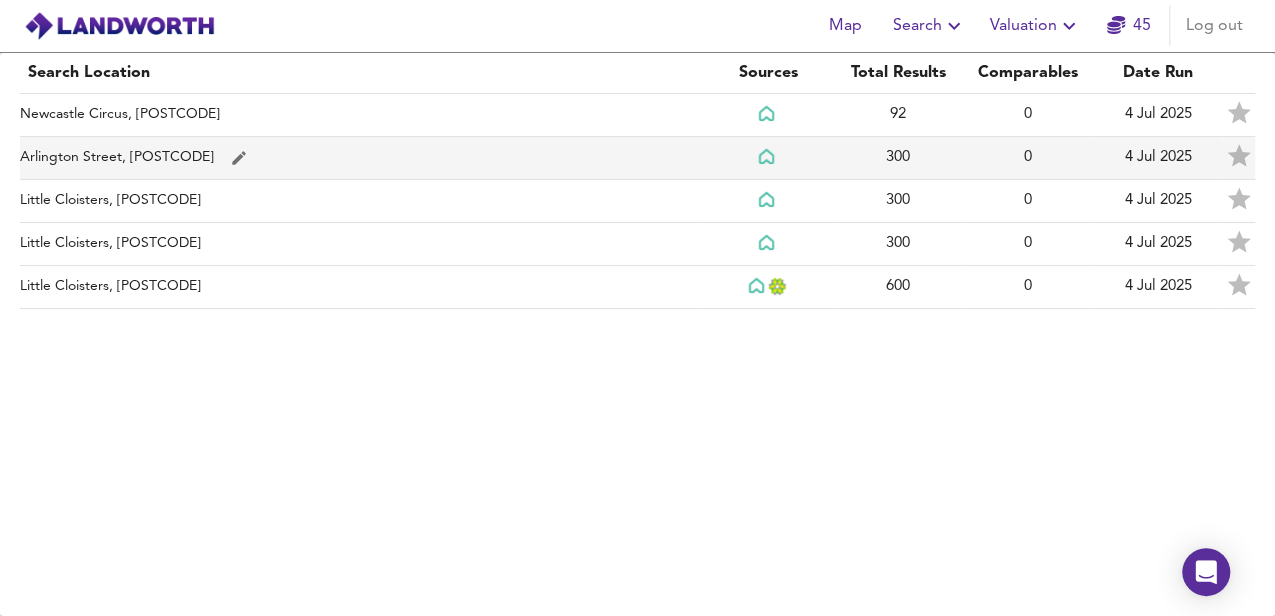 click on "Arlington Street, SW1A 1RD" at bounding box center [361, 115] 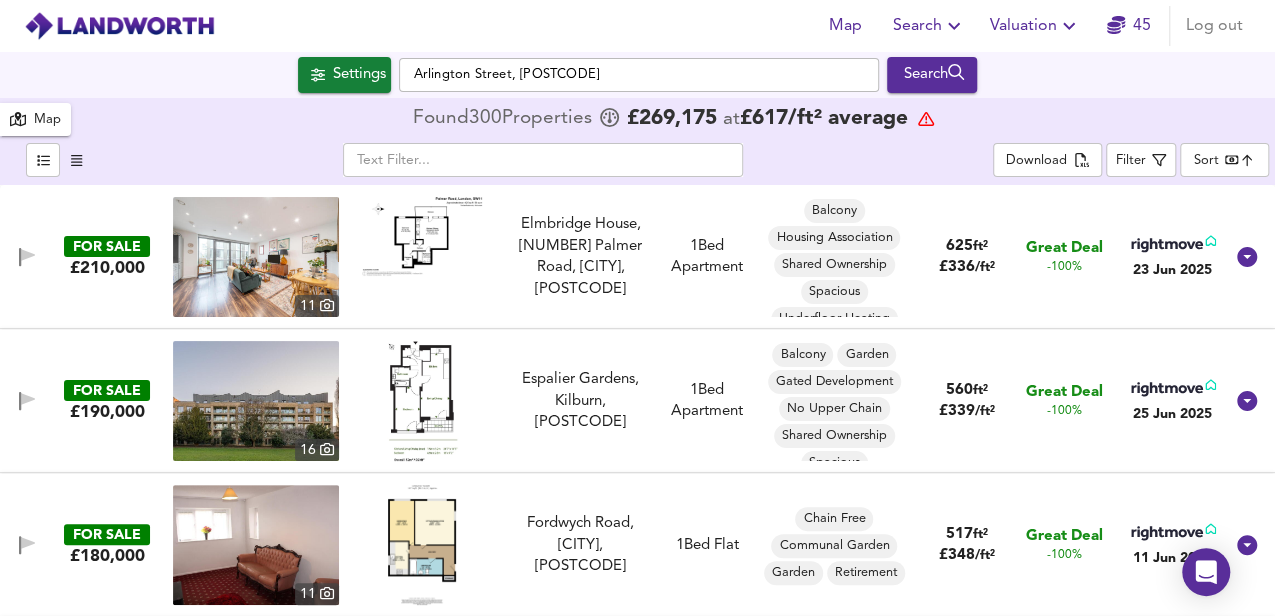 click at bounding box center (543, 160) 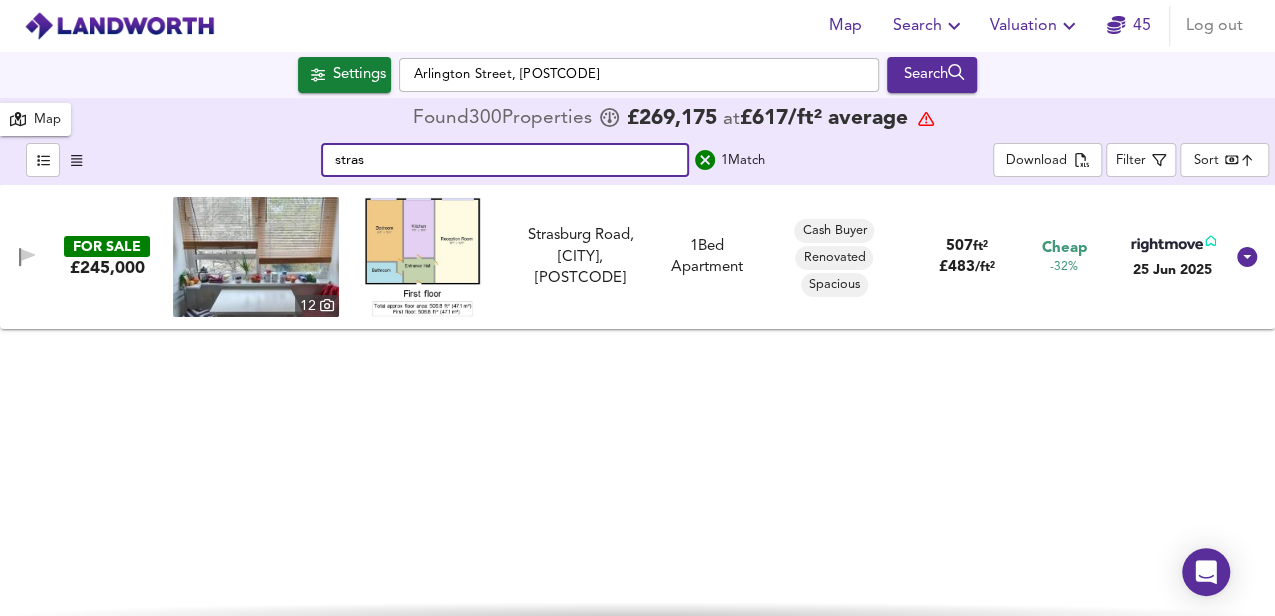 type on "stras" 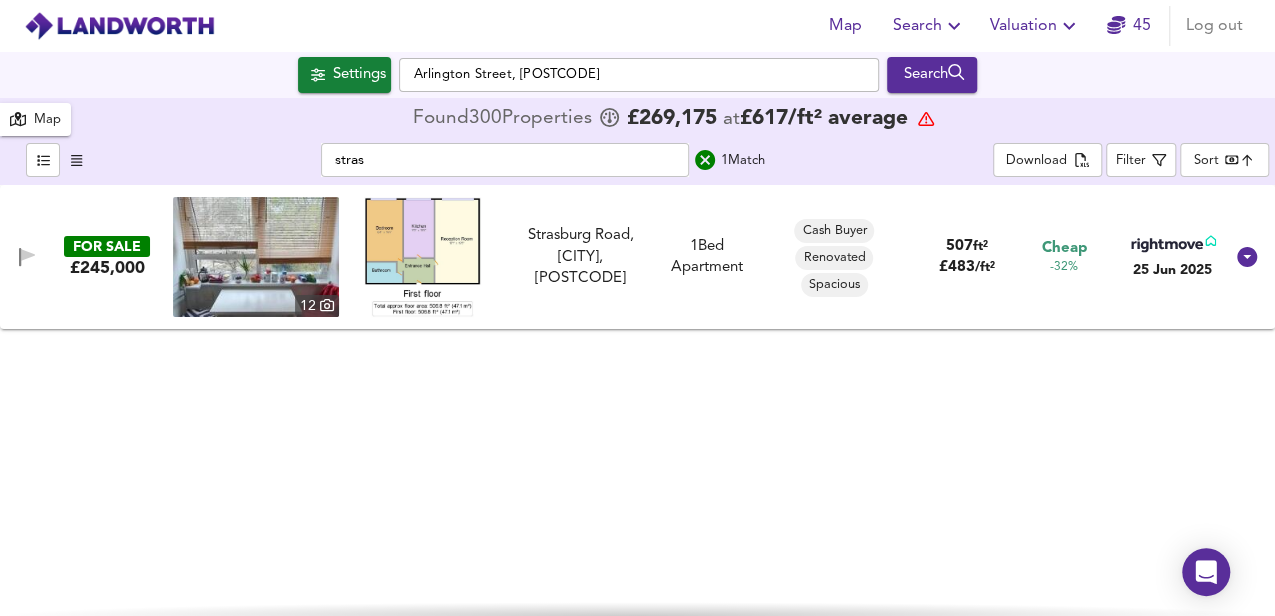 click on "FOR SALE" at bounding box center [107, 246] 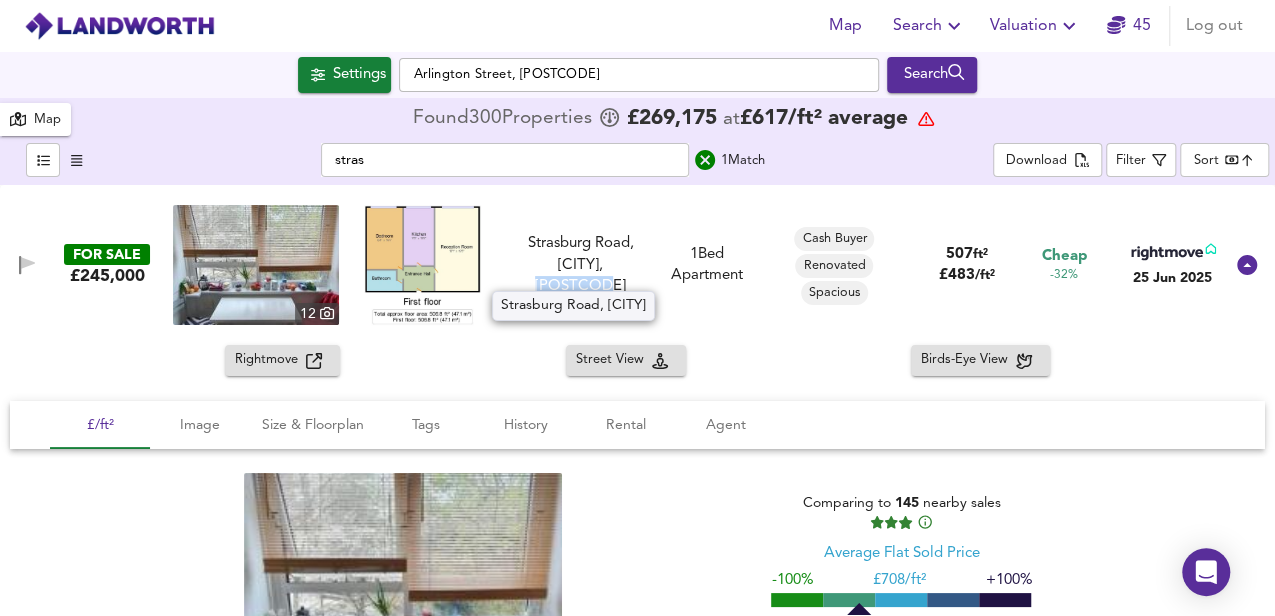 drag, startPoint x: 571, startPoint y: 275, endPoint x: 643, endPoint y: 272, distance: 72.06247 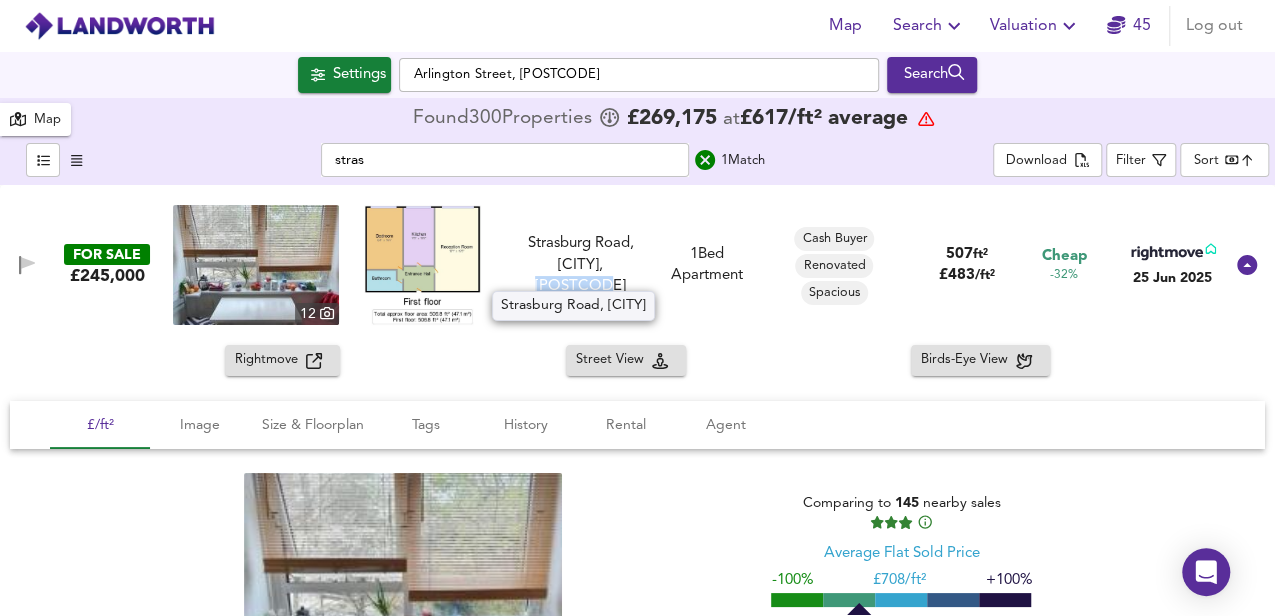 copy on "SW11 5HP" 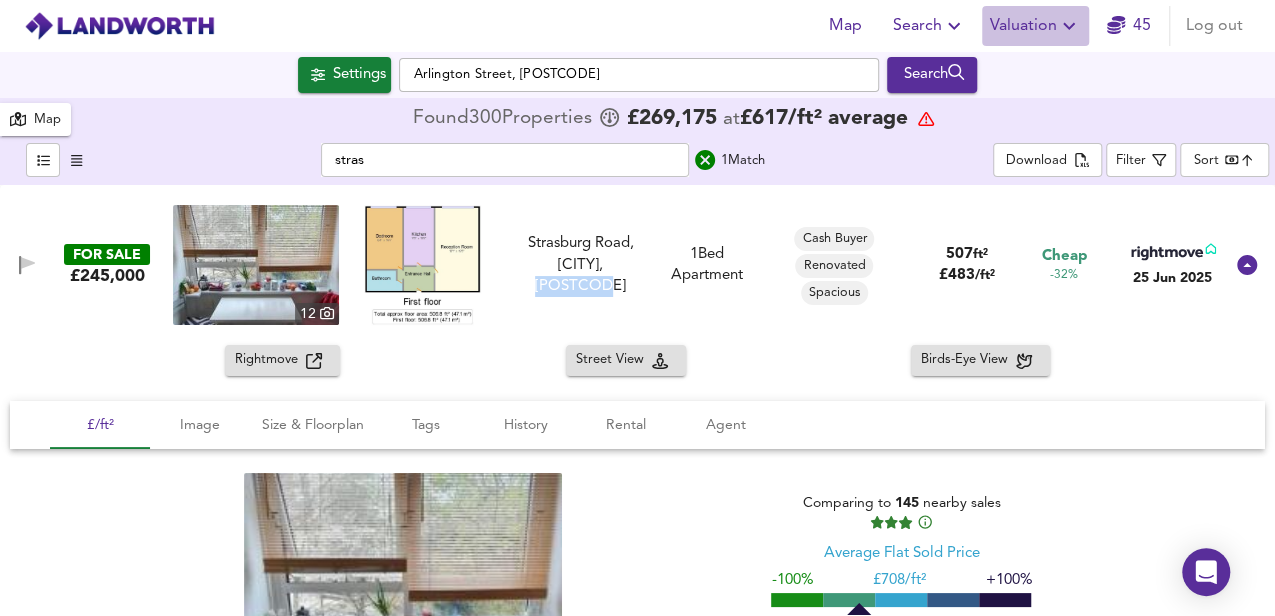 click on "Valuation" at bounding box center (929, 26) 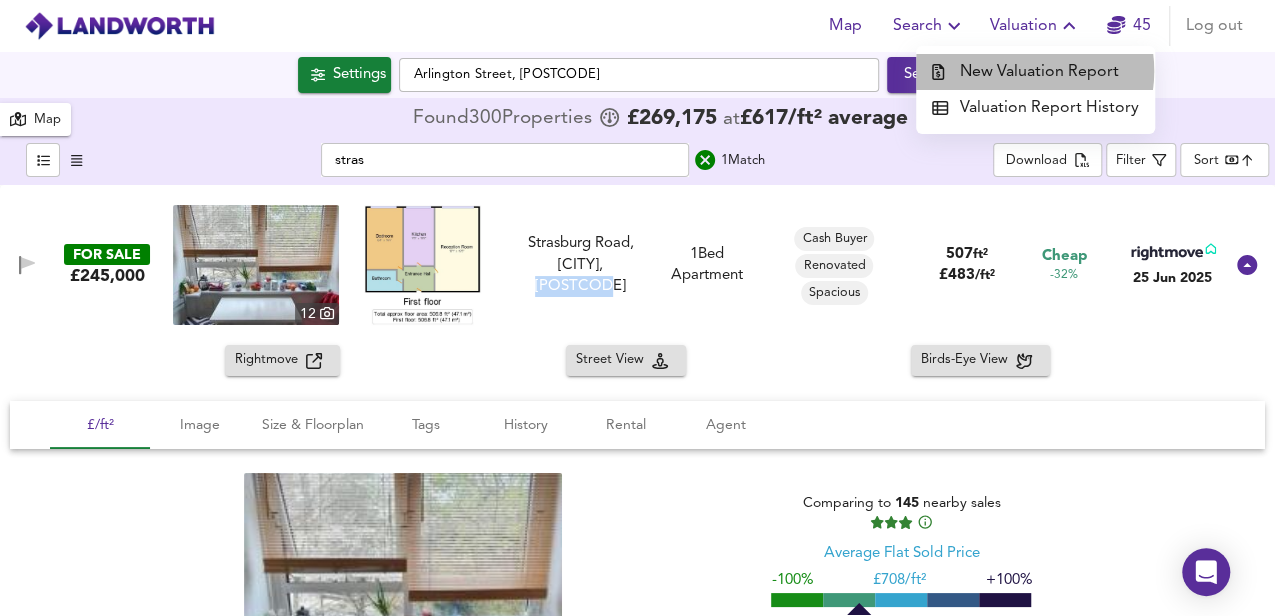 click on "New Valuation Report" at bounding box center [1035, 72] 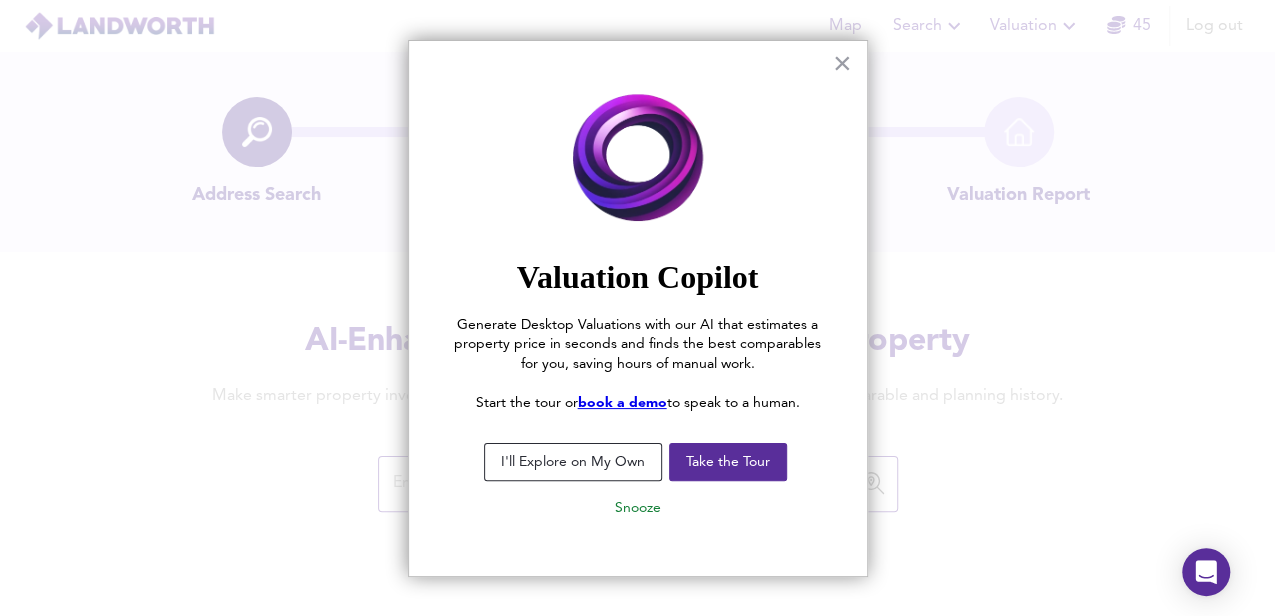 click on "I'll Explore on My Own" at bounding box center (573, 462) 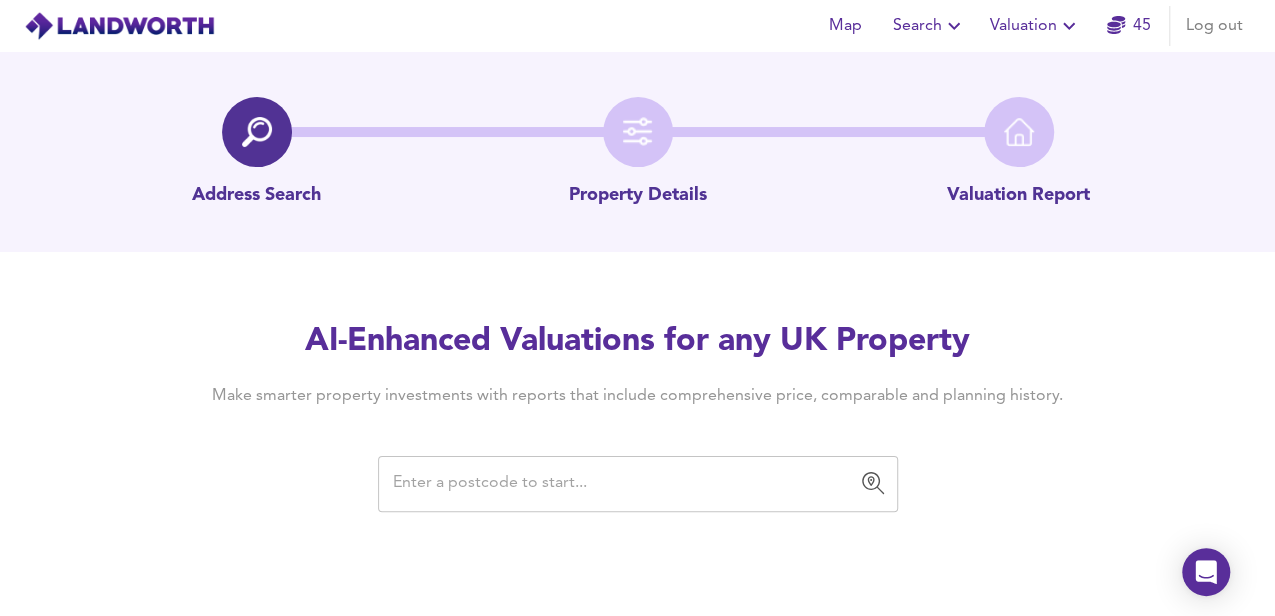 click at bounding box center [623, 484] 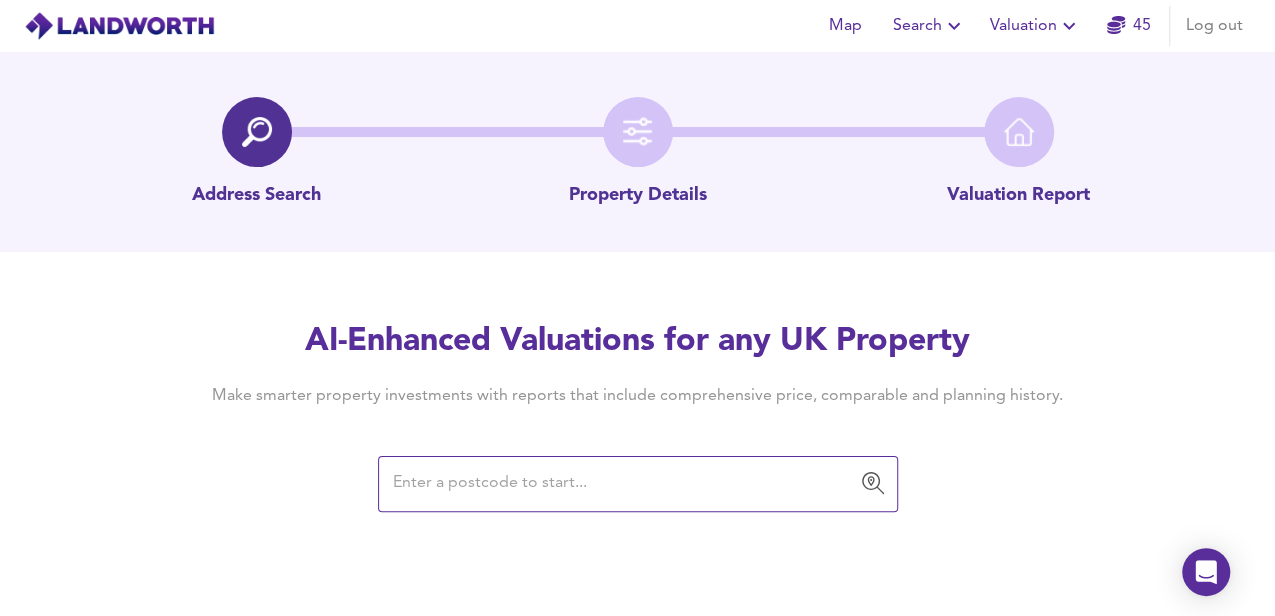 paste on "SW11 5HP" 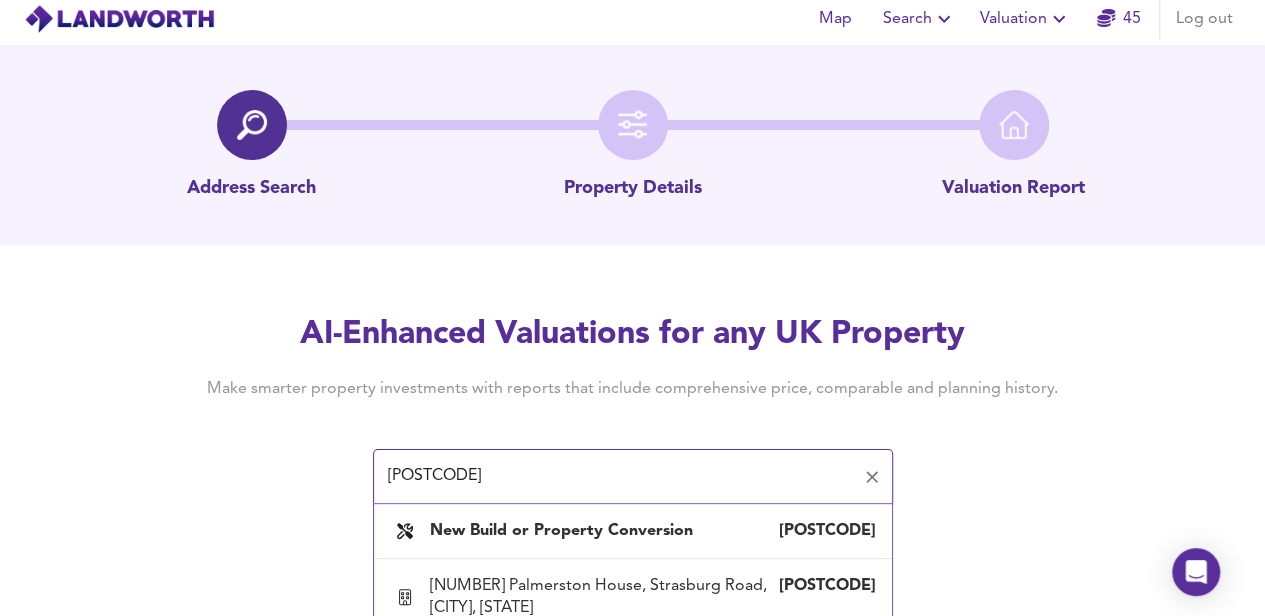 scroll, scrollTop: 140, scrollLeft: 0, axis: vertical 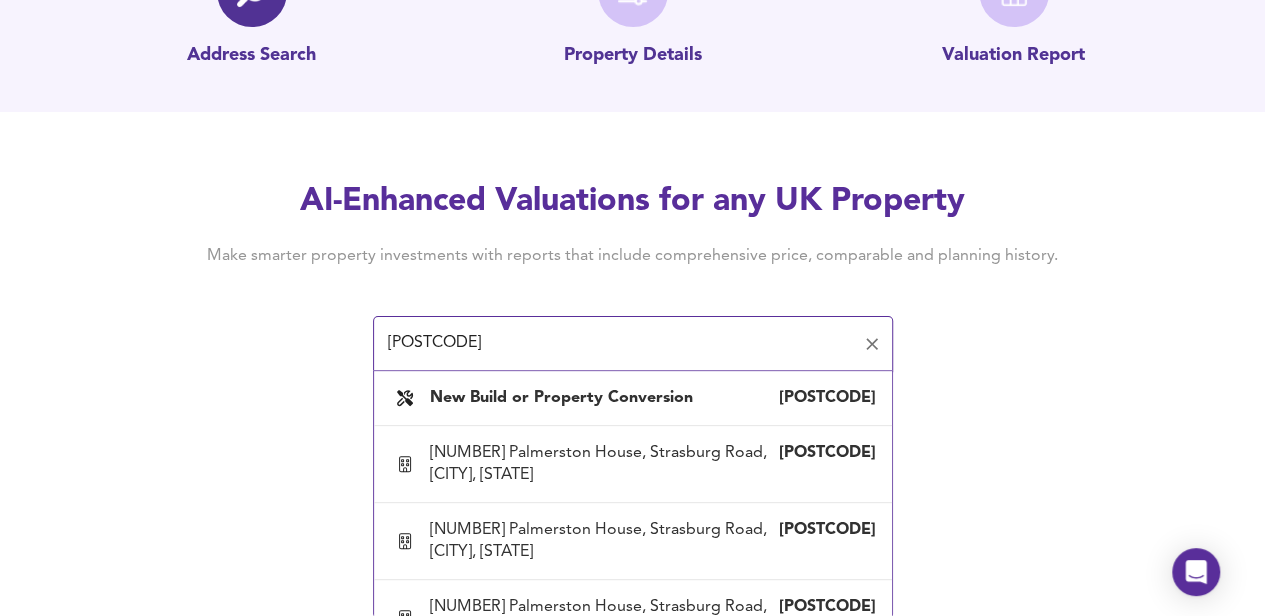 type on "SW11 5HP" 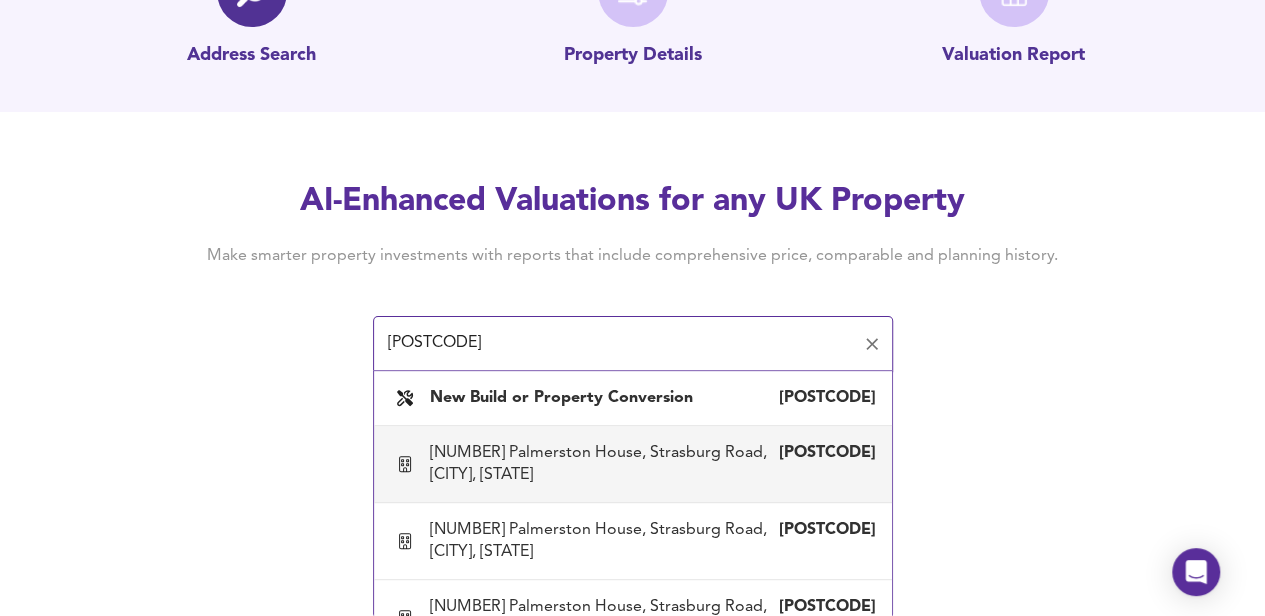 click on "44 Palmerston House, Strasburg Road, London, Wandsworth" at bounding box center (604, 464) 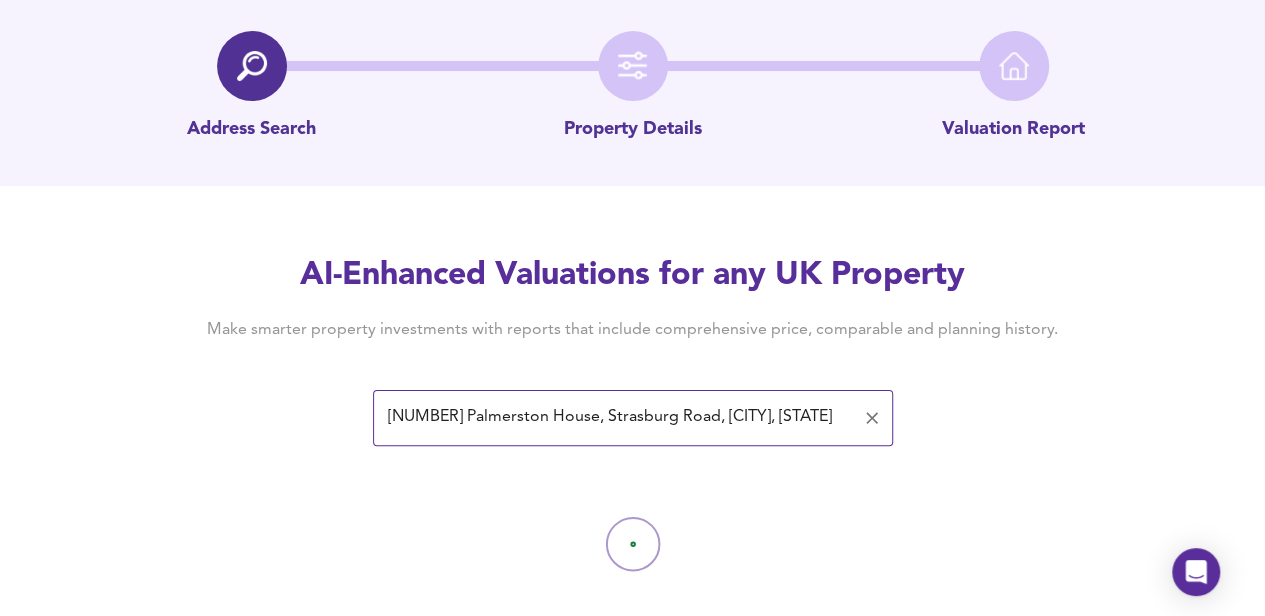 scroll, scrollTop: 94, scrollLeft: 0, axis: vertical 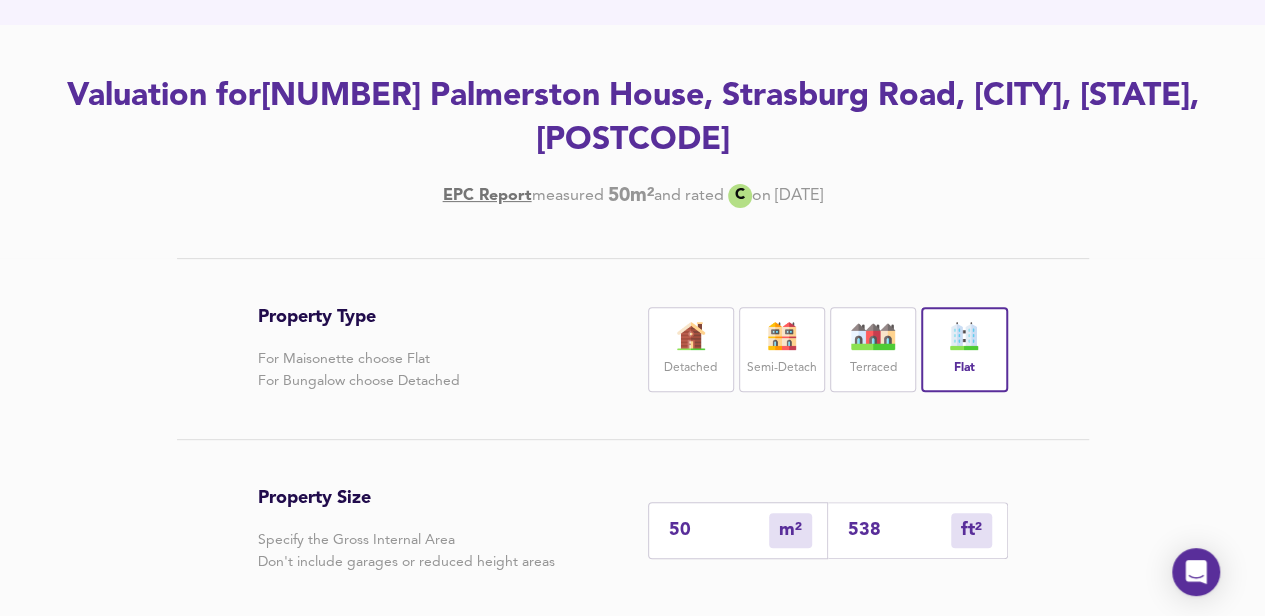 click at bounding box center (964, 336) 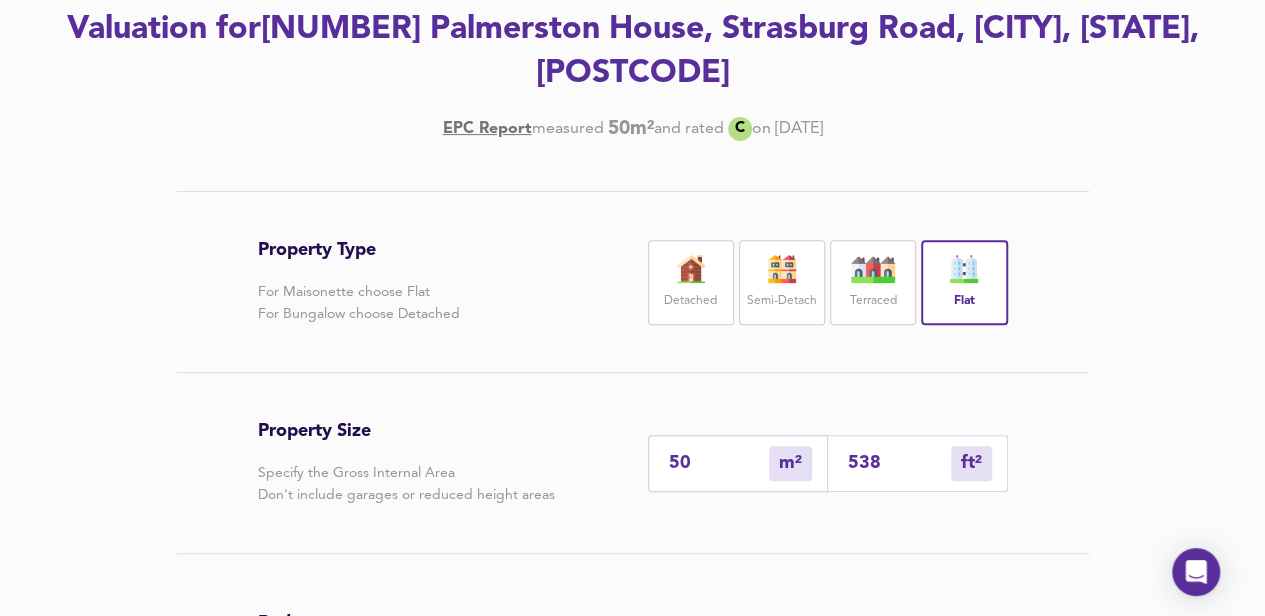 scroll, scrollTop: 360, scrollLeft: 0, axis: vertical 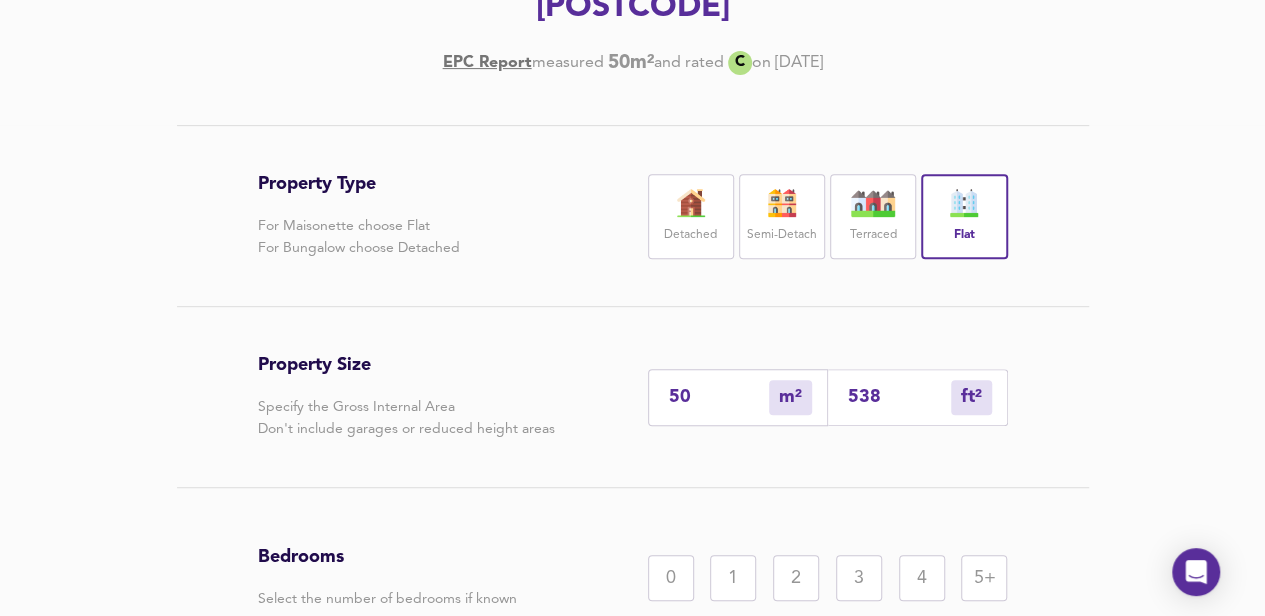 click on "538" at bounding box center (899, 397) 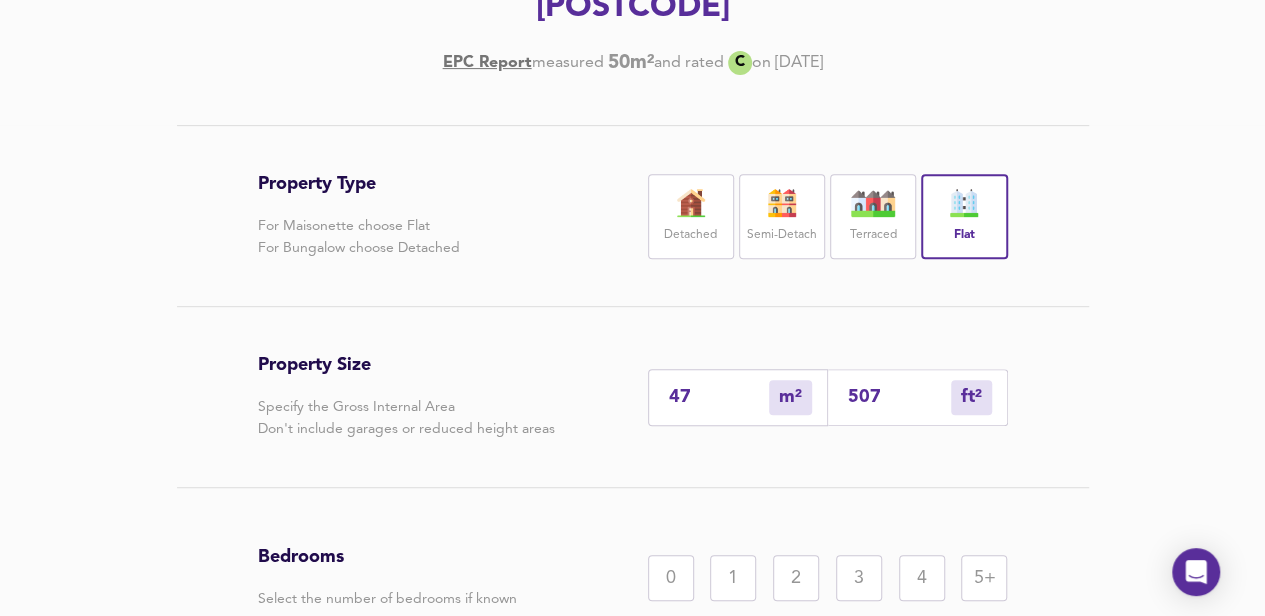 type on "507" 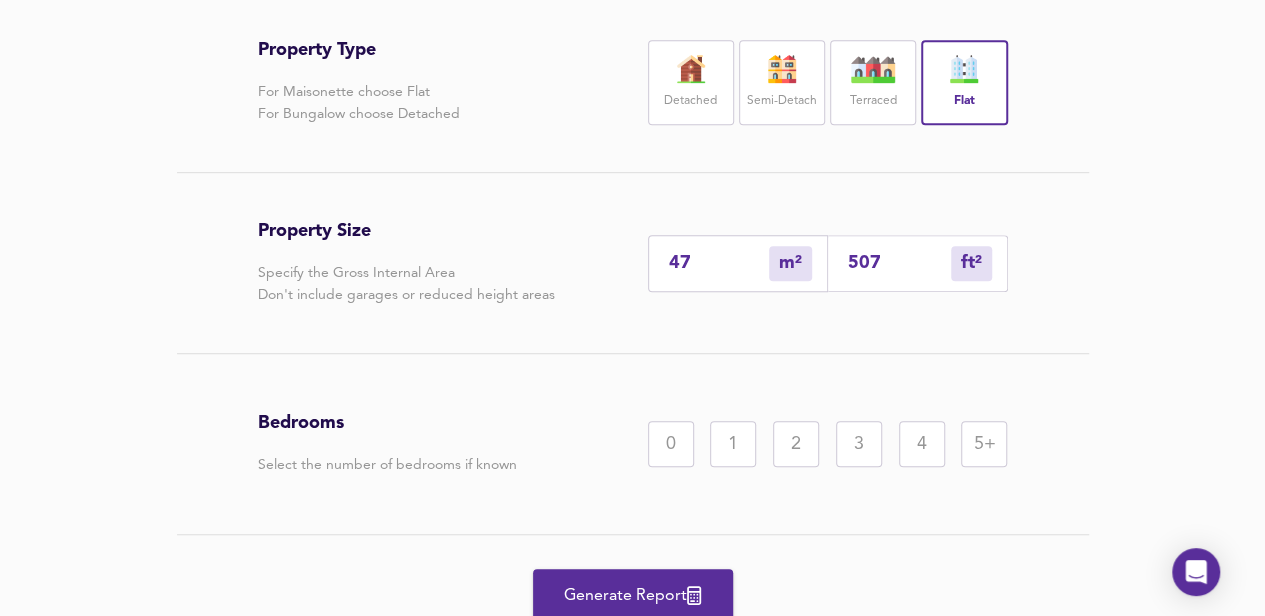 scroll, scrollTop: 560, scrollLeft: 0, axis: vertical 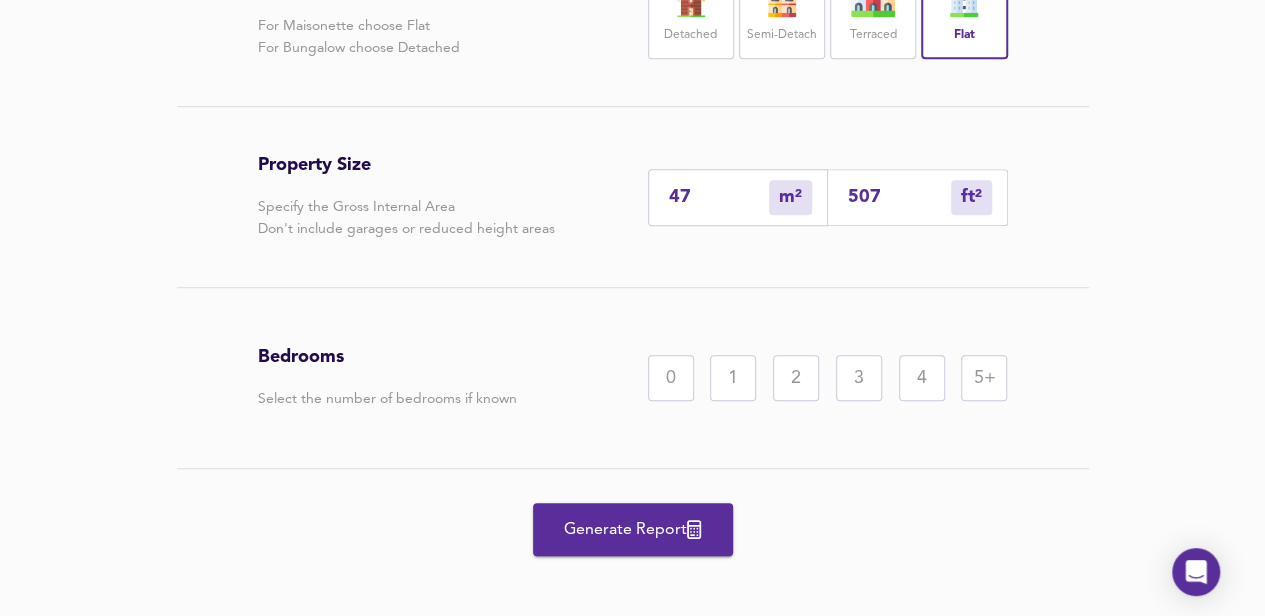 click on "2" at bounding box center (796, 378) 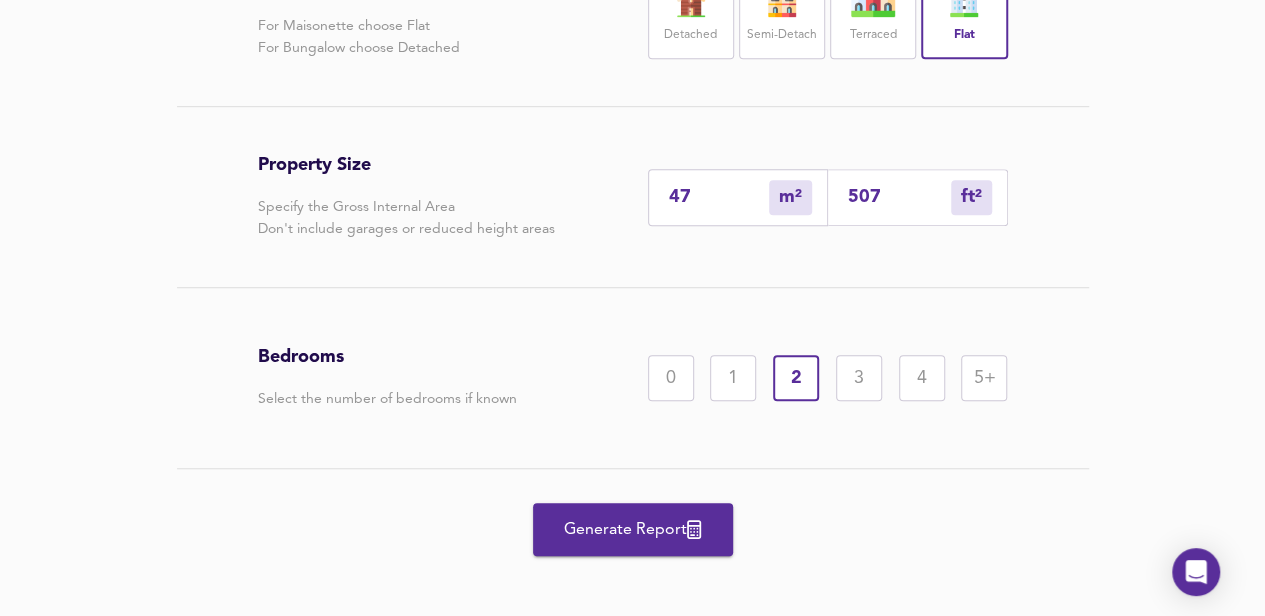 click on "Generate Report" at bounding box center [633, 530] 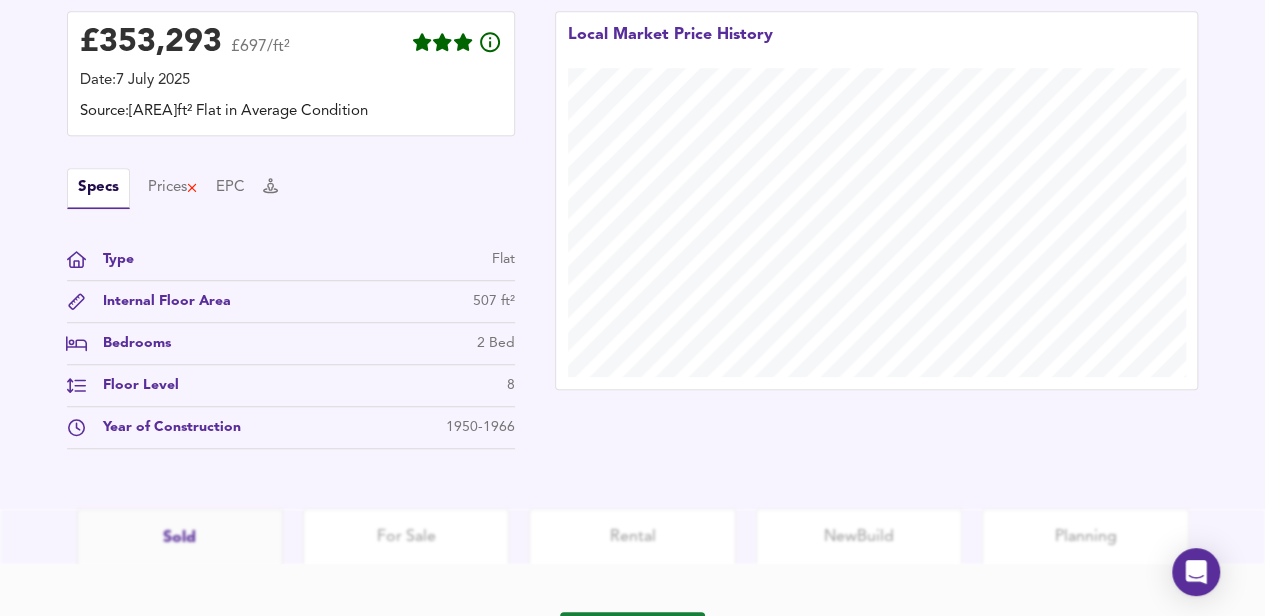 scroll, scrollTop: 706, scrollLeft: 0, axis: vertical 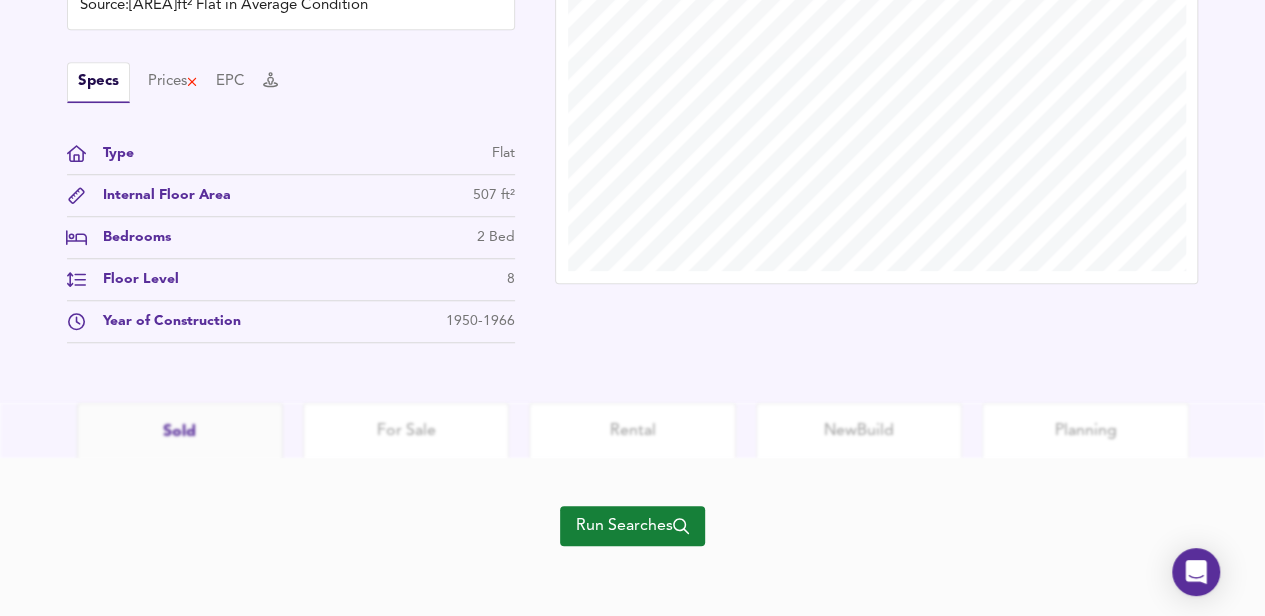 click on "Run Searches" at bounding box center (632, 526) 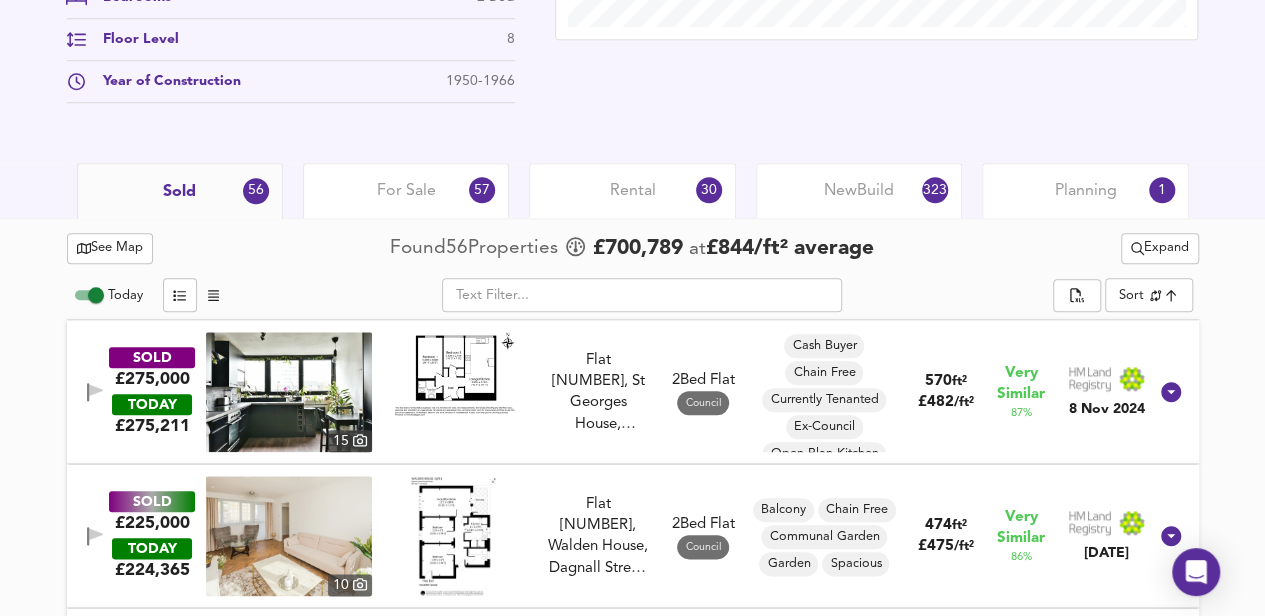 scroll, scrollTop: 933, scrollLeft: 0, axis: vertical 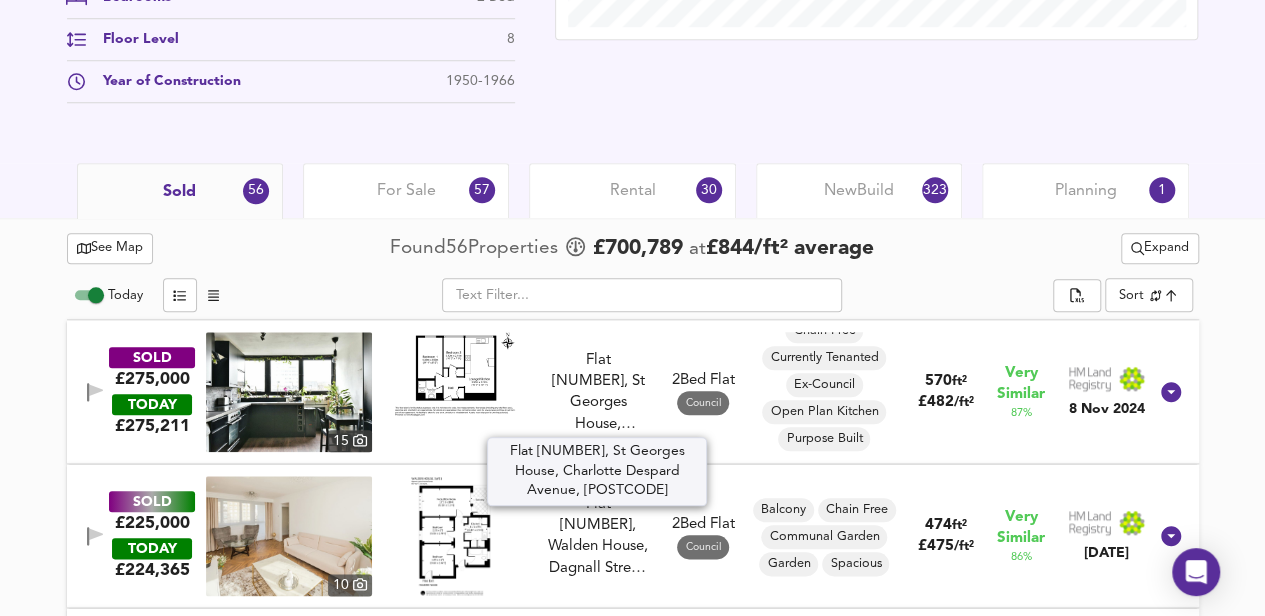click on "Flat 21, St Georges House, Charlotte Despard Avenue, SW11 5HN" at bounding box center [598, 393] 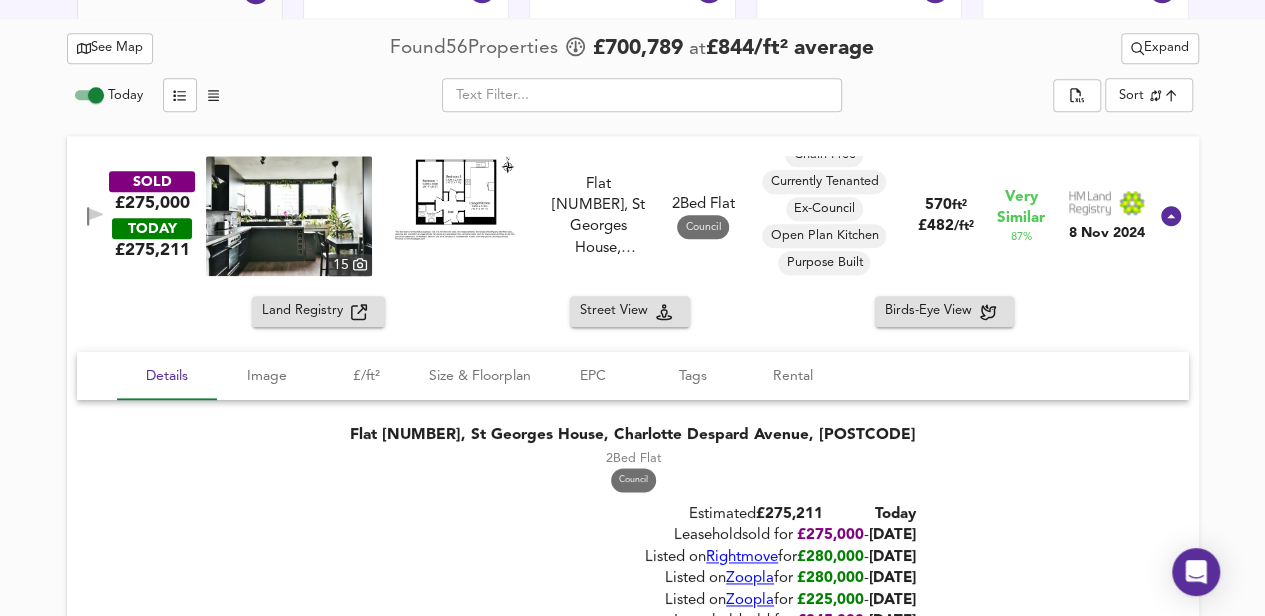 scroll, scrollTop: 1000, scrollLeft: 0, axis: vertical 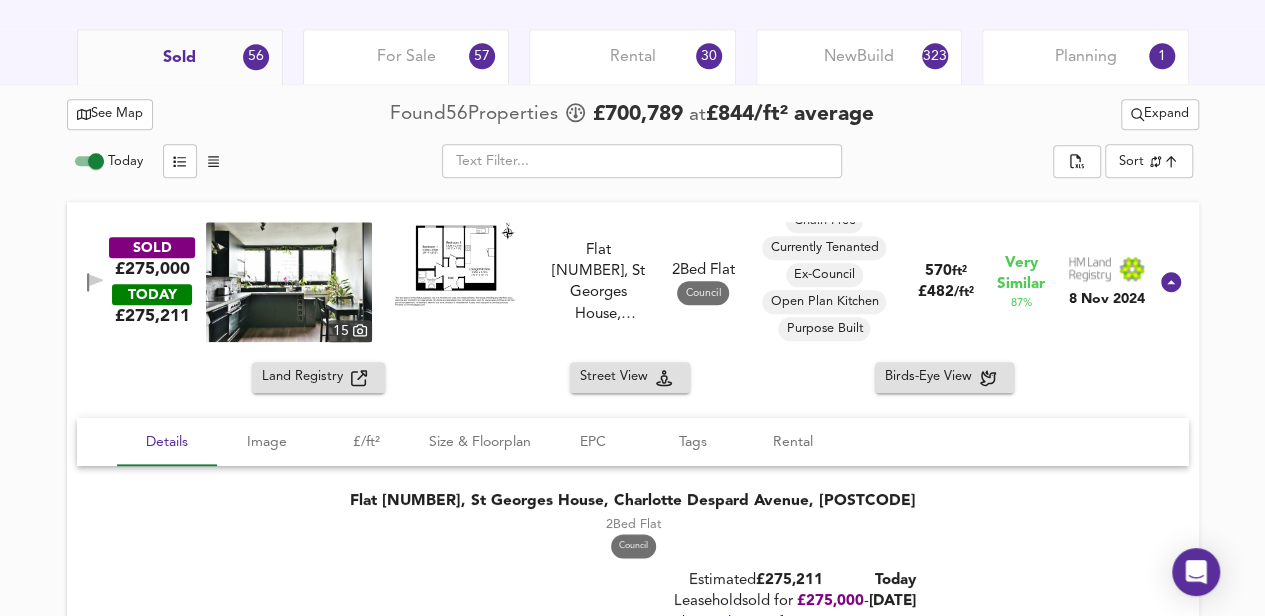 click at bounding box center [455, 264] 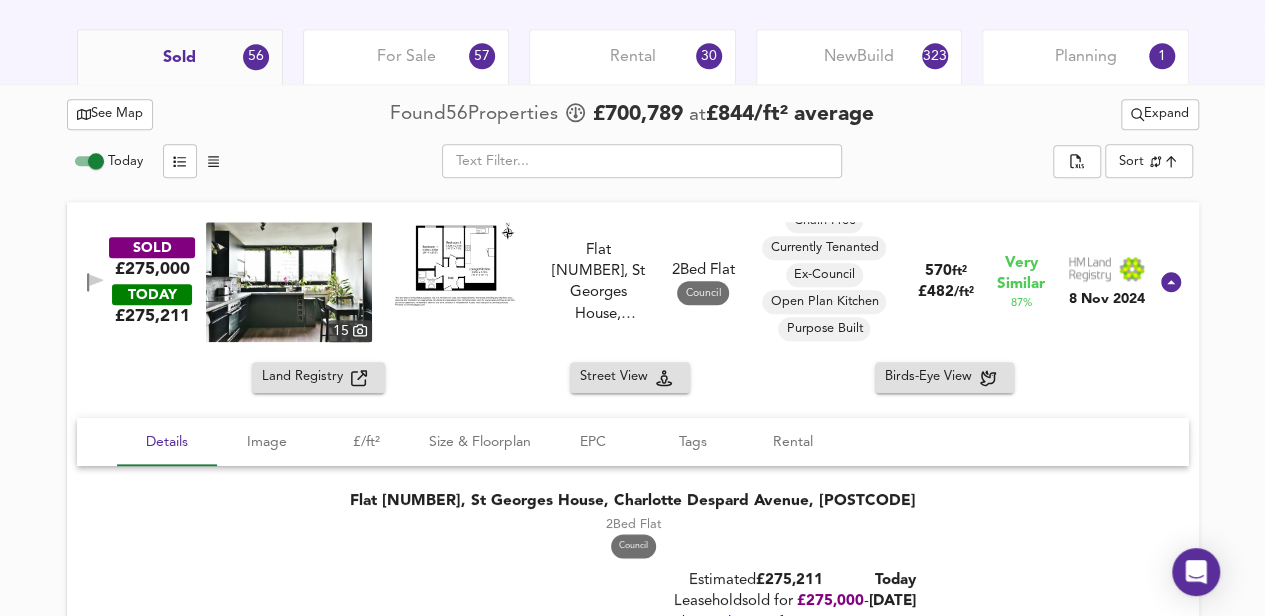 scroll, scrollTop: 1066, scrollLeft: 0, axis: vertical 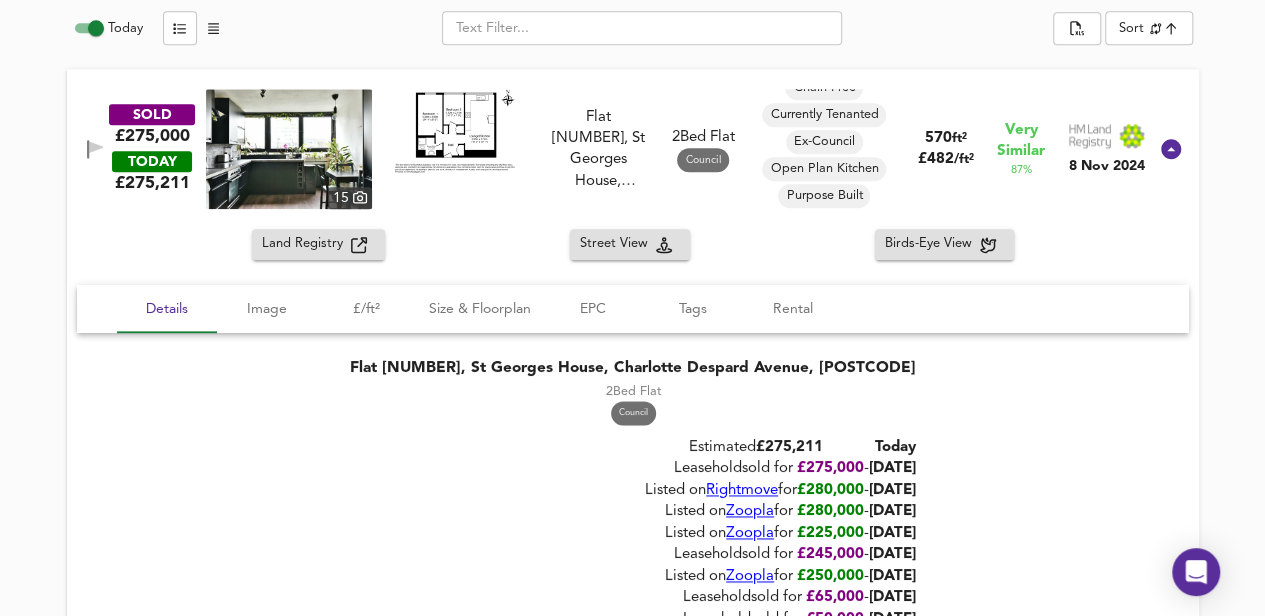 click at bounding box center (289, 149) 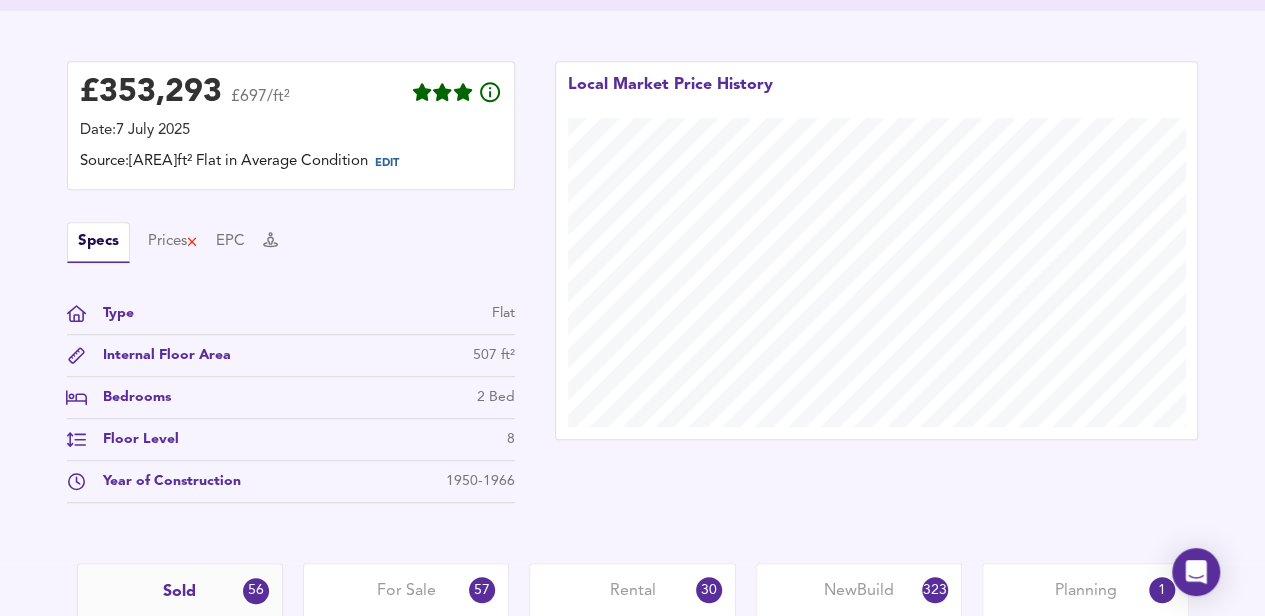 scroll, scrollTop: 266, scrollLeft: 0, axis: vertical 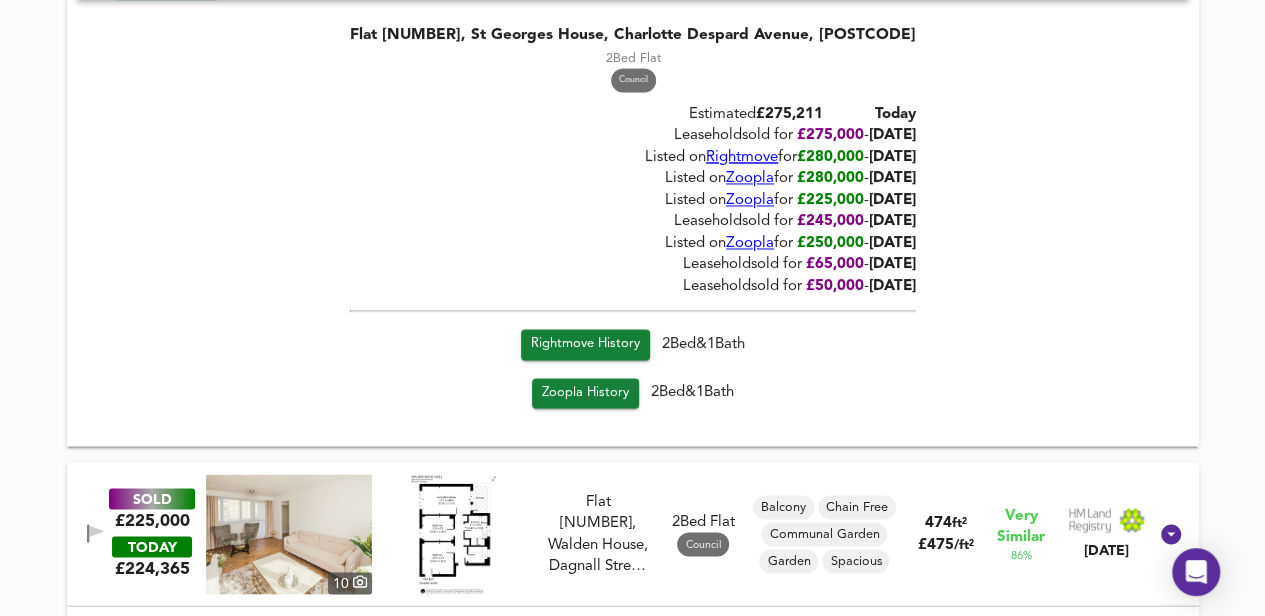 click on "Rightmove" at bounding box center (742, 157) 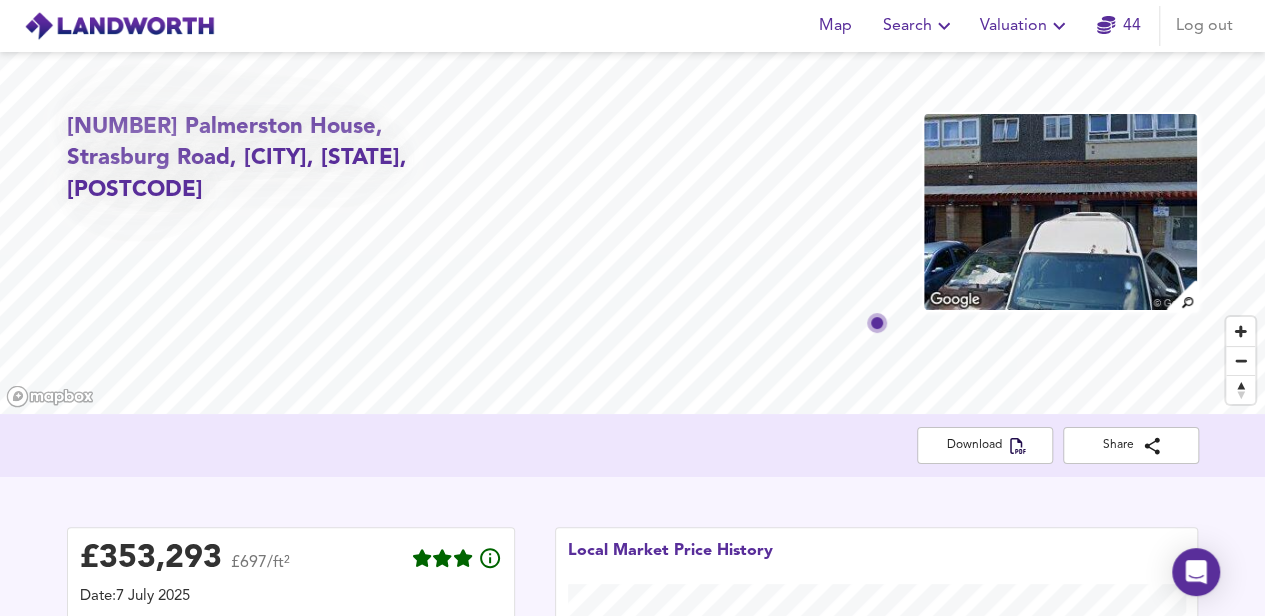 scroll, scrollTop: 133, scrollLeft: 0, axis: vertical 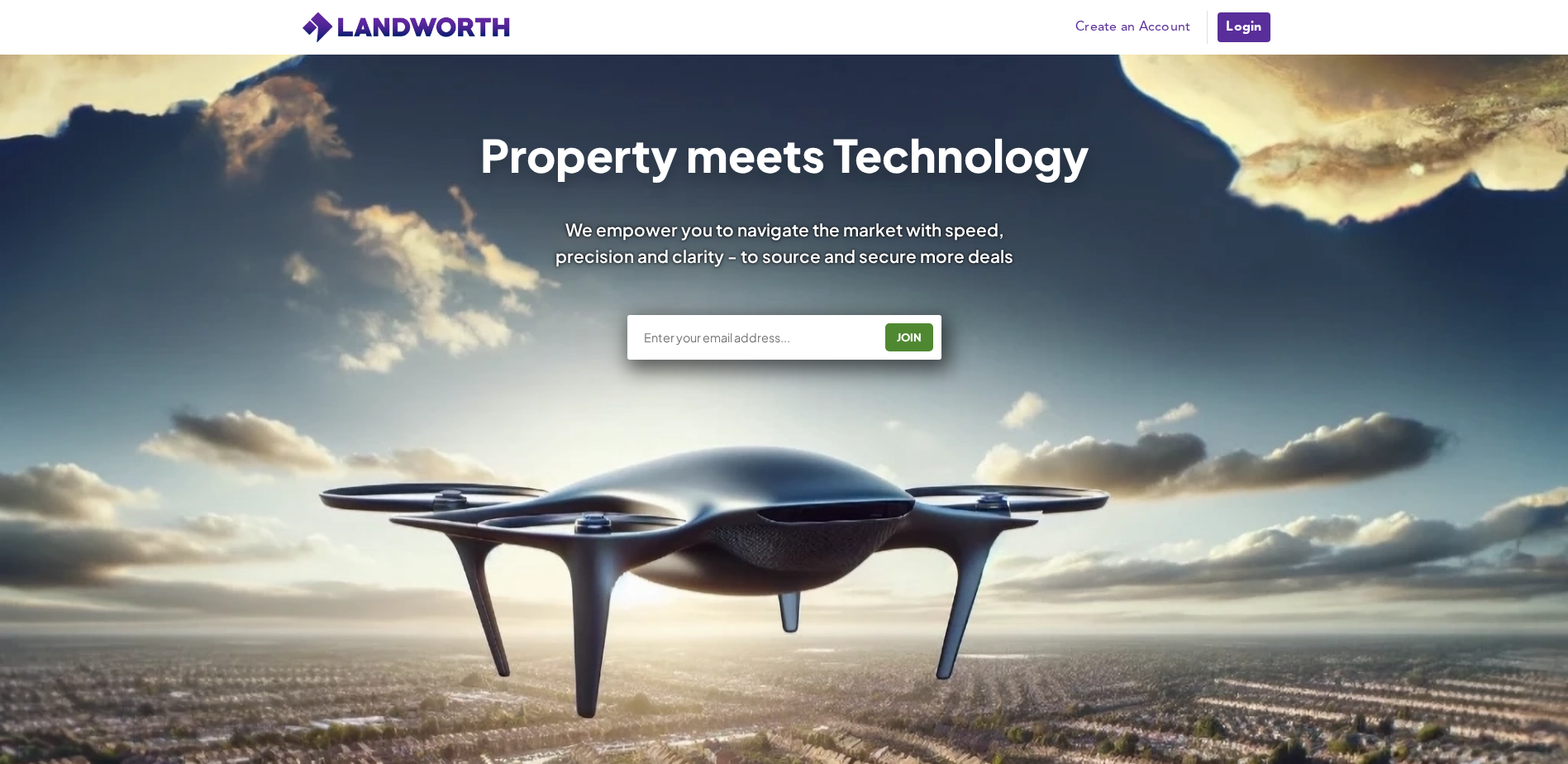 drag, startPoint x: 1018, startPoint y: 0, endPoint x: 1250, endPoint y: 24, distance: 233.23808 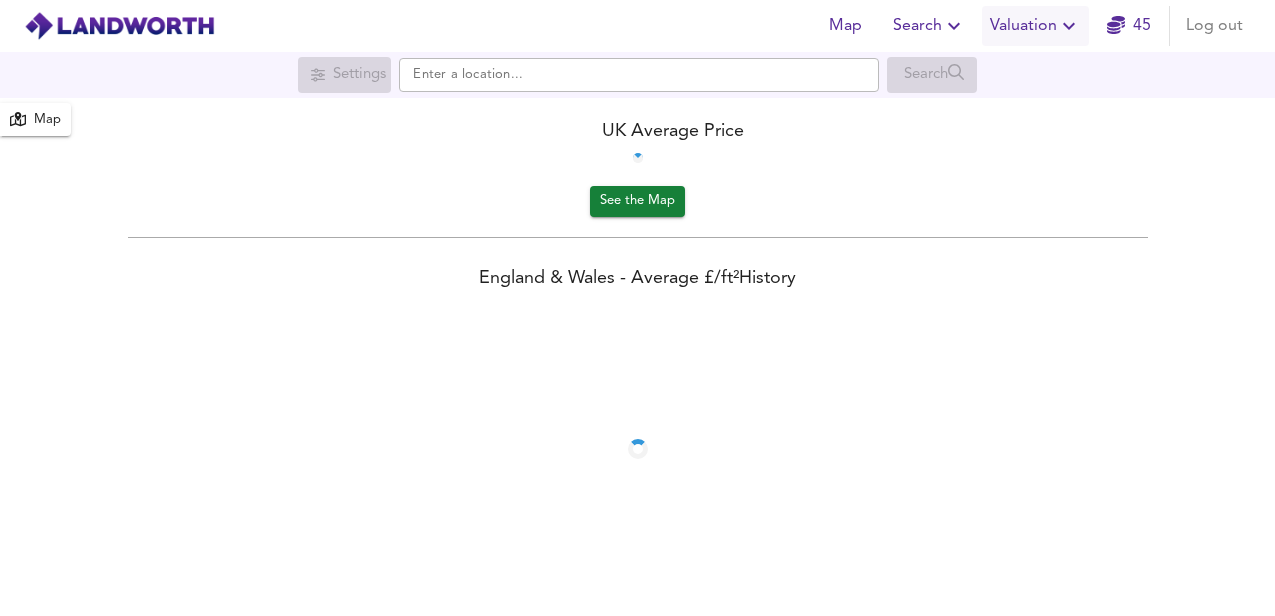 scroll, scrollTop: 0, scrollLeft: 0, axis: both 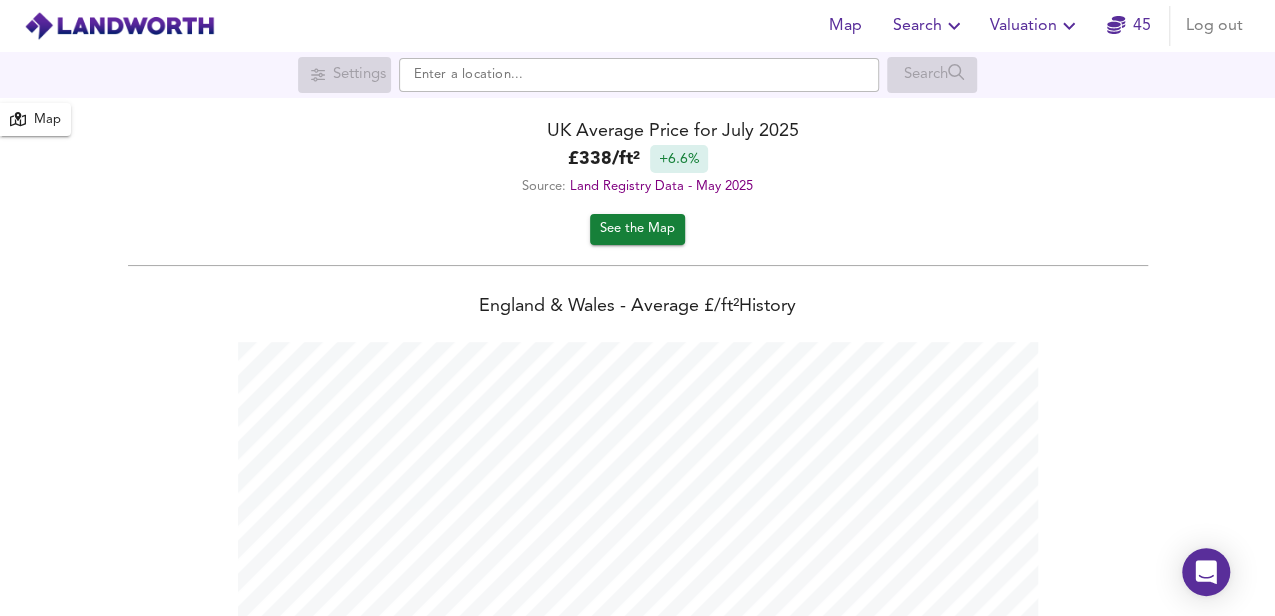 click on "Search" at bounding box center (929, 26) 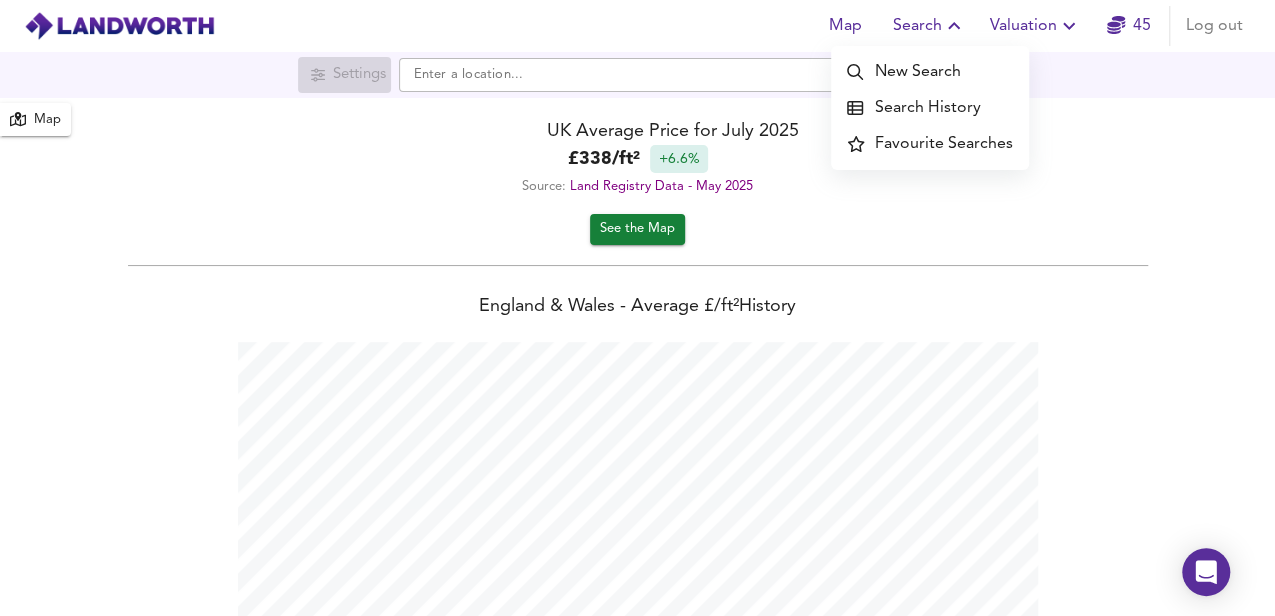 click on "Search History" at bounding box center [930, 108] 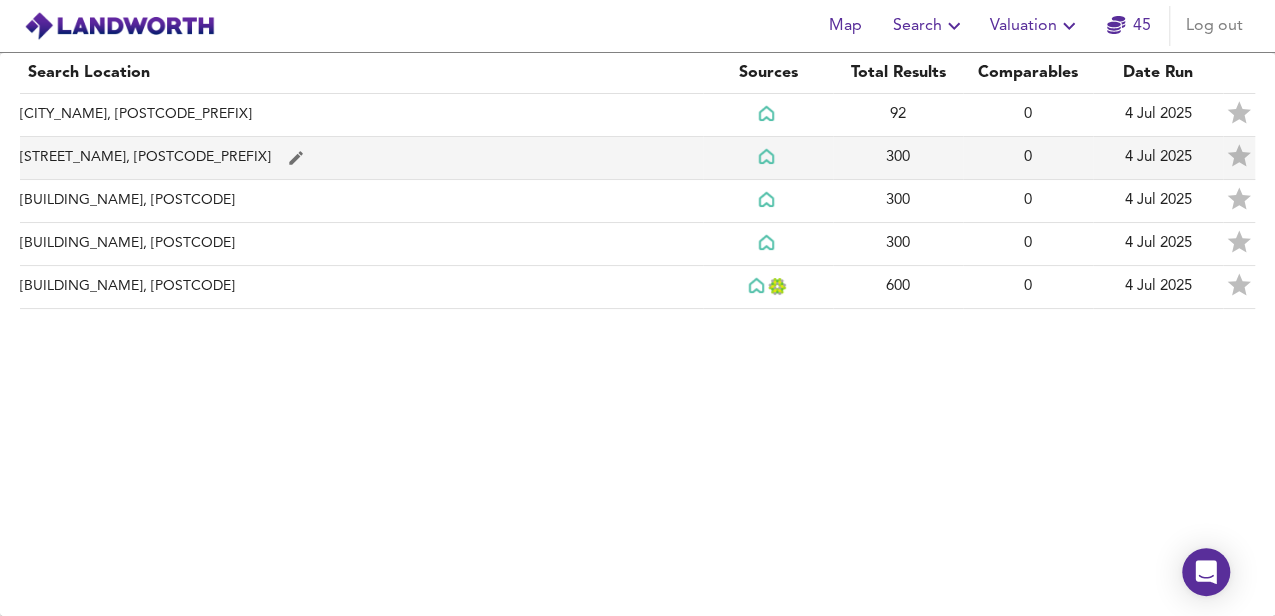 click on "[STREET_NAME], [POSTCODE_PREFIX]" at bounding box center [361, 115] 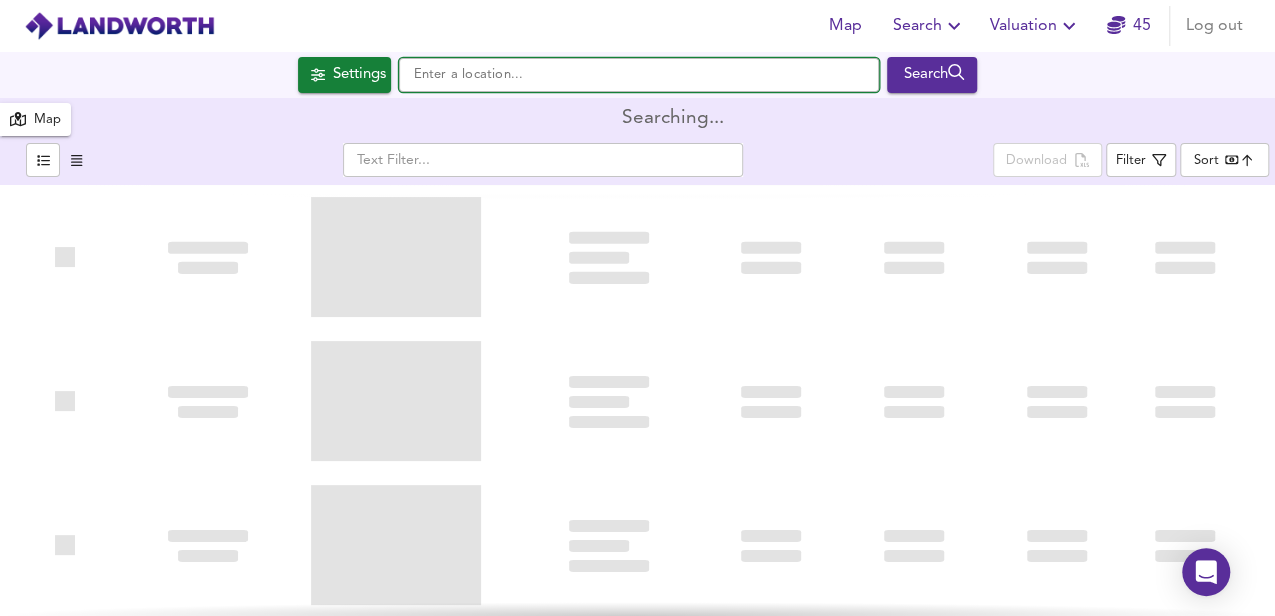 click at bounding box center [639, 75] 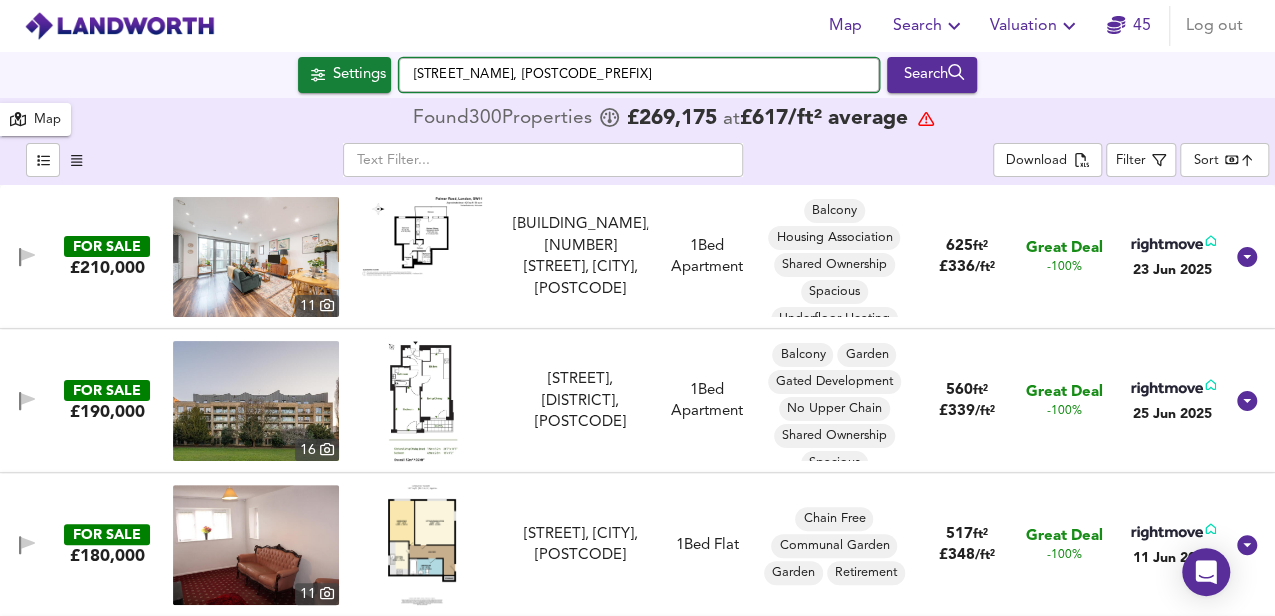 click on "[STREET_NAME], [POSTCODE_PREFIX]" at bounding box center [639, 75] 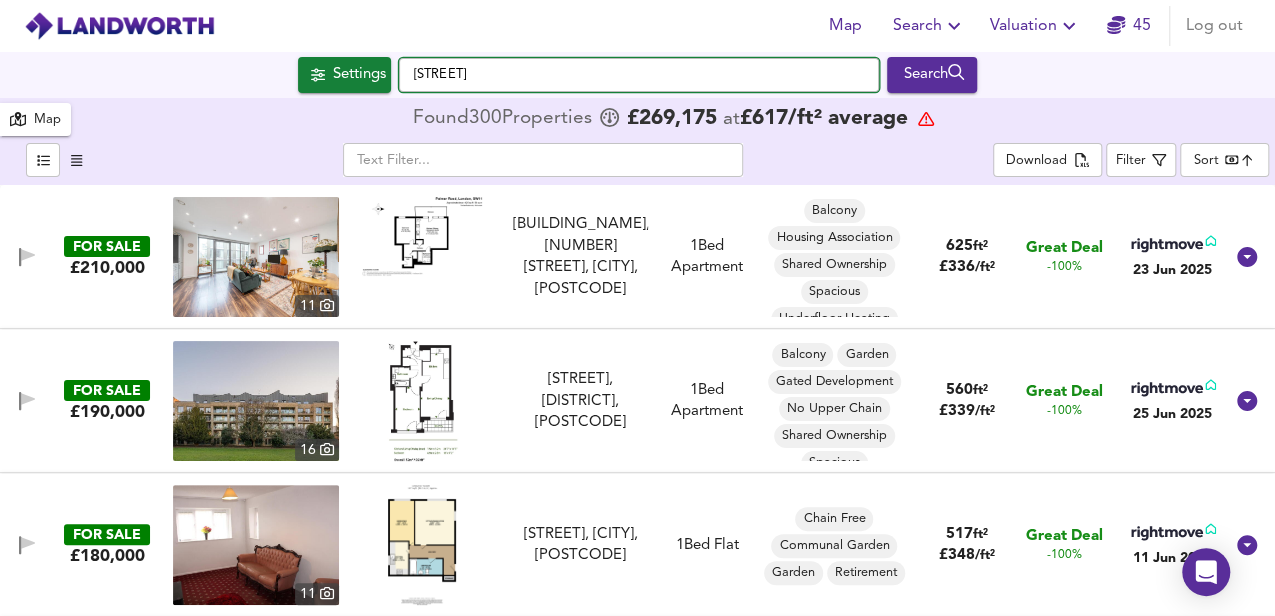 type on "[STREET_NAME]" 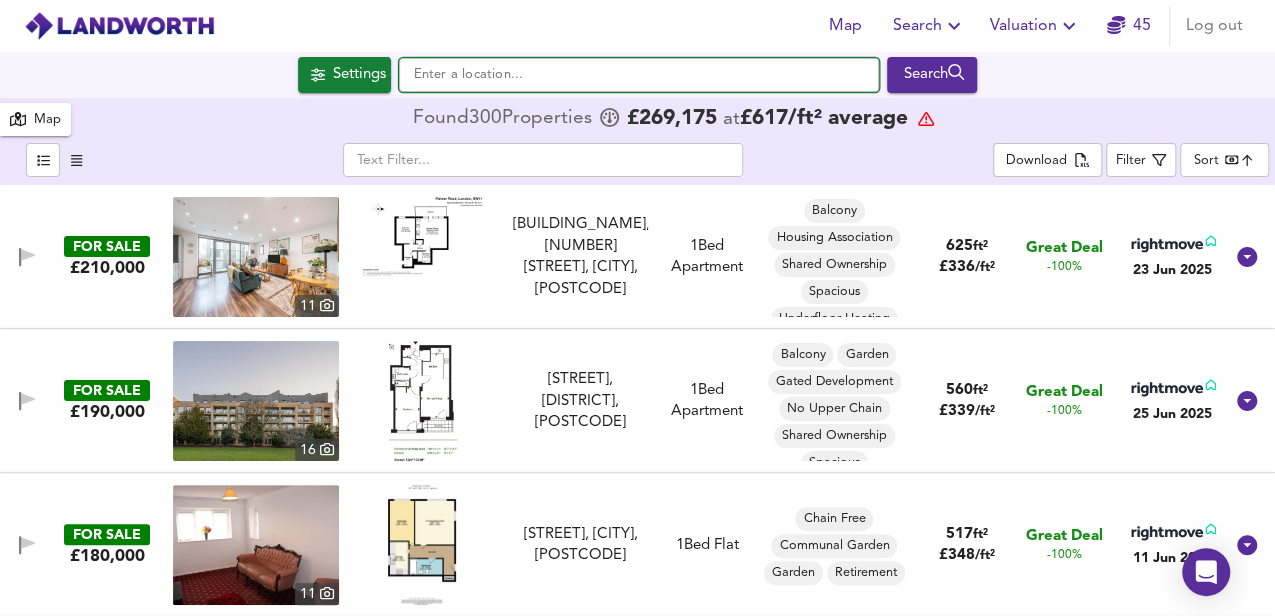 click at bounding box center (639, 75) 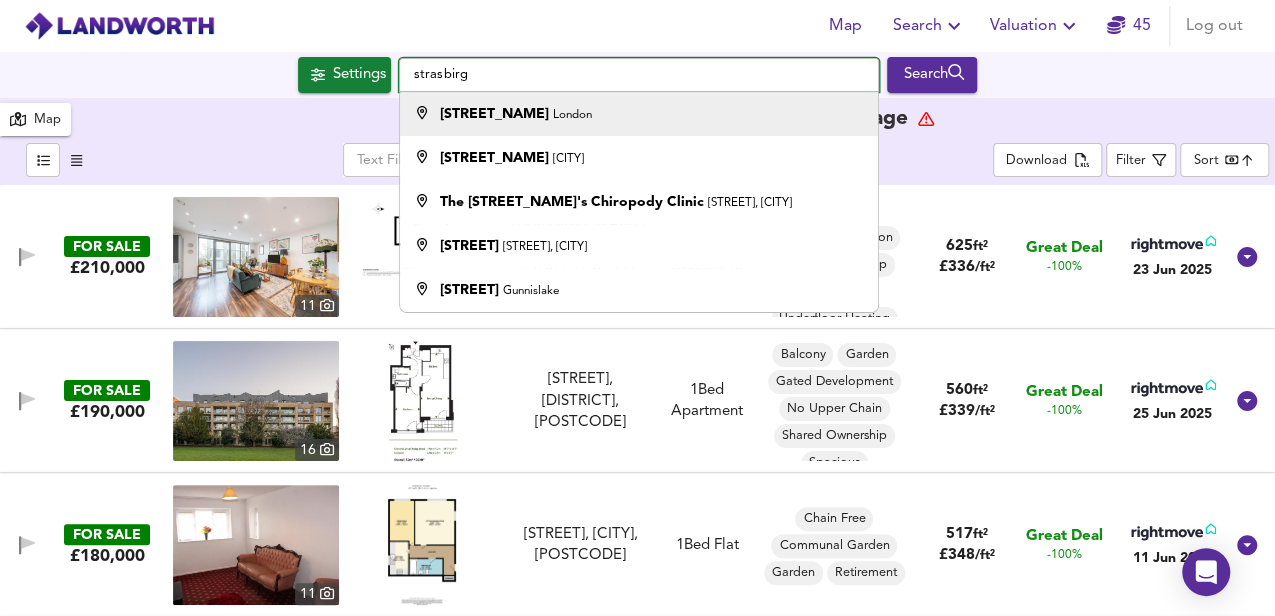 type on "strasbirg" 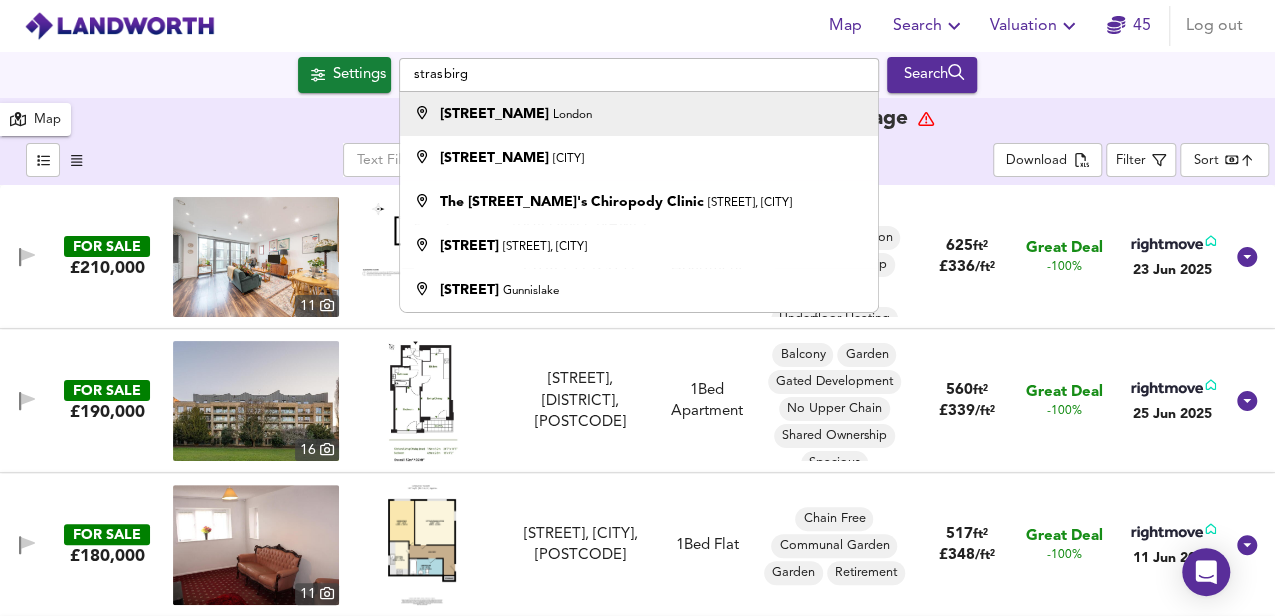 click on "[STREET_NAME]" at bounding box center [494, 114] 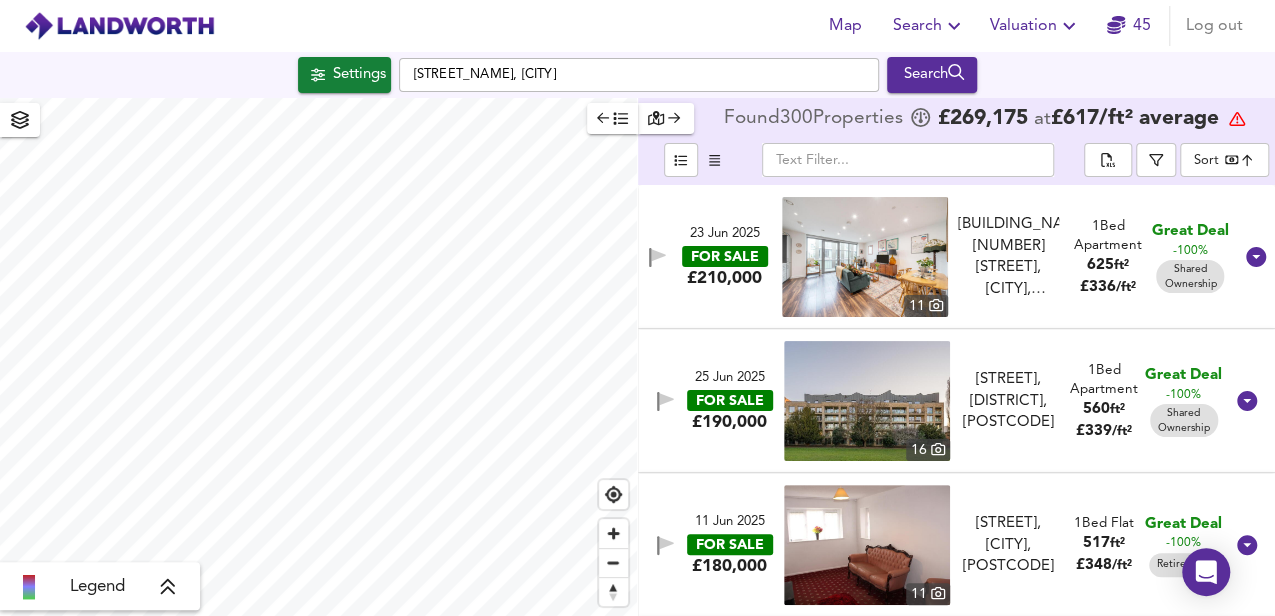 click on "Search" at bounding box center [929, 26] 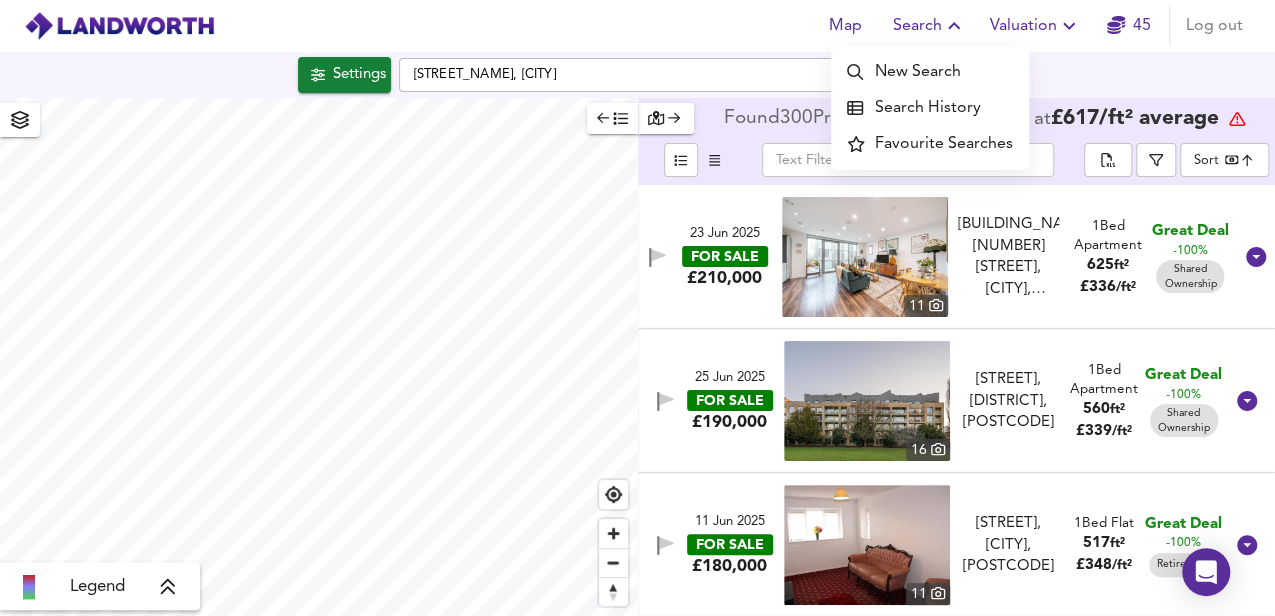 click on "Search History" at bounding box center (930, 108) 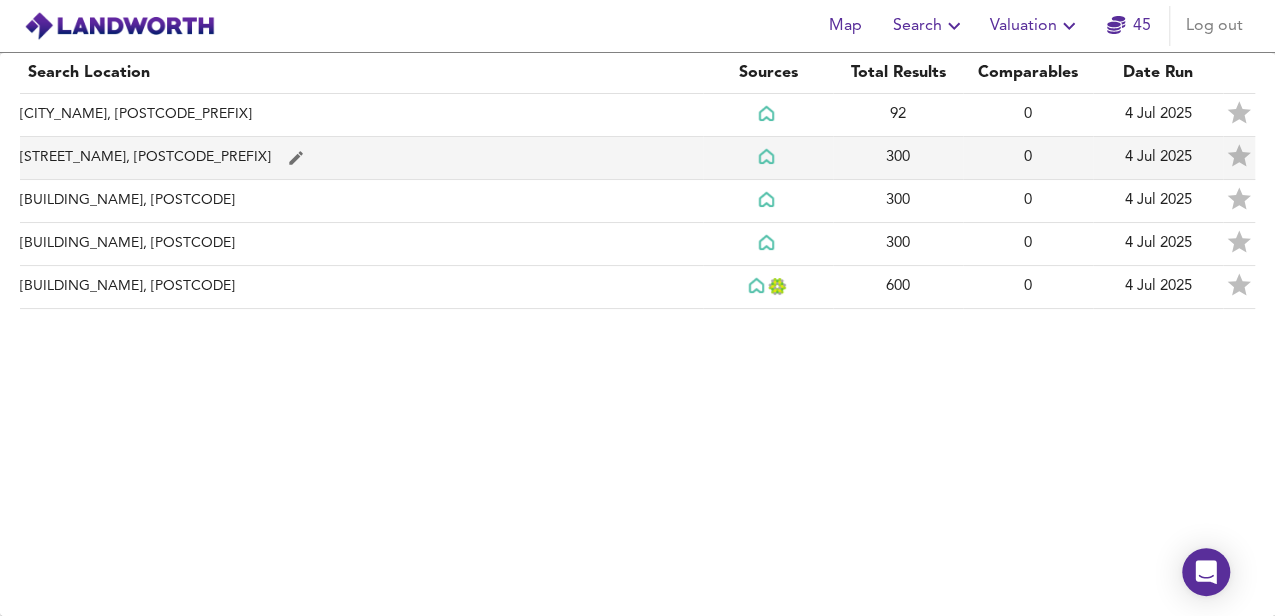click at bounding box center (768, 114) 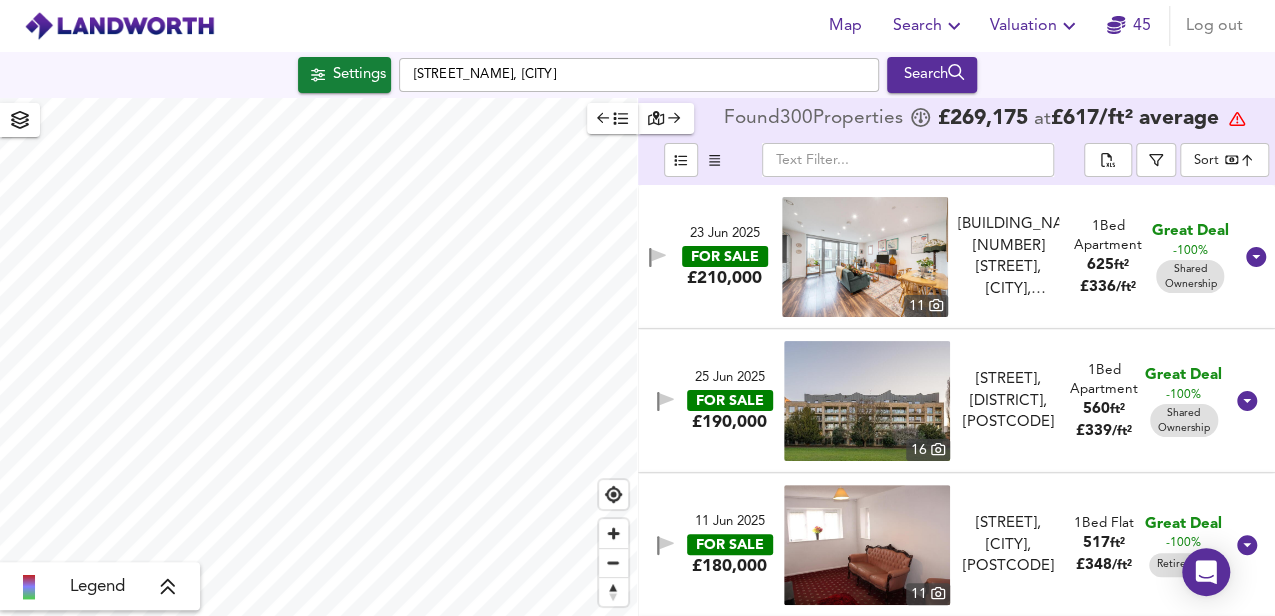 click at bounding box center (908, 160) 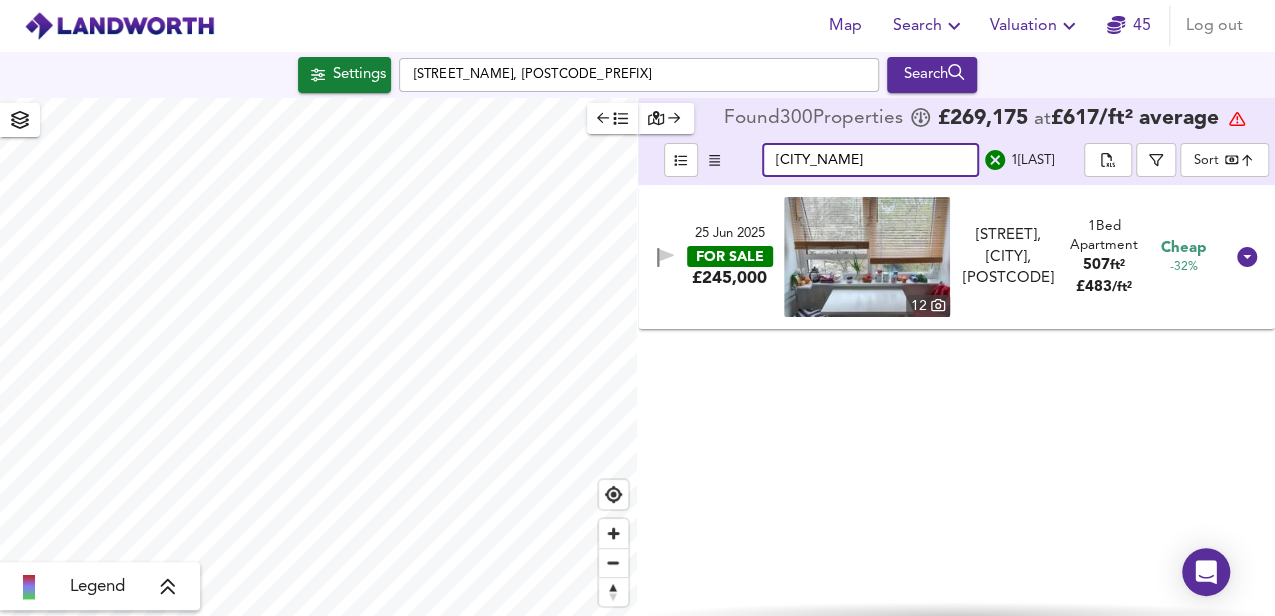type on "[CITY_NAME]" 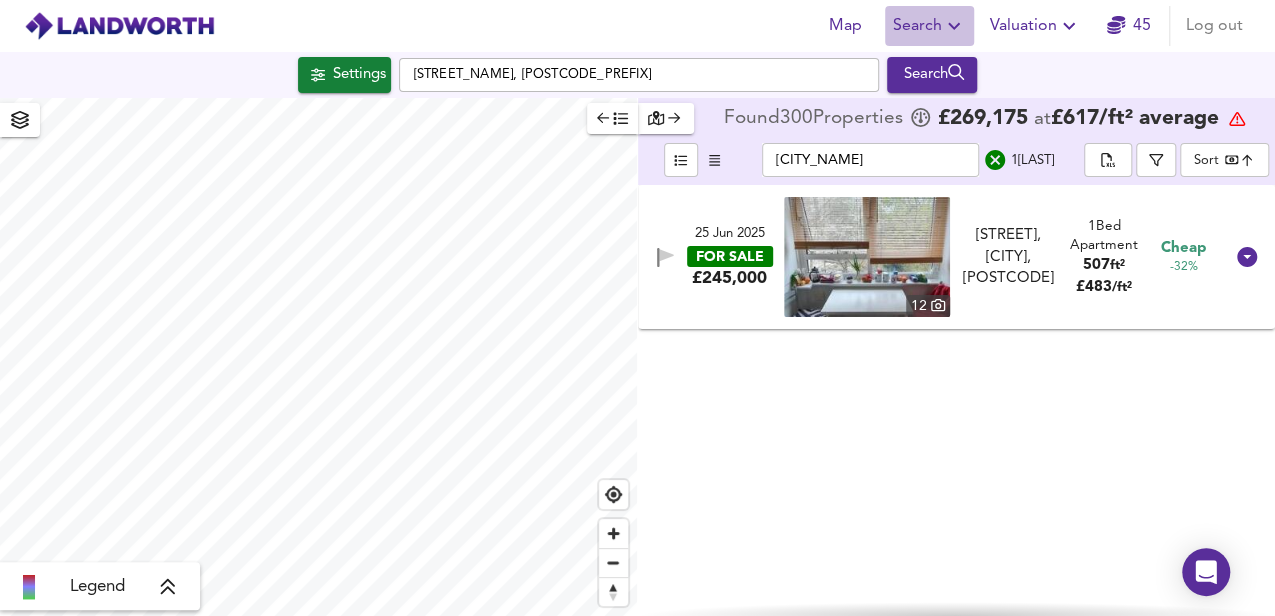 click at bounding box center [954, 26] 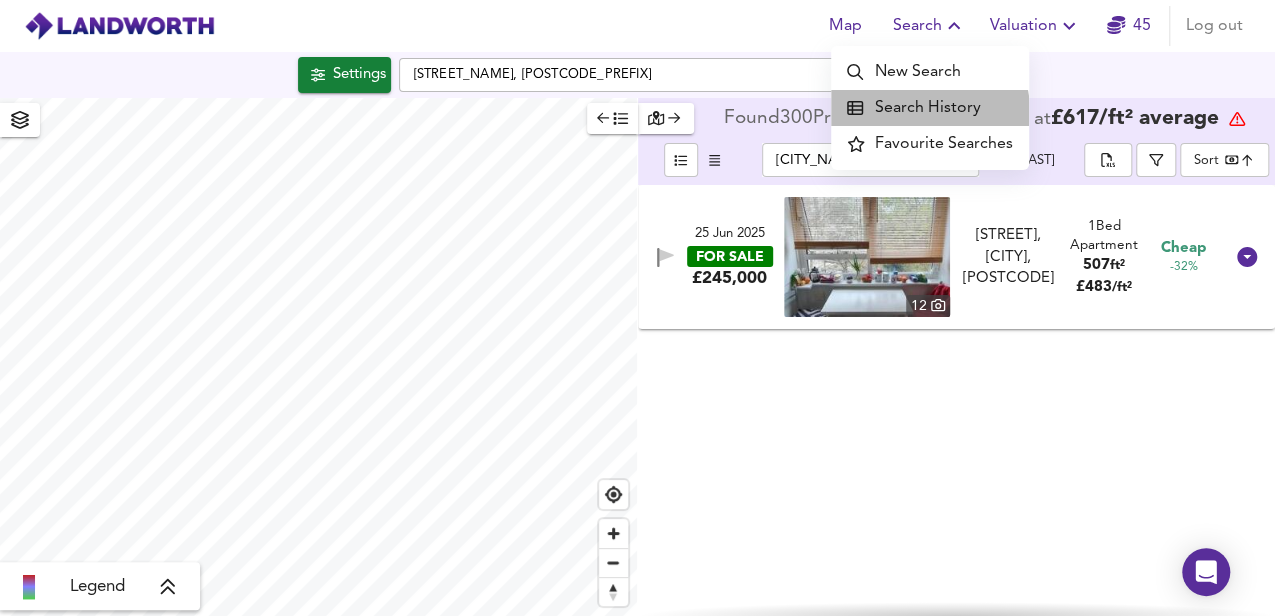 click on "Search History" at bounding box center [930, 108] 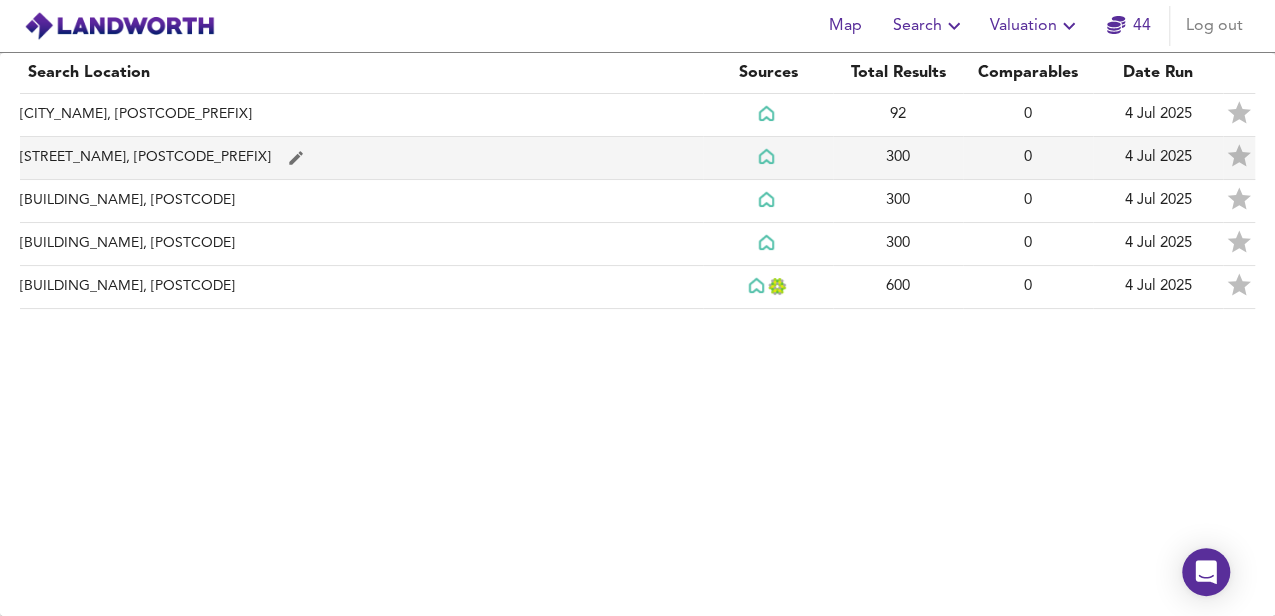 click at bounding box center (768, 114) 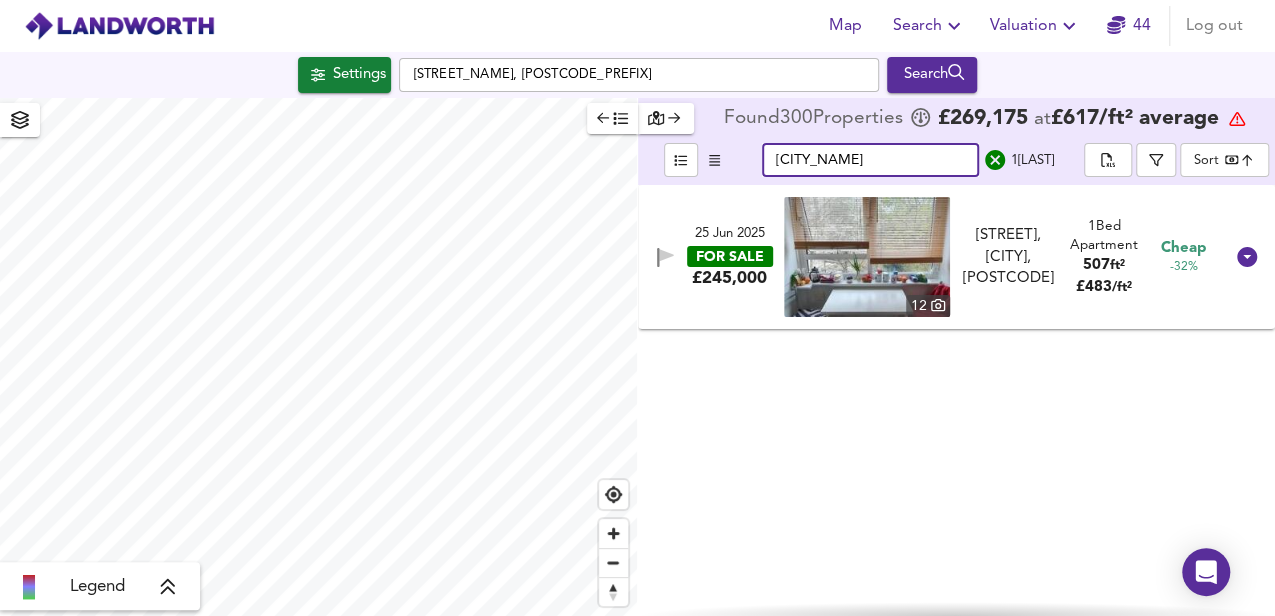 click on "[CITY_NAME]" at bounding box center [870, 160] 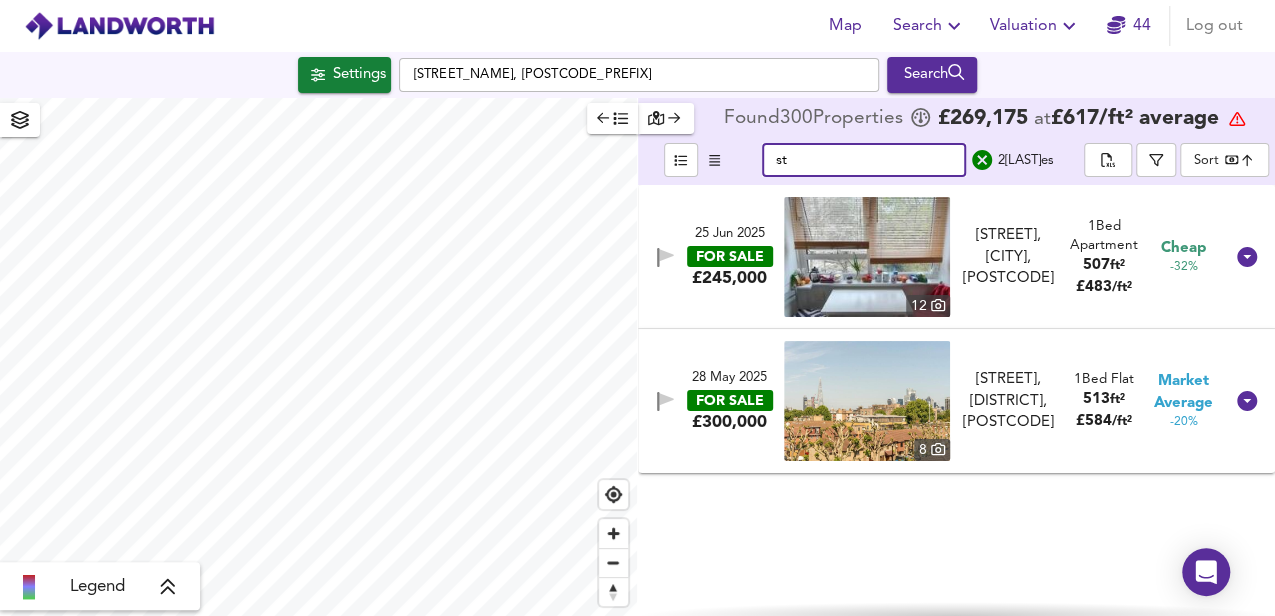 type on "s" 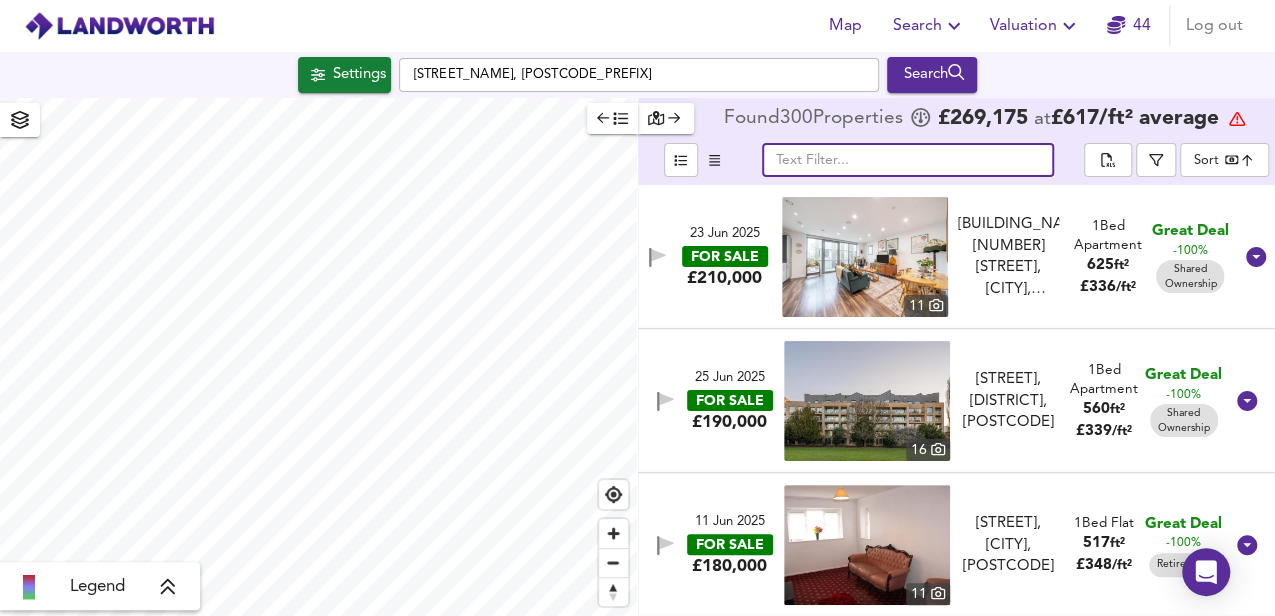 paste on "Restons Crescent, Eltham, London" 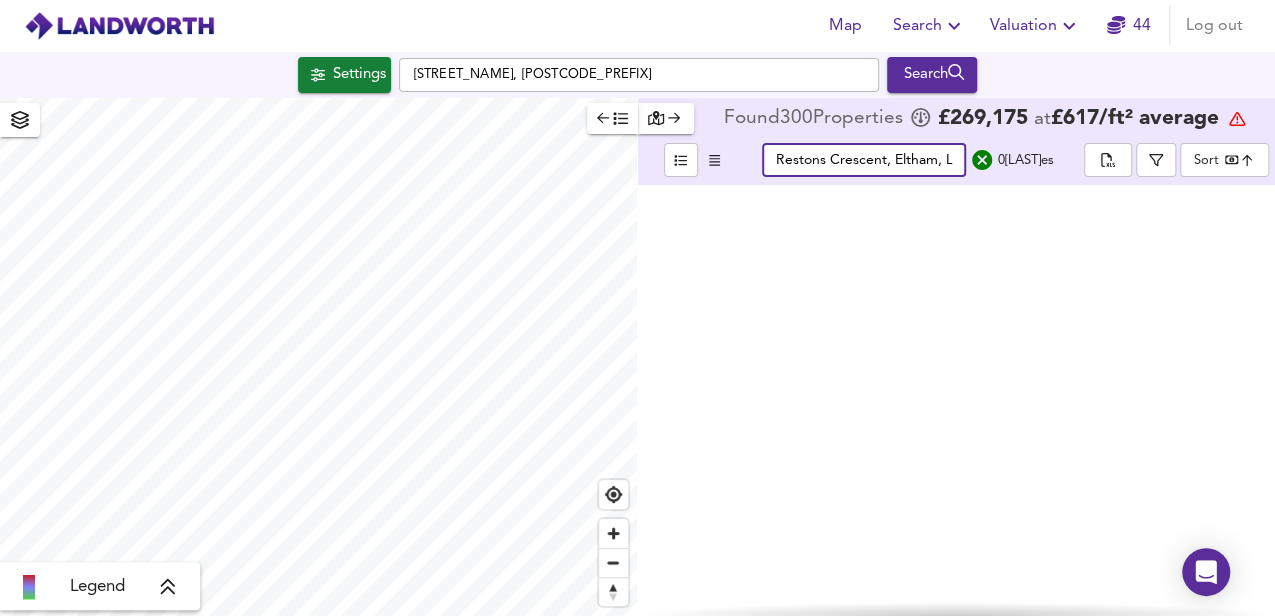 scroll, scrollTop: 0, scrollLeft: 40, axis: horizontal 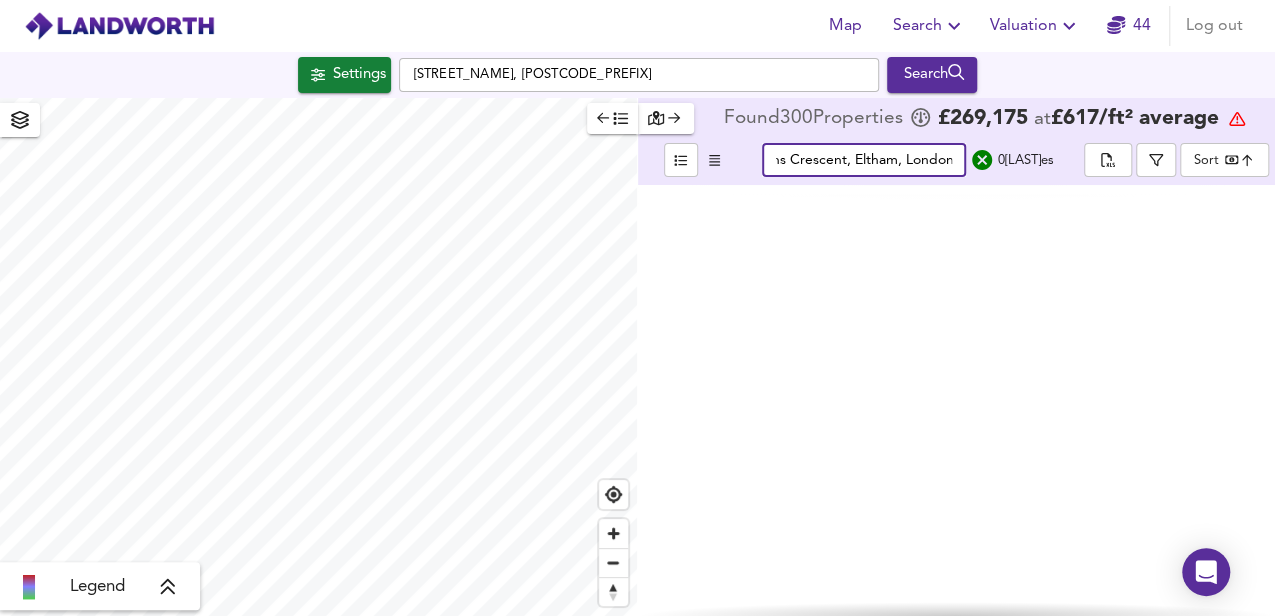 type on "Restons Crescent, Eltham, London" 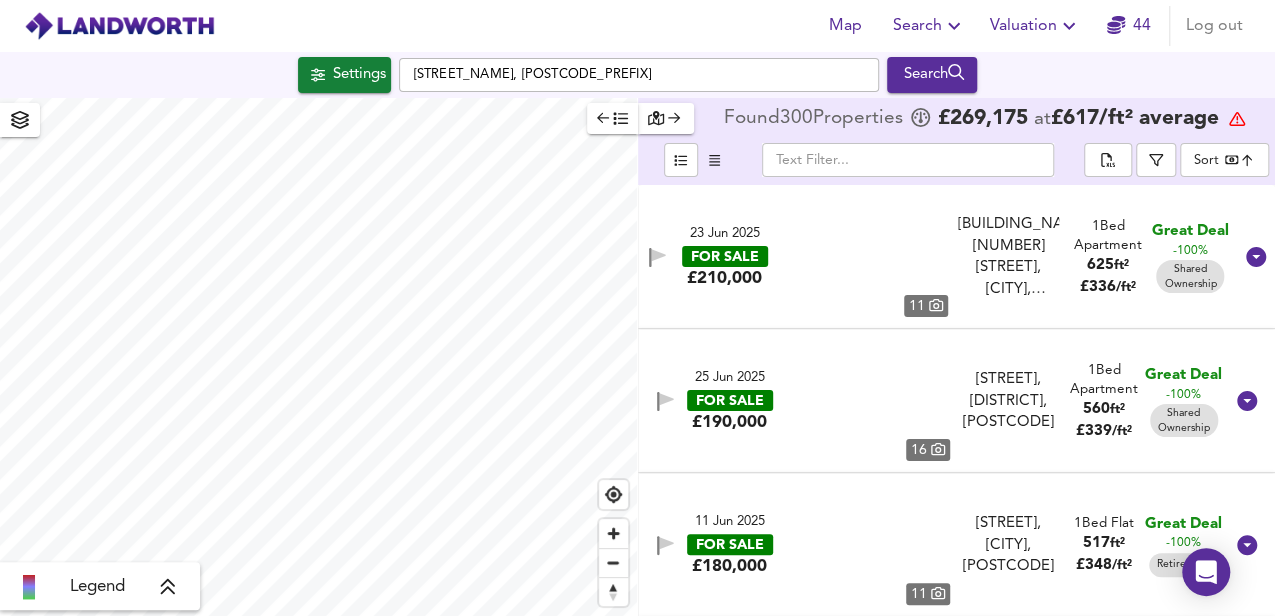 scroll, scrollTop: 0, scrollLeft: 0, axis: both 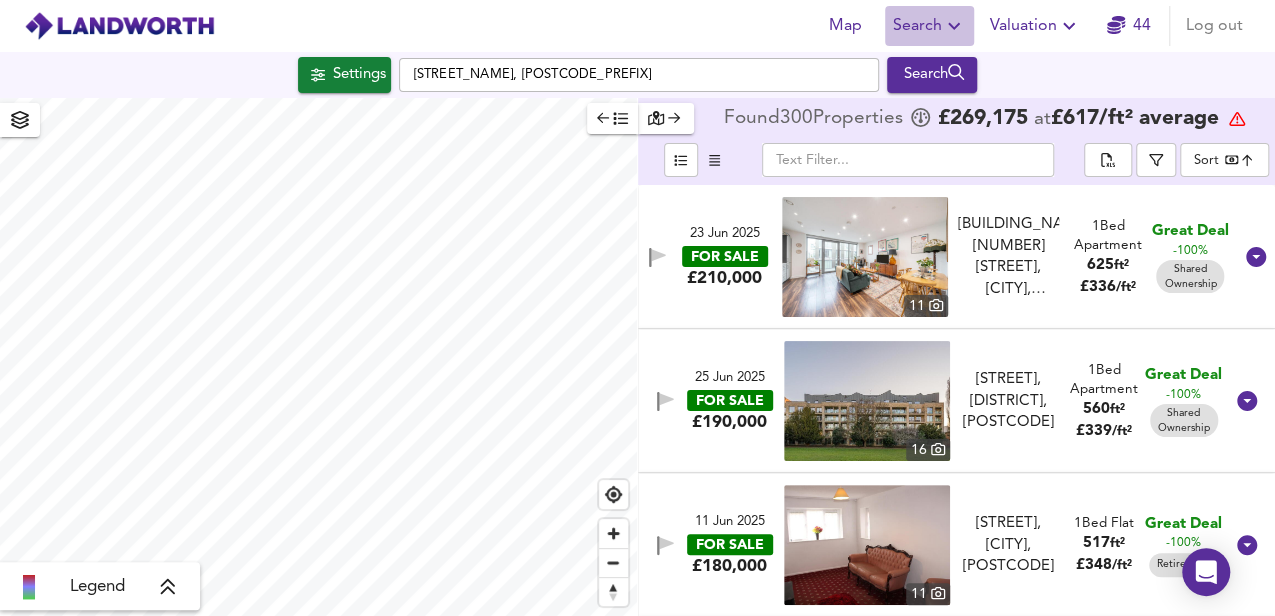 click at bounding box center (954, 26) 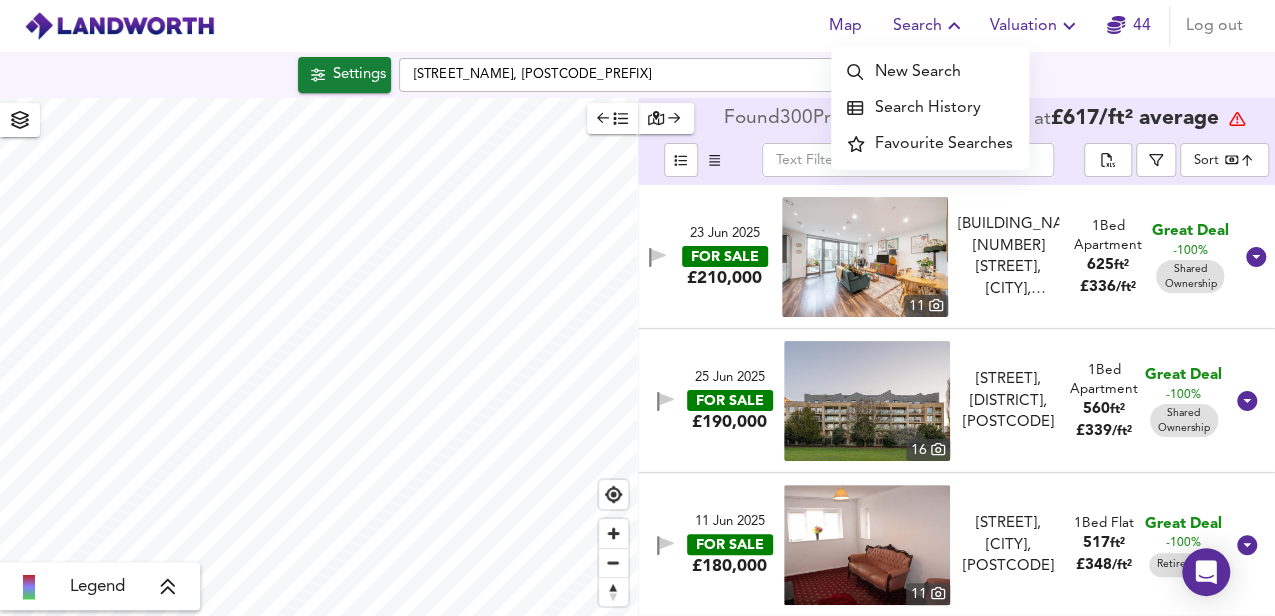 click on "Search History" at bounding box center (930, 108) 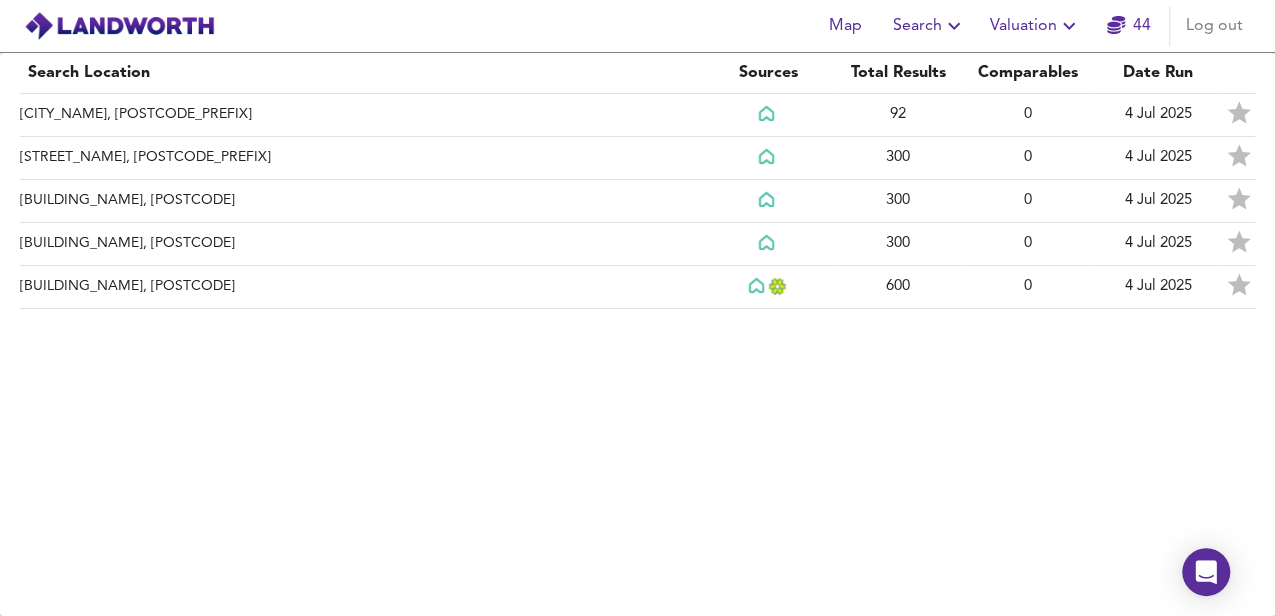 click at bounding box center [119, 26] 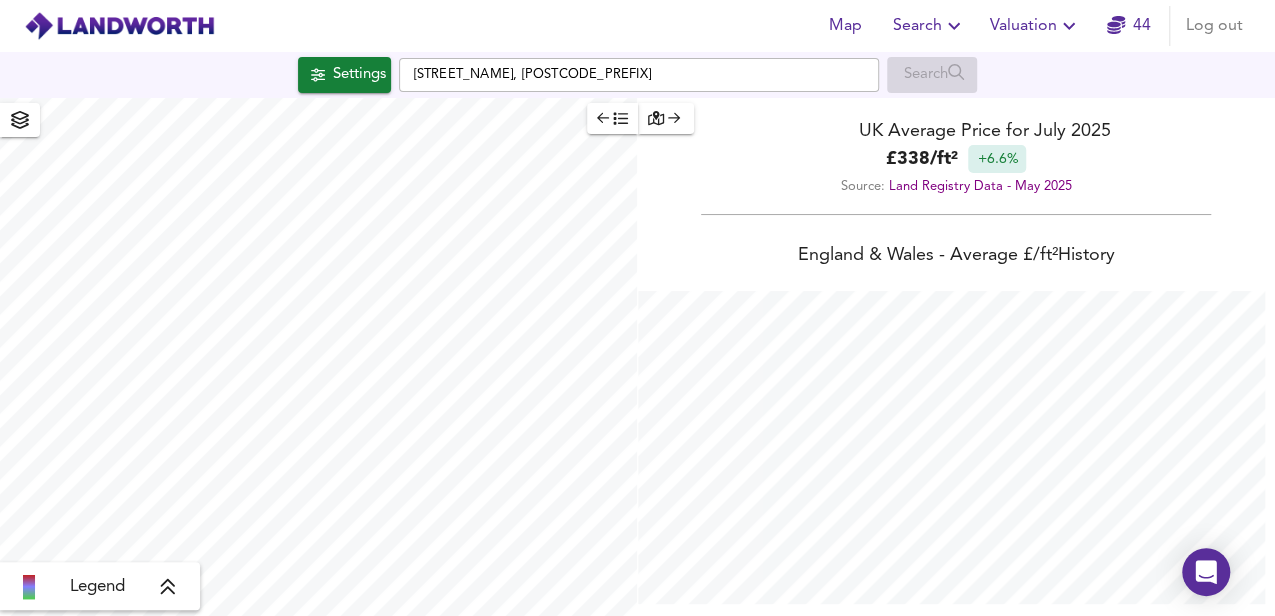 scroll, scrollTop: 999384, scrollLeft: 998725, axis: both 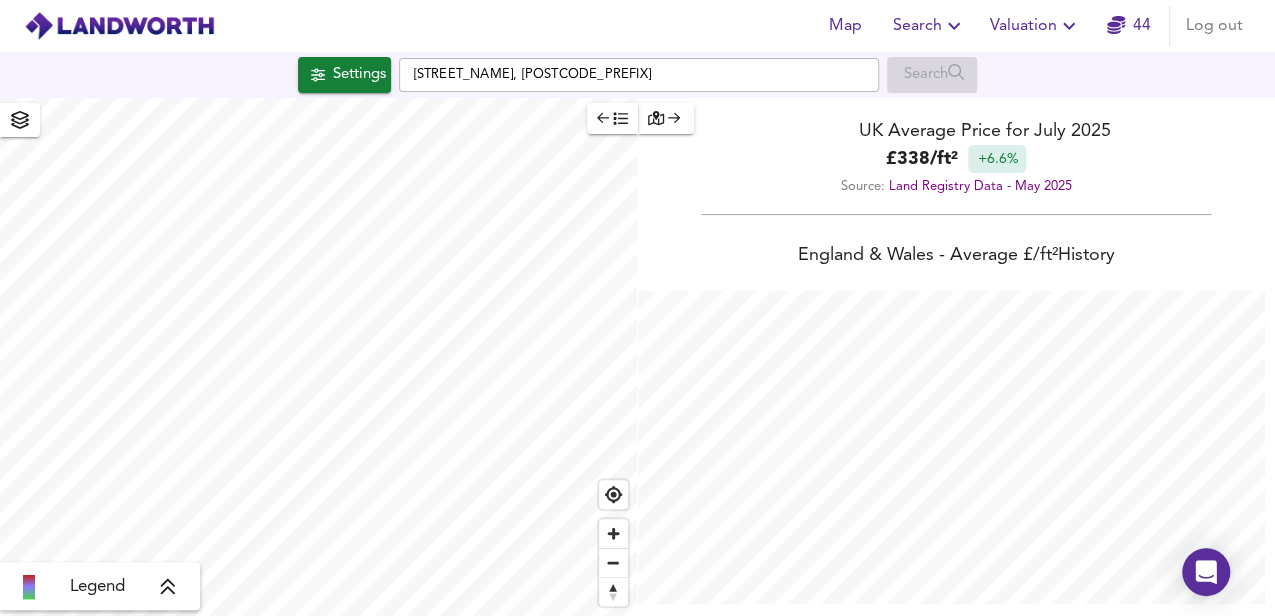 click at bounding box center (954, 26) 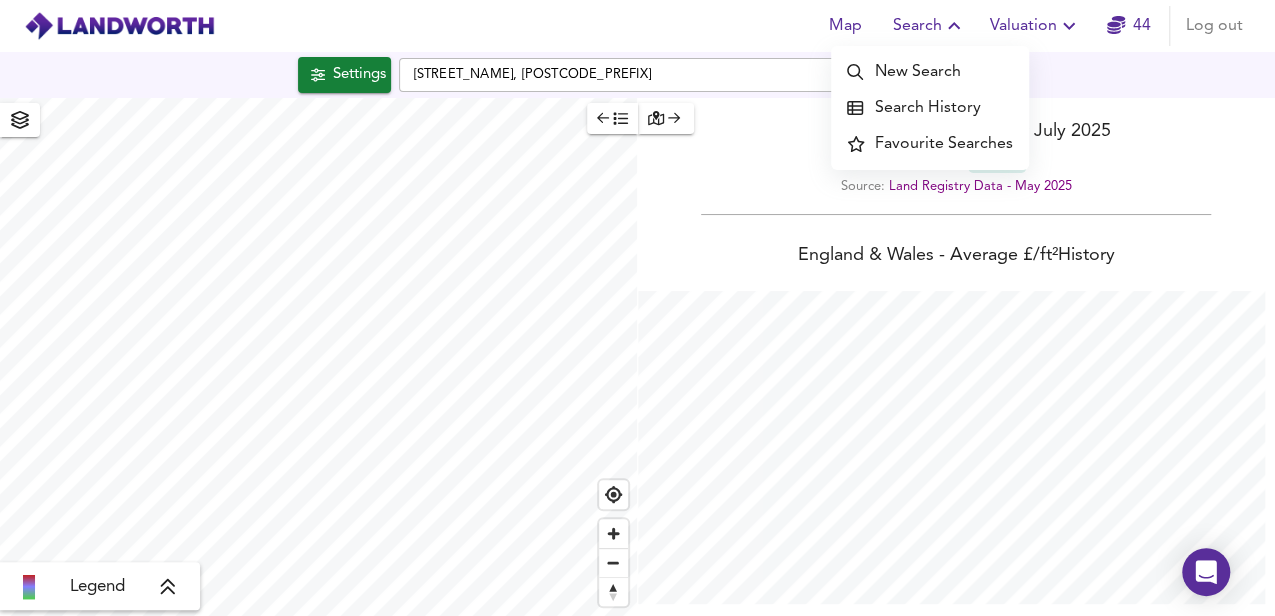 click on "Search History" at bounding box center (930, 108) 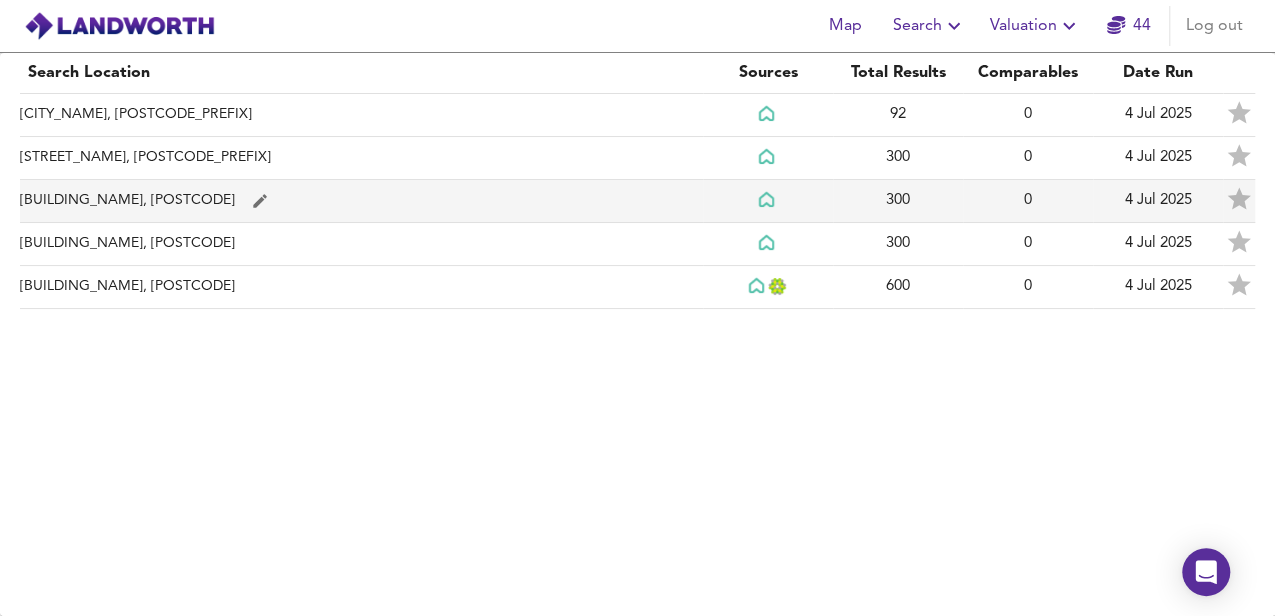click on "[BUILDING_NAME], [POSTCODE]" at bounding box center (361, 115) 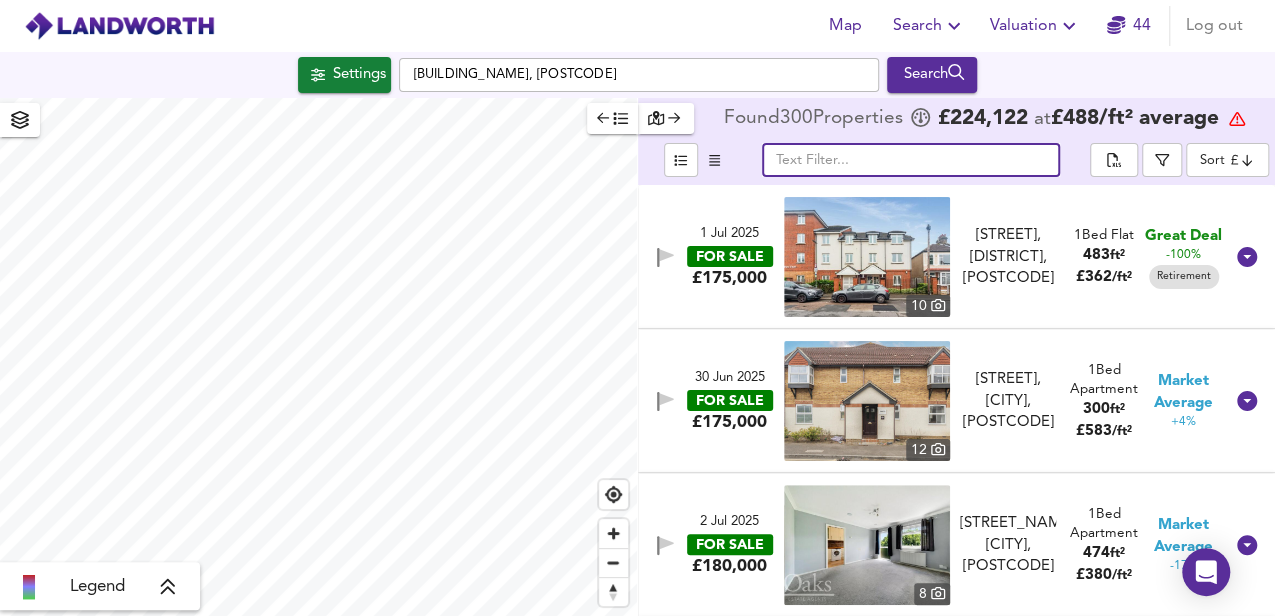 click at bounding box center (911, 160) 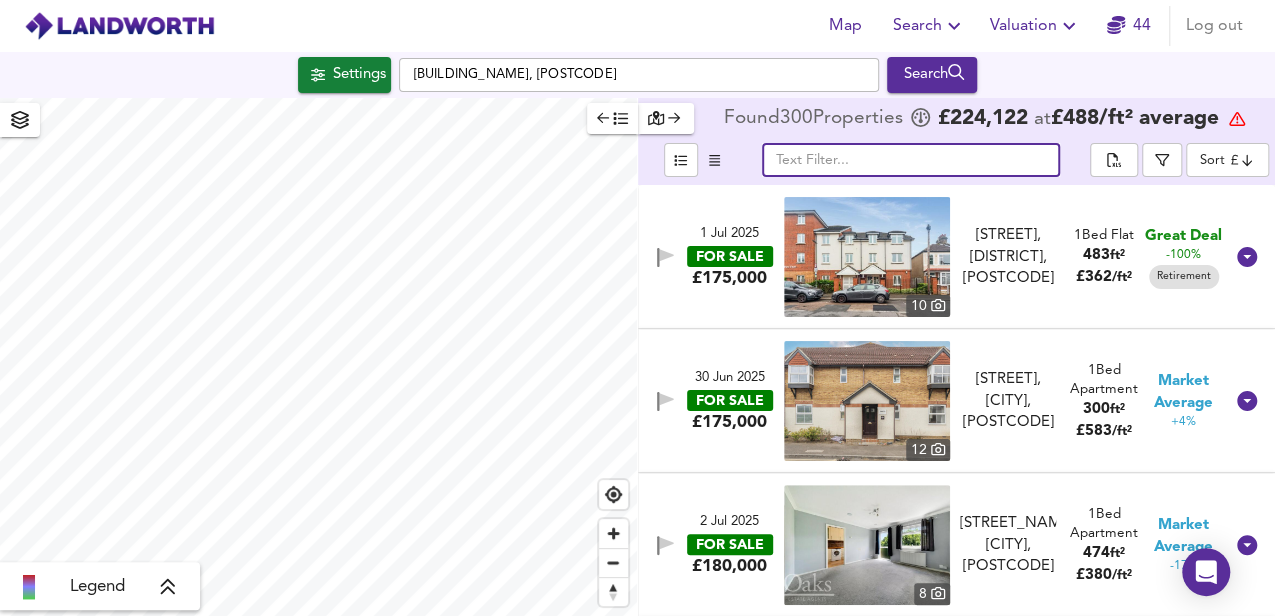 paste on "Restons Crescent, Eltham, London" 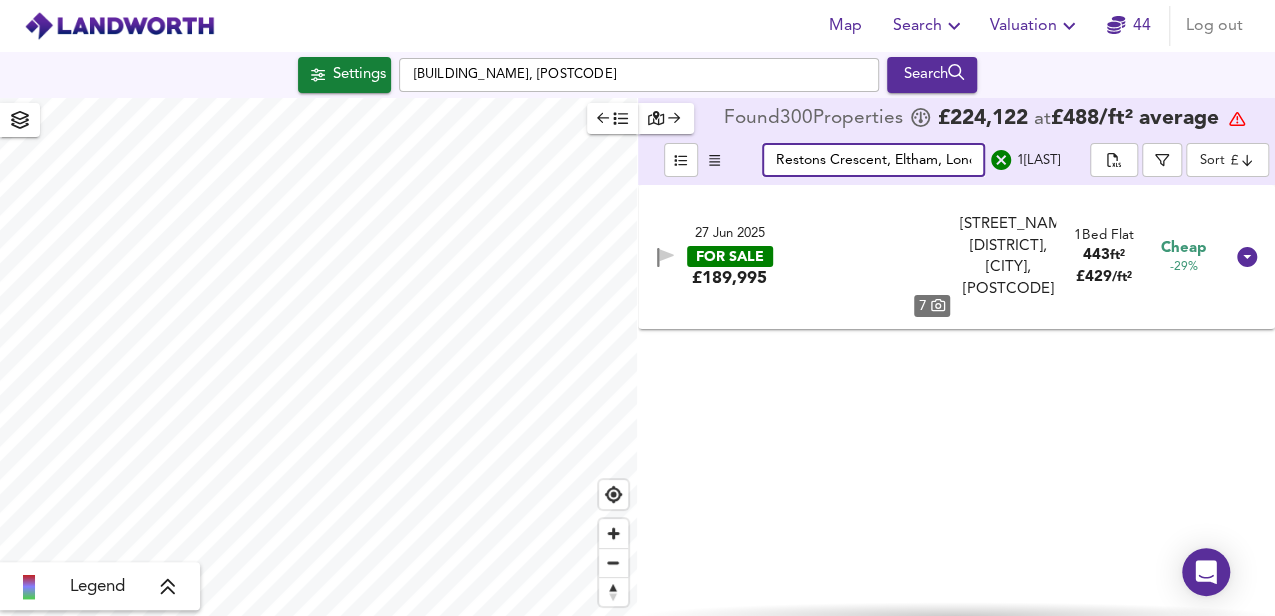 scroll, scrollTop: 0, scrollLeft: 21, axis: horizontal 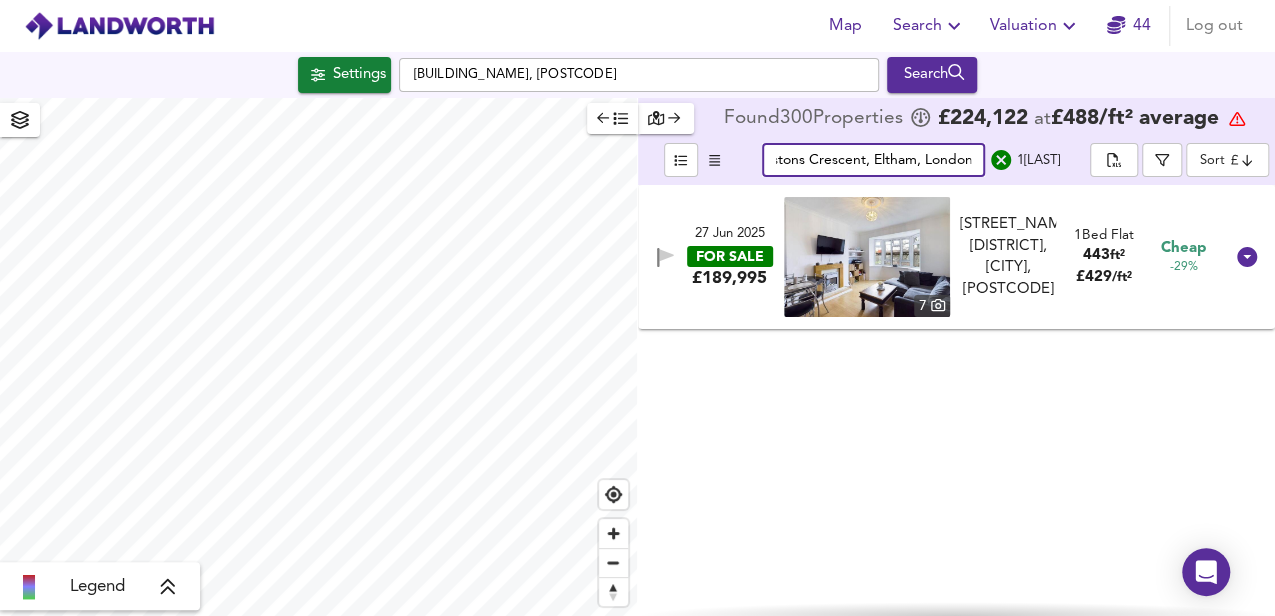 type on "Restons Crescent, Eltham, London" 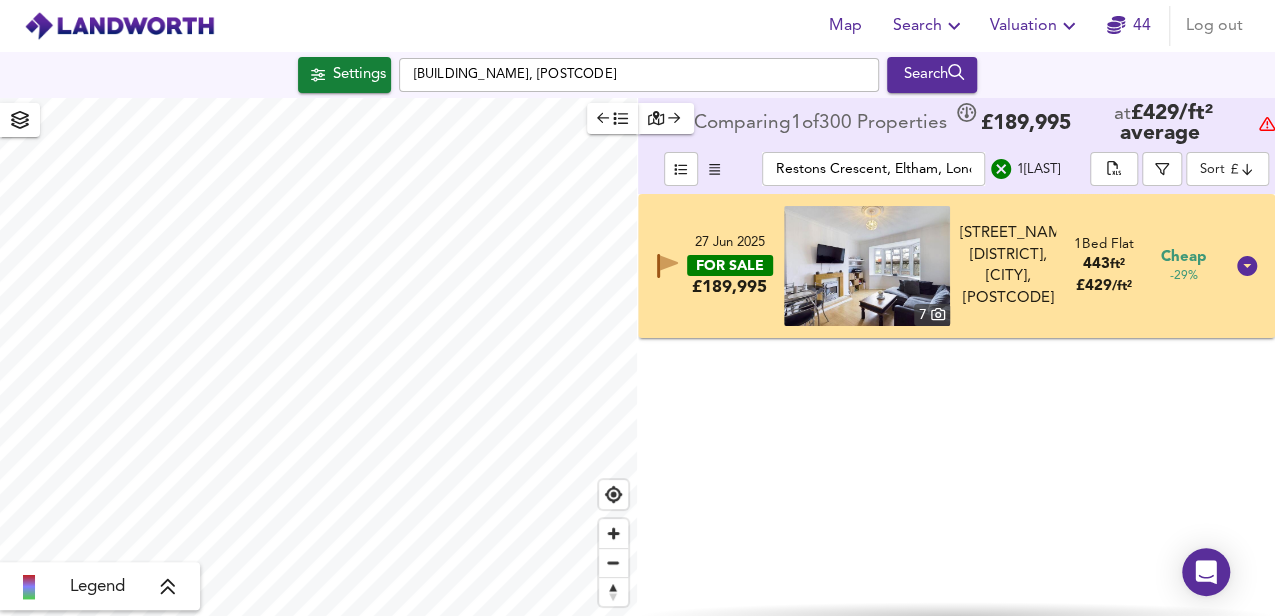 click at bounding box center (119, 26) 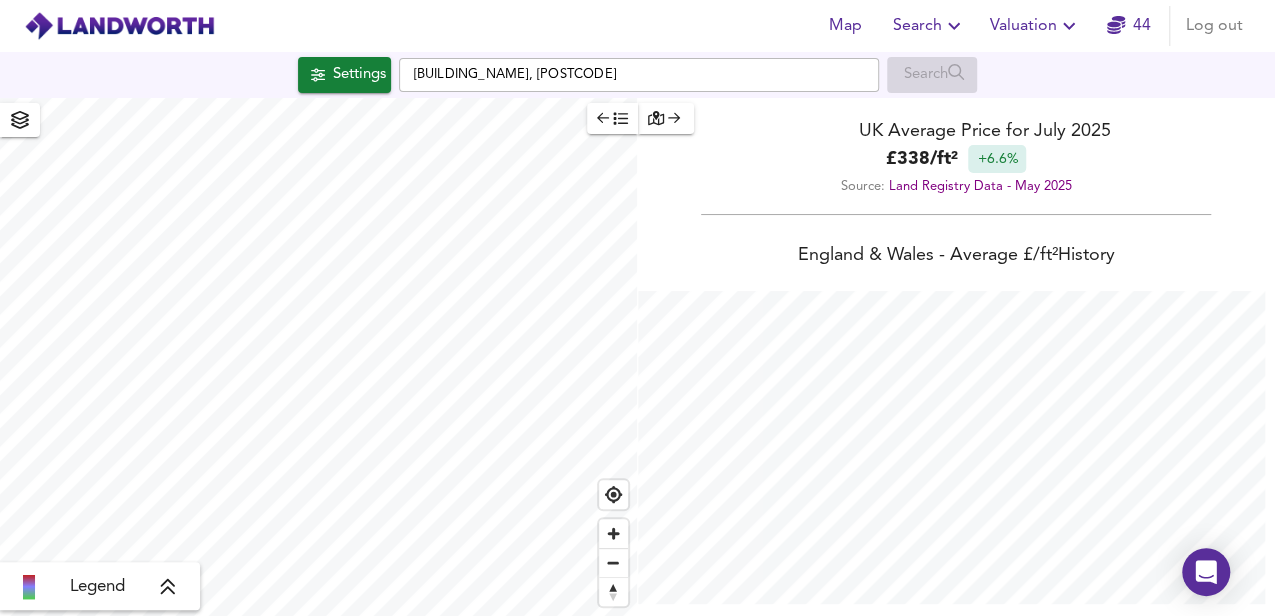scroll, scrollTop: 999384, scrollLeft: 998725, axis: both 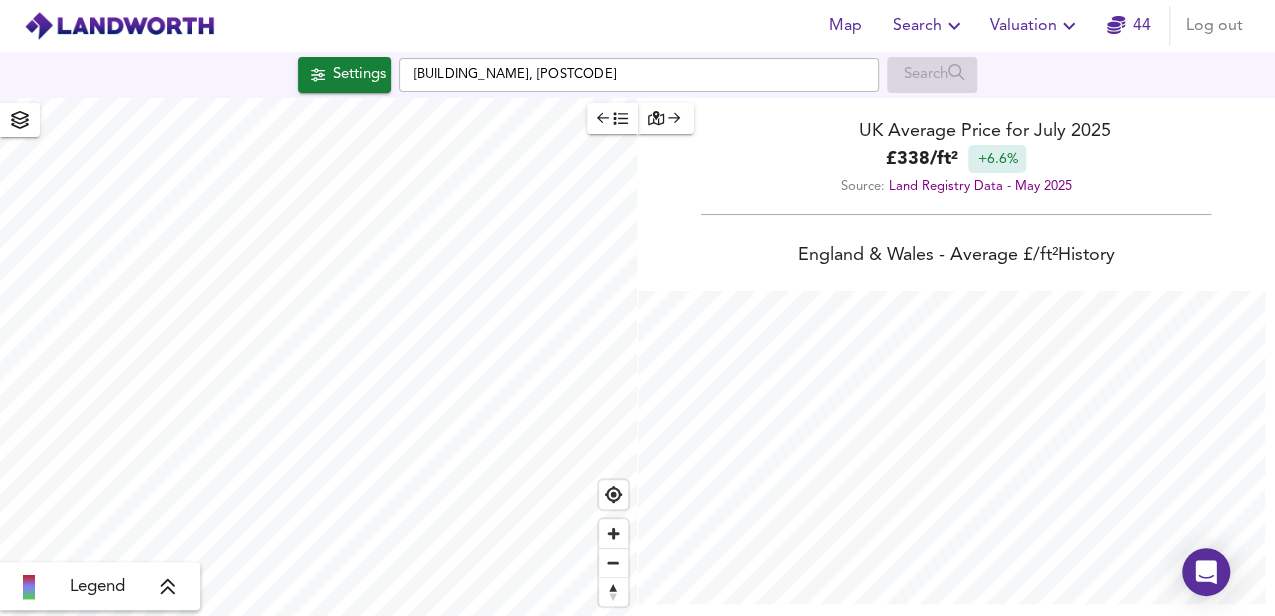 click at bounding box center (119, 26) 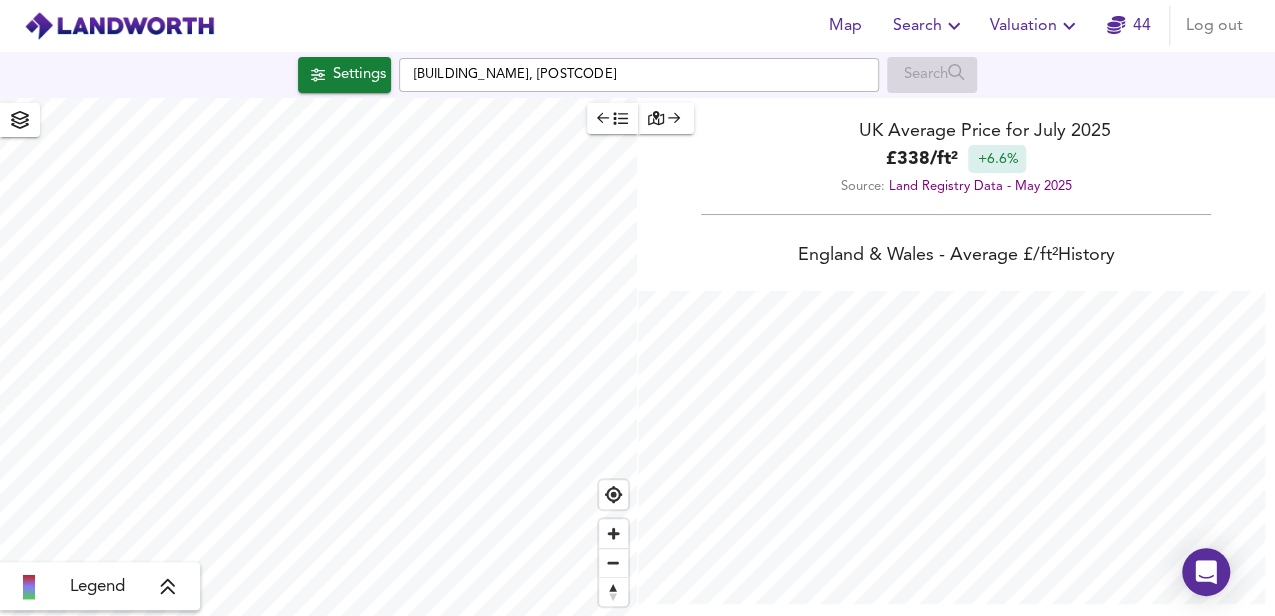click at bounding box center [954, 26] 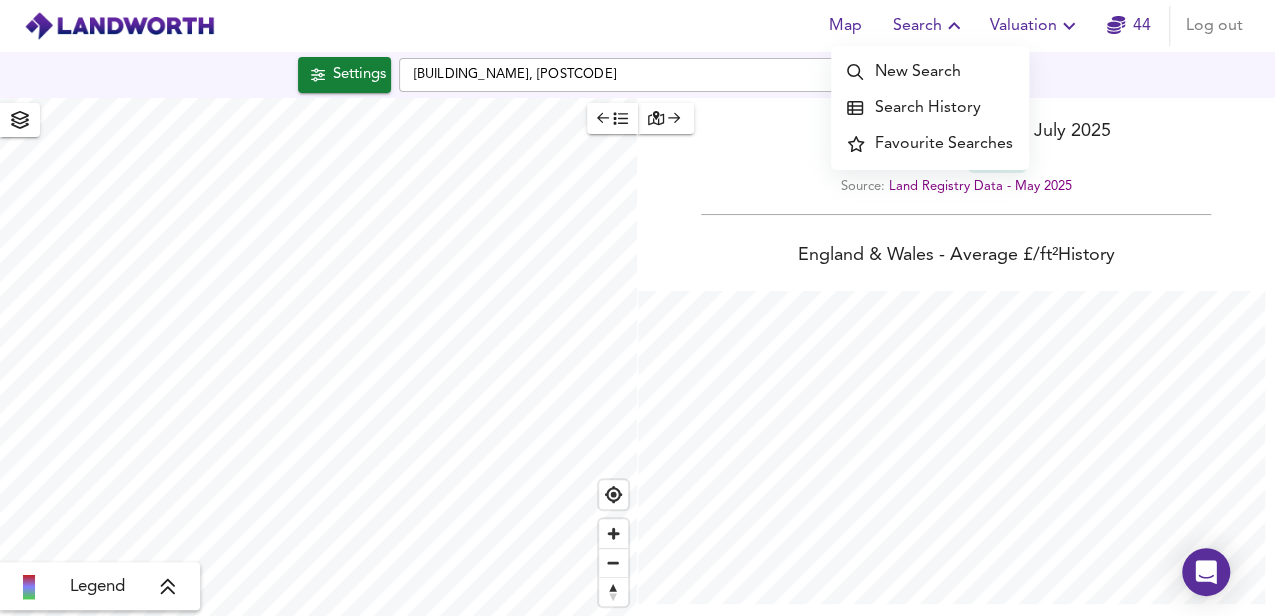 click on "Search History" at bounding box center [930, 108] 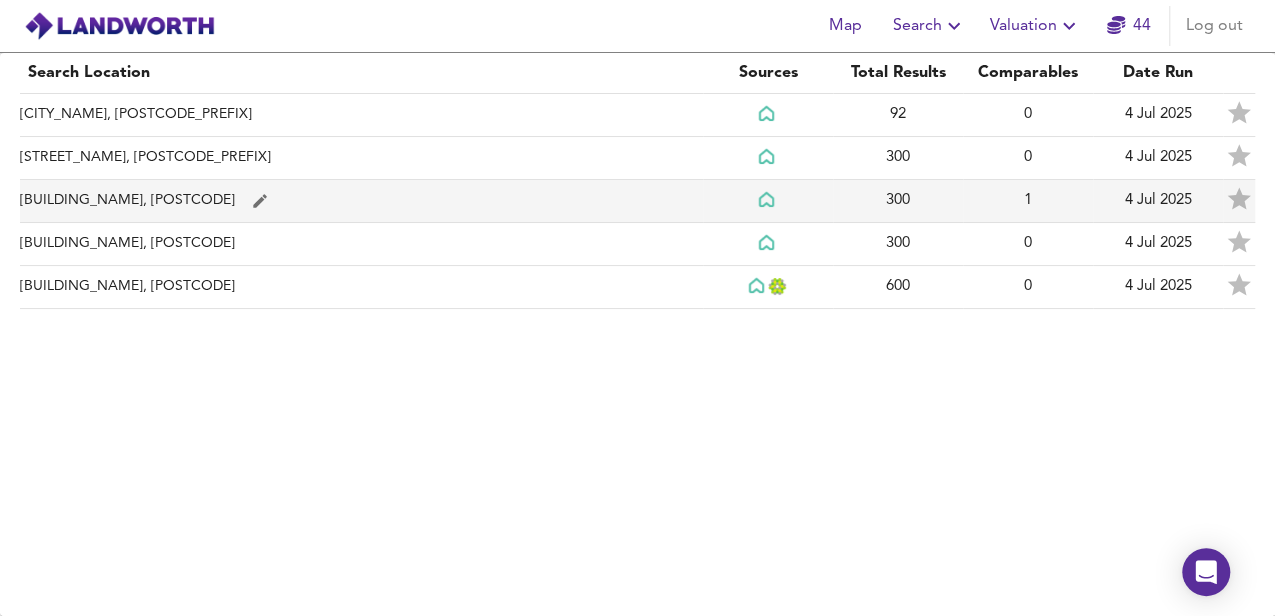 click on "[STREET], [POSTCODE]" at bounding box center (361, 115) 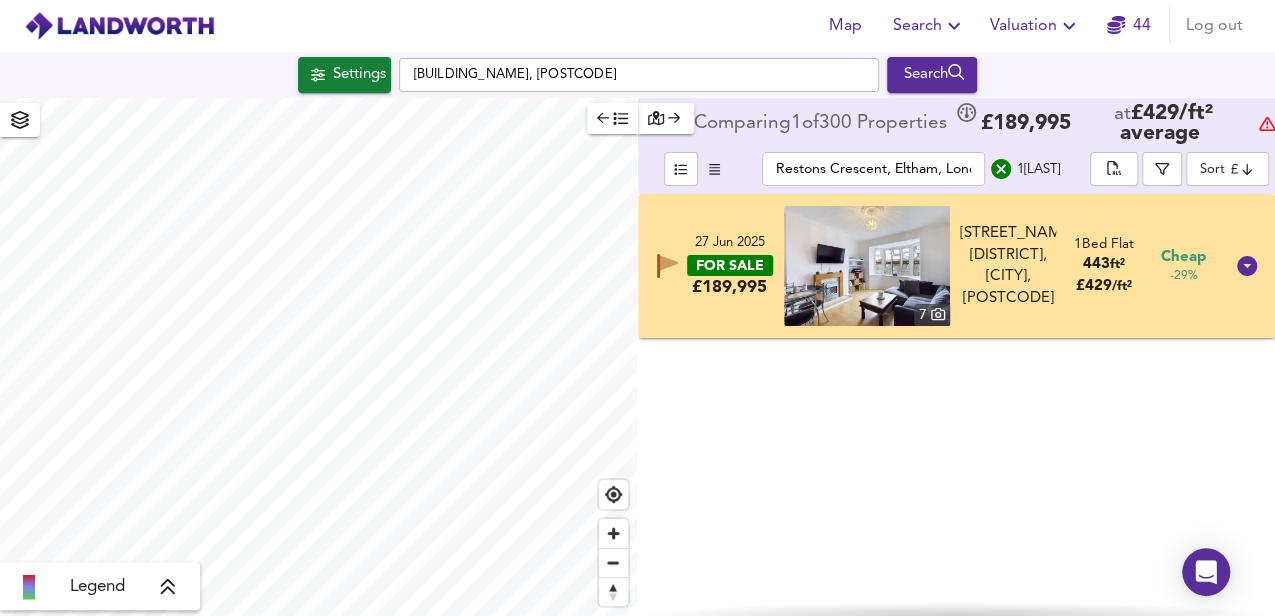click at bounding box center (1001, 169) 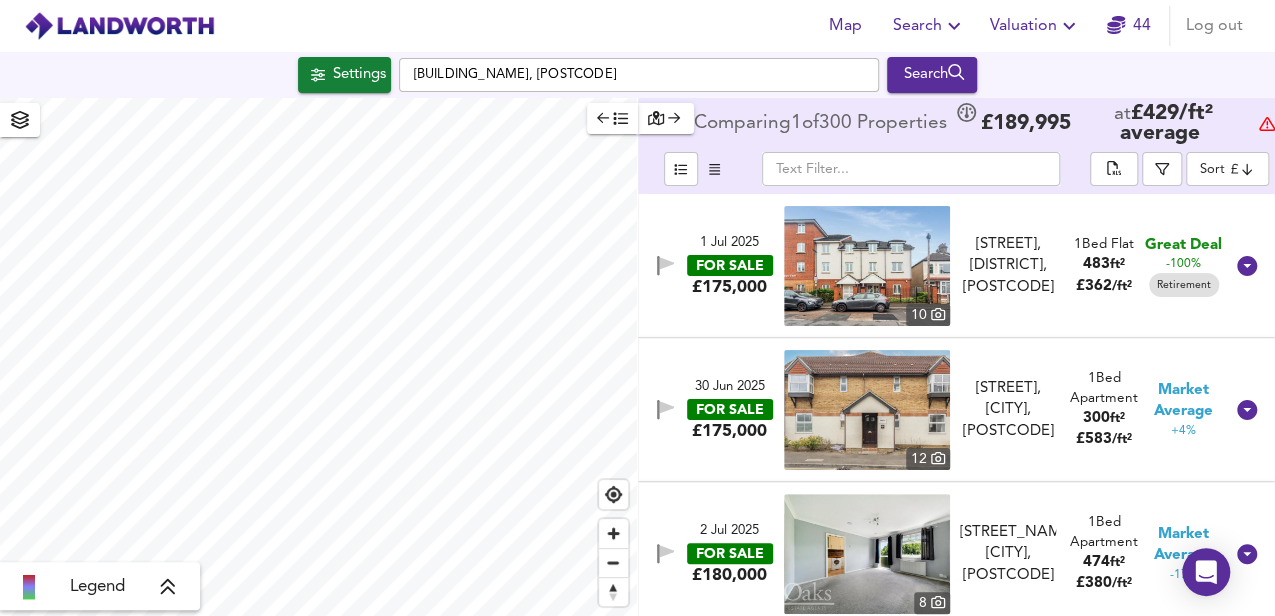 click at bounding box center [954, 26] 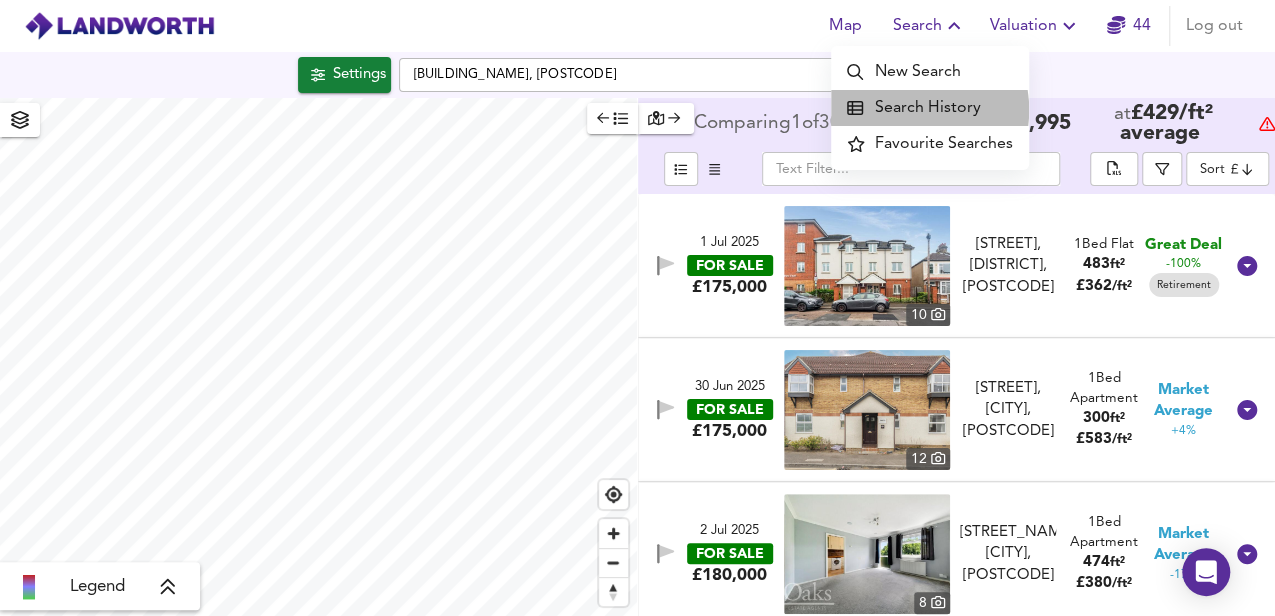 click on "Search History" at bounding box center [930, 108] 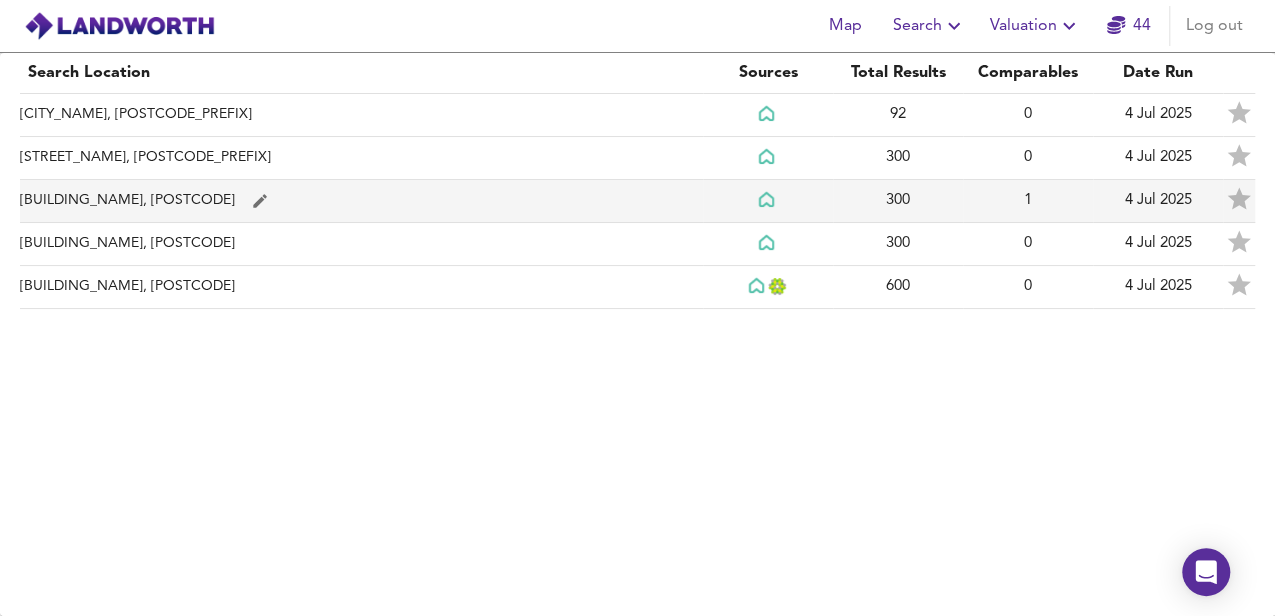 click at bounding box center (277, 115) 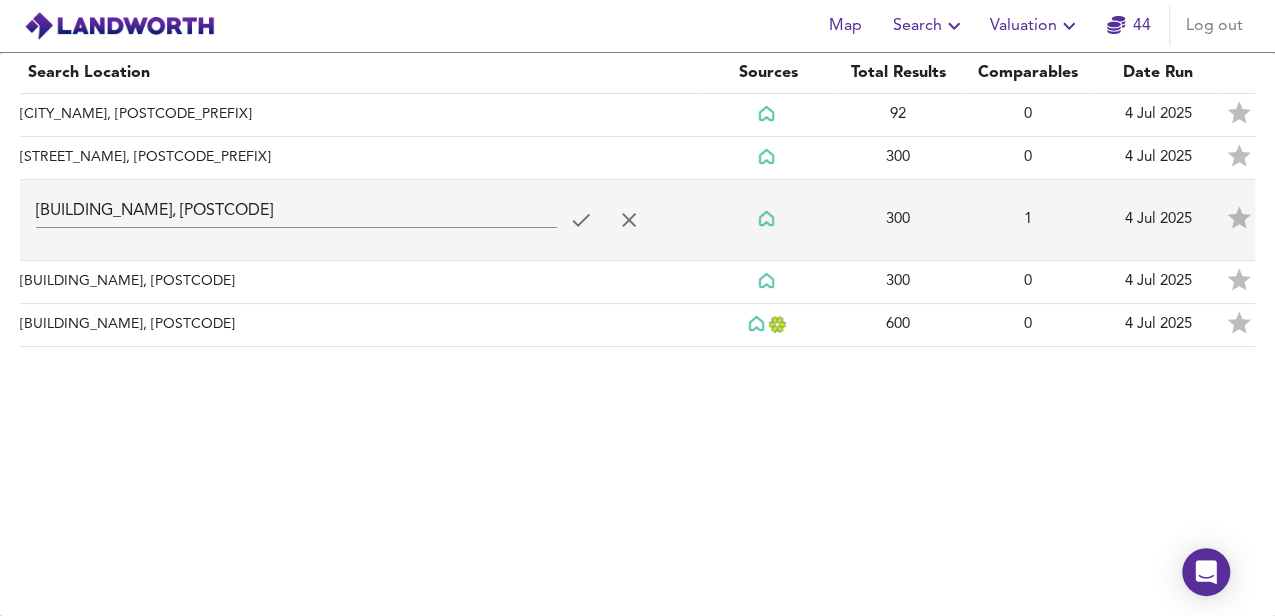 click on "Search Location Sources Total Results Comparables Date Run Newcastle Circus, NG7 1BJ     92 0 4 Jul 2025 1 Star Arlington Street, SW1A 1RD     300 0 4 Jul 2025 1 Star Little Cloisters, SW1P 3PL   300 1 4 Jul 2025 1 Star Little Cloisters, SW1P 3PL     300 0 4 Jul 2025 1 Star Little Cloisters, SW1P 3PL     600 0 4 Jul 2025 1 Star" at bounding box center (637, 334) 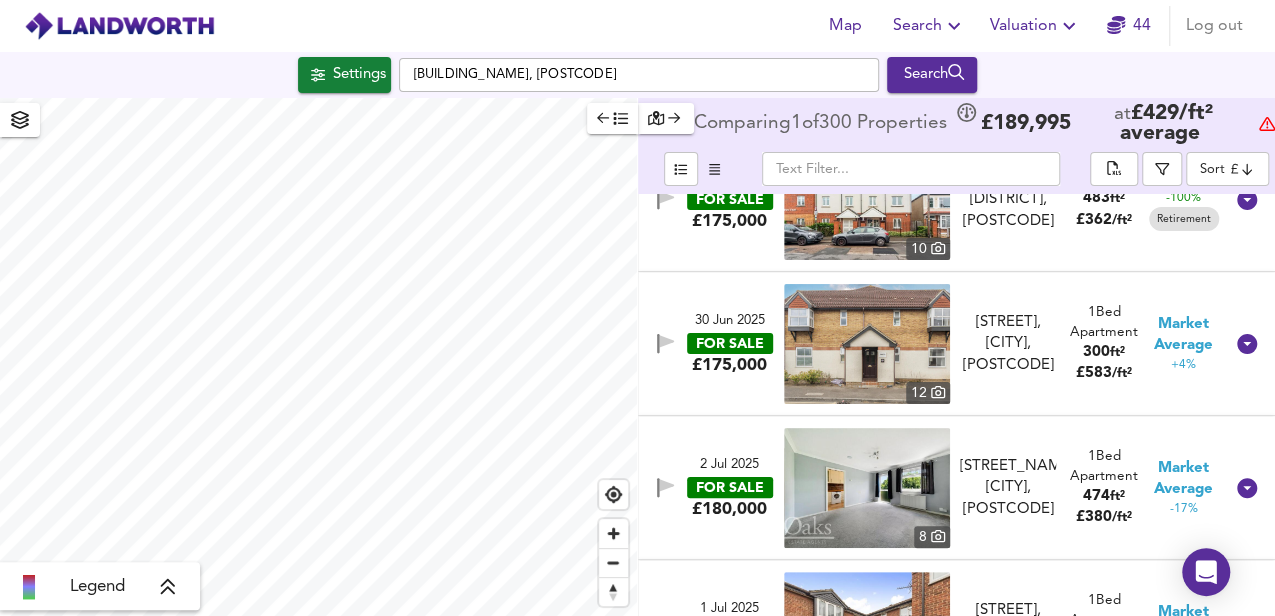 scroll, scrollTop: 0, scrollLeft: 0, axis: both 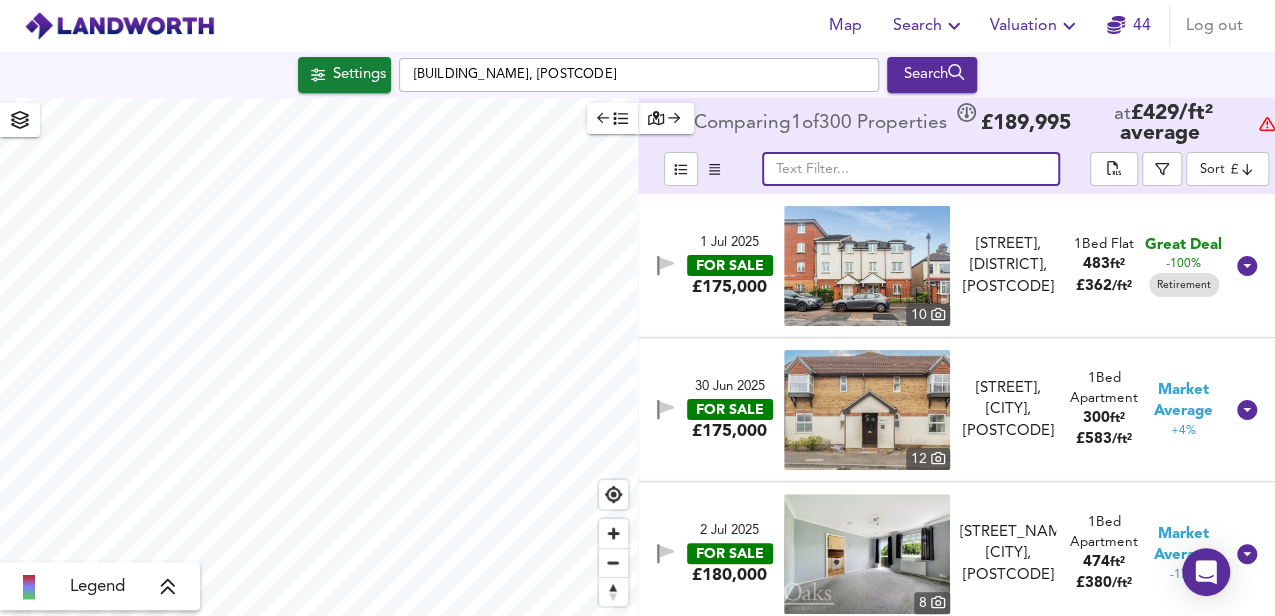 click at bounding box center [911, 169] 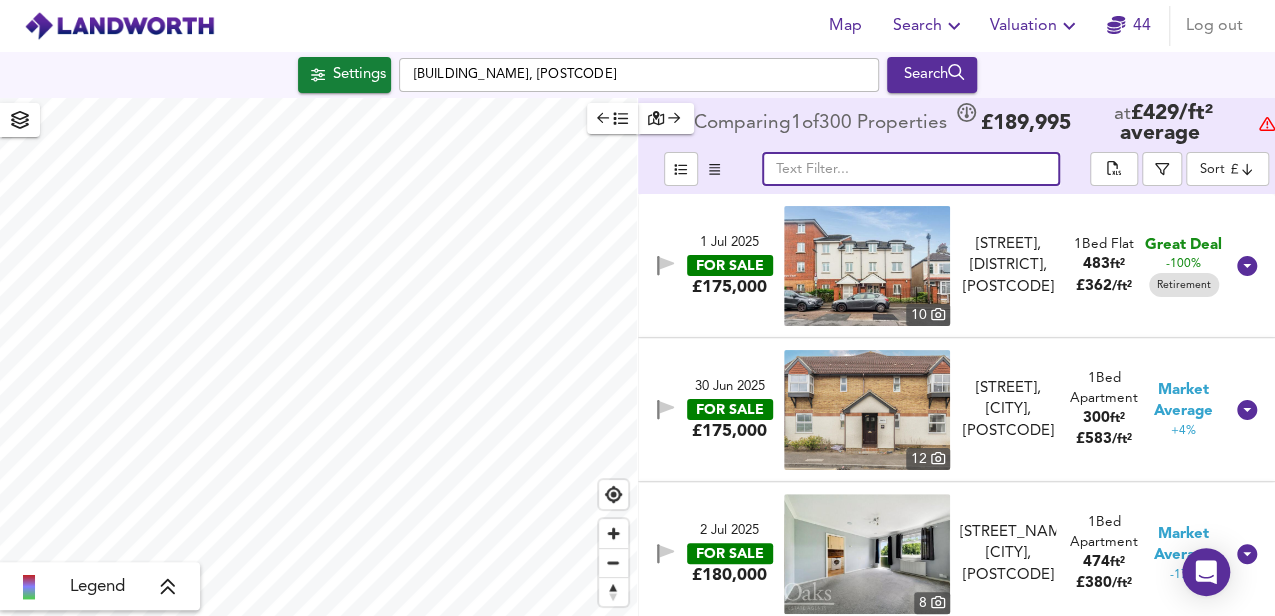 paste on "Restons Crescent, Eltham, London" 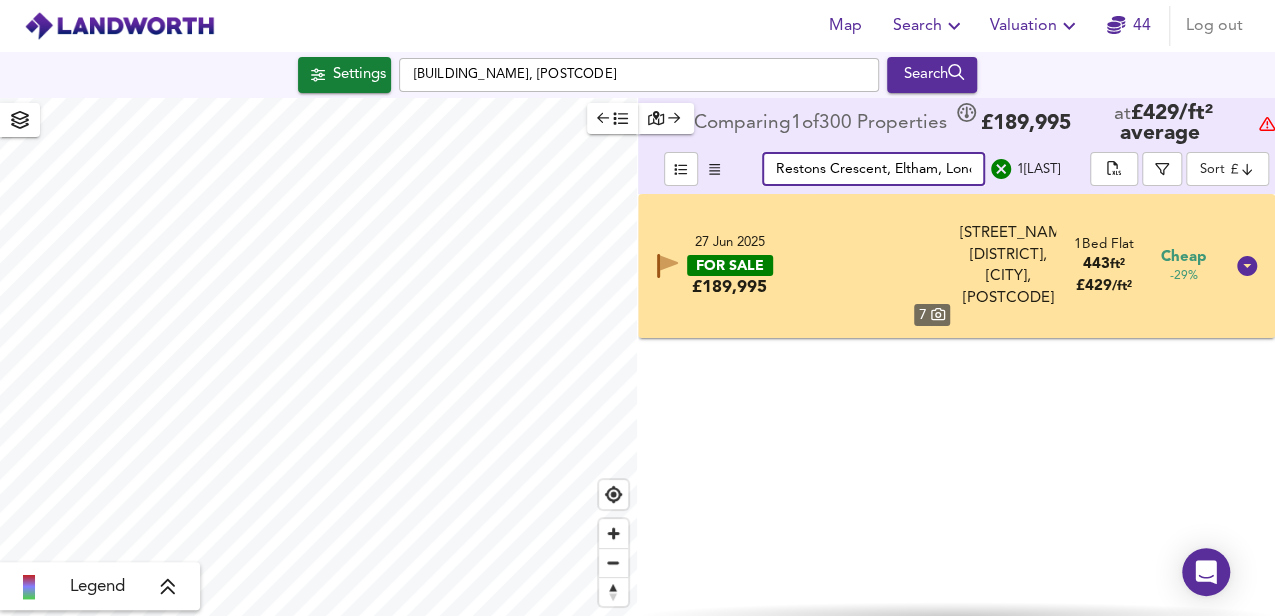 scroll, scrollTop: 0, scrollLeft: 21, axis: horizontal 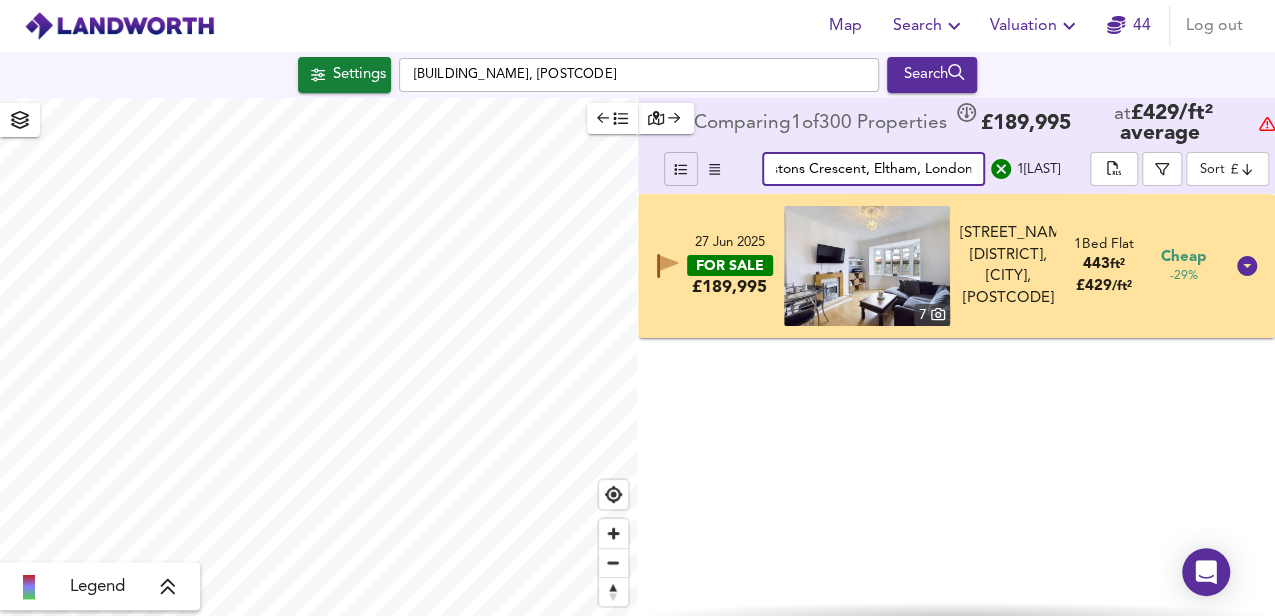 type on "Restons Crescent, Eltham, London" 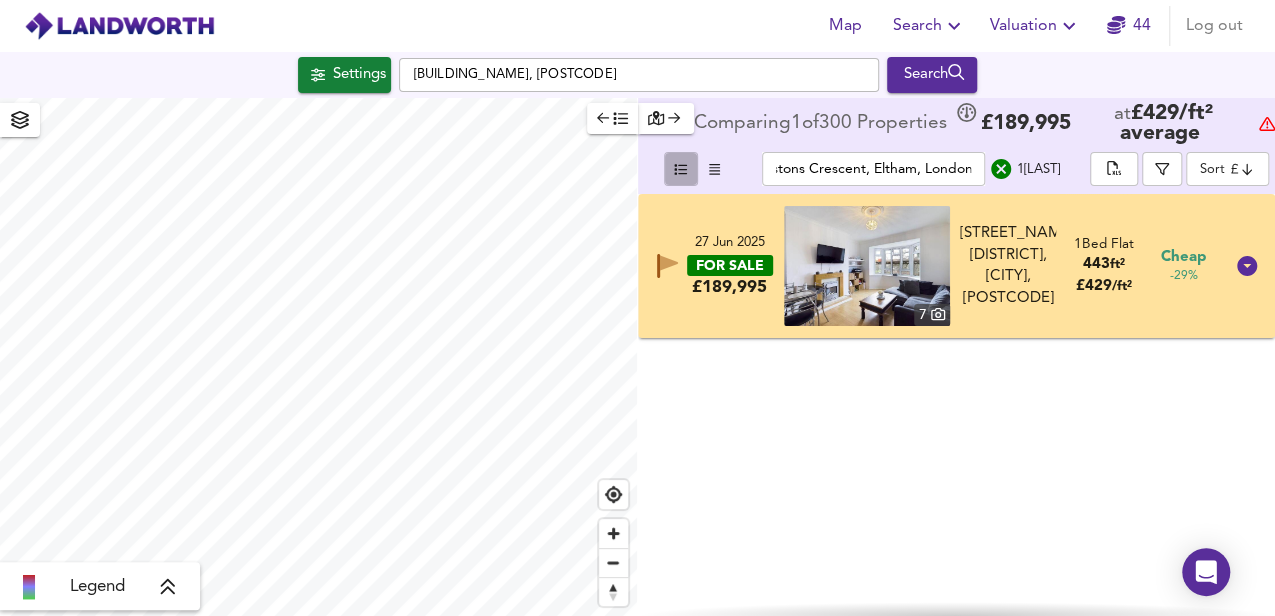 click at bounding box center [680, 169] 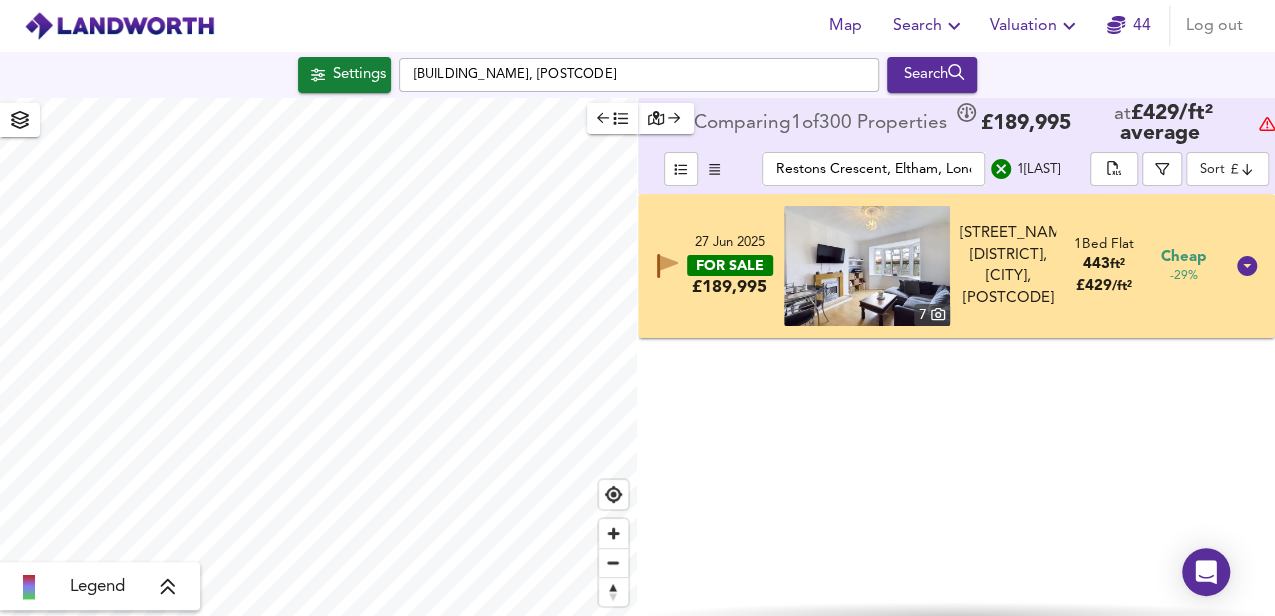 click at bounding box center (714, 169) 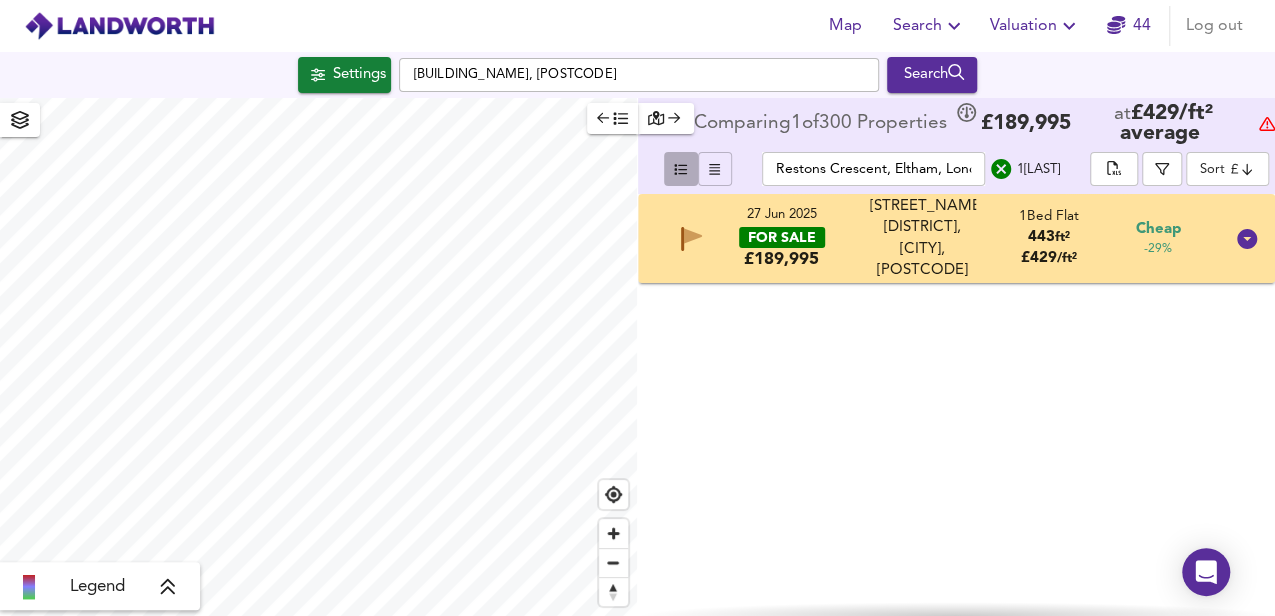 click at bounding box center [680, 169] 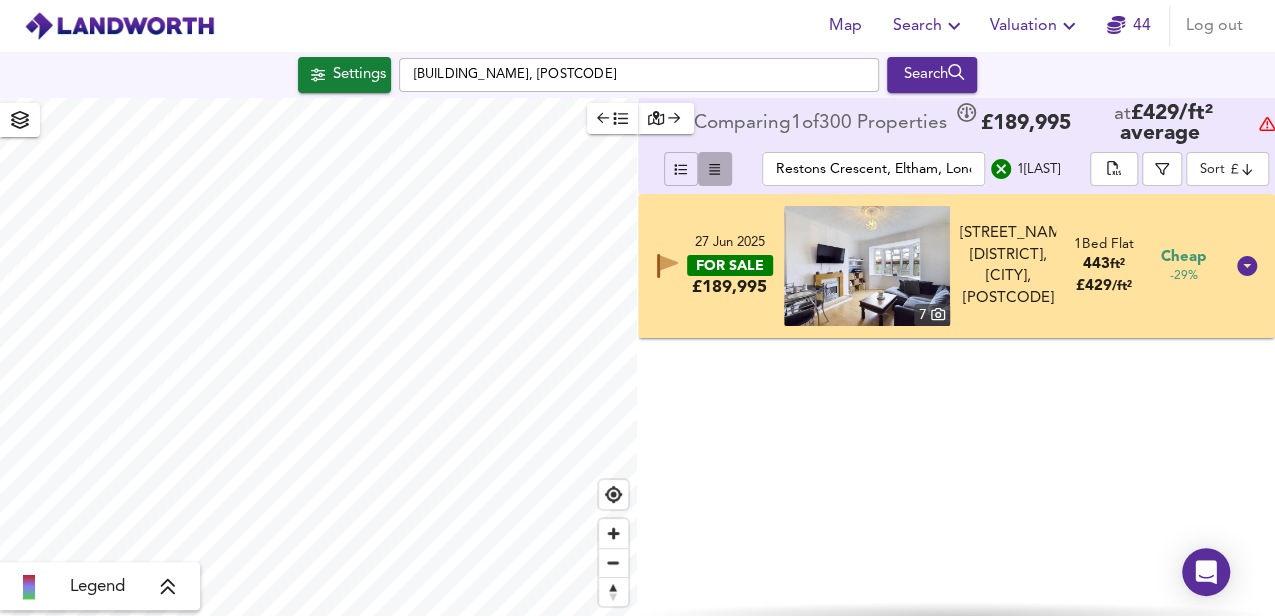 click at bounding box center [714, 169] 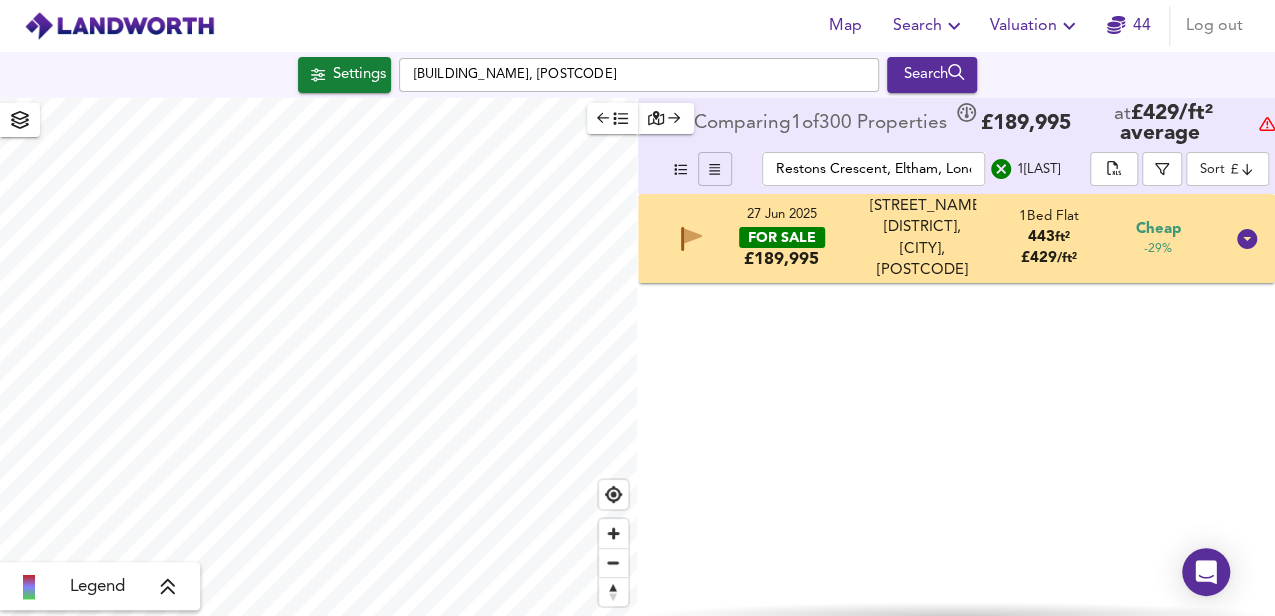 click at bounding box center [680, 169] 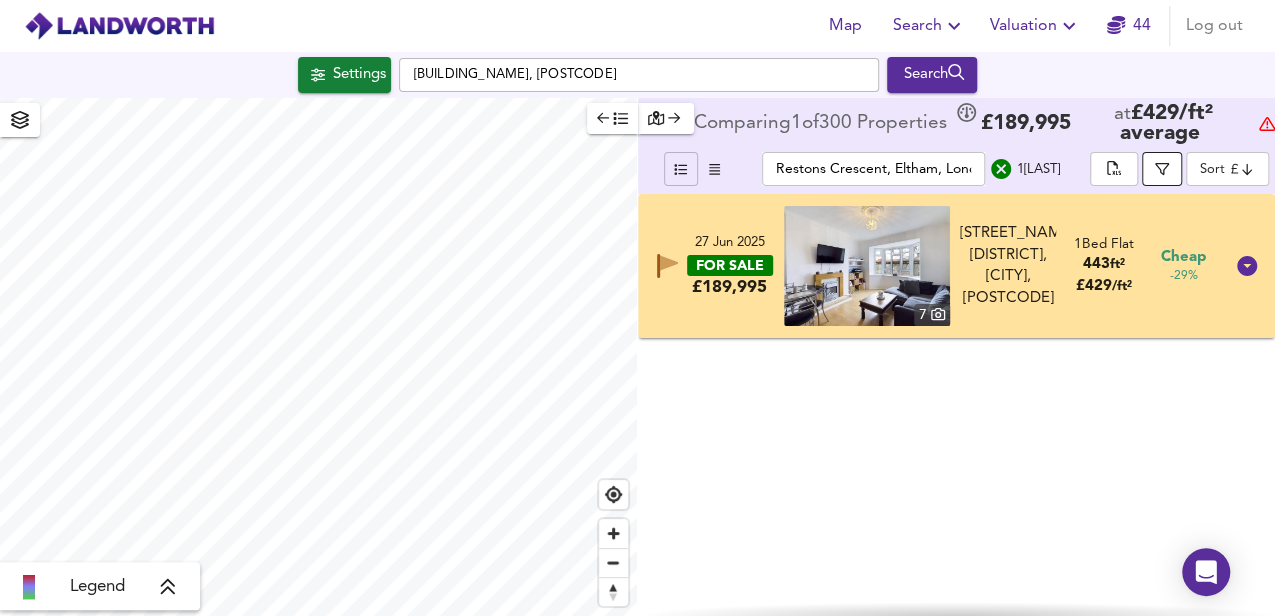 click at bounding box center (1162, 169) 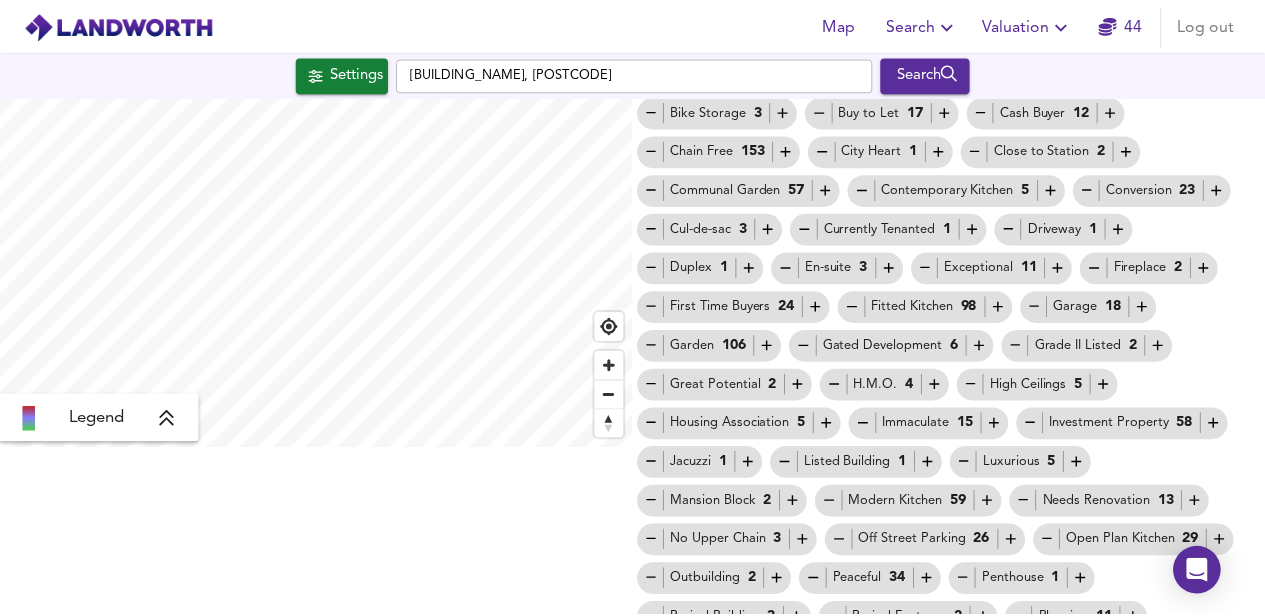 scroll, scrollTop: 0, scrollLeft: 0, axis: both 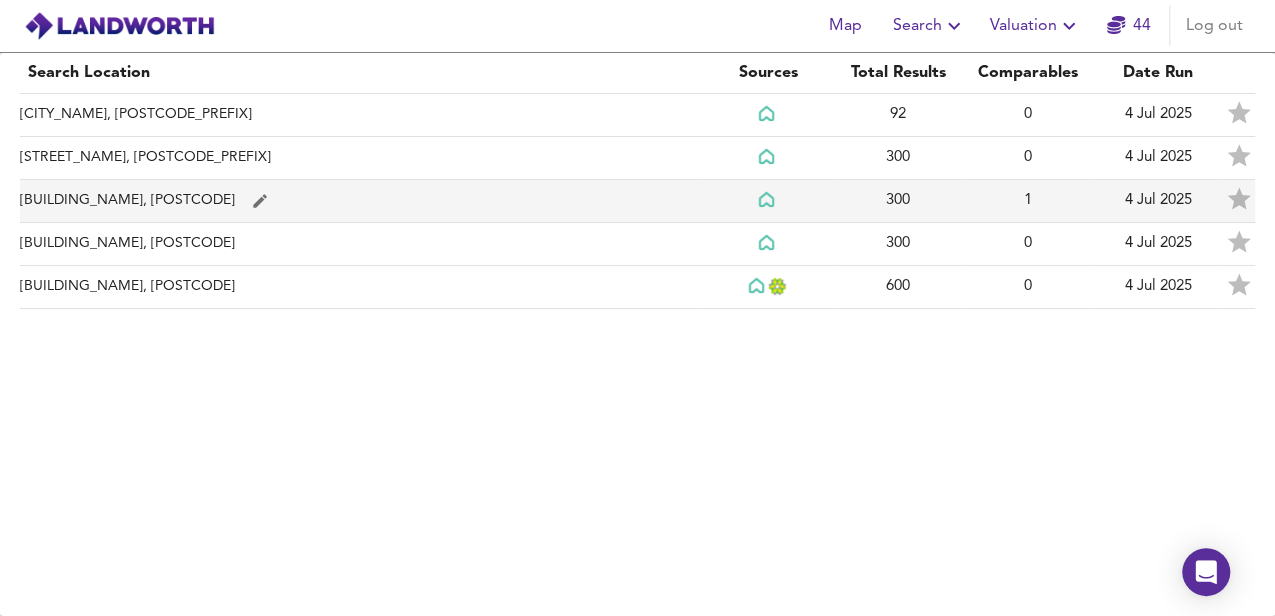 click on "[STREET], [POSTCODE]" at bounding box center [361, 115] 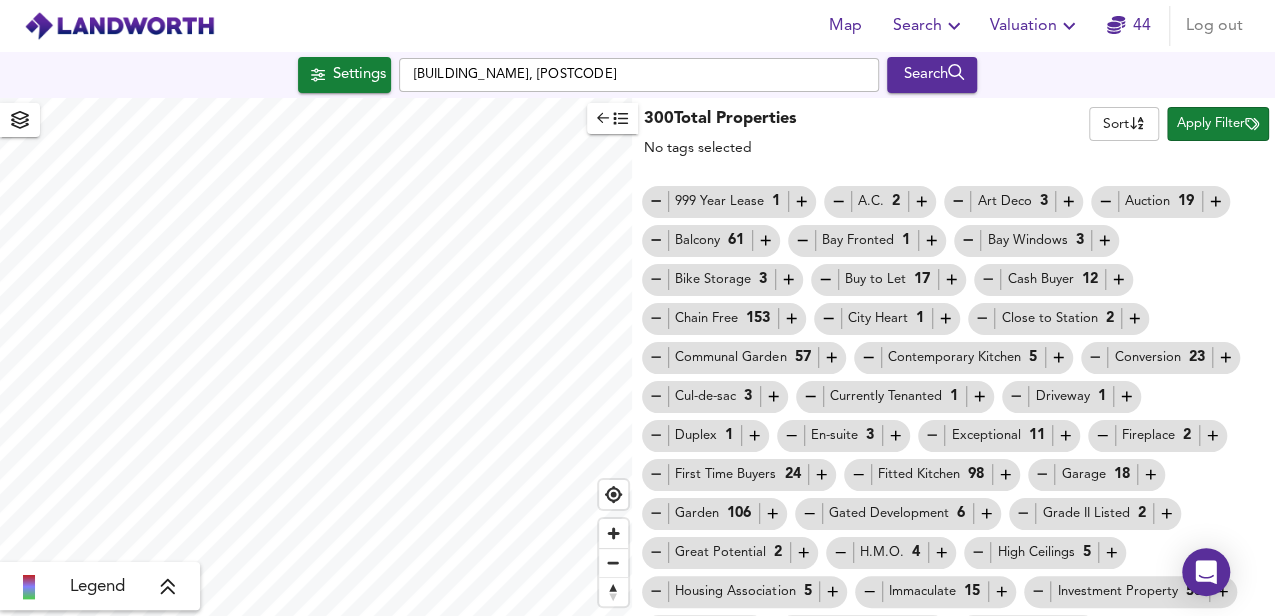 click on "Map Search Valuation    44 Log out        Settings     Little Cloisters, SW1P 3PL        Search            Legend   300  Total Properties No tags selected Sort   name ​    Apply Filter  999 Year Lease 1 A.C. 2 Art Deco 3 Auction 19 Balcony 61 Bay Fronted 1 Bay Windows 3 Bike Storage 3 Buy to Let 17 Cash Buyer 12 Chain Free 153 City Heart 1 Close to Station 2 Communal Garden 57 Contemporary Kitchen 5 Conversion 23 Cul-de-sac 3 Currently Tenanted 1 Driveway 1 Duplex 1 En-suite 3 Exceptional 11 Fireplace 2 First Time Buyers 24 Fitted Kitchen 98 Garage 18 Garden 106 Gated Development 6 Grade II Listed 2 Great Potential 2 H.M.O. 4 High Ceilings 5 Housing Association 5 Immaculate 15 Investment Property 58 Jacuzzi 1 Listed Building 1 Luxurious 5 Mansion Block 2 Modern Kitchen 59 Needs Renovation 13 No Upper Chain 3 Off Street Parking 26 Open Plan Kitchen 29 Outbuilding 2 Peaceful 34 Penthouse 1 Period Building 3 Period Features 2 Planning 11 Private Entrance 8 Purpose Built 38 1 6 4 5 1" at bounding box center [637, 308] 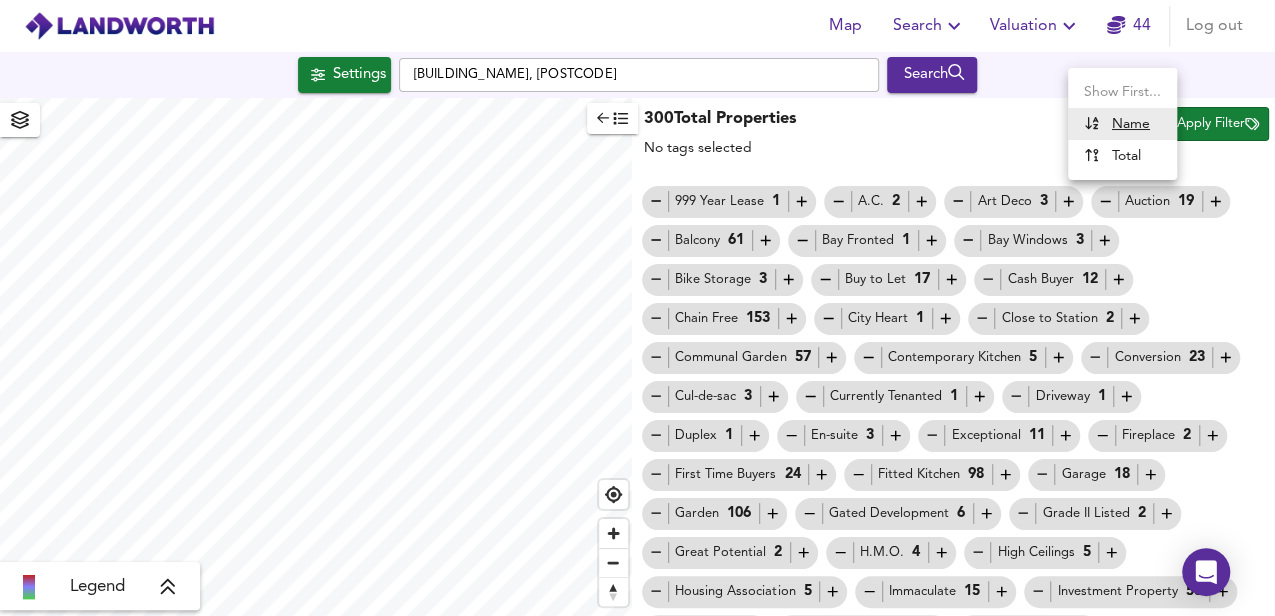 click at bounding box center (637, 308) 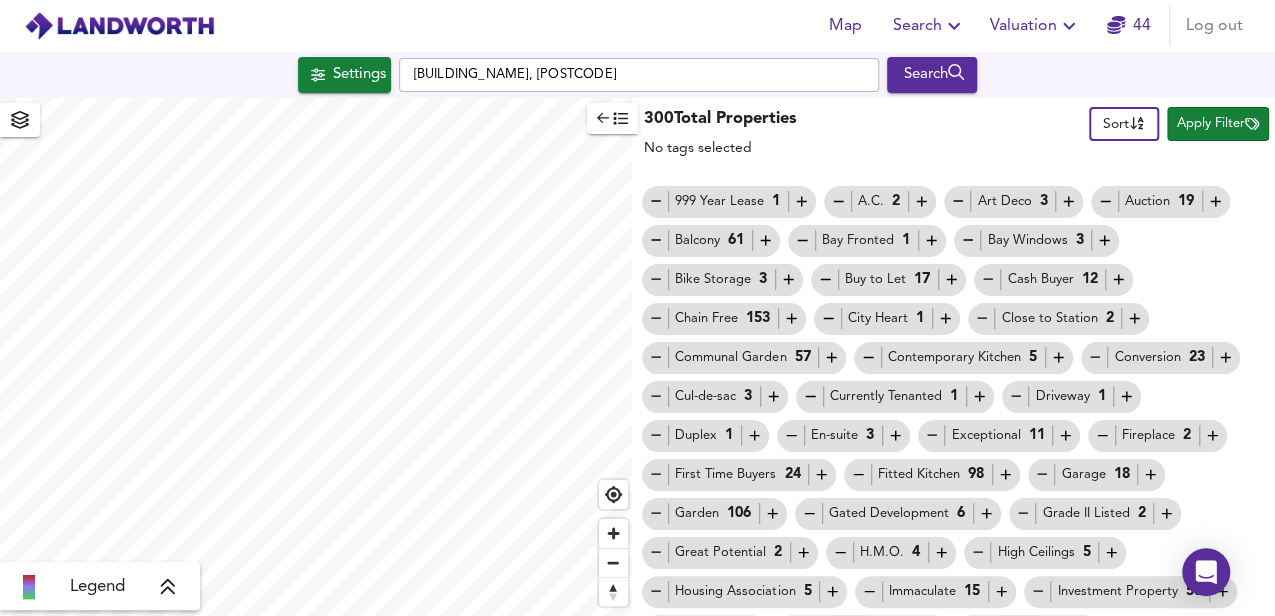 click on "Apply Filter" at bounding box center (1218, 124) 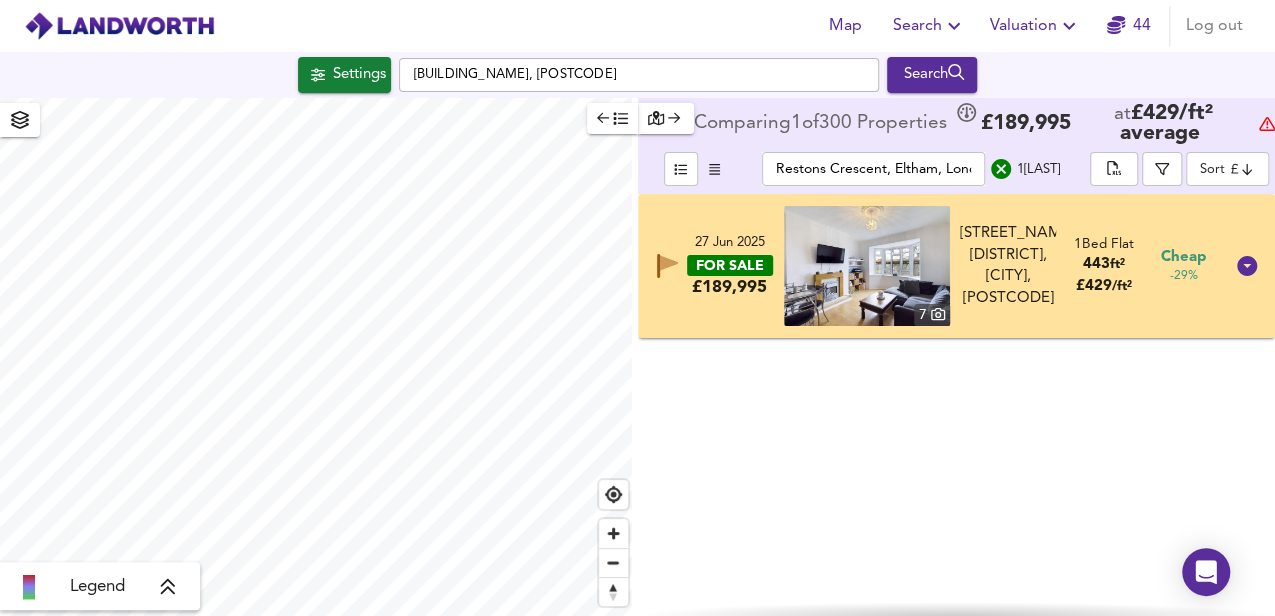 click on "FOR SALE" at bounding box center (730, 265) 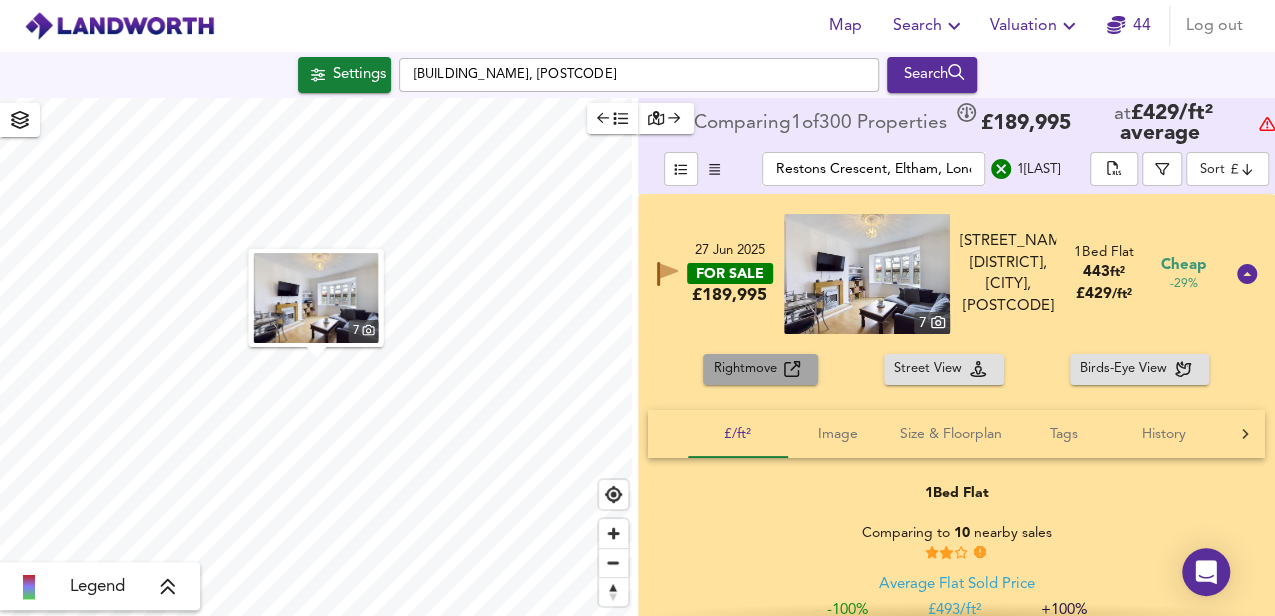 click at bounding box center [792, 369] 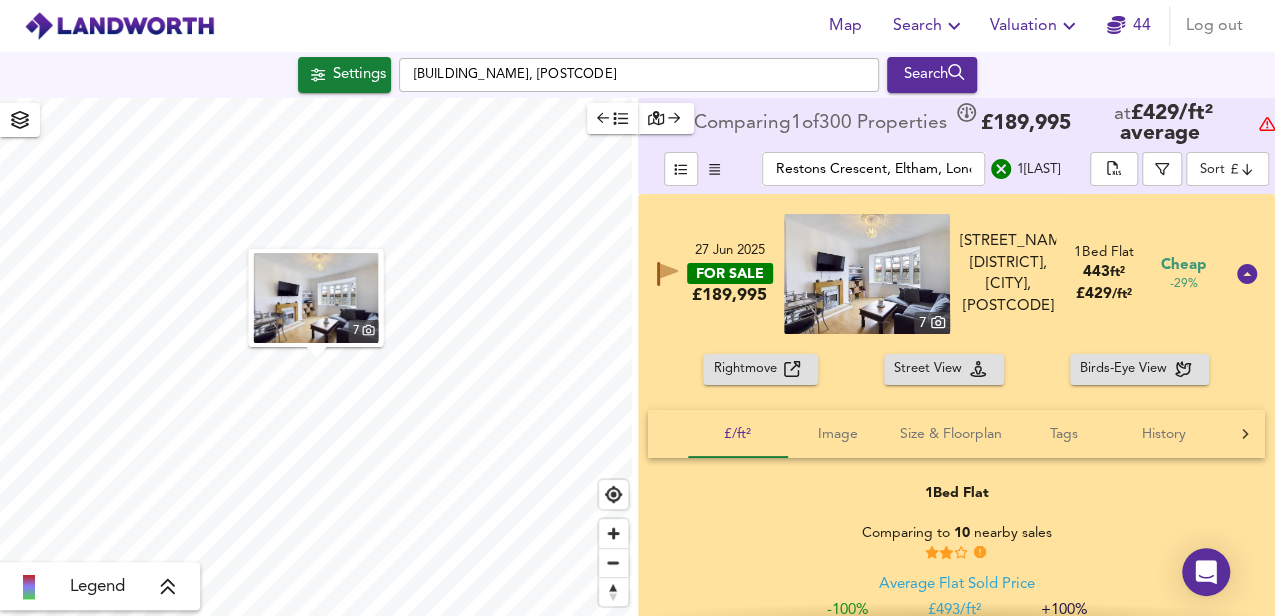 click at bounding box center [954, 26] 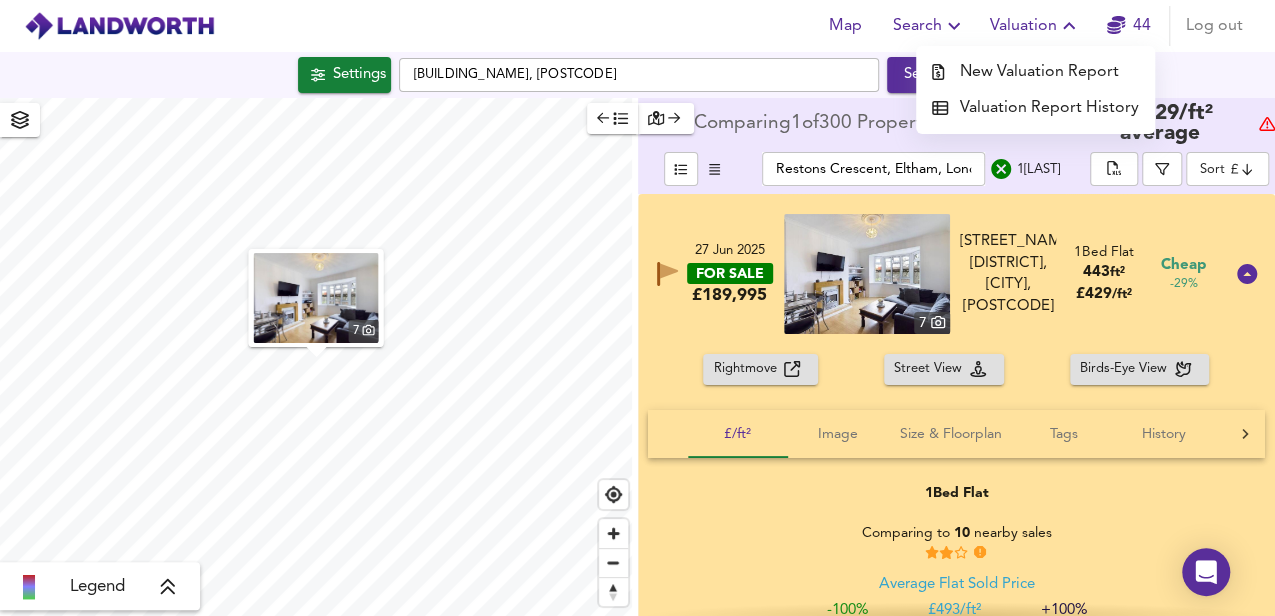 click on "New Valuation Report" at bounding box center [1035, 72] 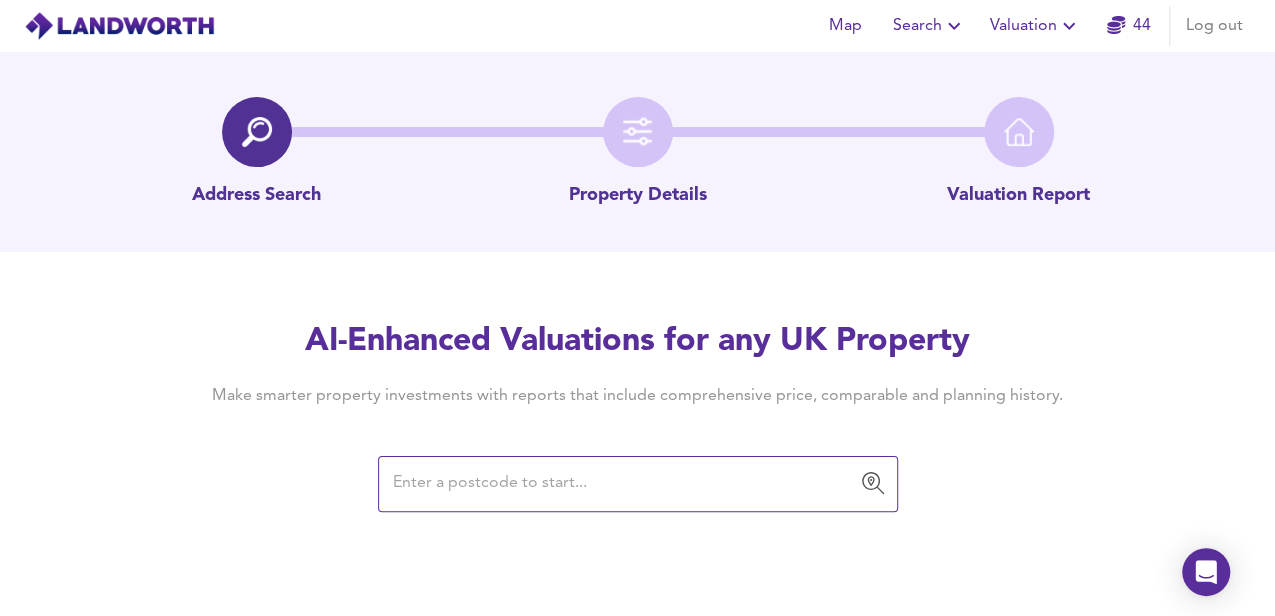 click at bounding box center (623, 484) 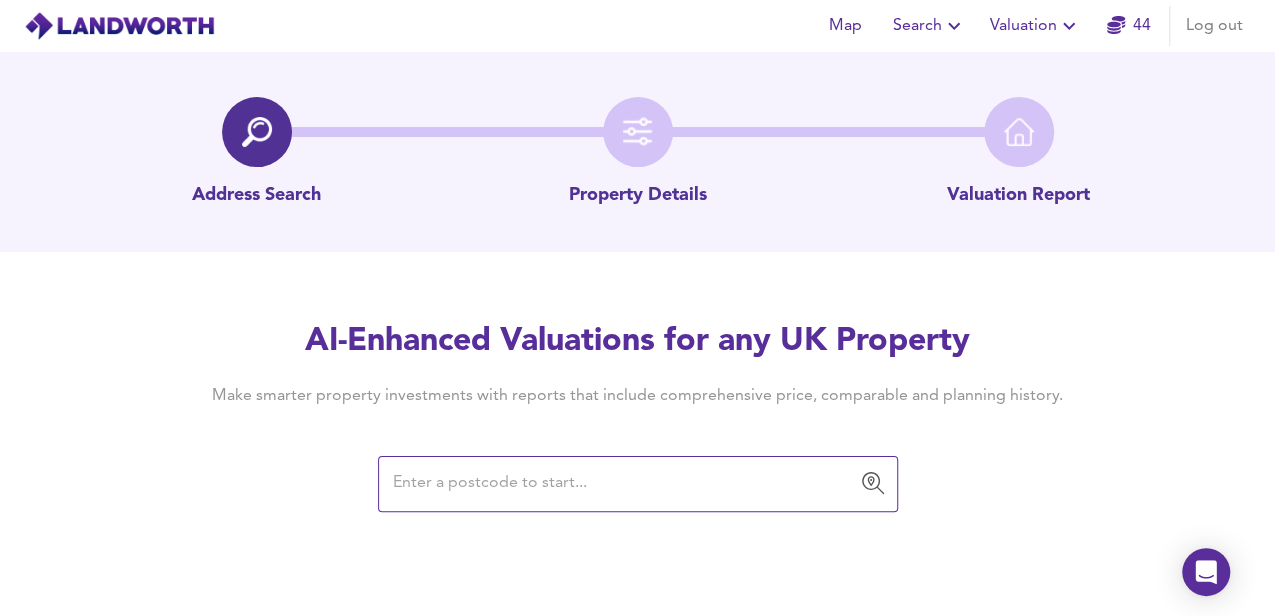 paste on "Restons Crescent, Eltham, London" 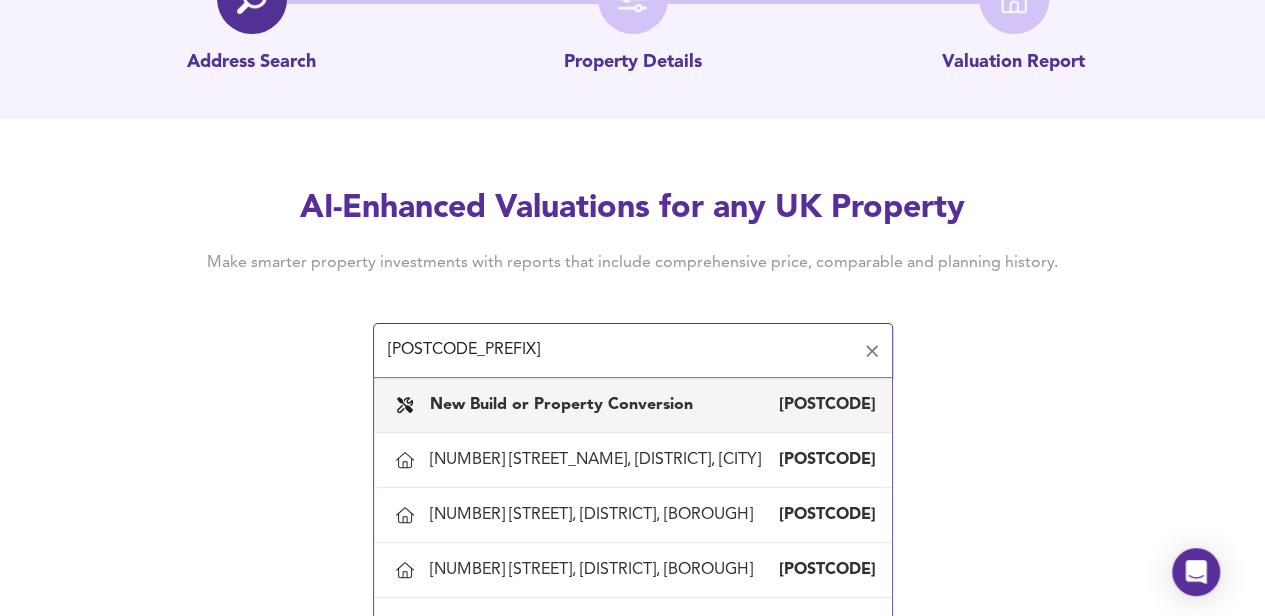 scroll, scrollTop: 140, scrollLeft: 0, axis: vertical 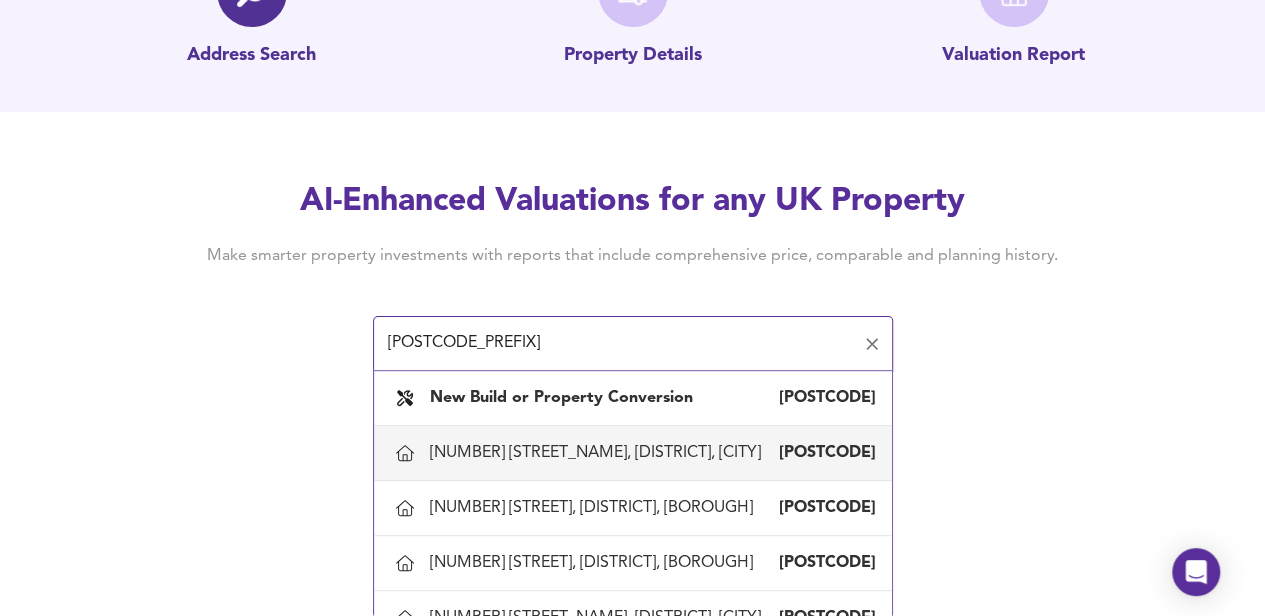 click on "110 Restons Crescent, Avery Hill, Greenwich" at bounding box center [599, 453] 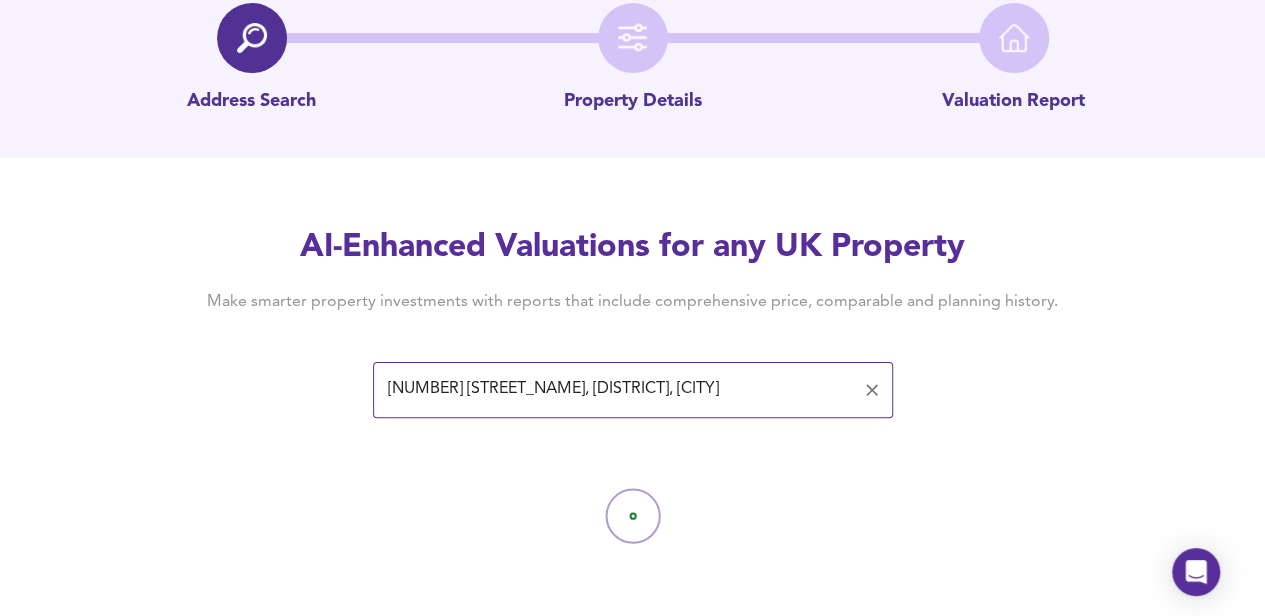 scroll, scrollTop: 0, scrollLeft: 0, axis: both 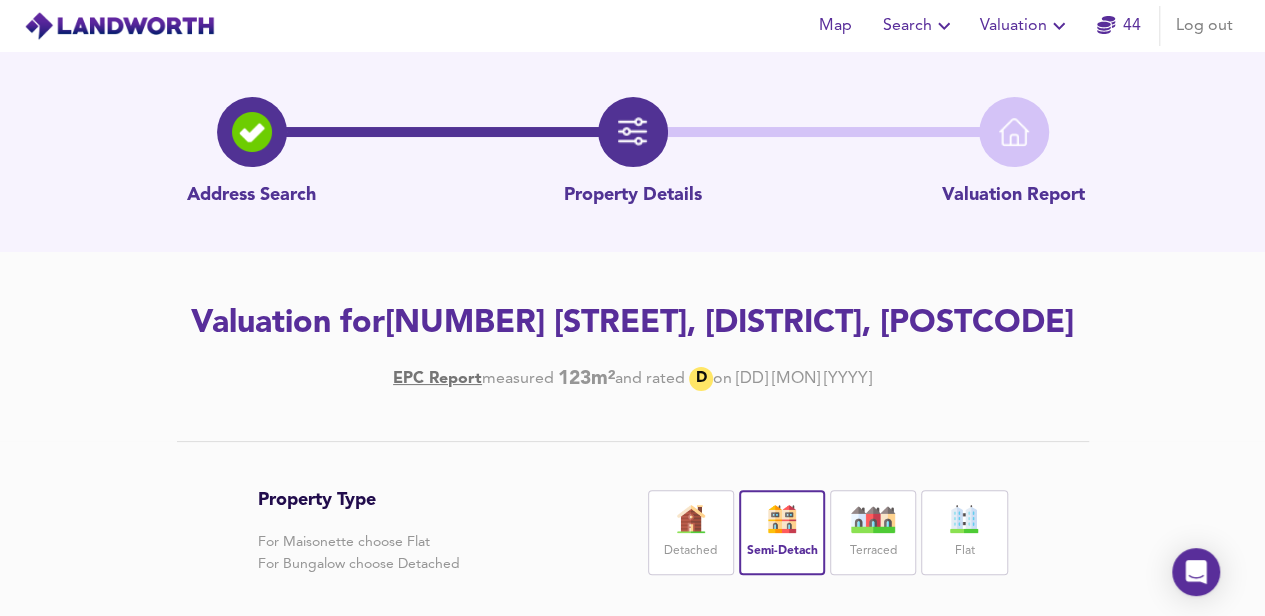 click at bounding box center (691, 519) 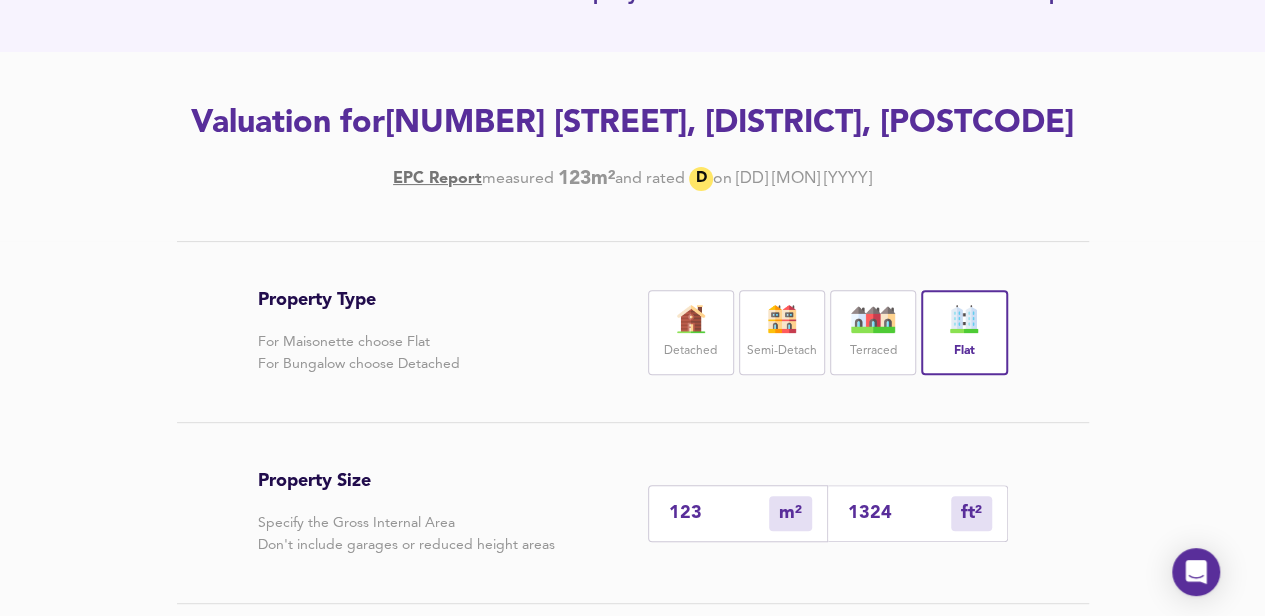scroll, scrollTop: 266, scrollLeft: 0, axis: vertical 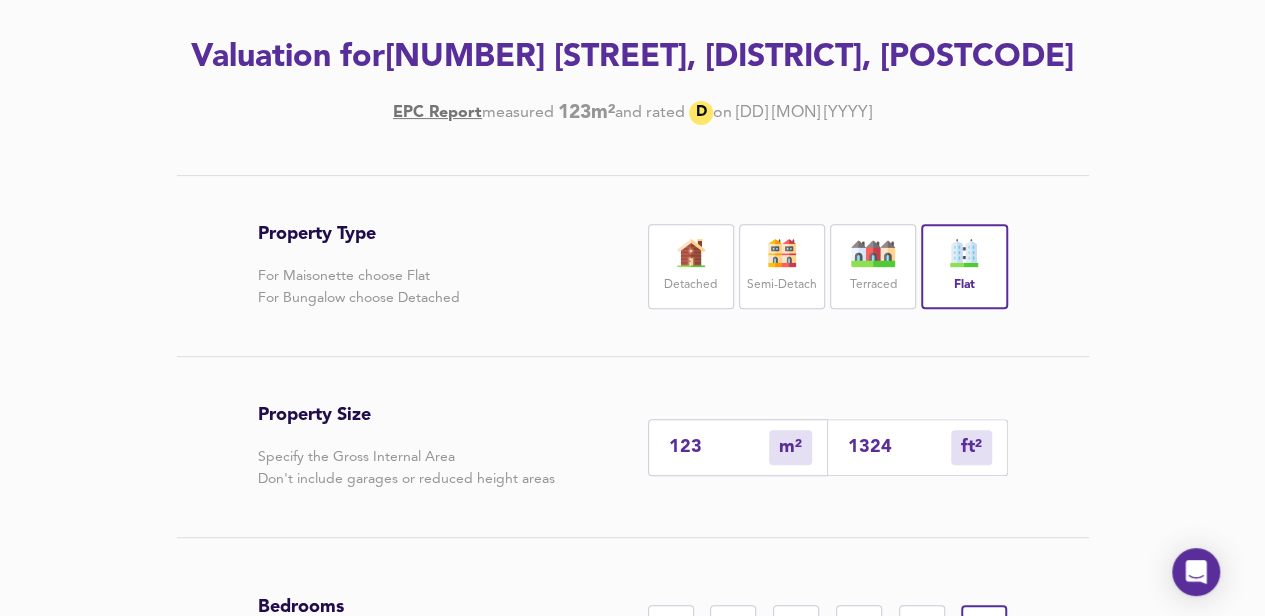 click on "1324" at bounding box center [899, 447] 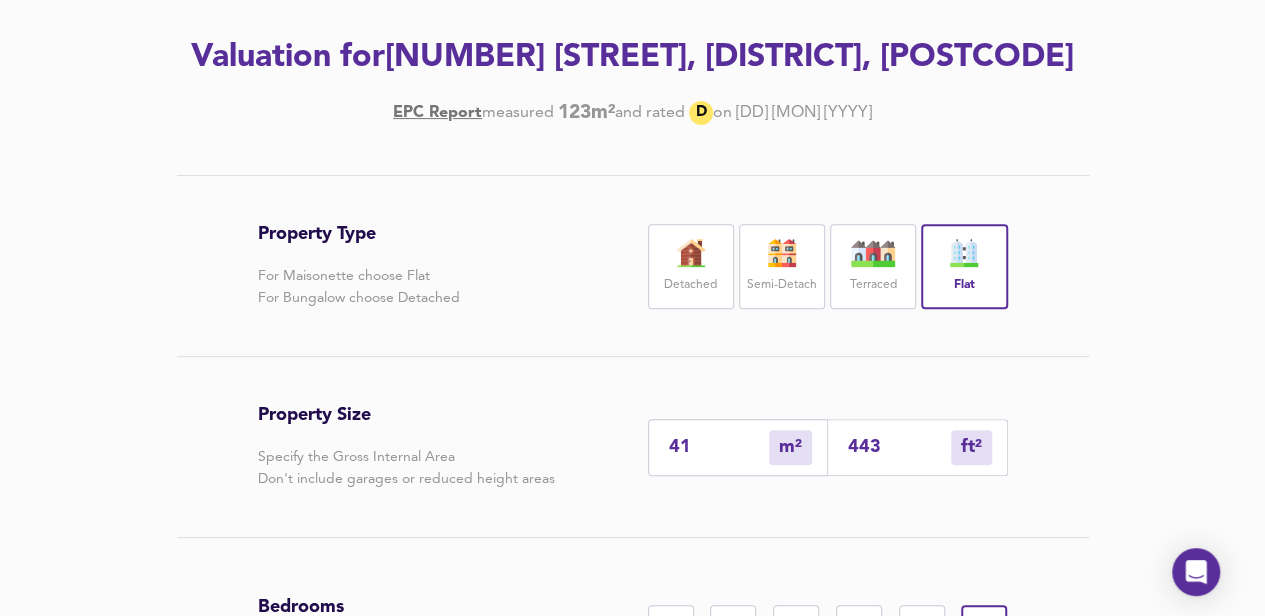 type on "443" 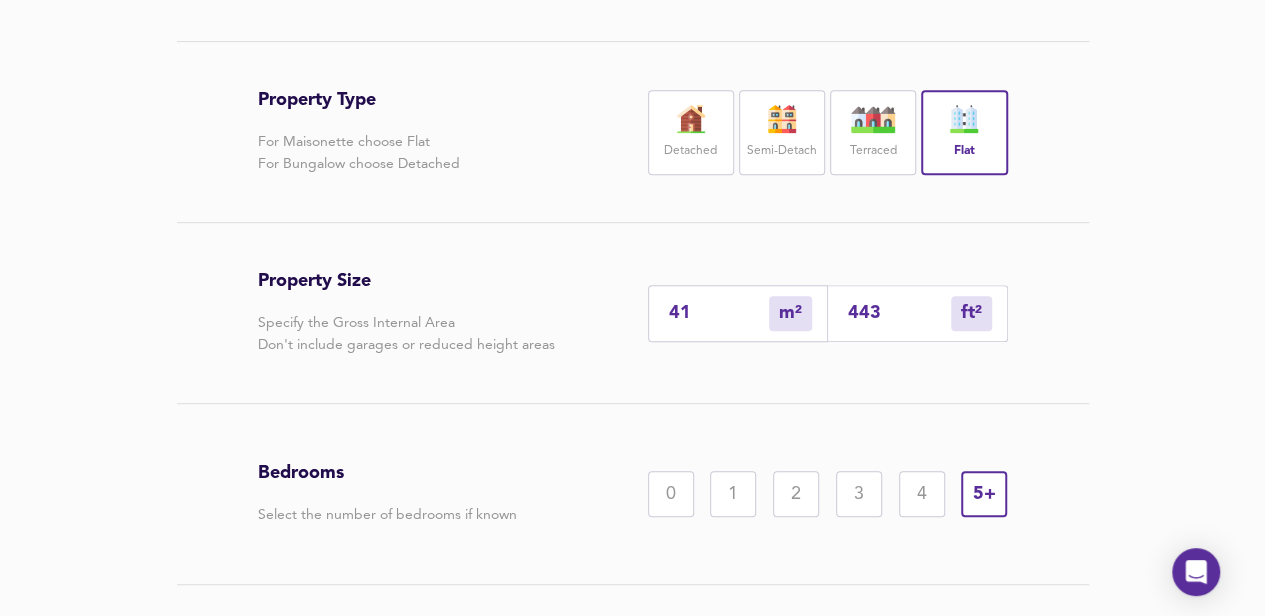 scroll, scrollTop: 466, scrollLeft: 0, axis: vertical 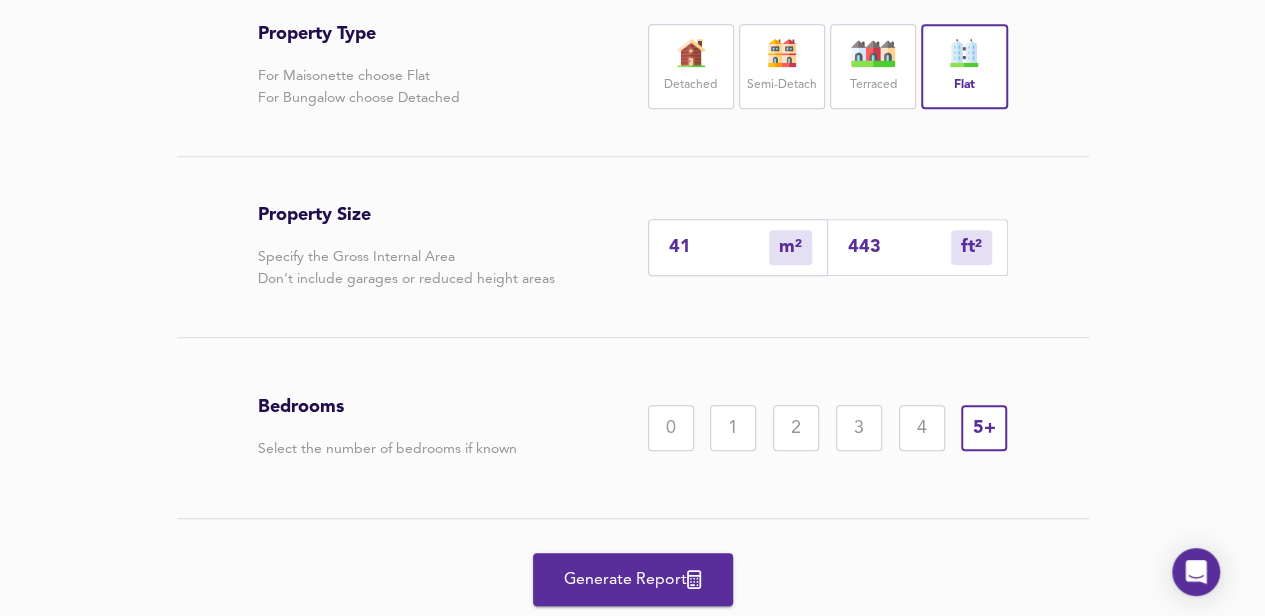 click on "2" at bounding box center (796, 428) 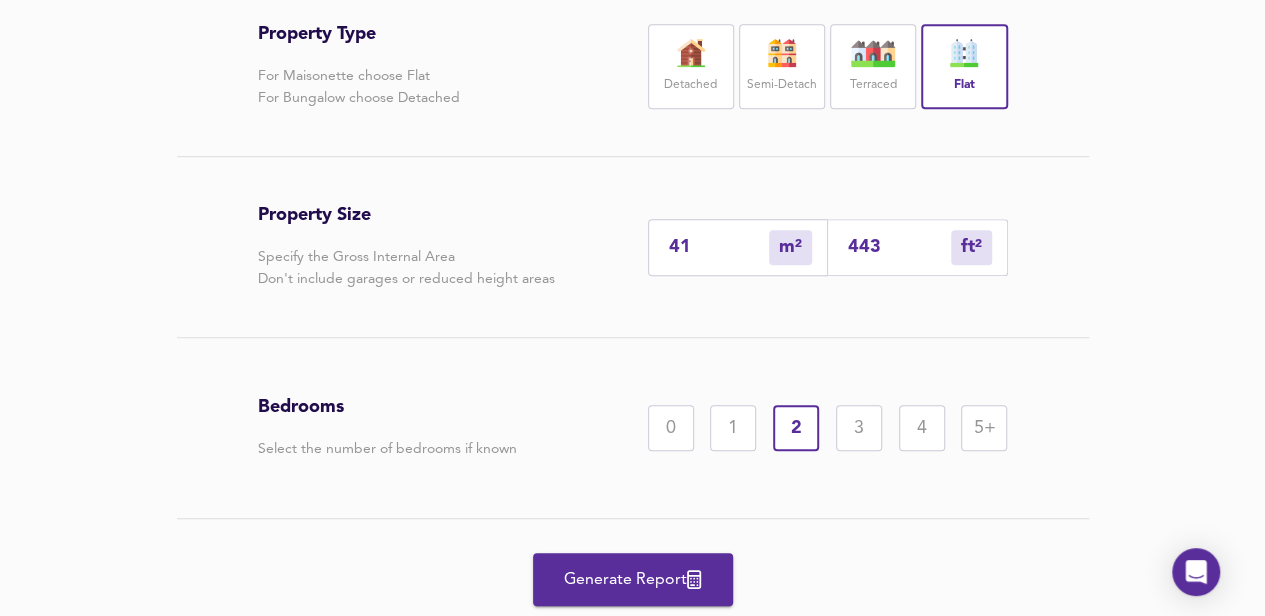 scroll, scrollTop: 530, scrollLeft: 0, axis: vertical 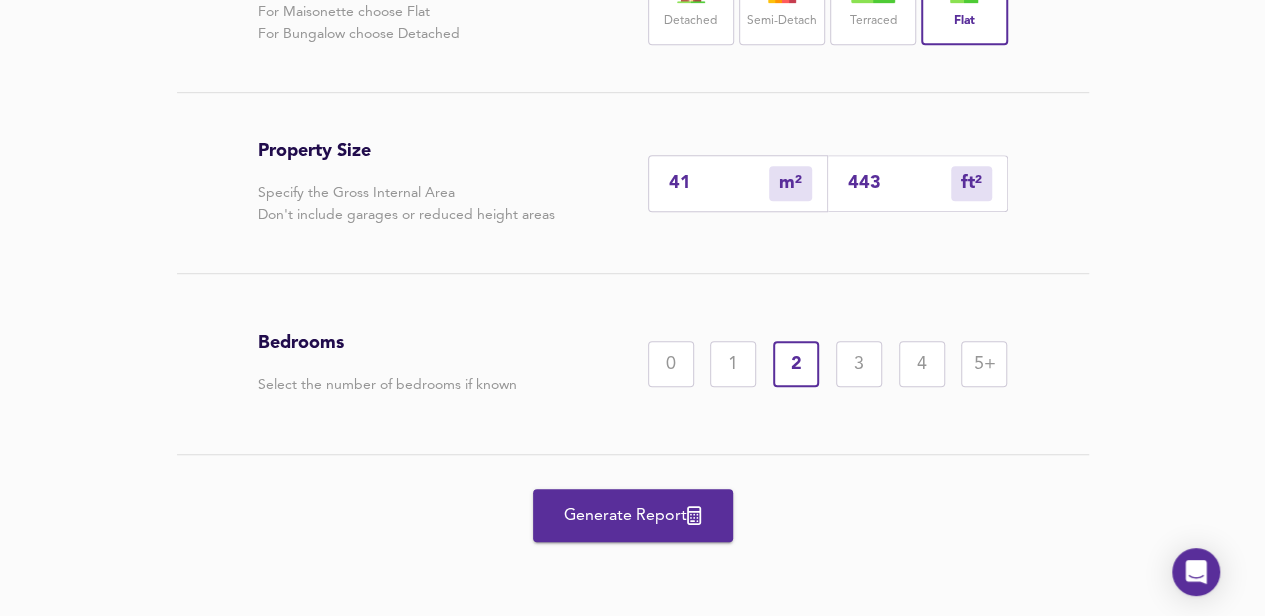 click on "Generate Report" at bounding box center (633, 516) 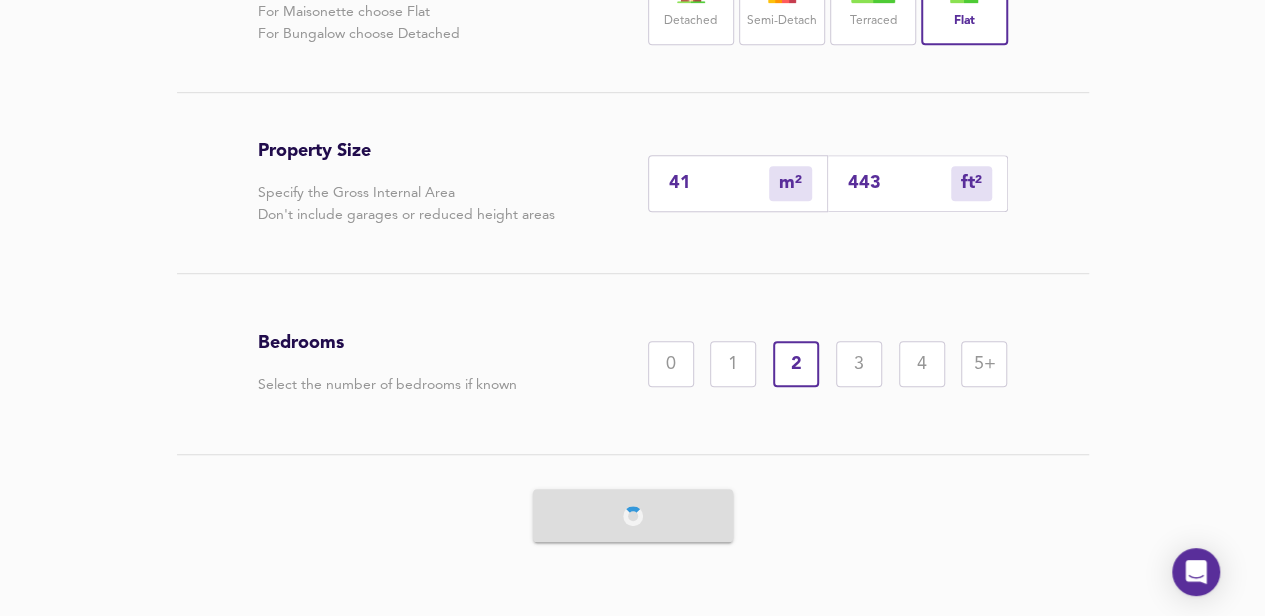 scroll, scrollTop: 0, scrollLeft: 0, axis: both 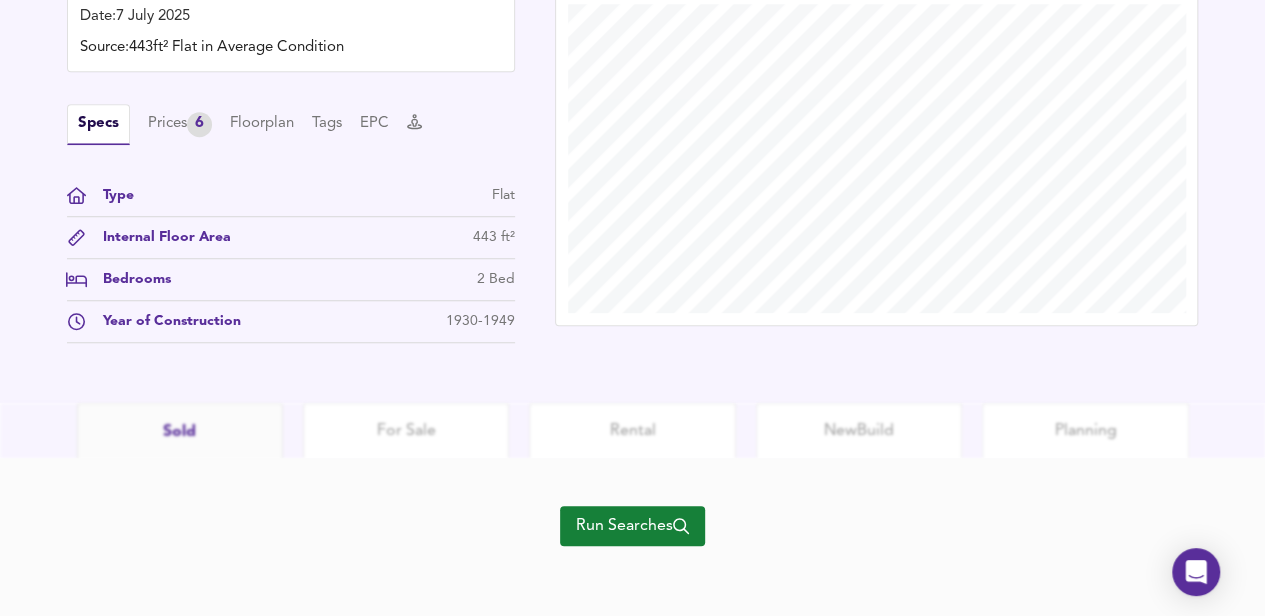 click on "Run Searches" at bounding box center (632, 526) 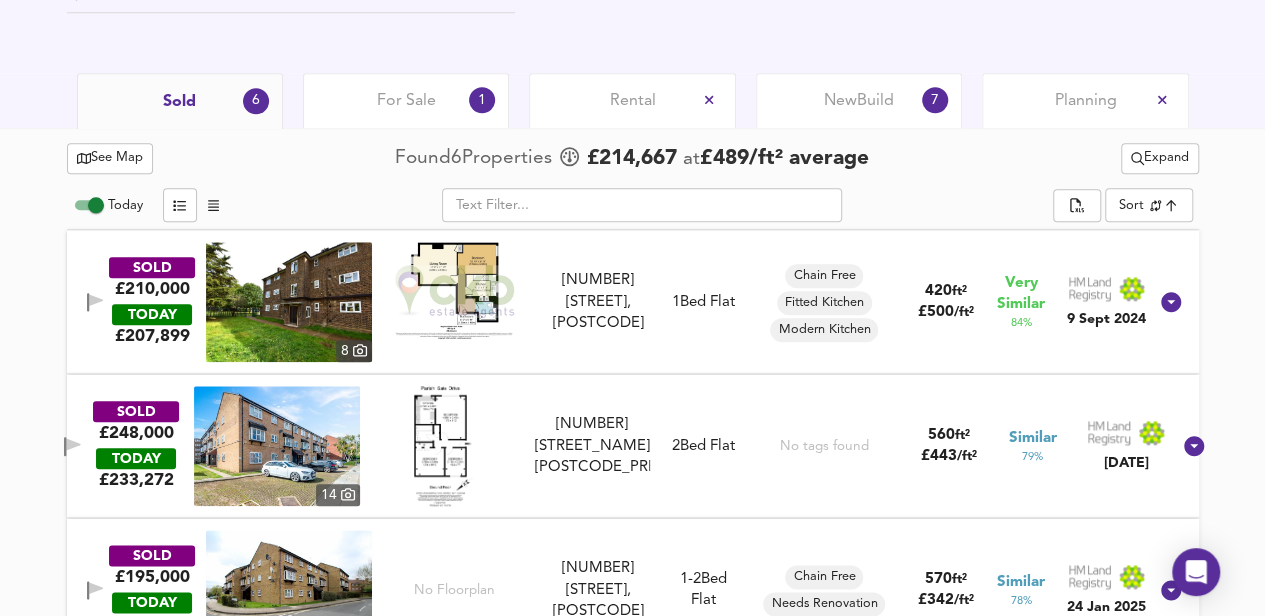 scroll, scrollTop: 981, scrollLeft: 0, axis: vertical 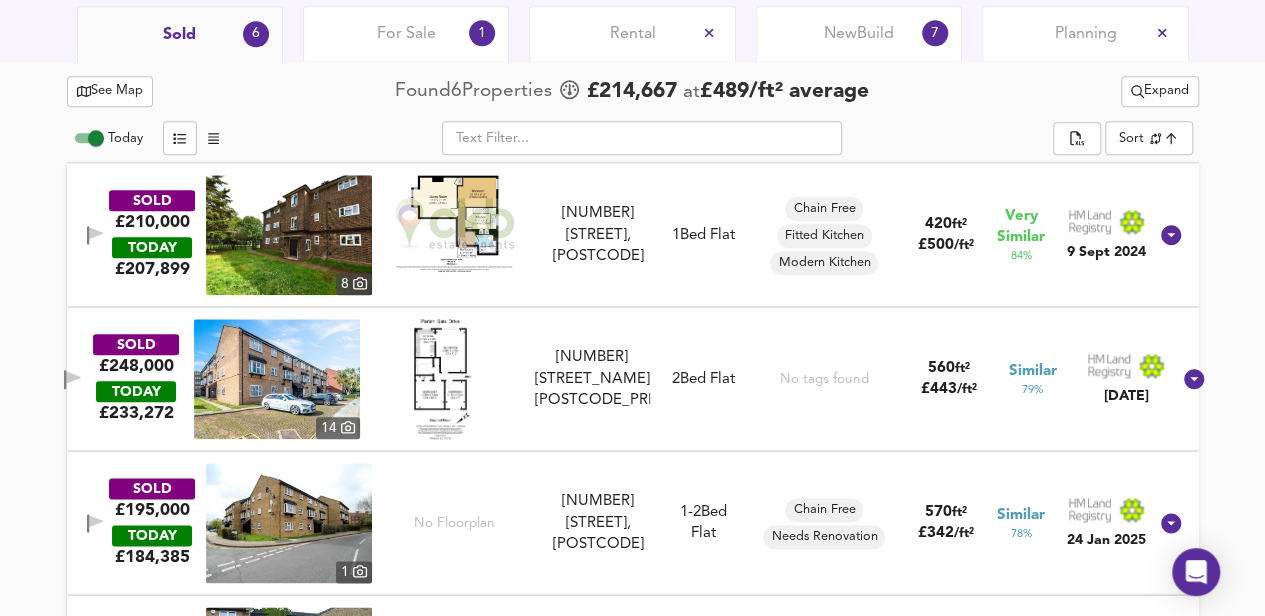 click at bounding box center [455, 223] 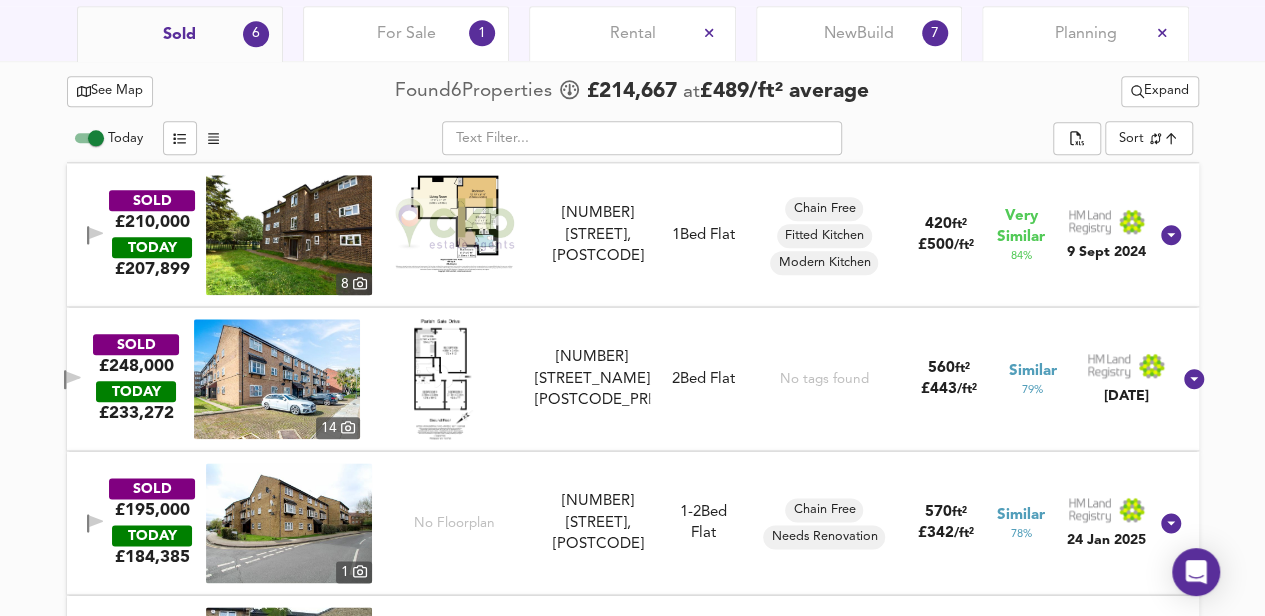 scroll, scrollTop: 1048, scrollLeft: 0, axis: vertical 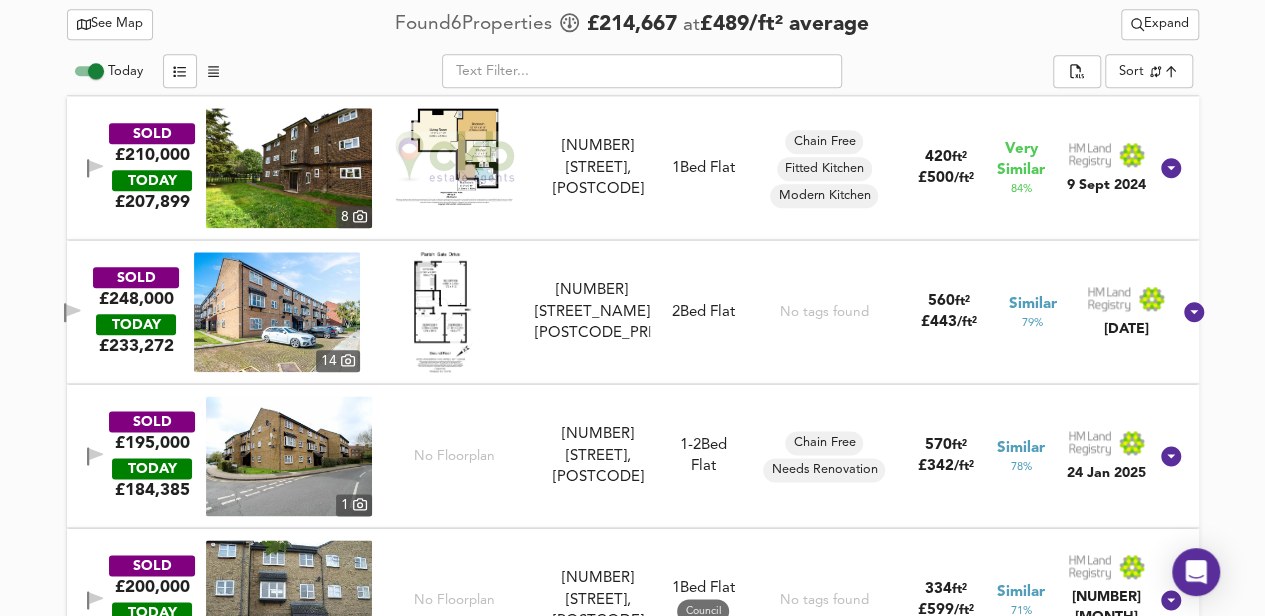 click at bounding box center [444, 312] 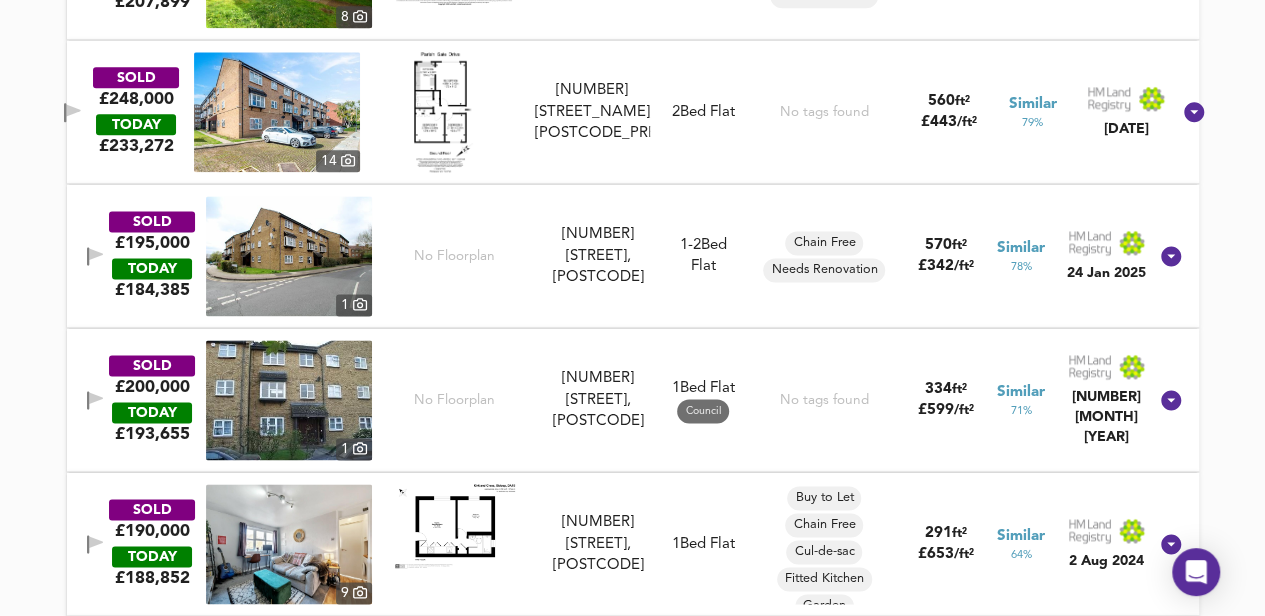 scroll, scrollTop: 1314, scrollLeft: 0, axis: vertical 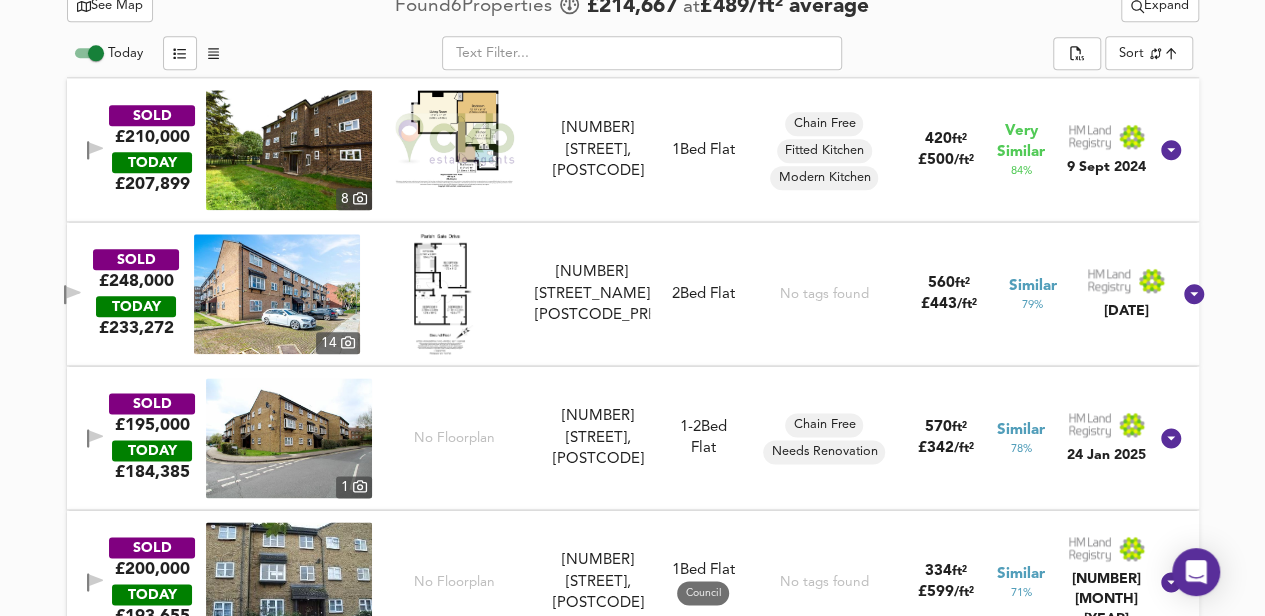 click on "£248,000" at bounding box center [136, 281] 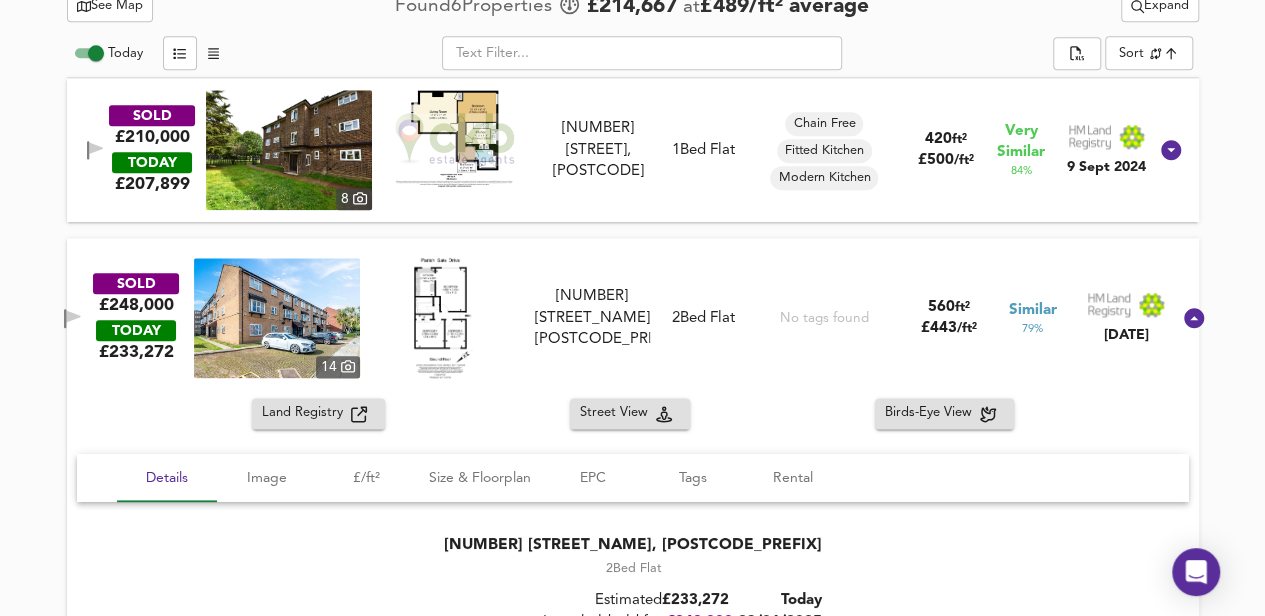 click at bounding box center [277, 318] 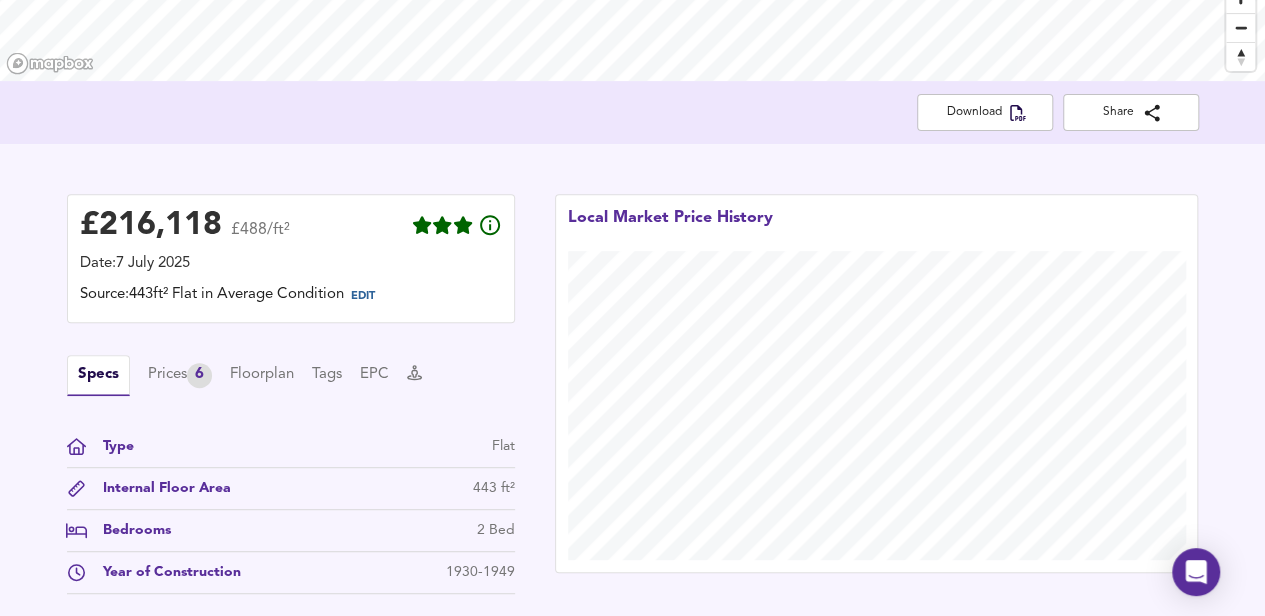 scroll, scrollTop: 0, scrollLeft: 0, axis: both 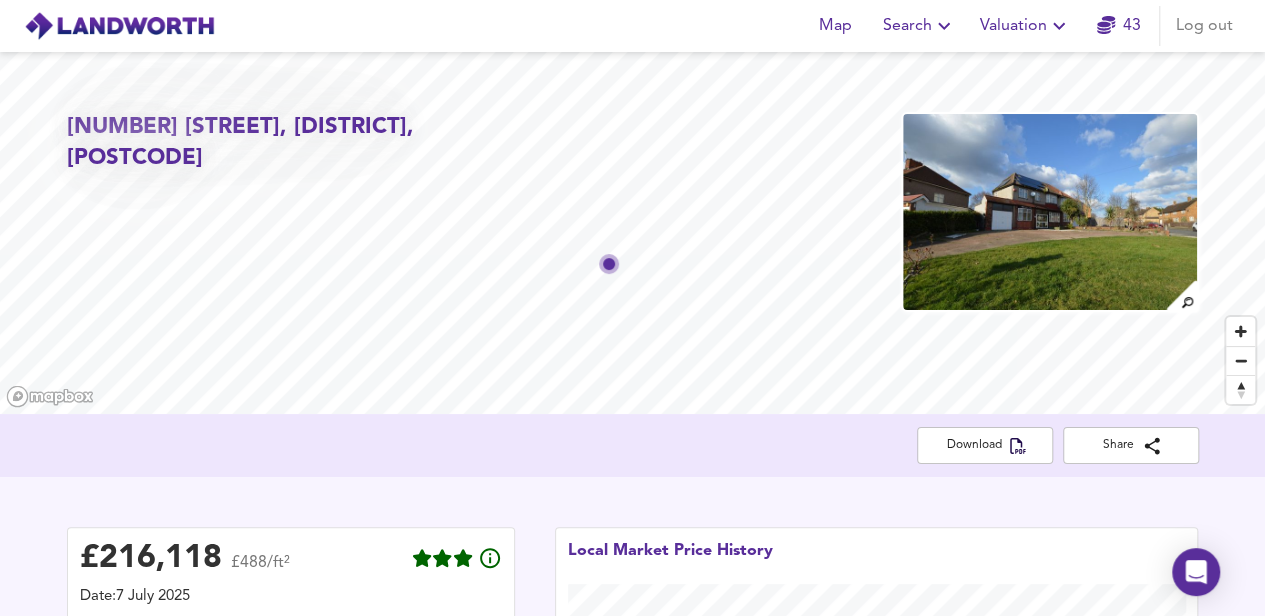 click at bounding box center [944, 26] 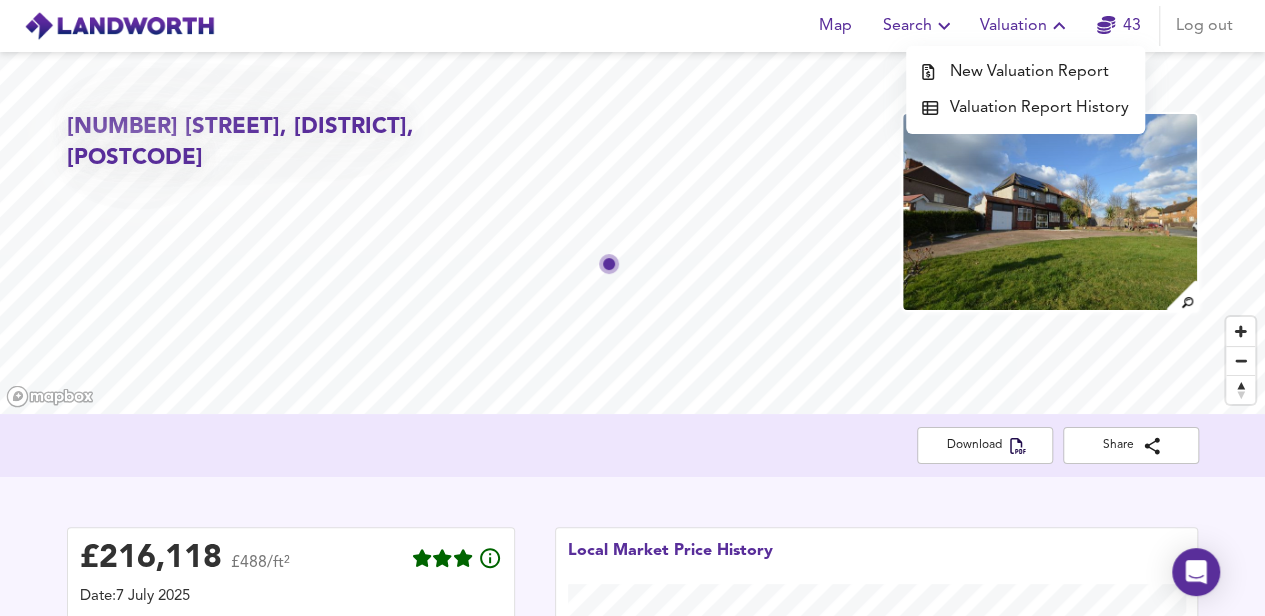 click on "New Valuation Report" at bounding box center (1025, 72) 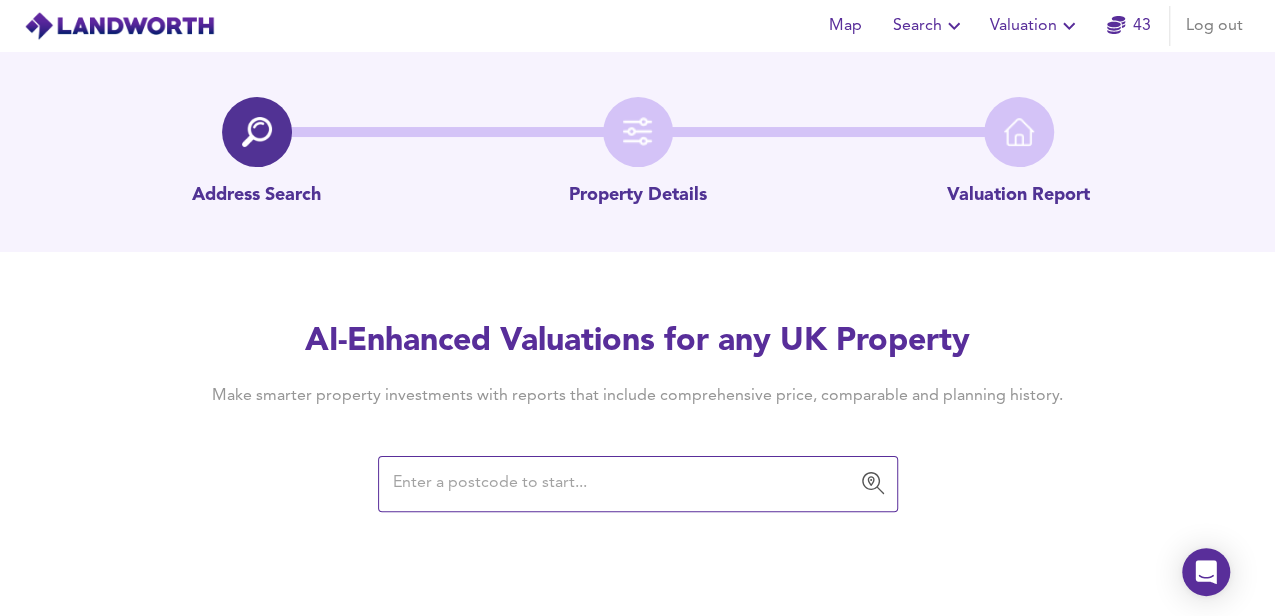 click at bounding box center [623, 484] 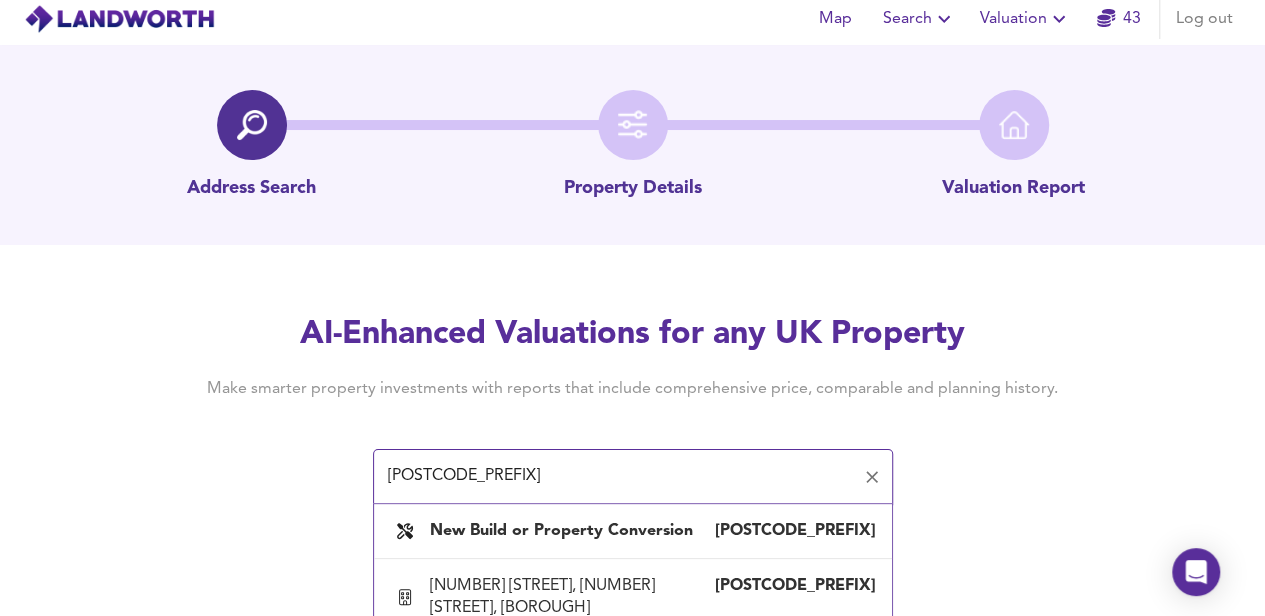 scroll, scrollTop: 140, scrollLeft: 0, axis: vertical 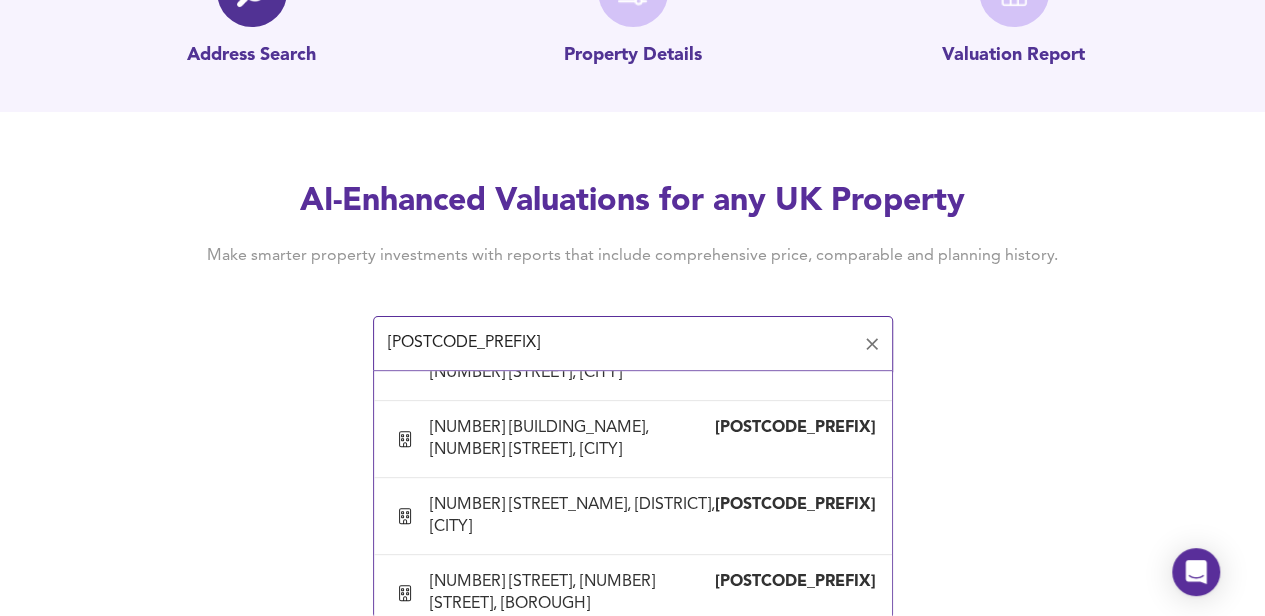 click on "10 Hillside House, 1 Duppas Avenue, Croydon" at bounding box center (572, 824) 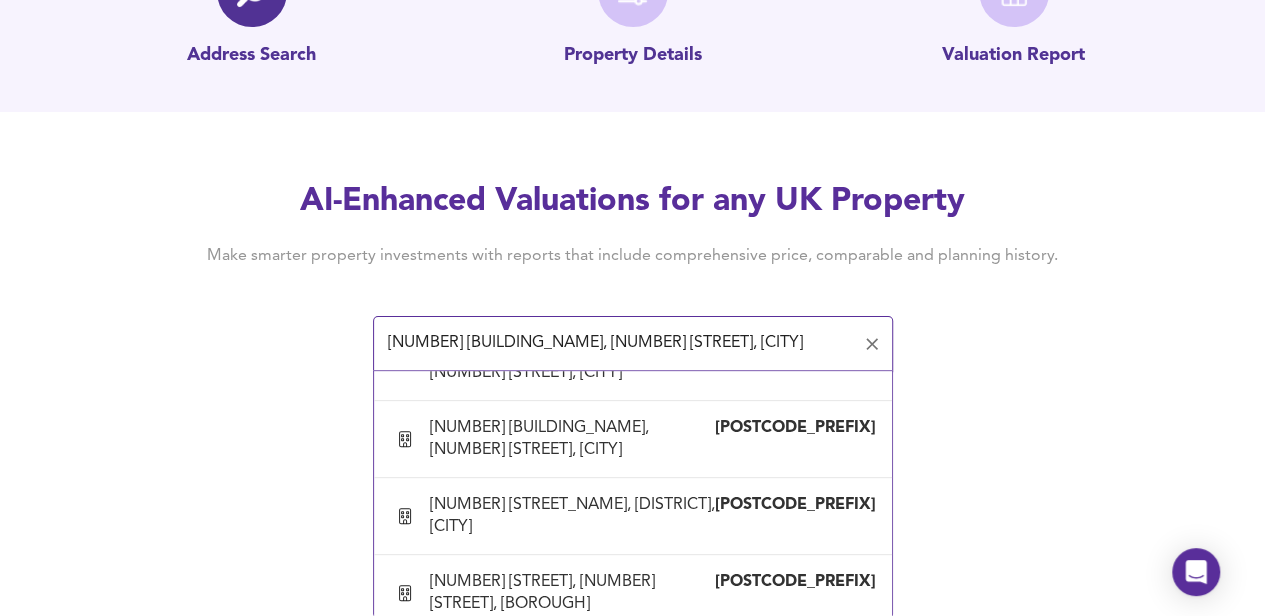 scroll, scrollTop: 0, scrollLeft: 0, axis: both 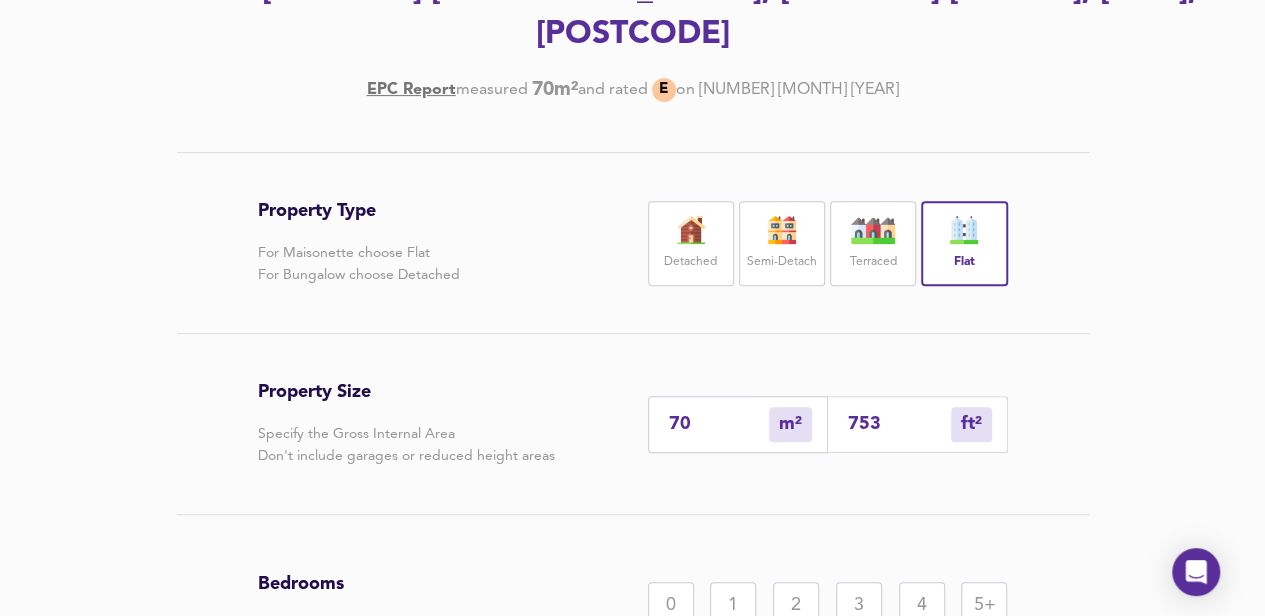 click on "753" at bounding box center [899, 424] 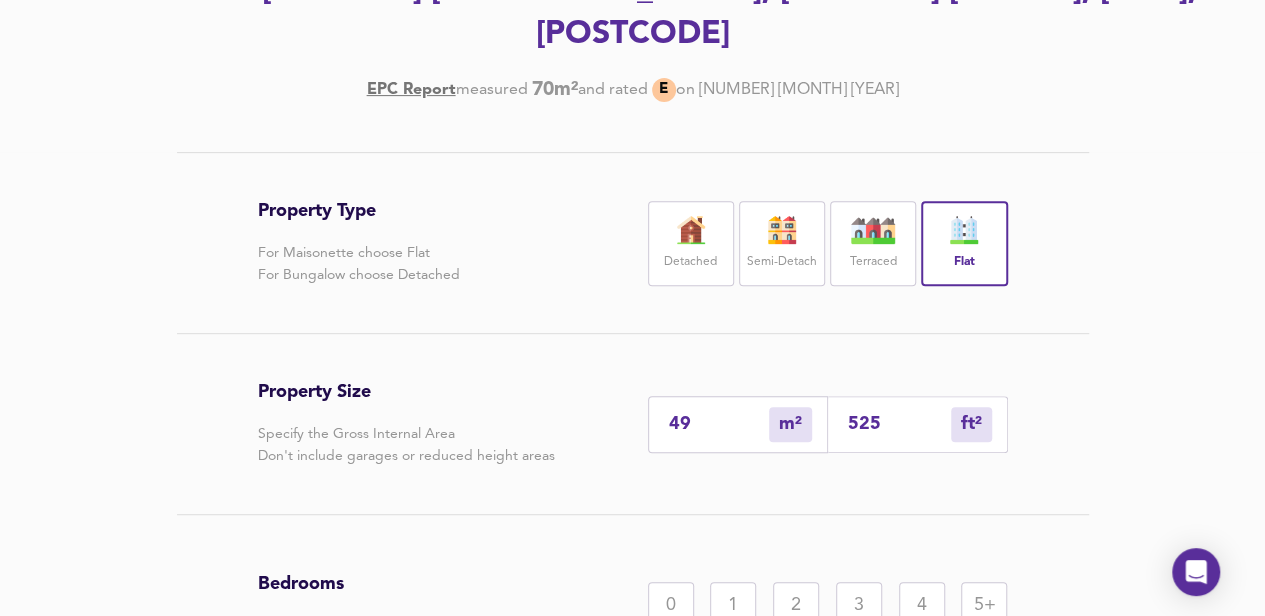 type on "525" 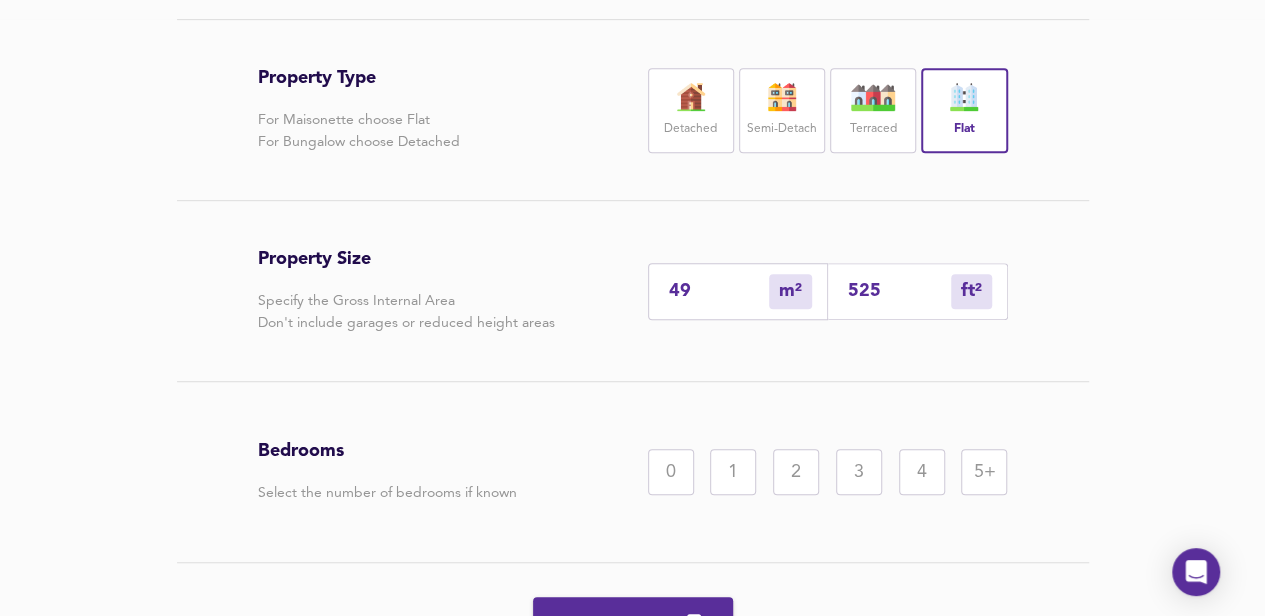click on "2" at bounding box center [796, 472] 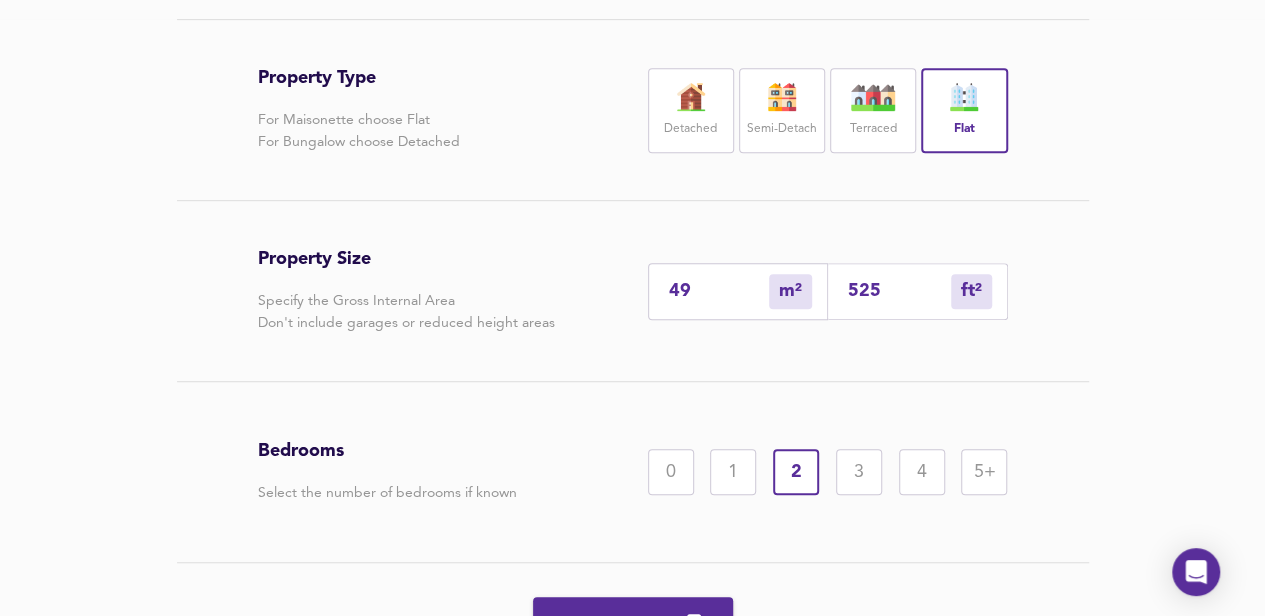 click on "Generate Report" at bounding box center [633, 624] 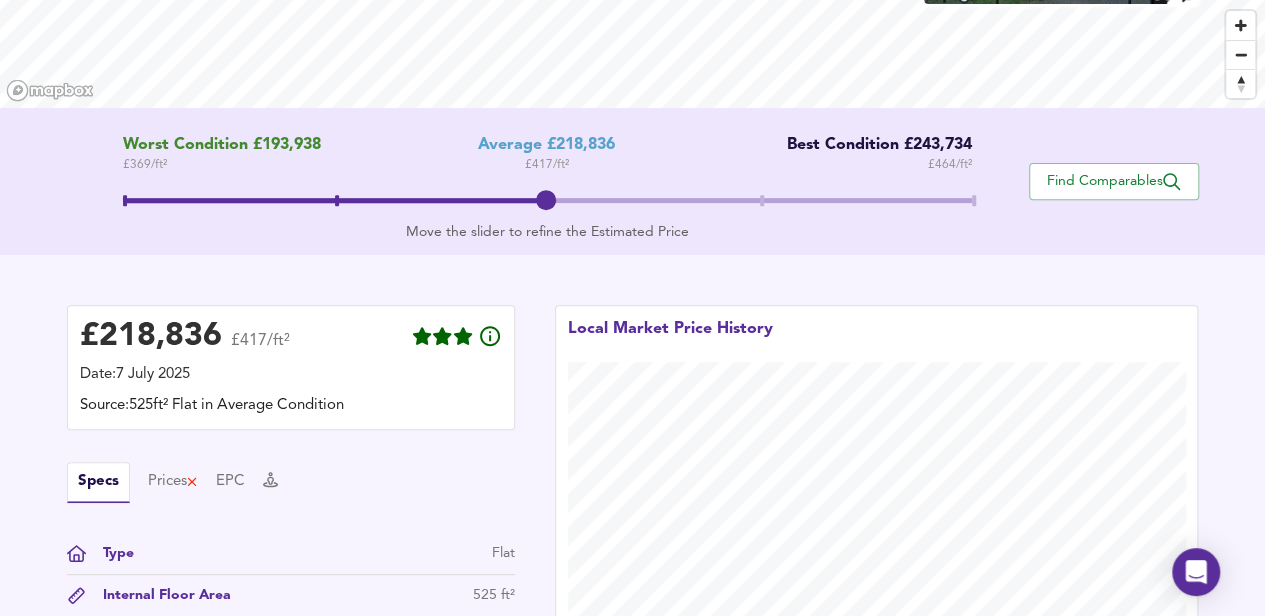 scroll, scrollTop: 173, scrollLeft: 0, axis: vertical 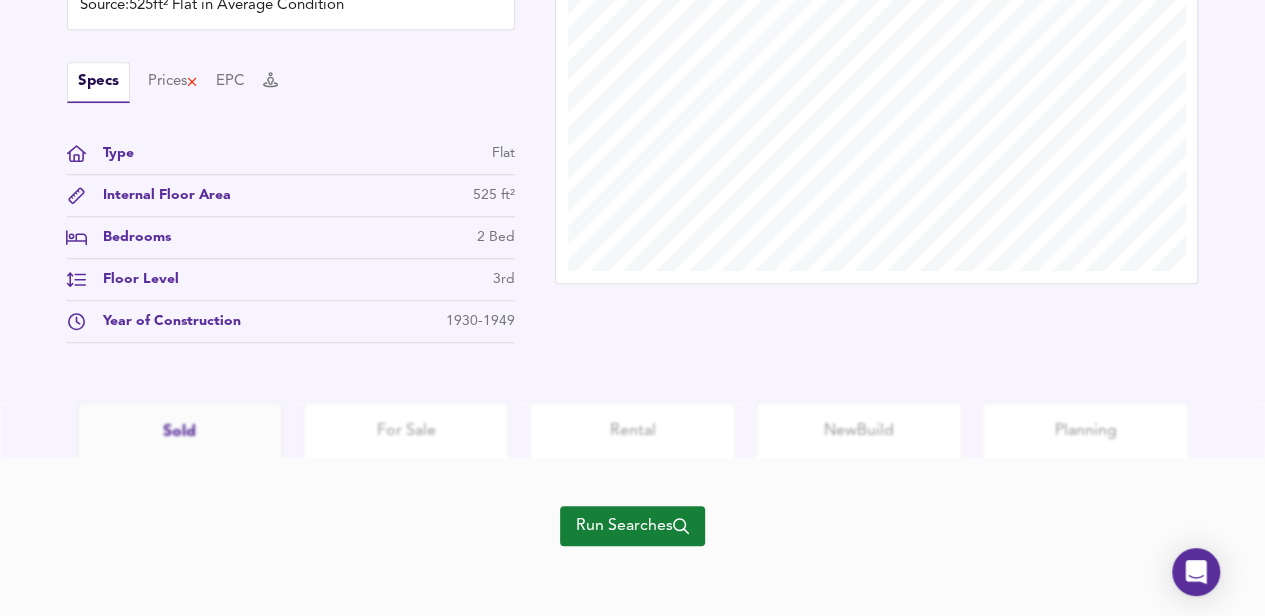 click on "Run Searches" at bounding box center (632, 526) 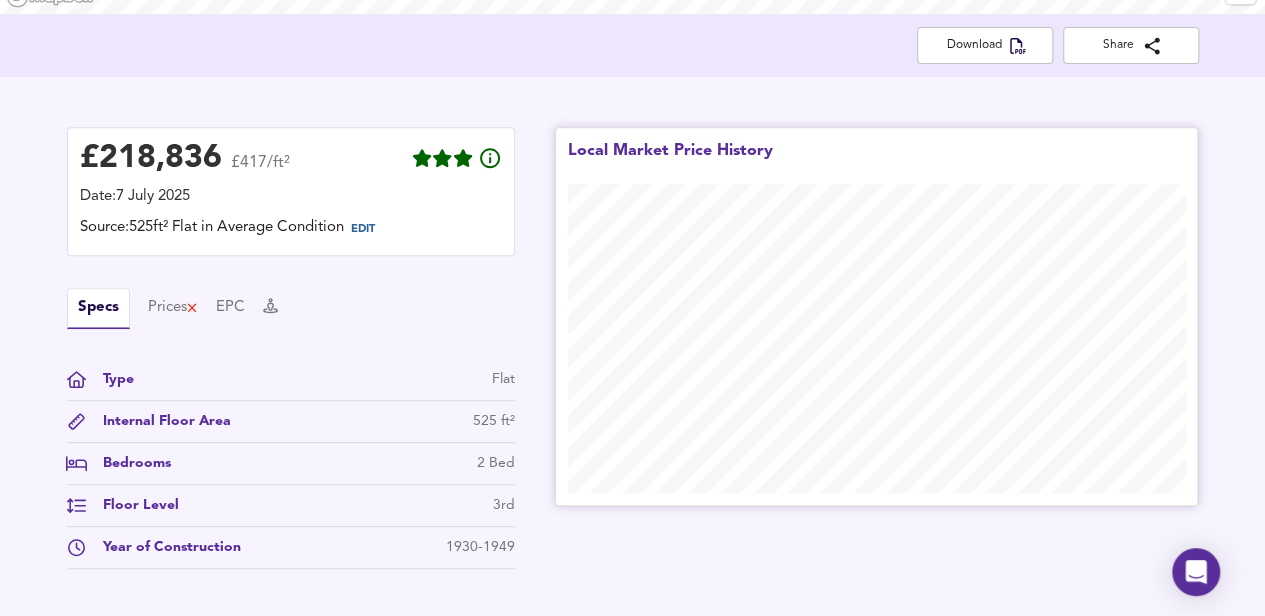 scroll, scrollTop: 0, scrollLeft: 0, axis: both 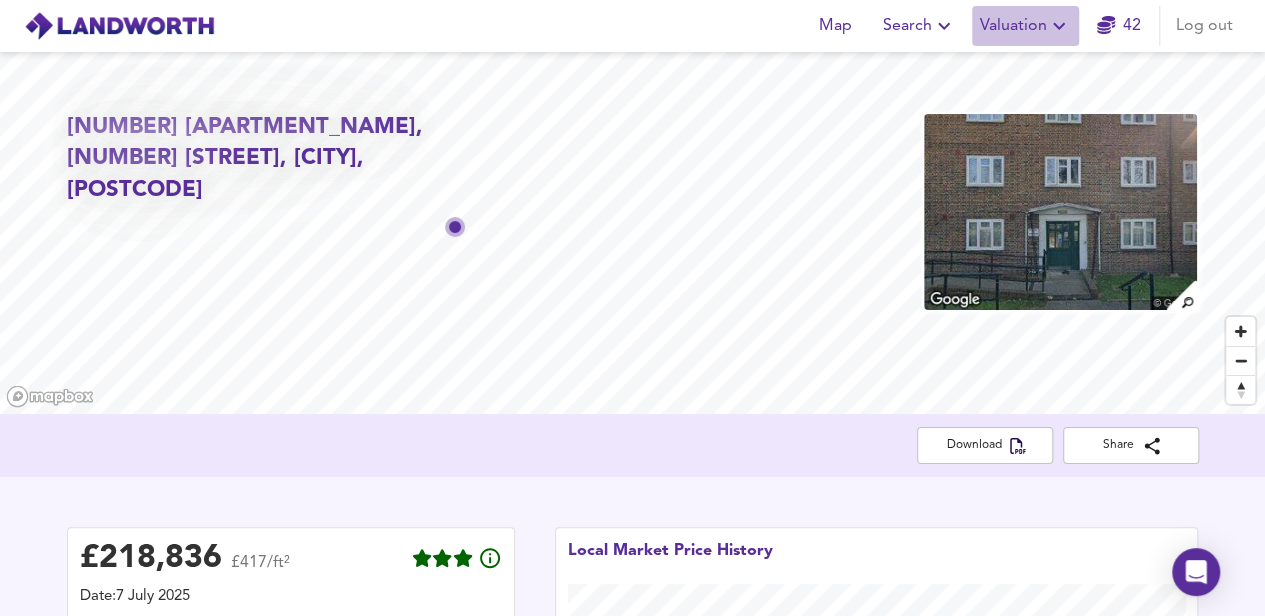 click on "Valuation" at bounding box center [919, 26] 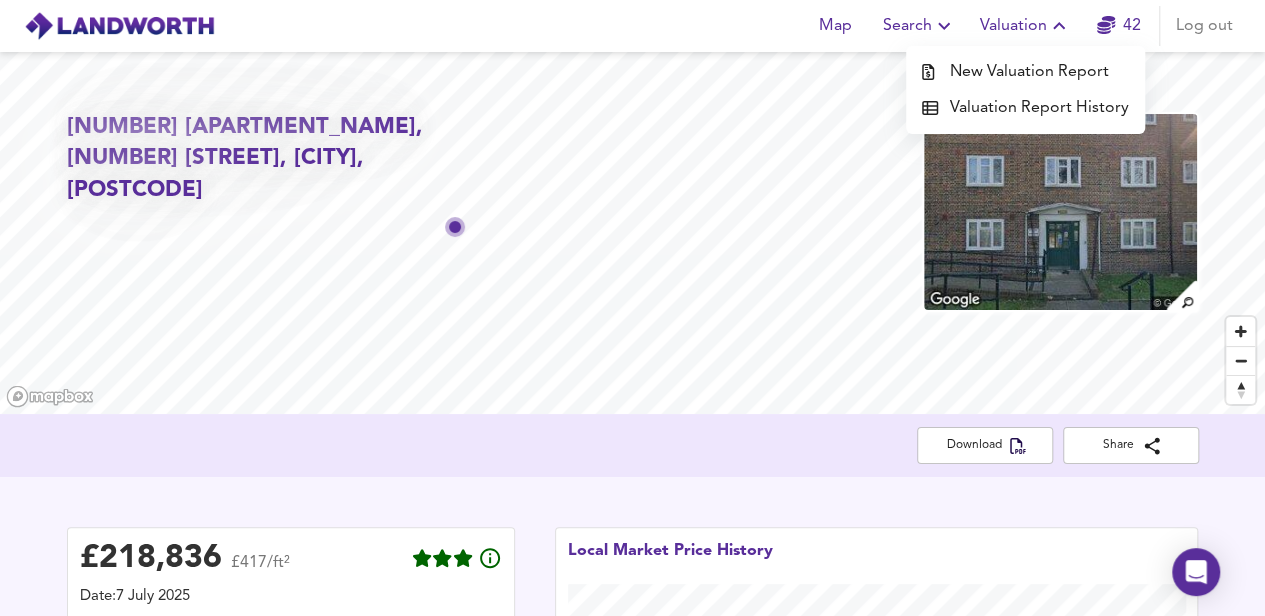 click on "New Valuation Report" at bounding box center [1025, 72] 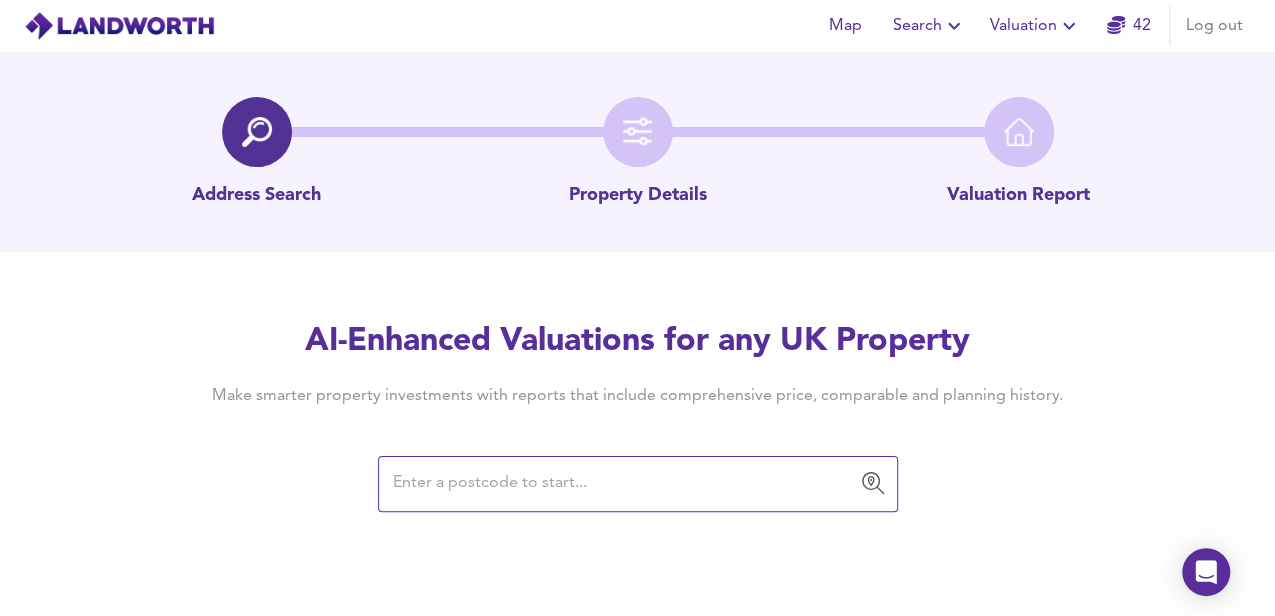 click at bounding box center [623, 484] 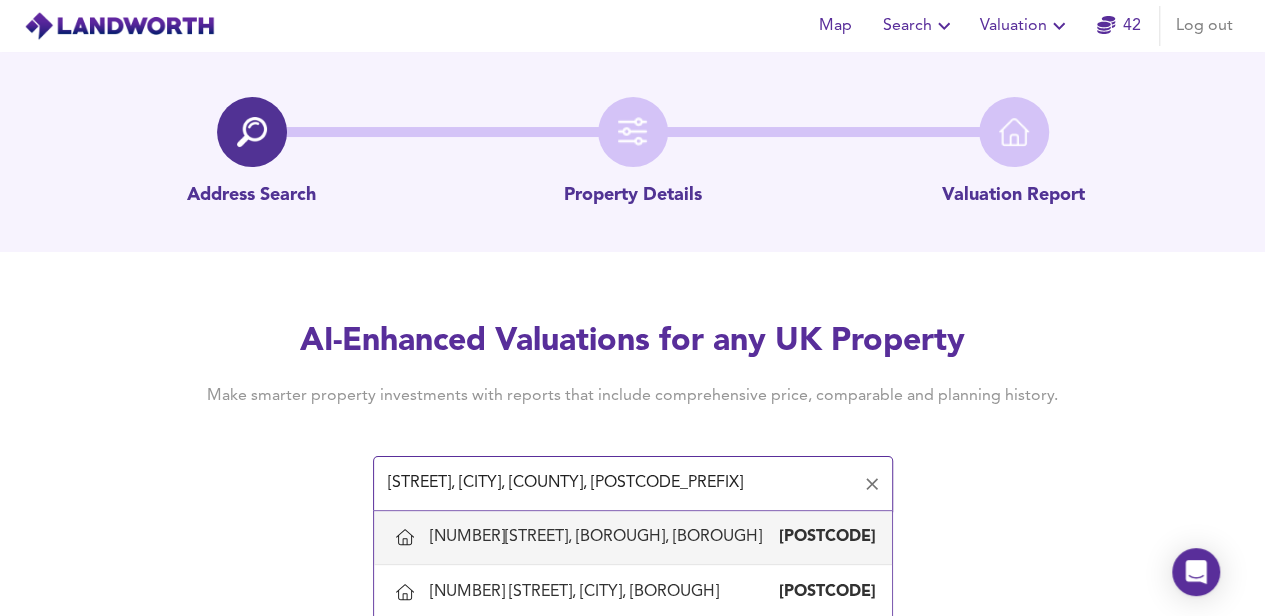 scroll, scrollTop: 200, scrollLeft: 0, axis: vertical 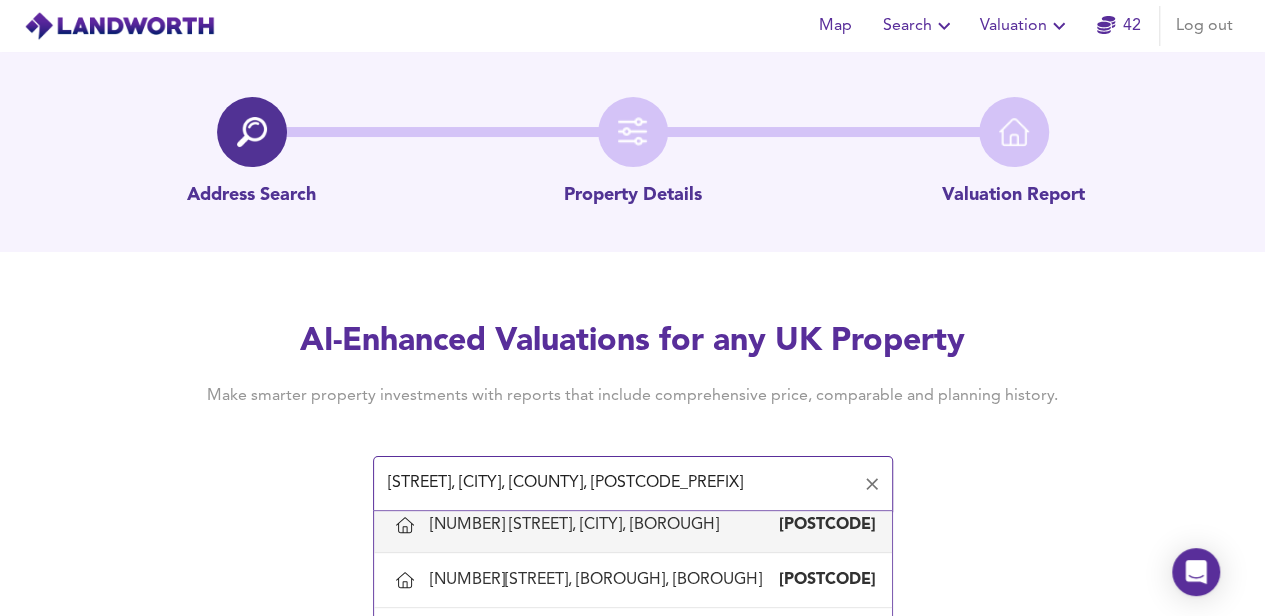 click on "3 Whiting Avenue, Barking, Barking And Dagenham" at bounding box center (578, 525) 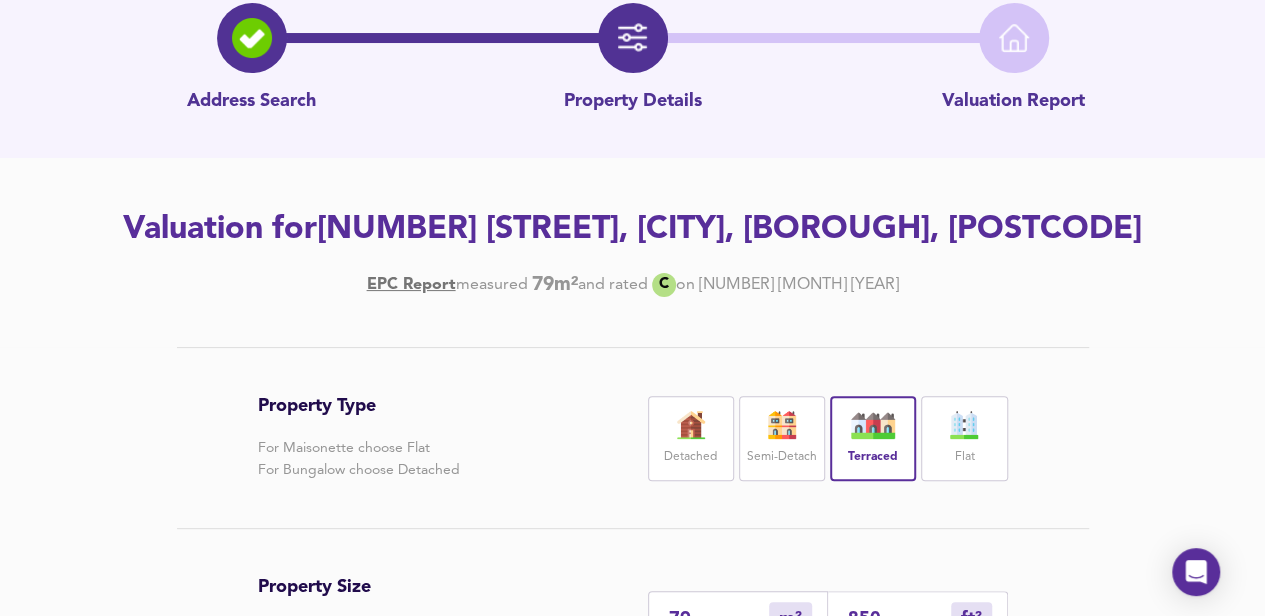 scroll, scrollTop: 160, scrollLeft: 0, axis: vertical 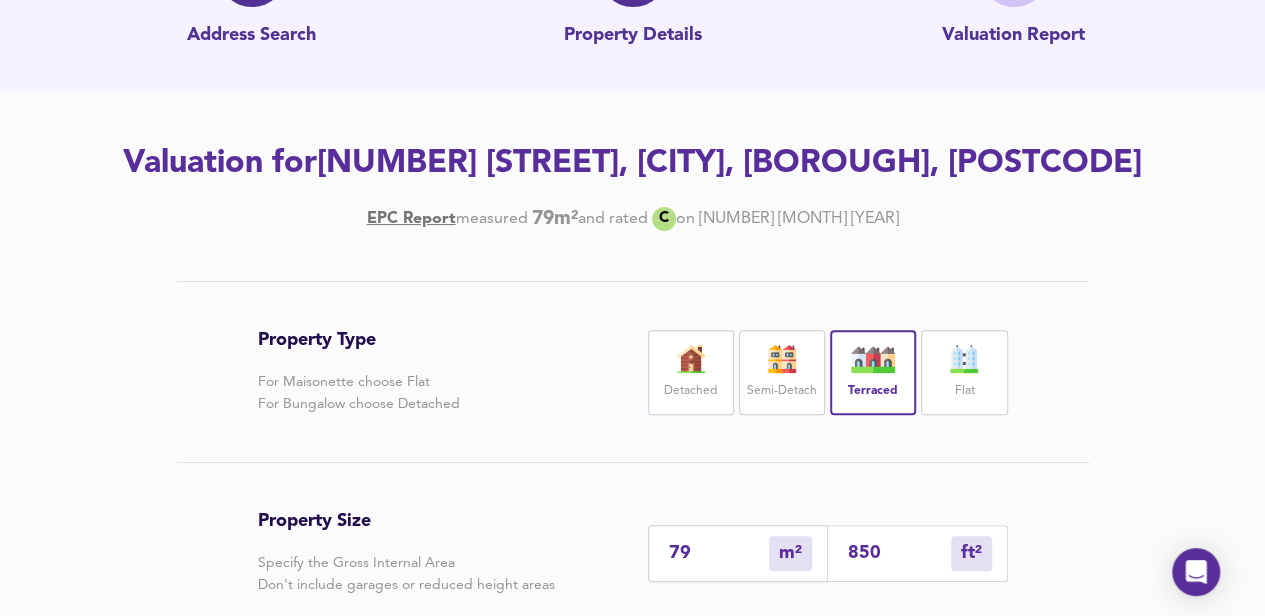 click on "Flat" at bounding box center (964, 372) 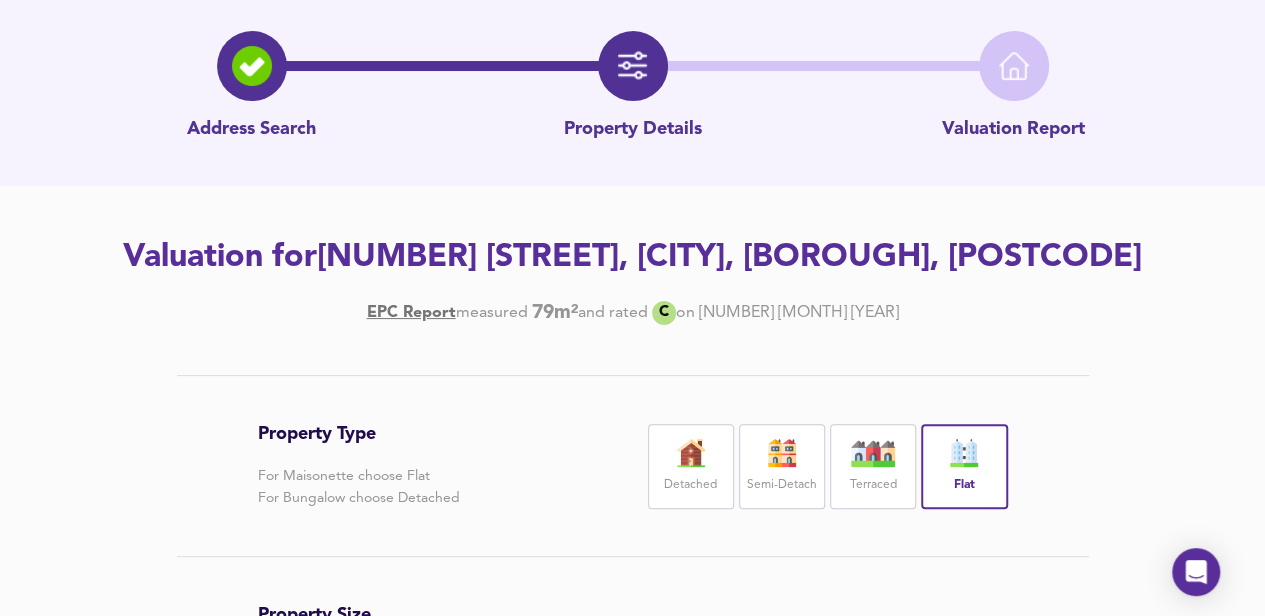 scroll, scrollTop: 133, scrollLeft: 0, axis: vertical 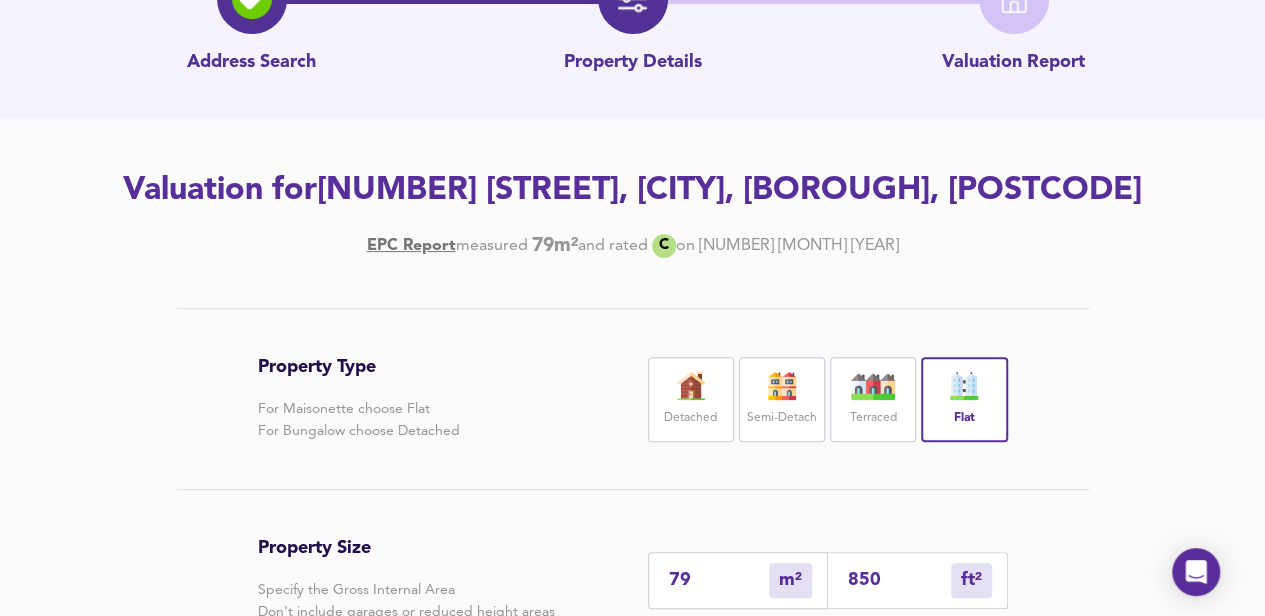 click at bounding box center [964, 386] 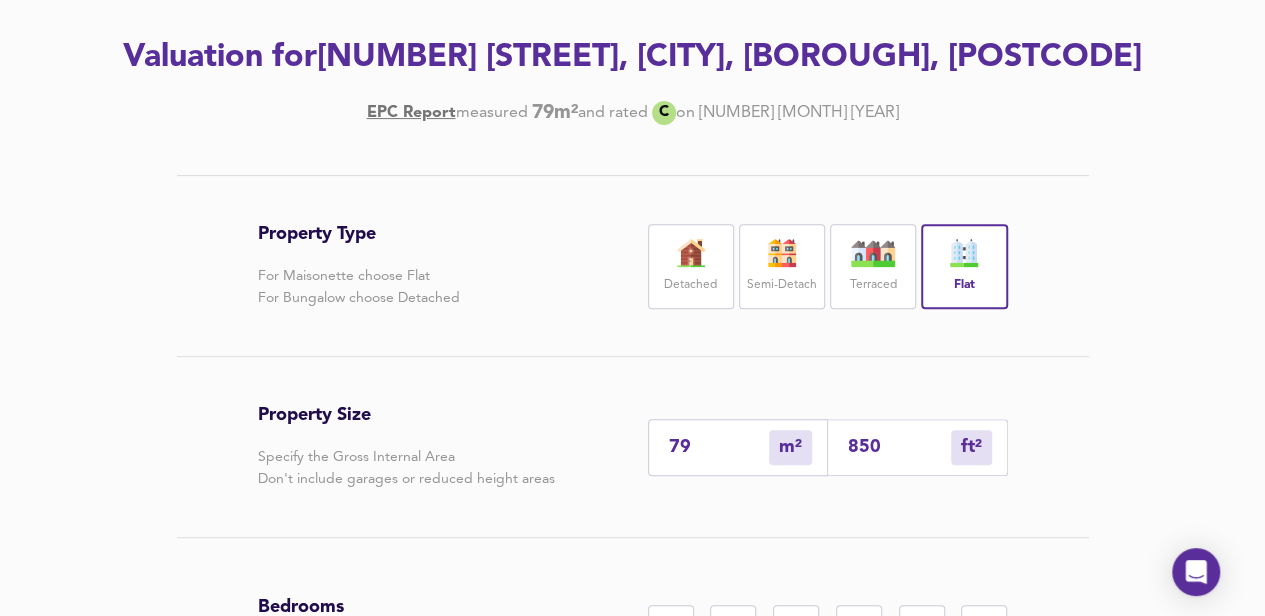 scroll, scrollTop: 333, scrollLeft: 0, axis: vertical 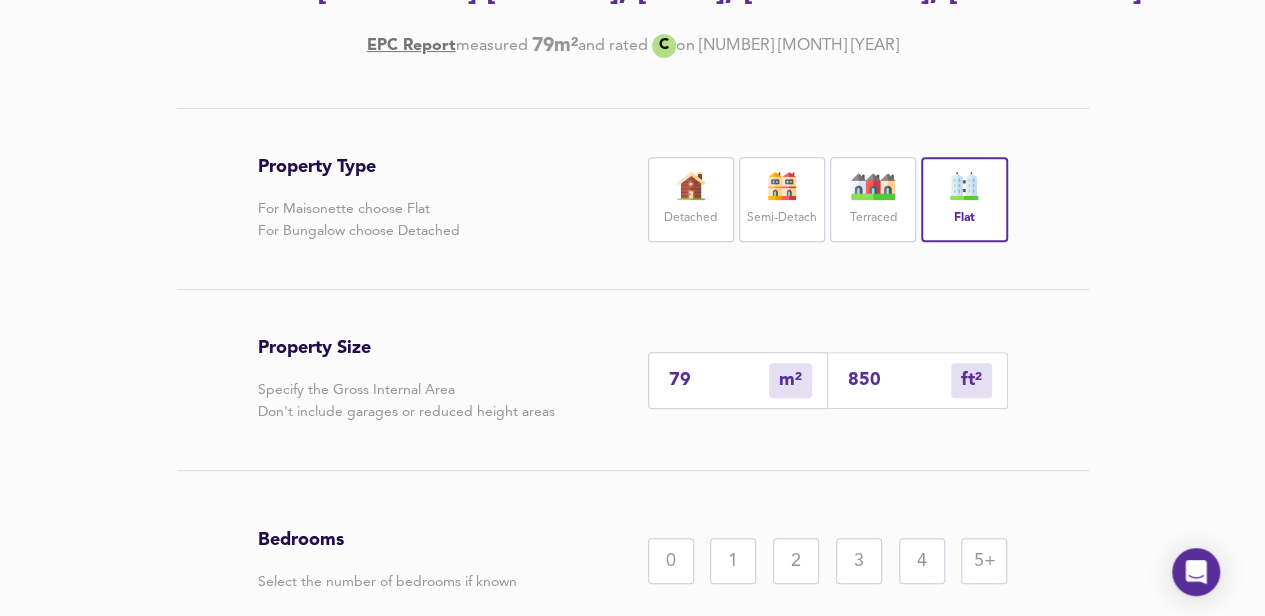 click on "850" at bounding box center (899, 380) 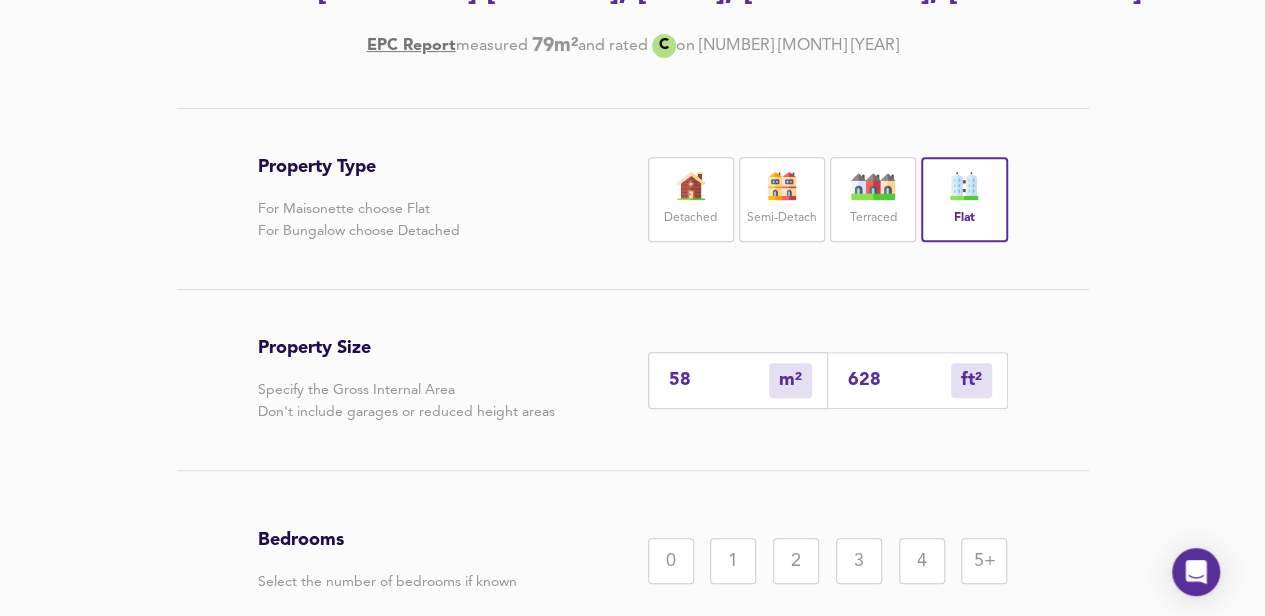 type on "628" 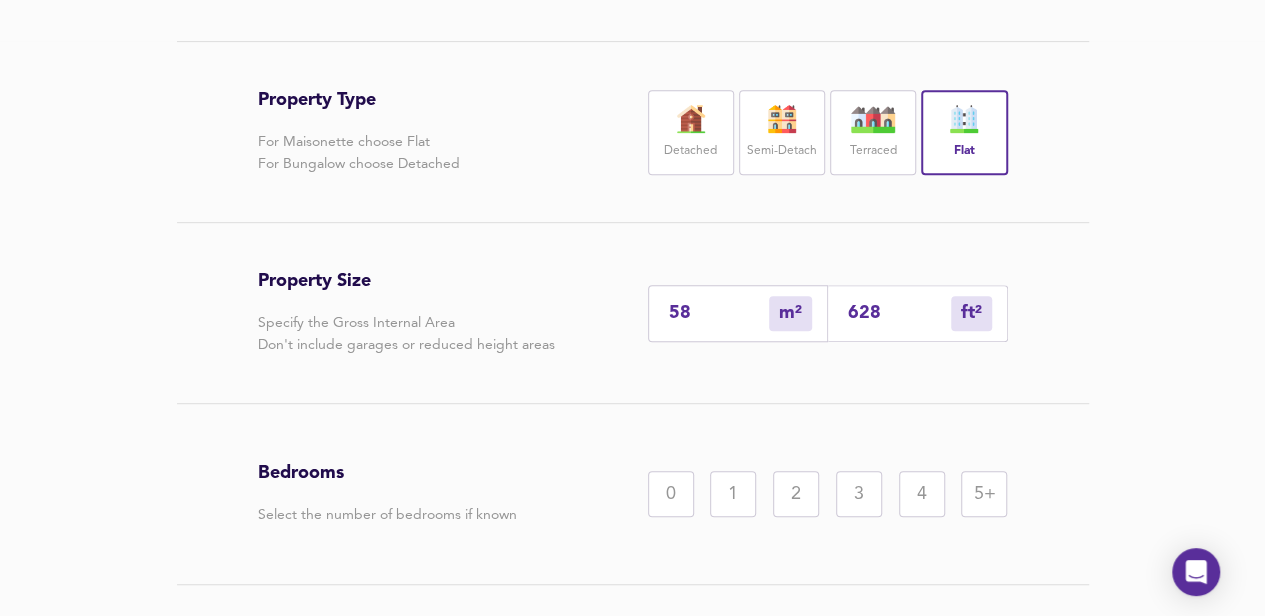 scroll, scrollTop: 466, scrollLeft: 0, axis: vertical 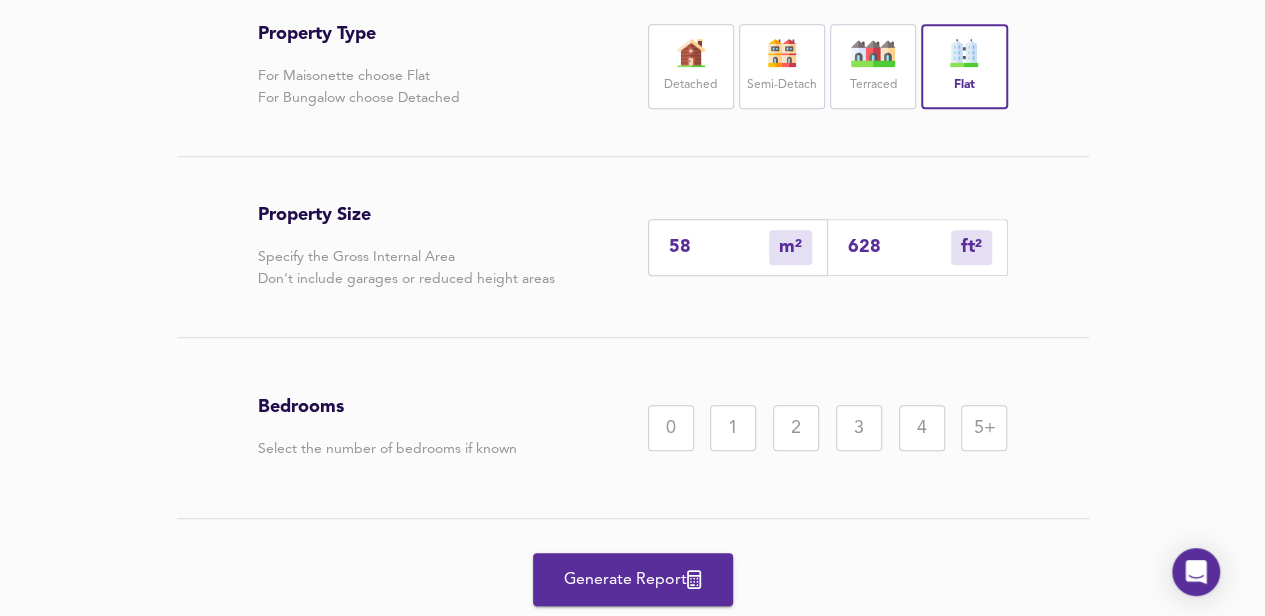 click on "2" at bounding box center [796, 428] 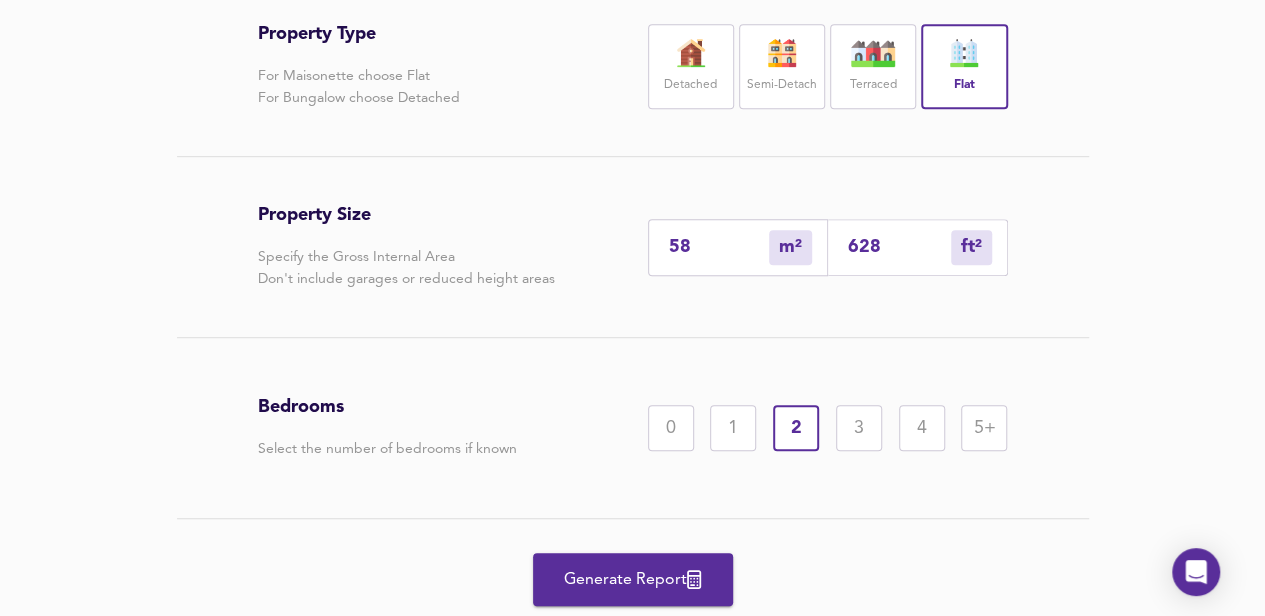 scroll, scrollTop: 574, scrollLeft: 0, axis: vertical 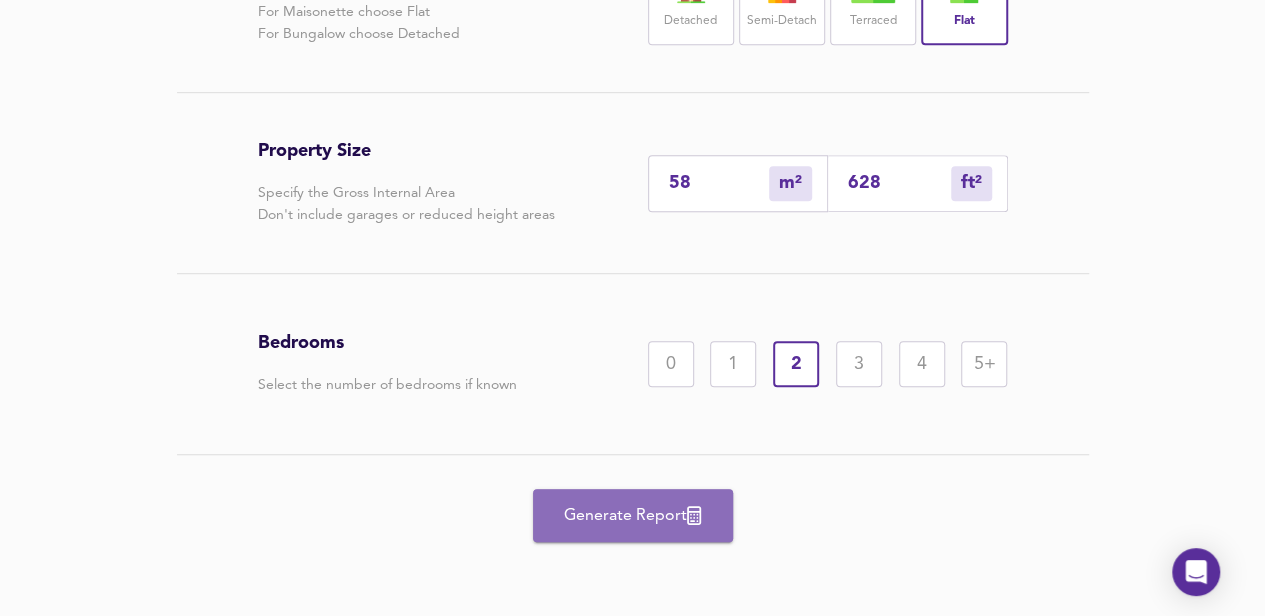 click on "Generate Report" at bounding box center [633, 516] 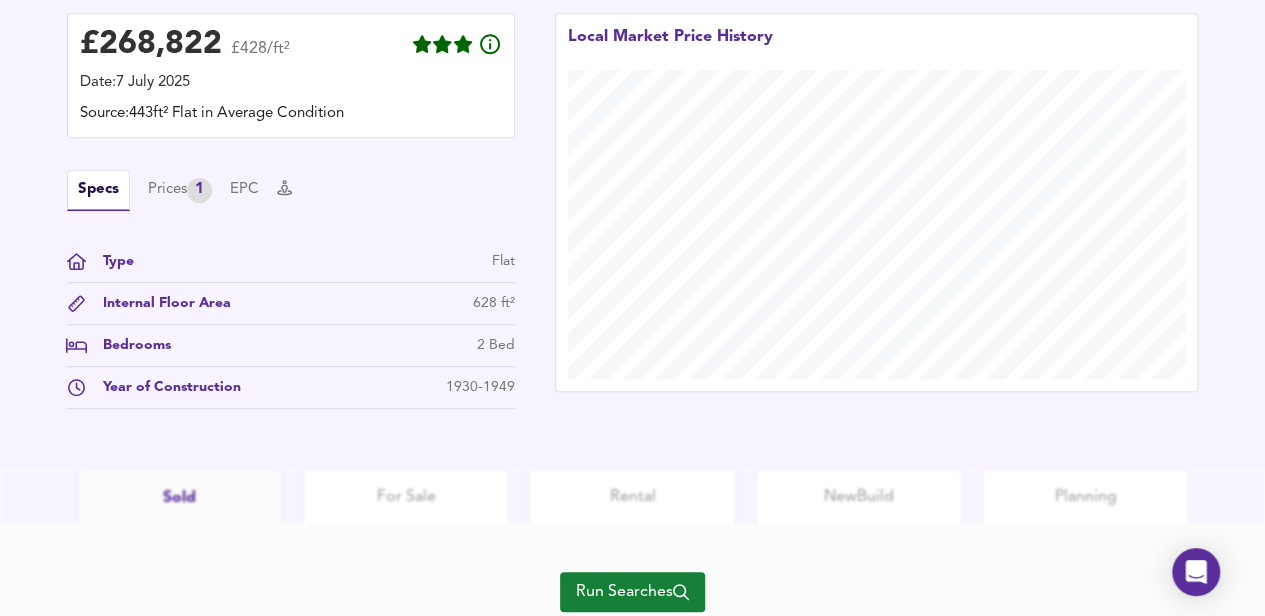 scroll, scrollTop: 664, scrollLeft: 0, axis: vertical 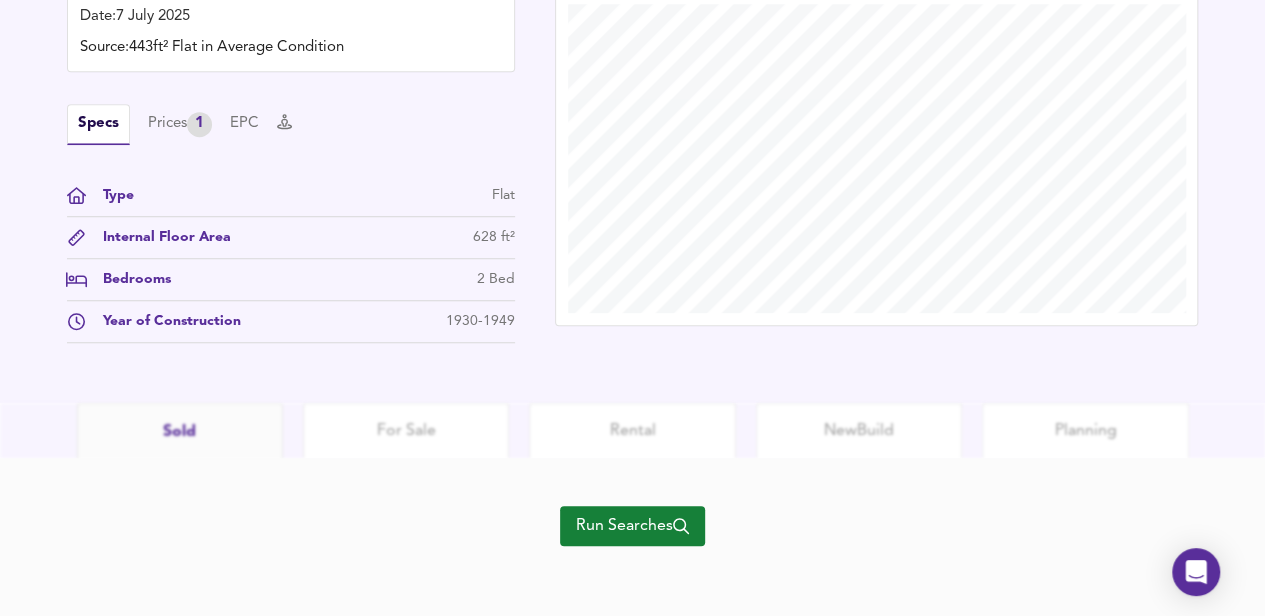 click on "Run Searches" at bounding box center [632, 526] 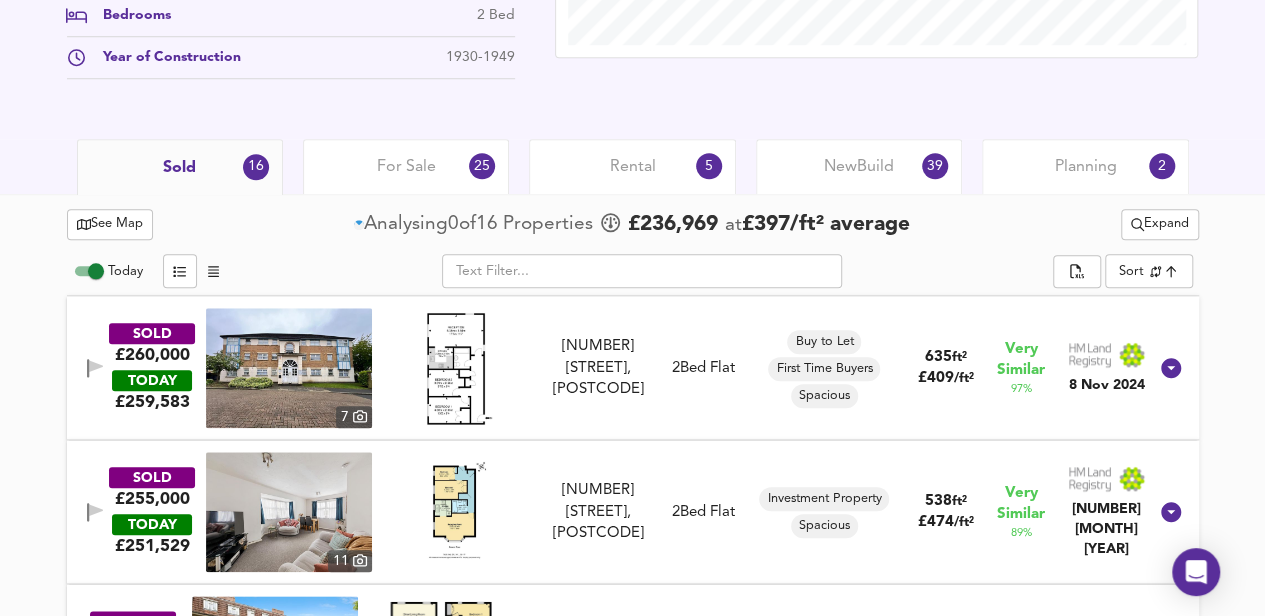 scroll, scrollTop: 914, scrollLeft: 0, axis: vertical 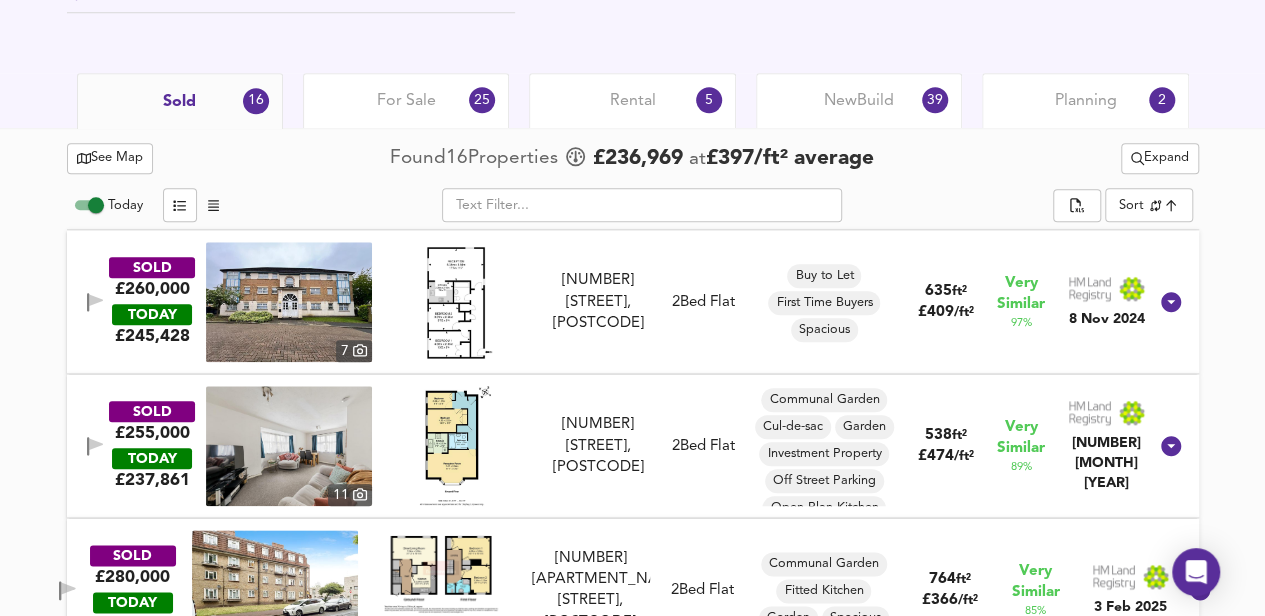 click at bounding box center (455, 446) 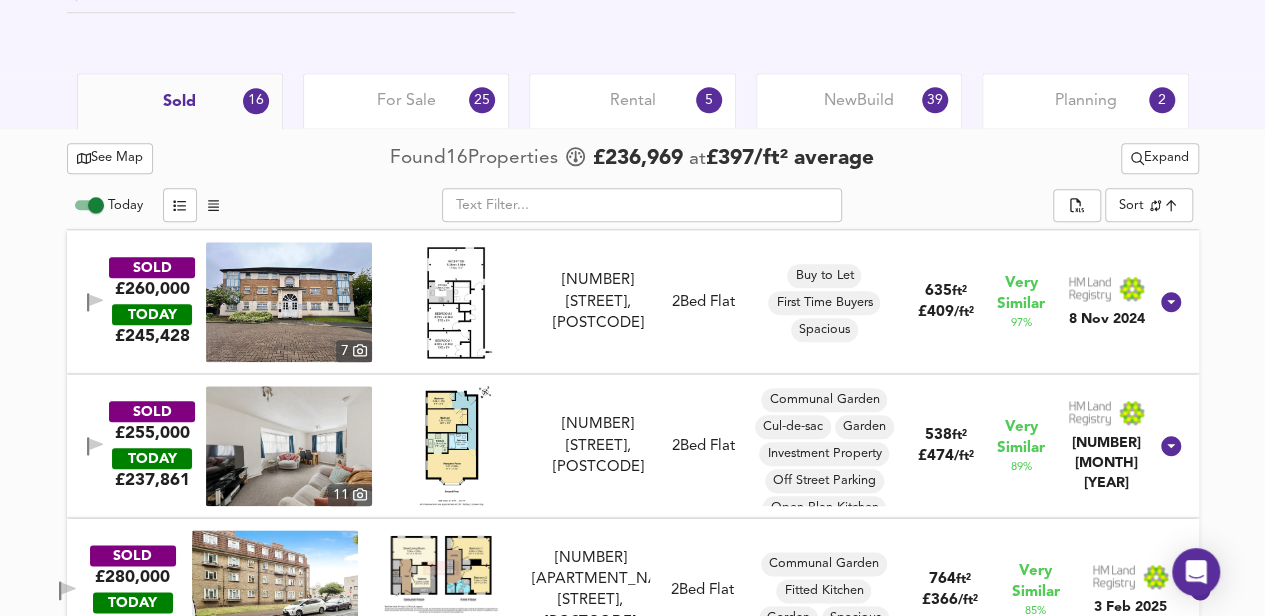scroll, scrollTop: 981, scrollLeft: 0, axis: vertical 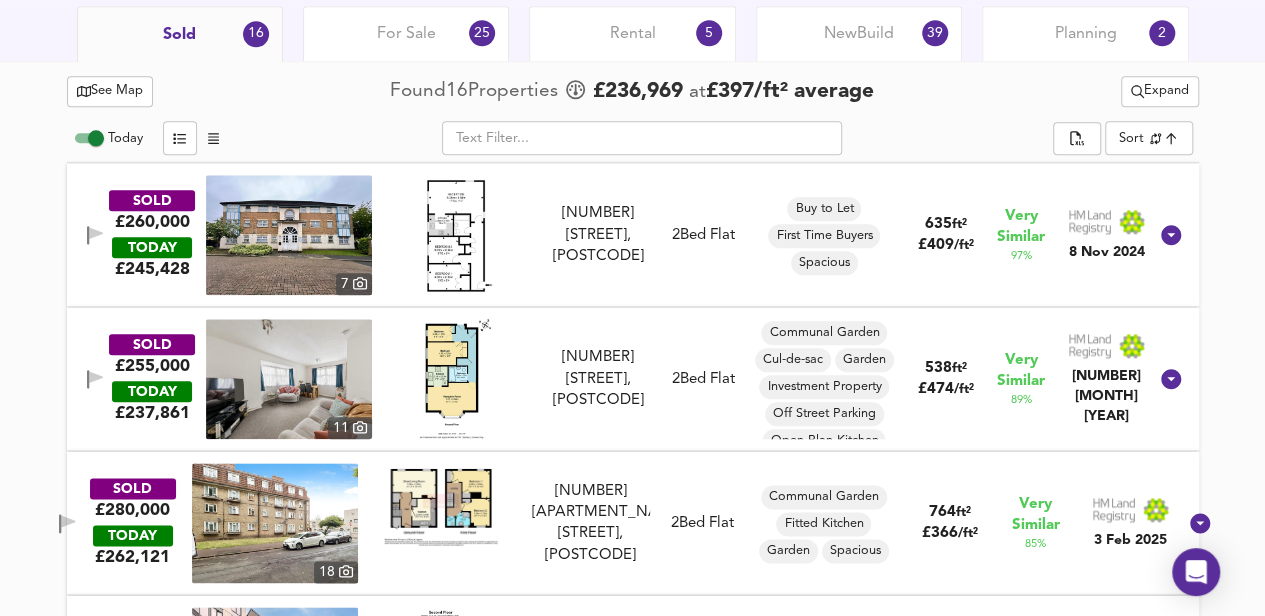 click at bounding box center [454, 235] 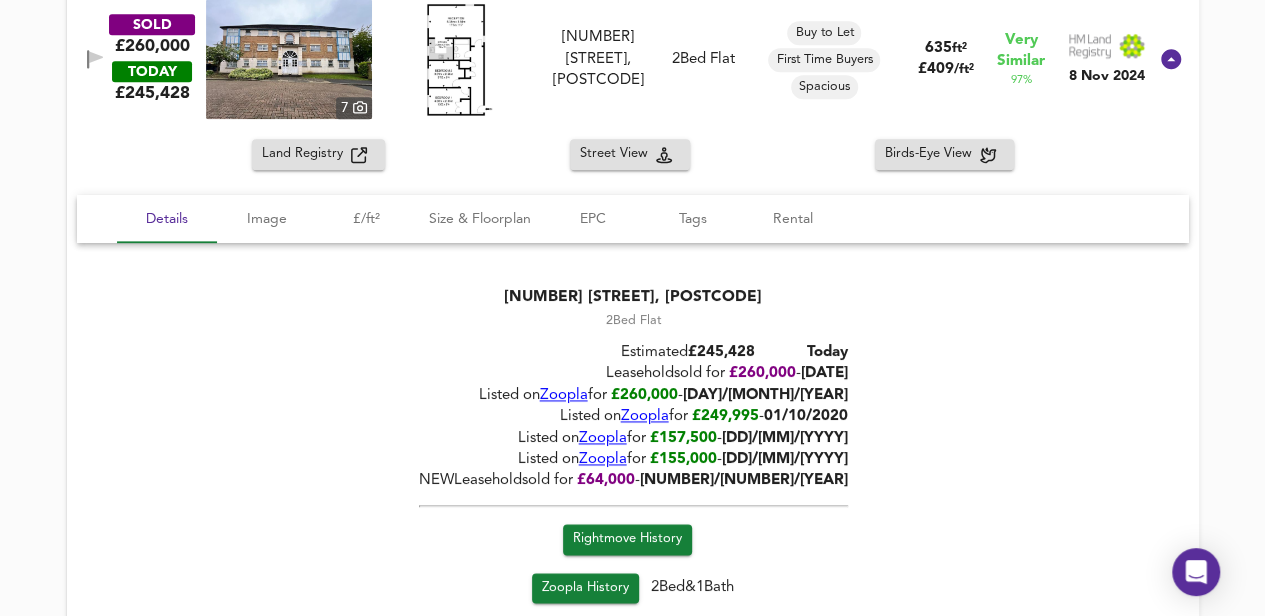 scroll, scrollTop: 1248, scrollLeft: 0, axis: vertical 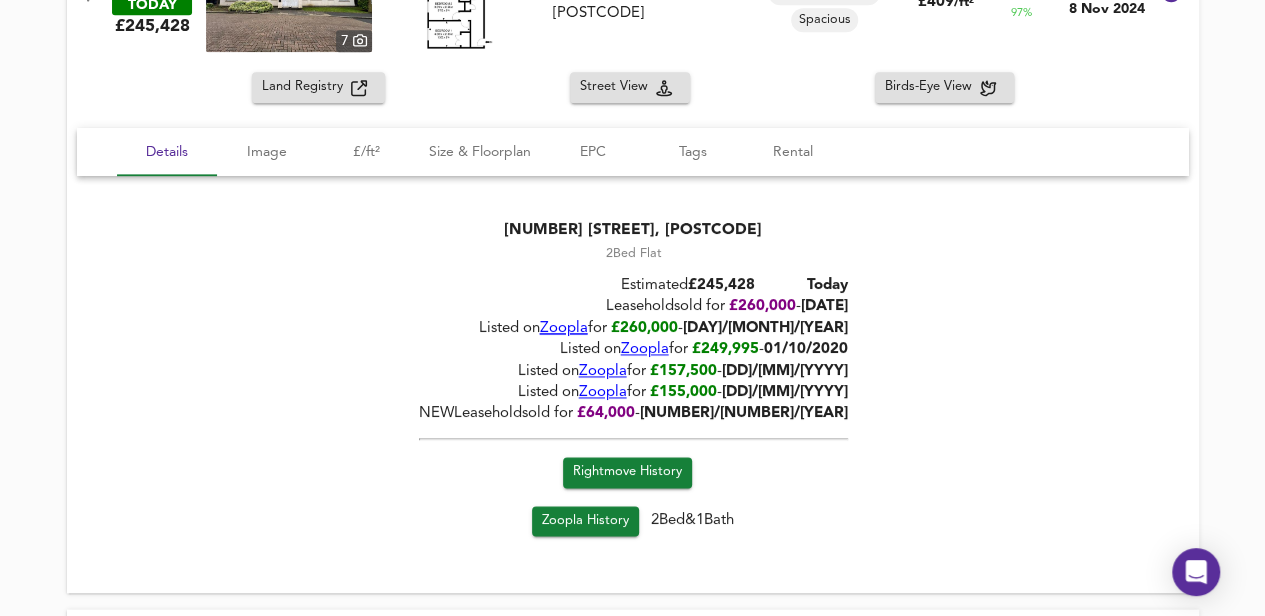 click on "Zoopla" at bounding box center [563, 328] 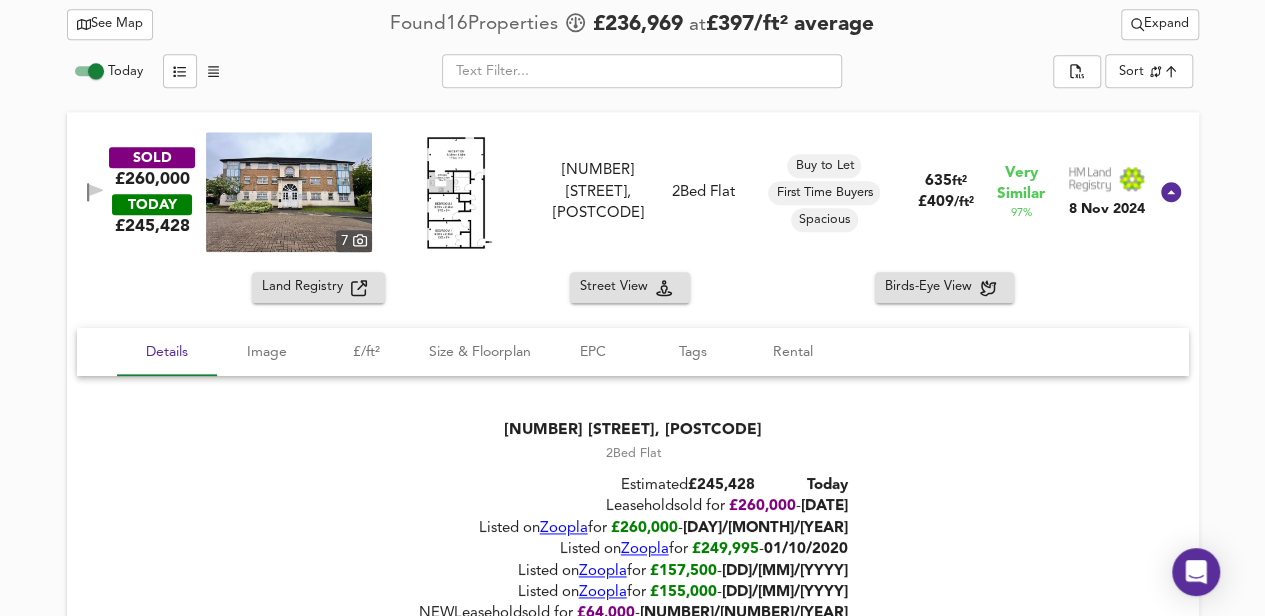 scroll, scrollTop: 714, scrollLeft: 0, axis: vertical 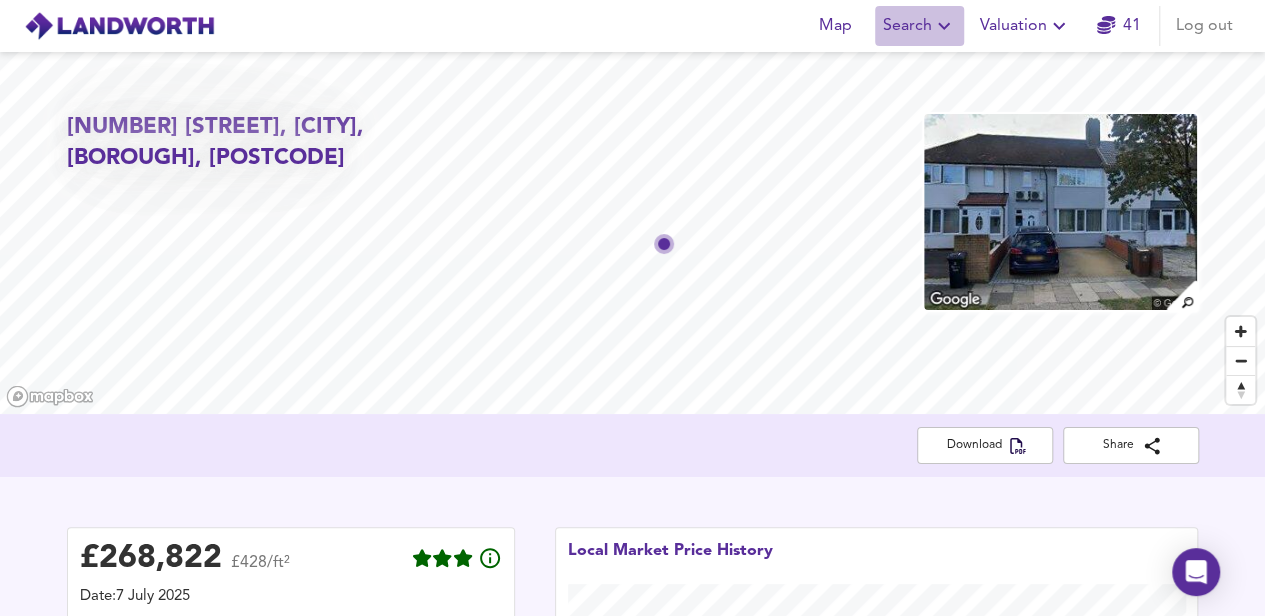 click at bounding box center [944, 26] 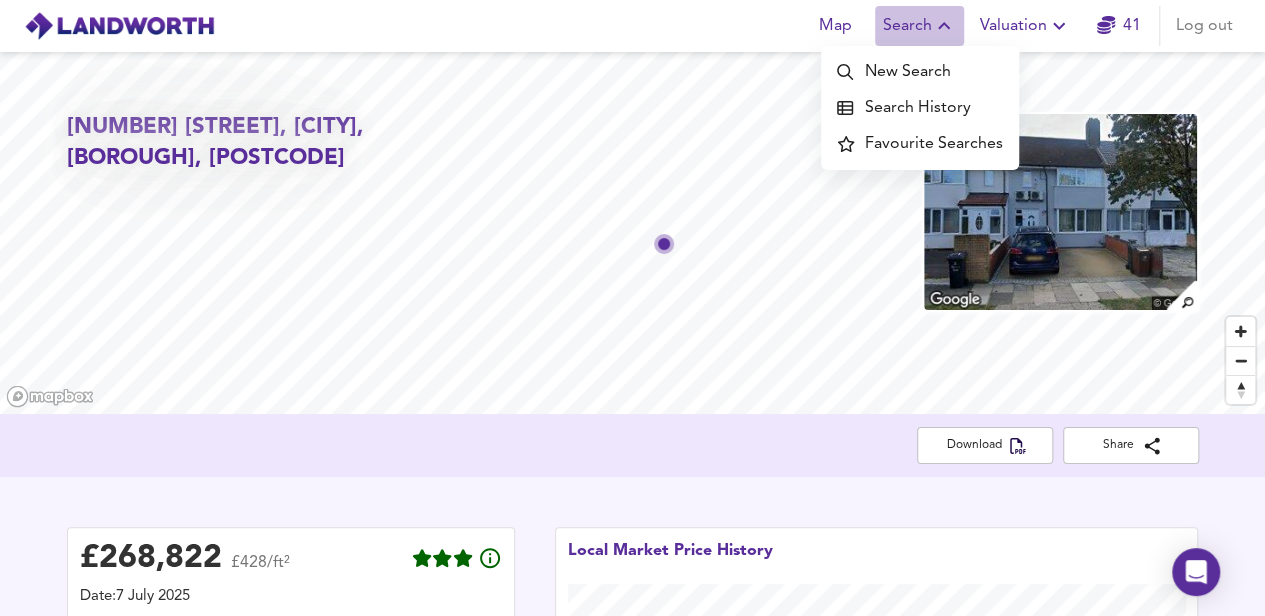 click at bounding box center [944, 26] 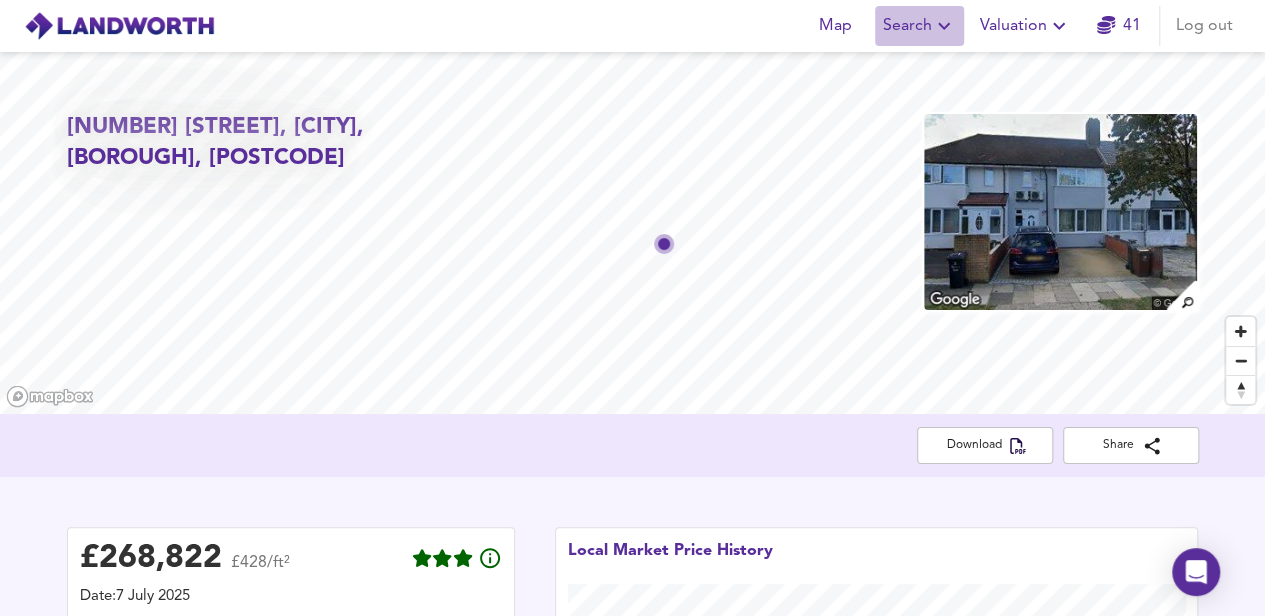 click at bounding box center [944, 26] 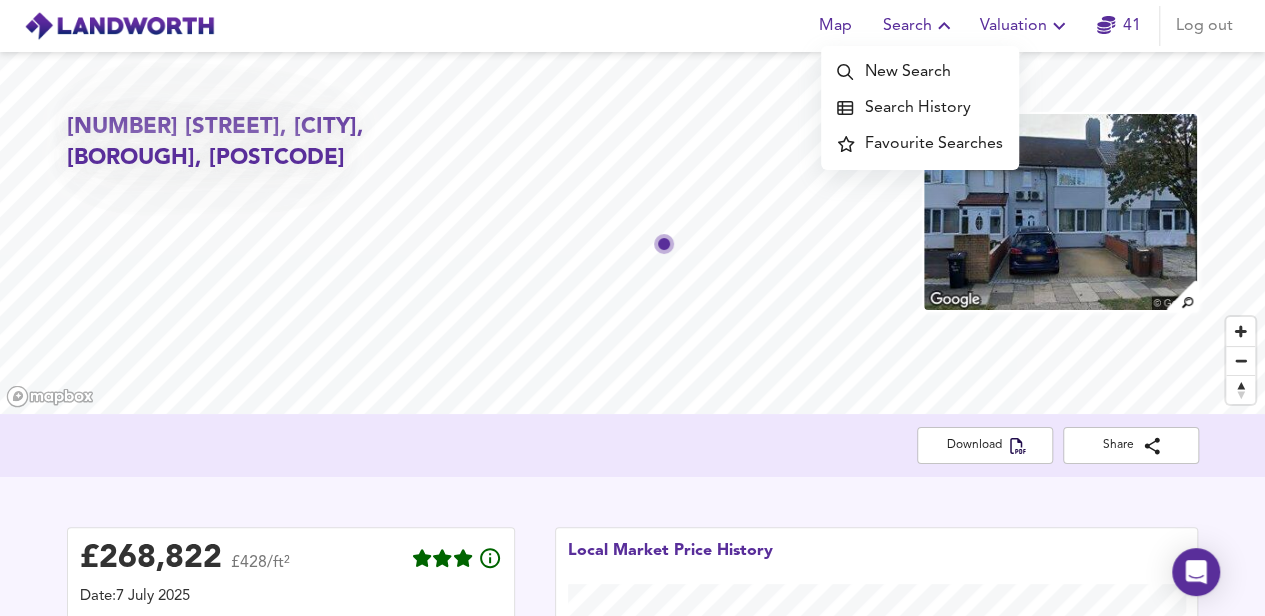 click on "Search" at bounding box center (919, 26) 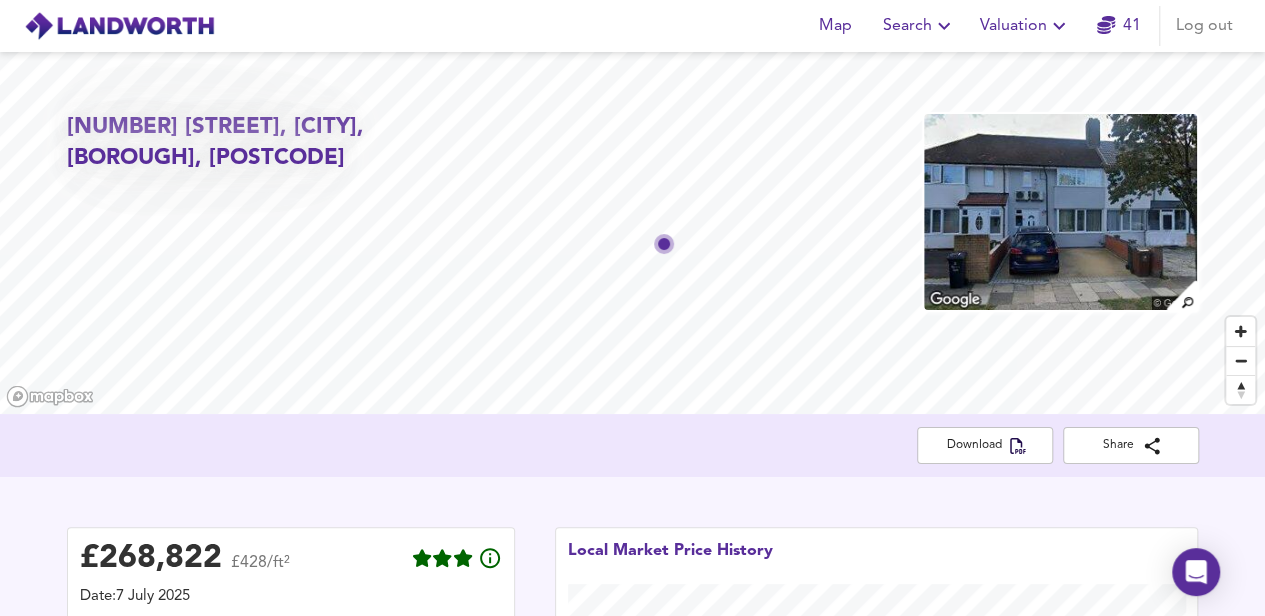 type 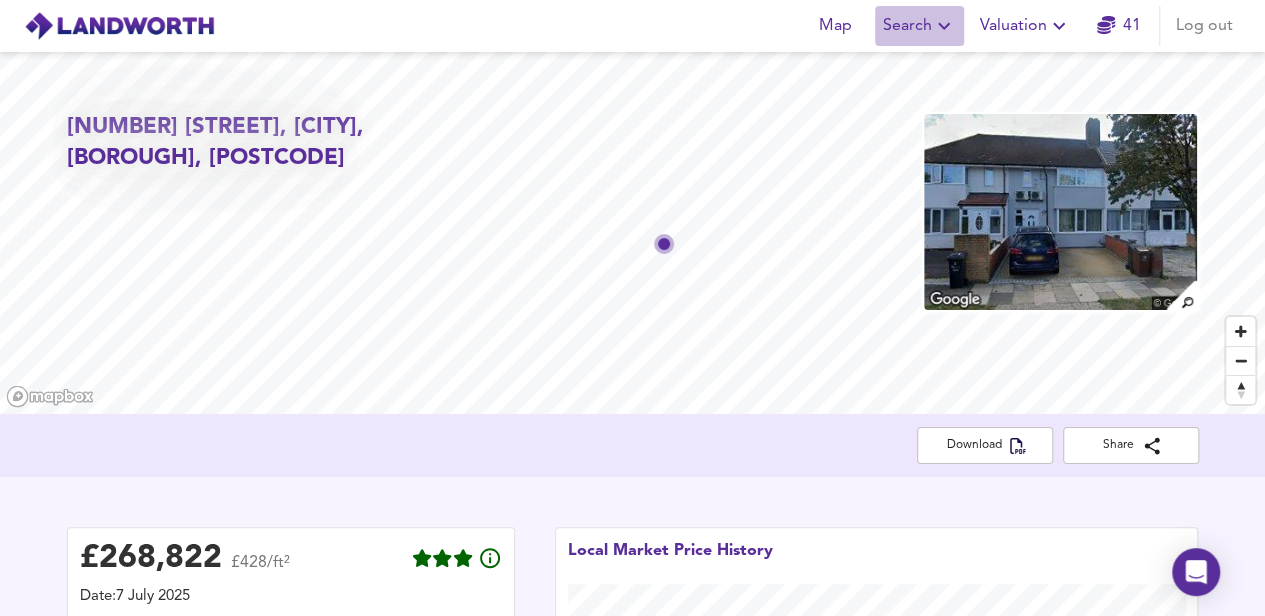 click on "Search" at bounding box center [919, 26] 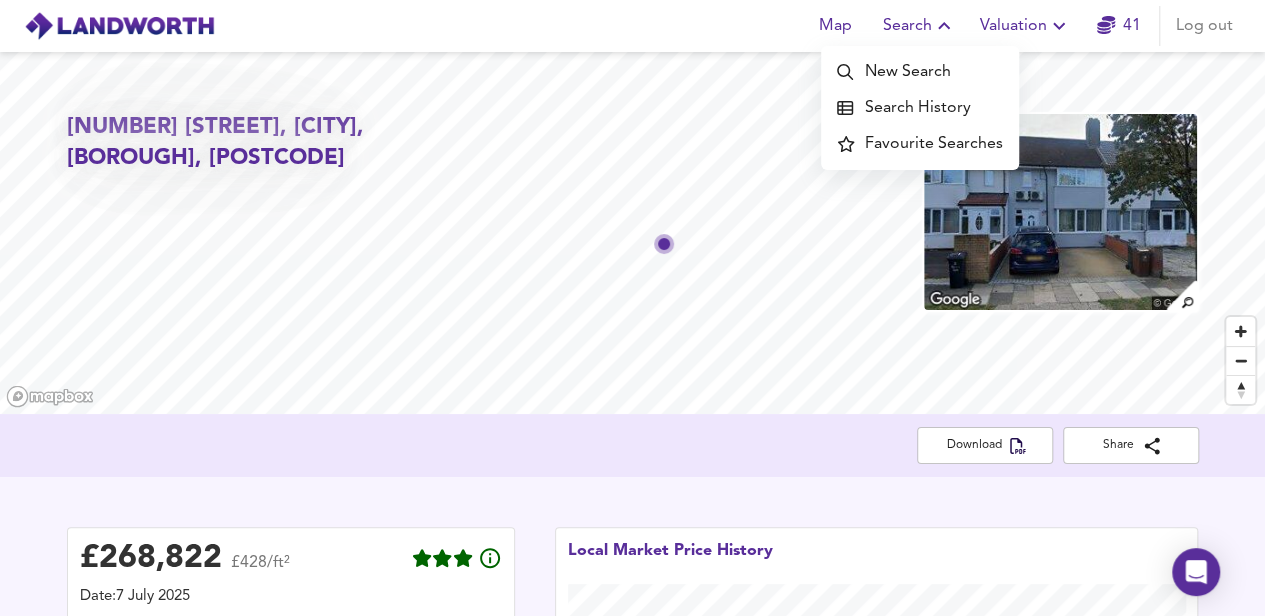 click on "Search History" at bounding box center [920, 108] 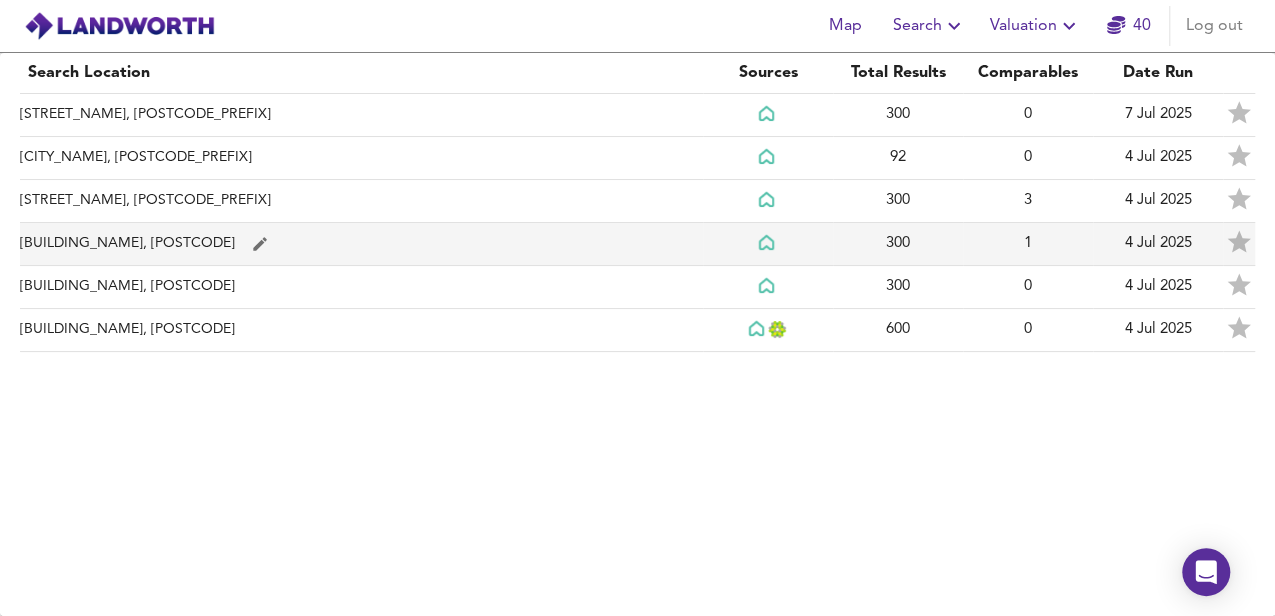 click on "[STREET], [POSTCODE]" at bounding box center (361, 115) 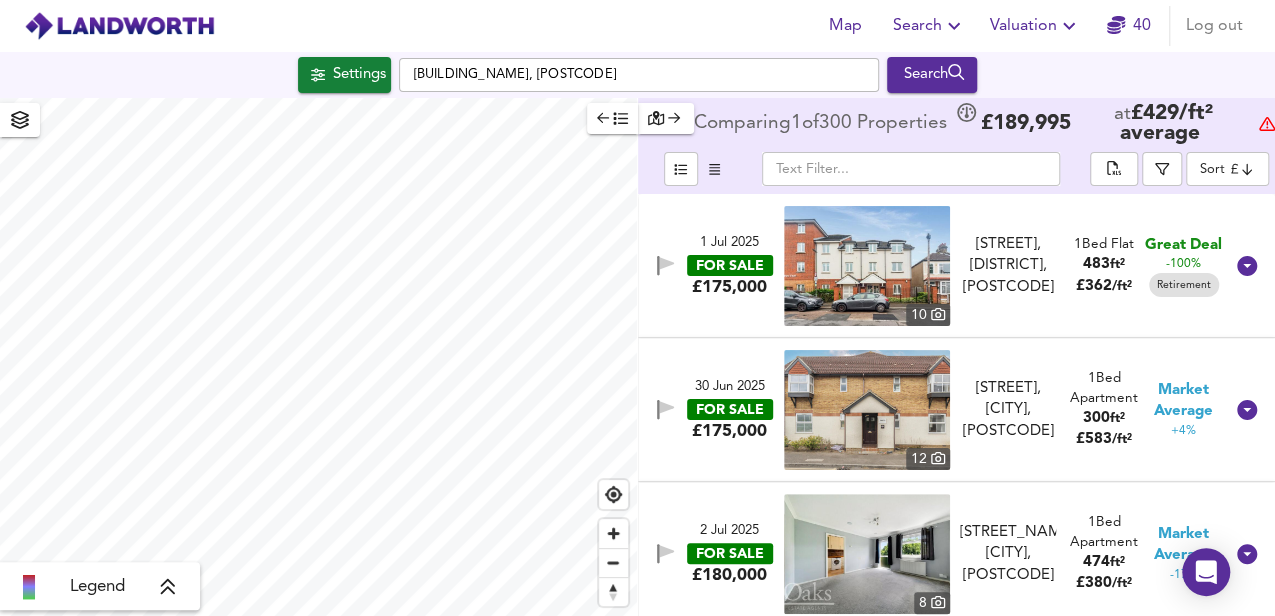 click at bounding box center (911, 169) 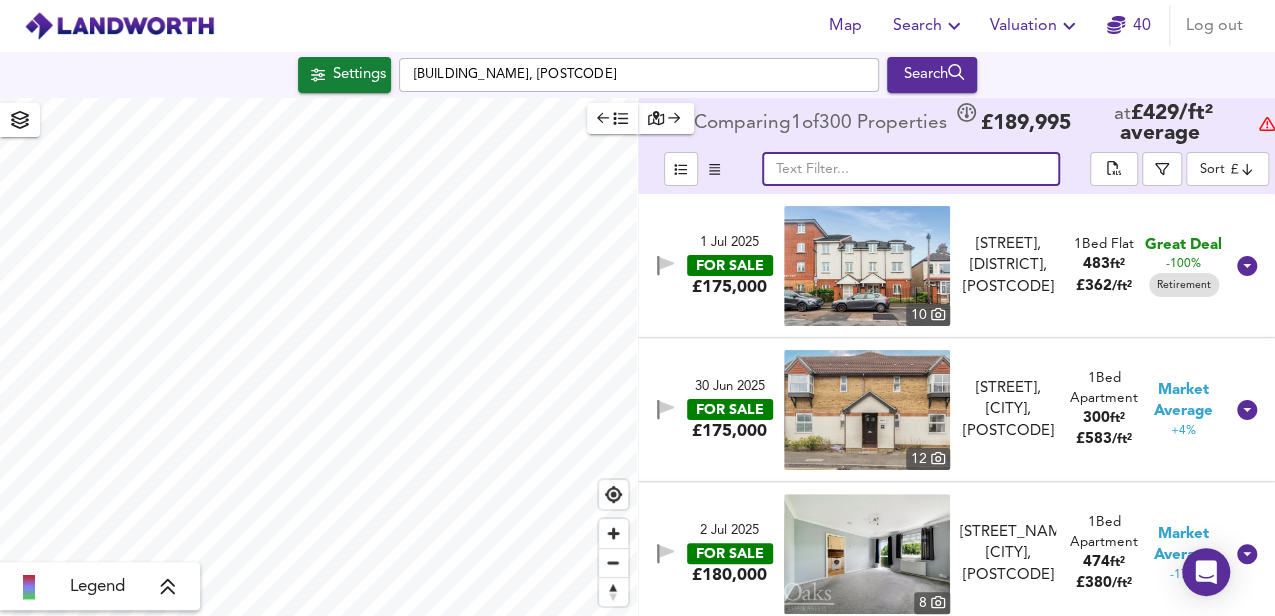 paste on "Wendover Road, Harlesden, NW10" 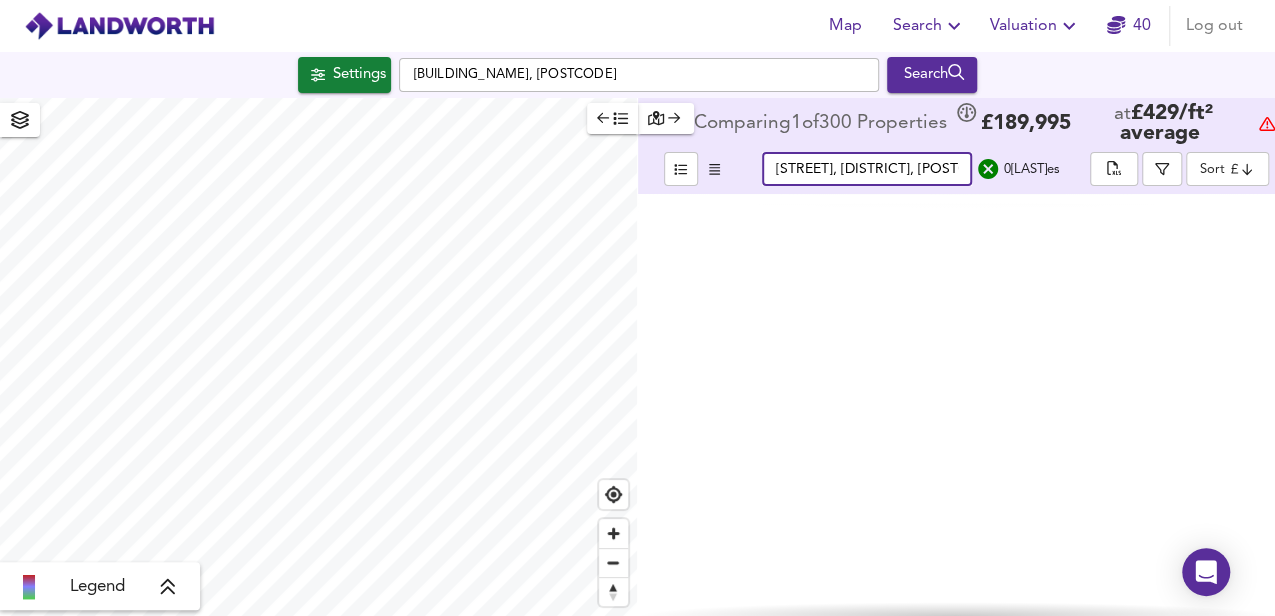 scroll, scrollTop: 0, scrollLeft: 39, axis: horizontal 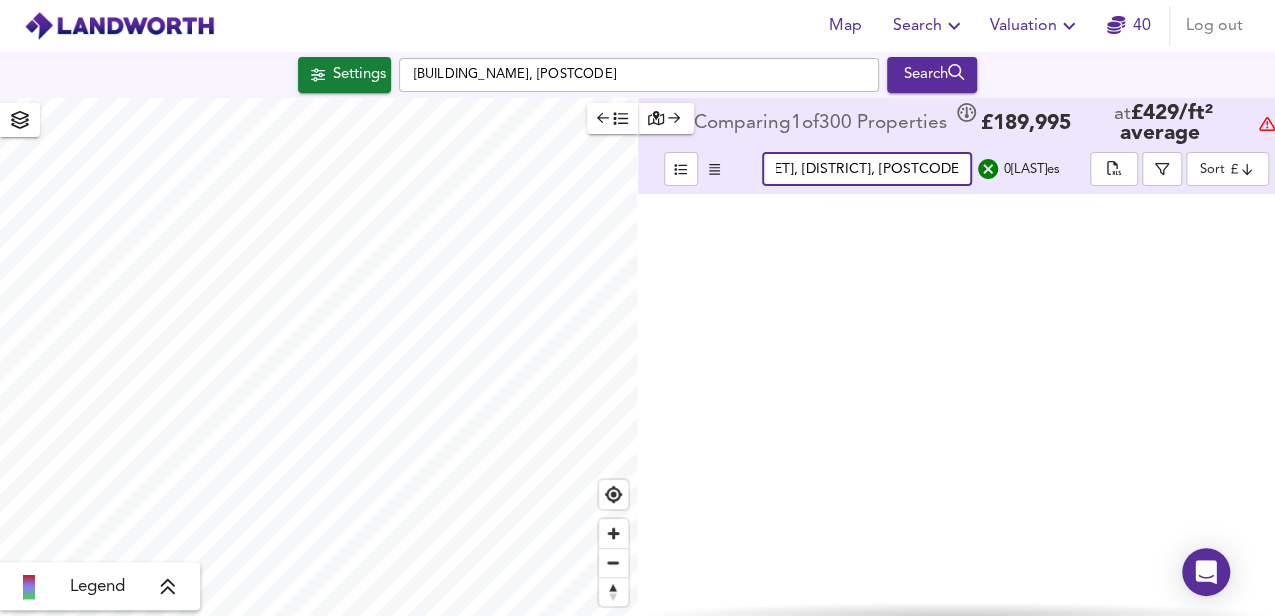 type on "Wendover Road, Harlesden, NW10" 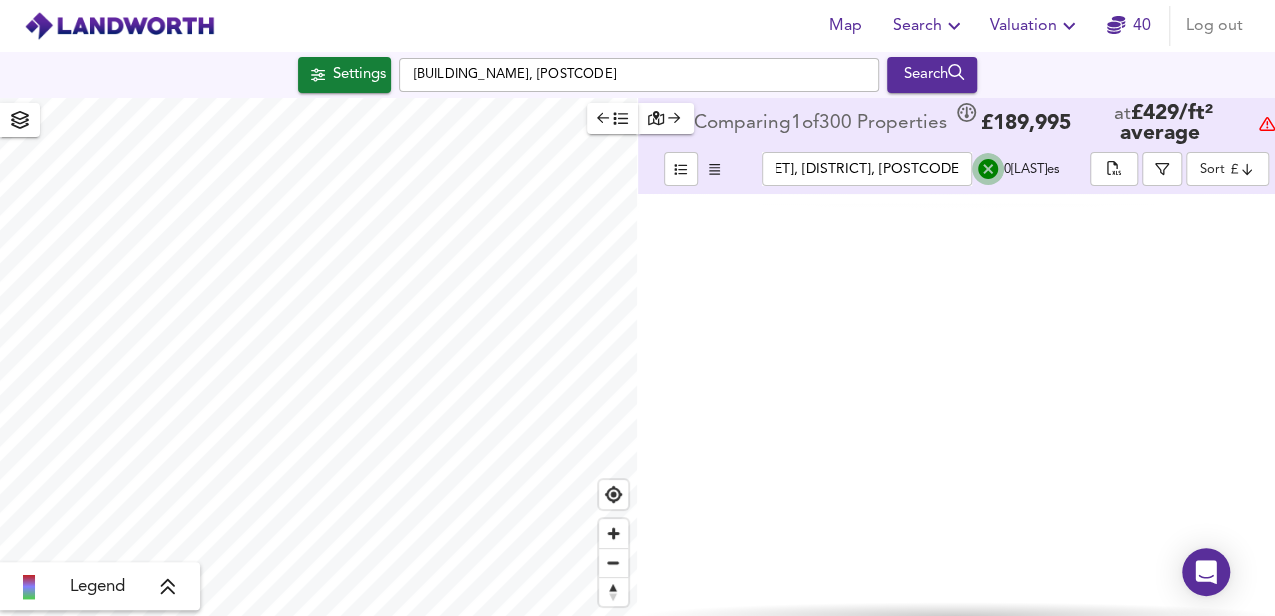 click at bounding box center (988, 169) 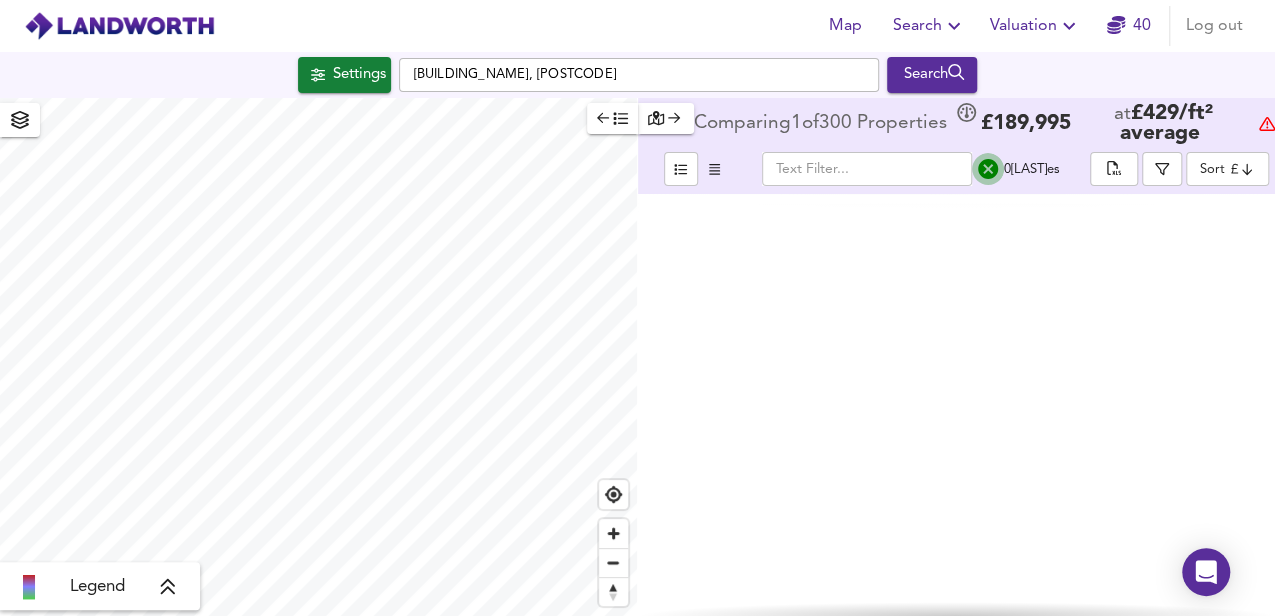 scroll, scrollTop: 0, scrollLeft: 0, axis: both 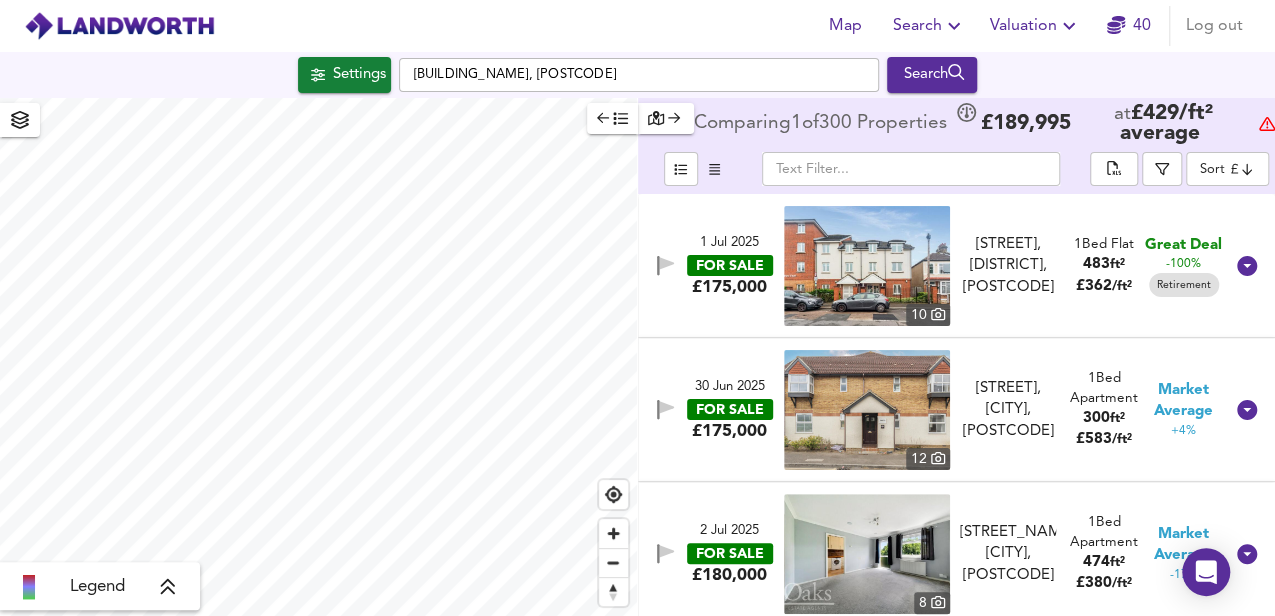 click on "Search" at bounding box center [929, 26] 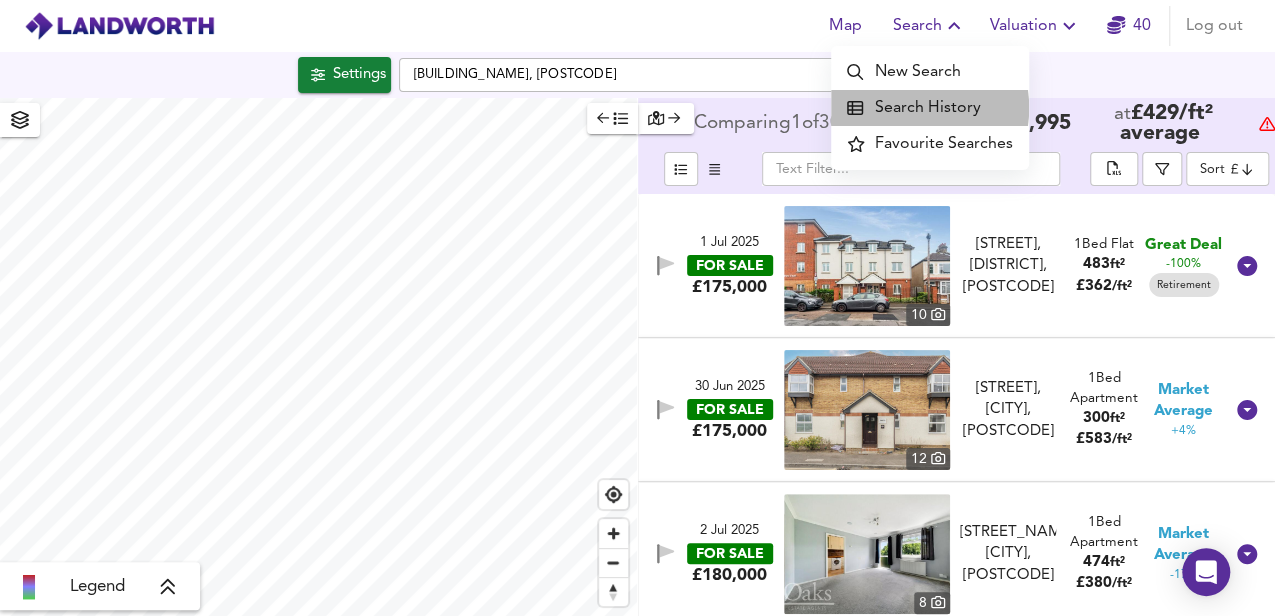 click on "Search History" at bounding box center (930, 108) 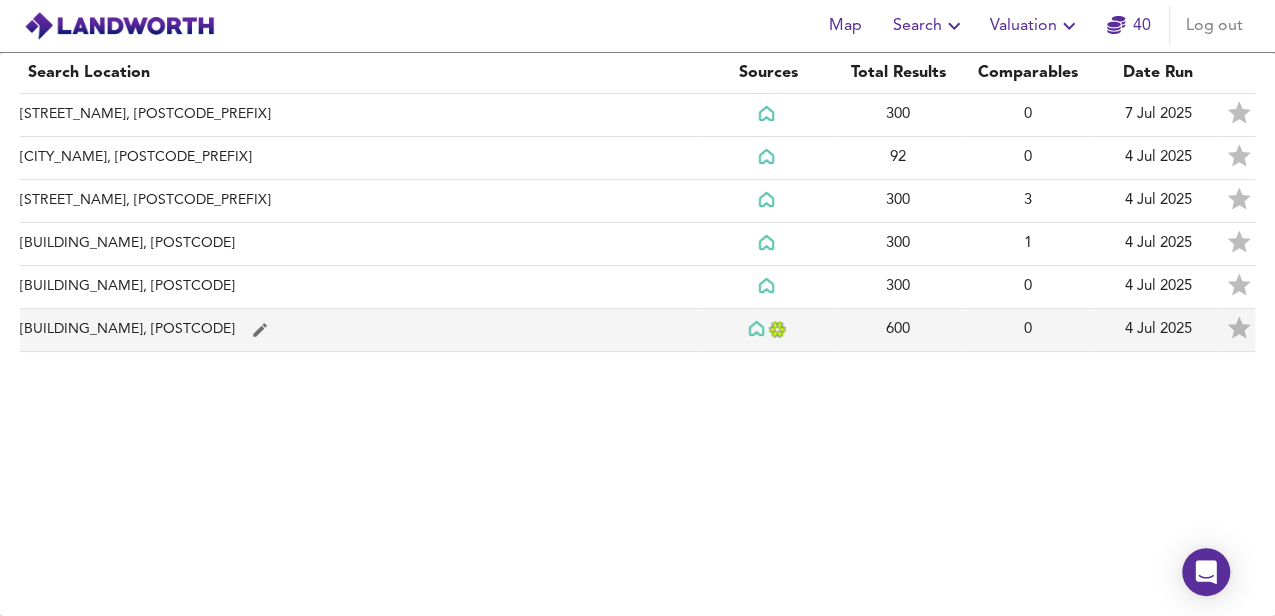 click on "[STREET], [POSTCODE]" at bounding box center [361, 115] 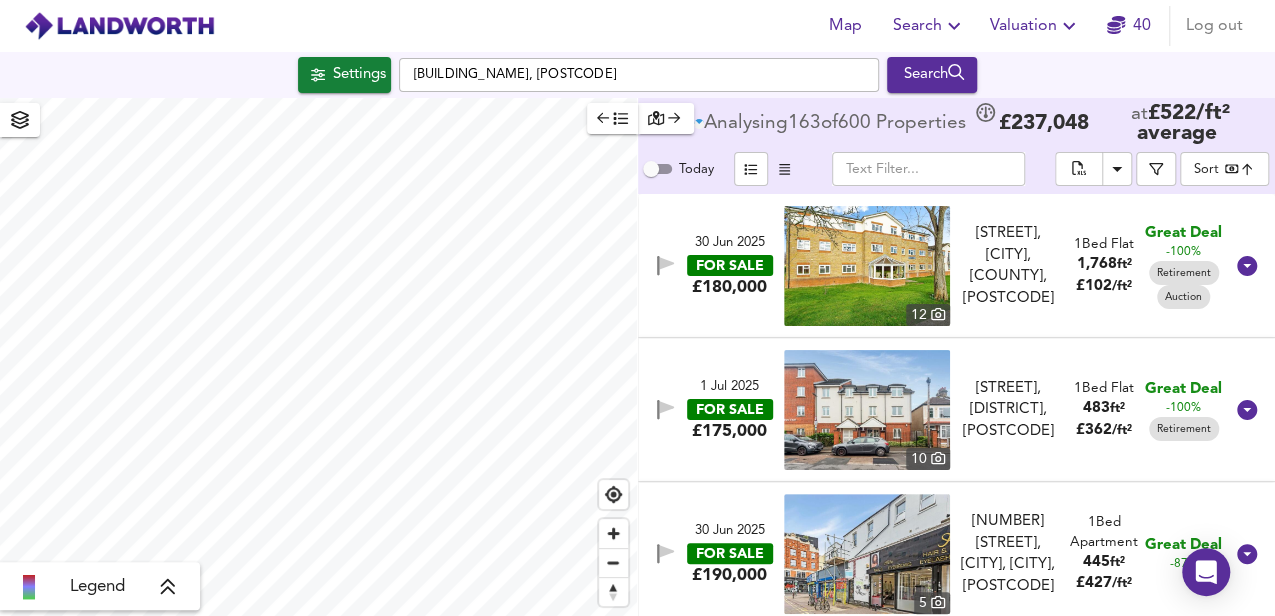 click at bounding box center [928, 169] 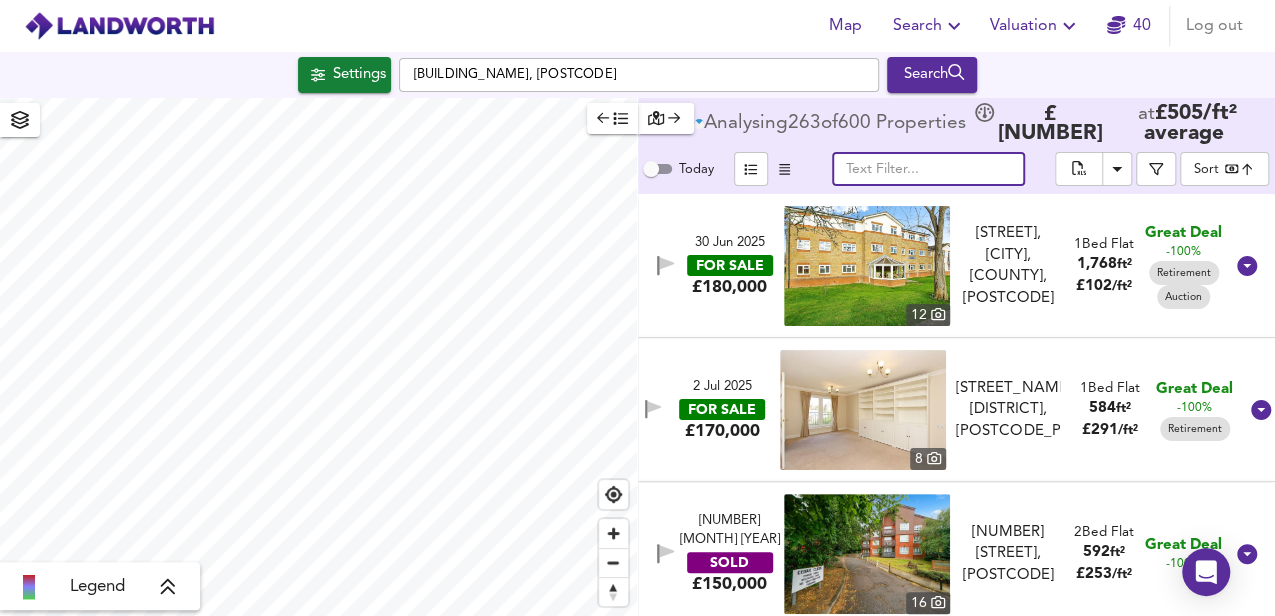 paste on "Wendover Road, Harlesden, NW10" 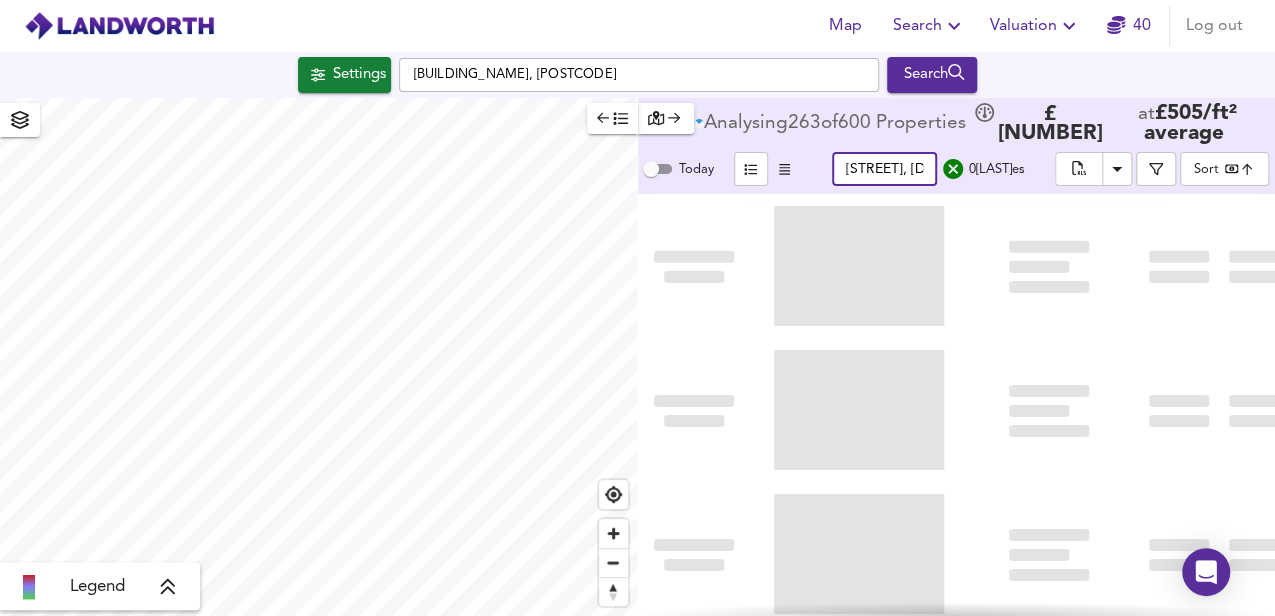 scroll, scrollTop: 0, scrollLeft: 143, axis: horizontal 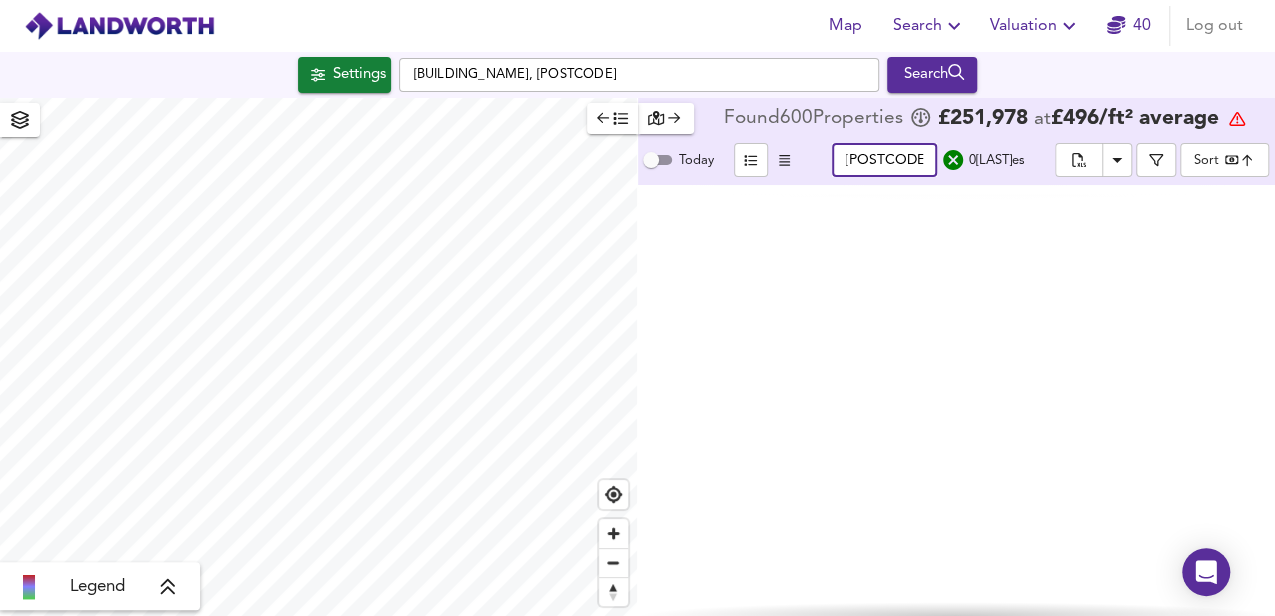 type on "Wendover Road, Harlesden, NW10" 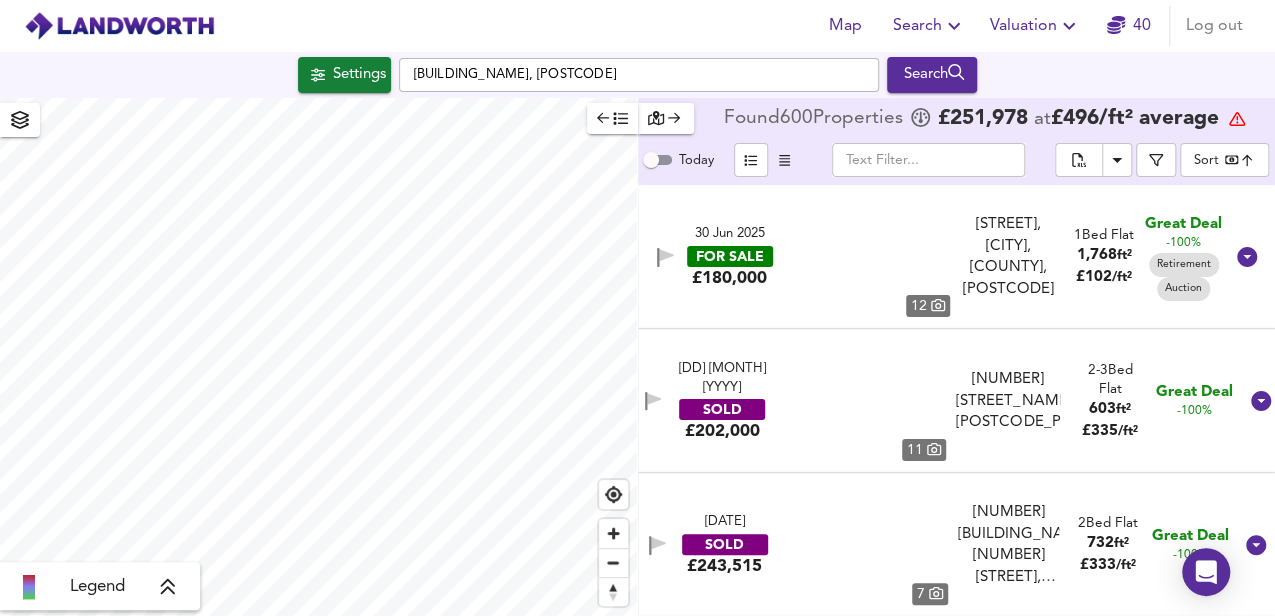 scroll, scrollTop: 0, scrollLeft: 0, axis: both 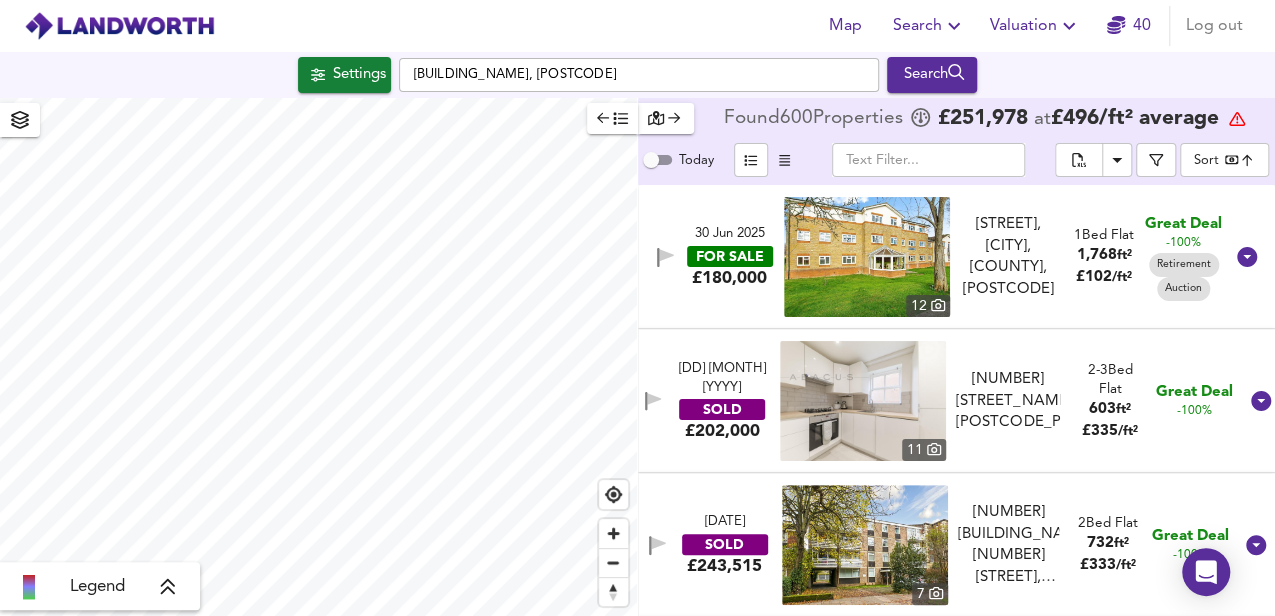 click at bounding box center [954, 26] 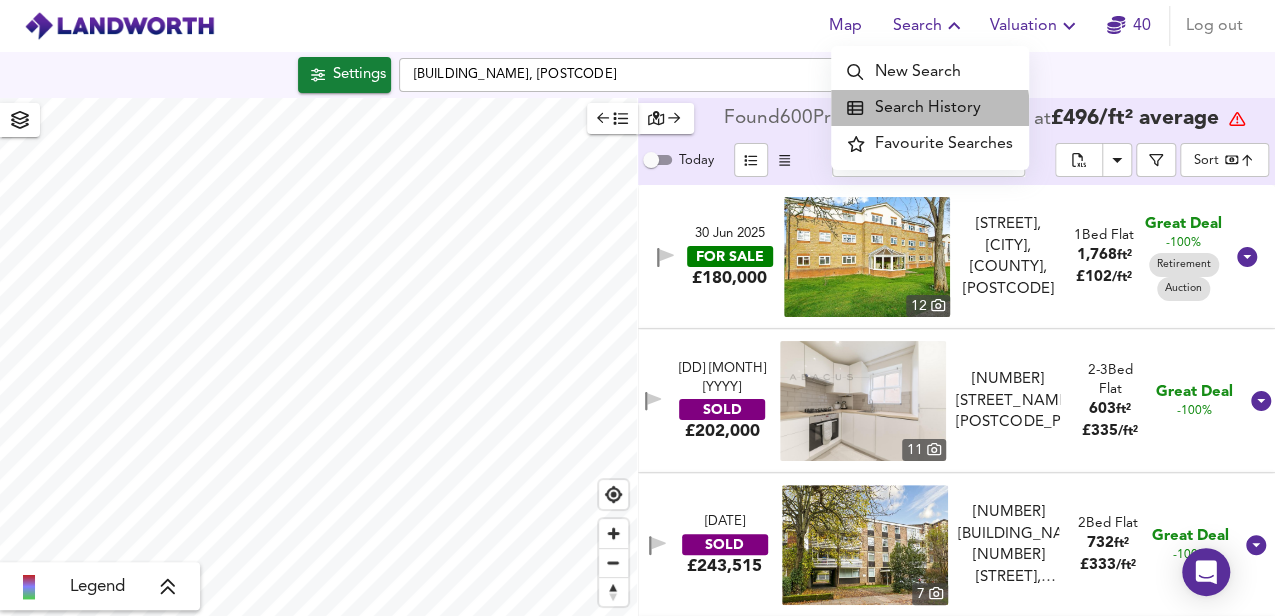 click on "Search History" at bounding box center (930, 108) 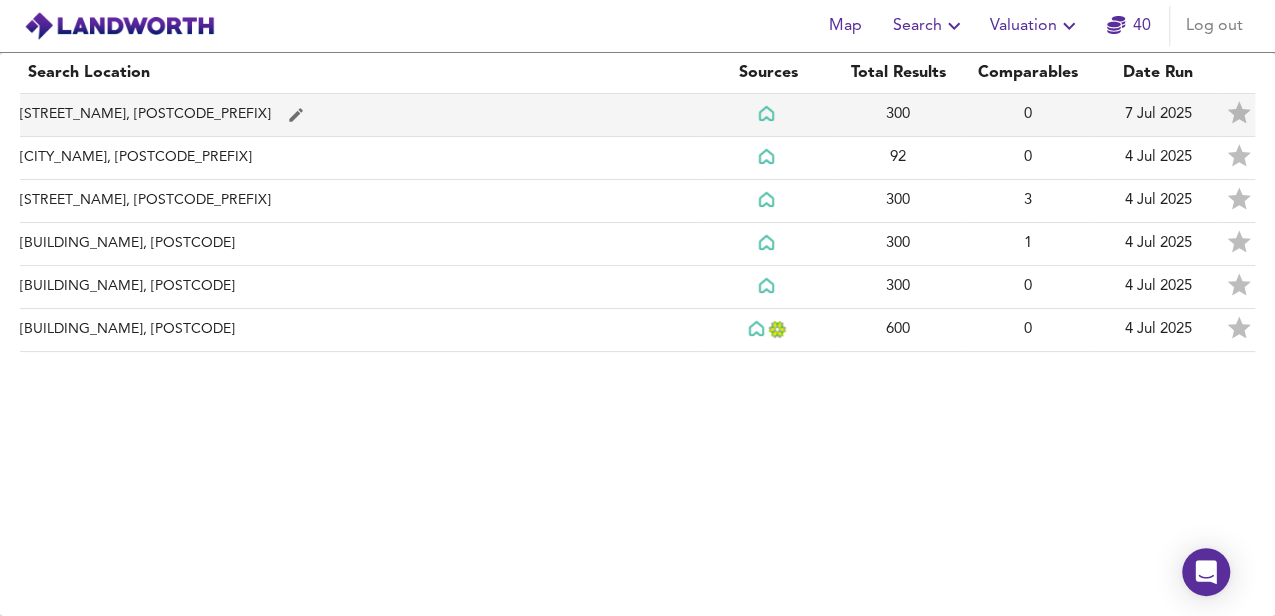 click on "[STREET], [POSTCODE]" at bounding box center (361, 115) 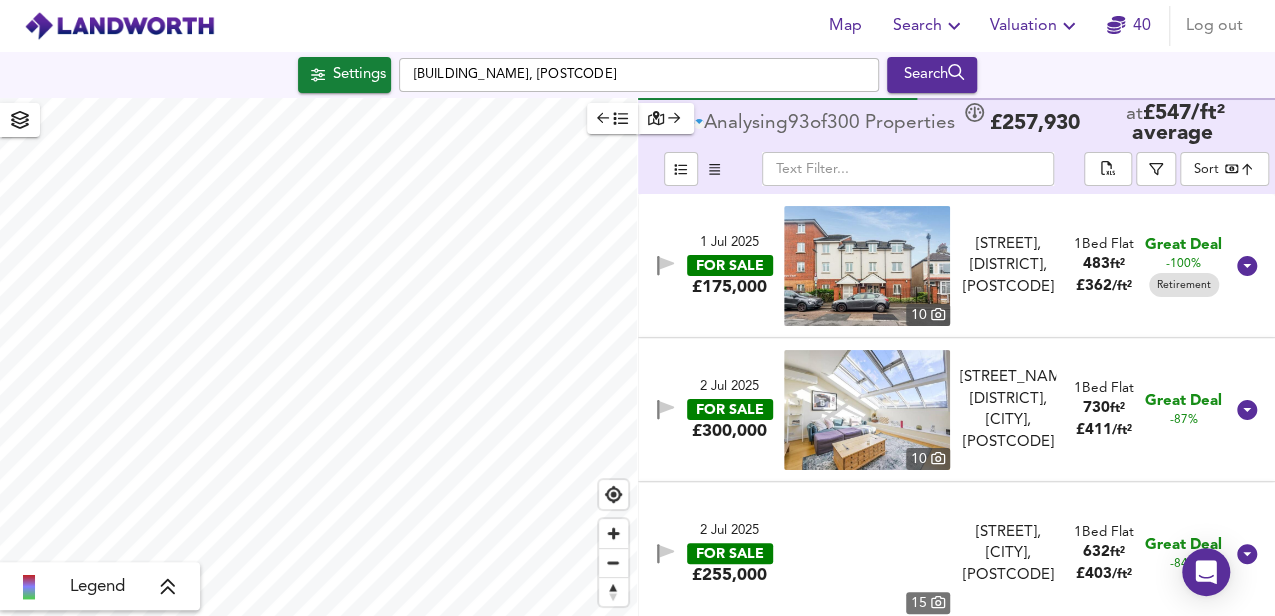 click at bounding box center [908, 169] 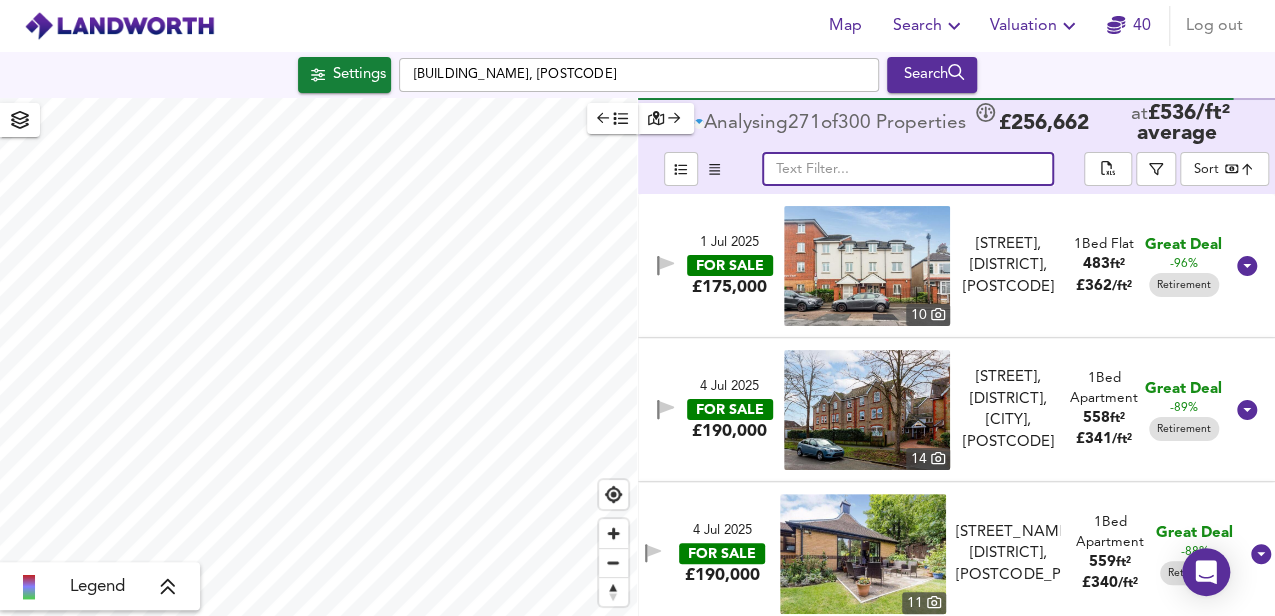 paste on "Wendover Road, Harlesden, NW10" 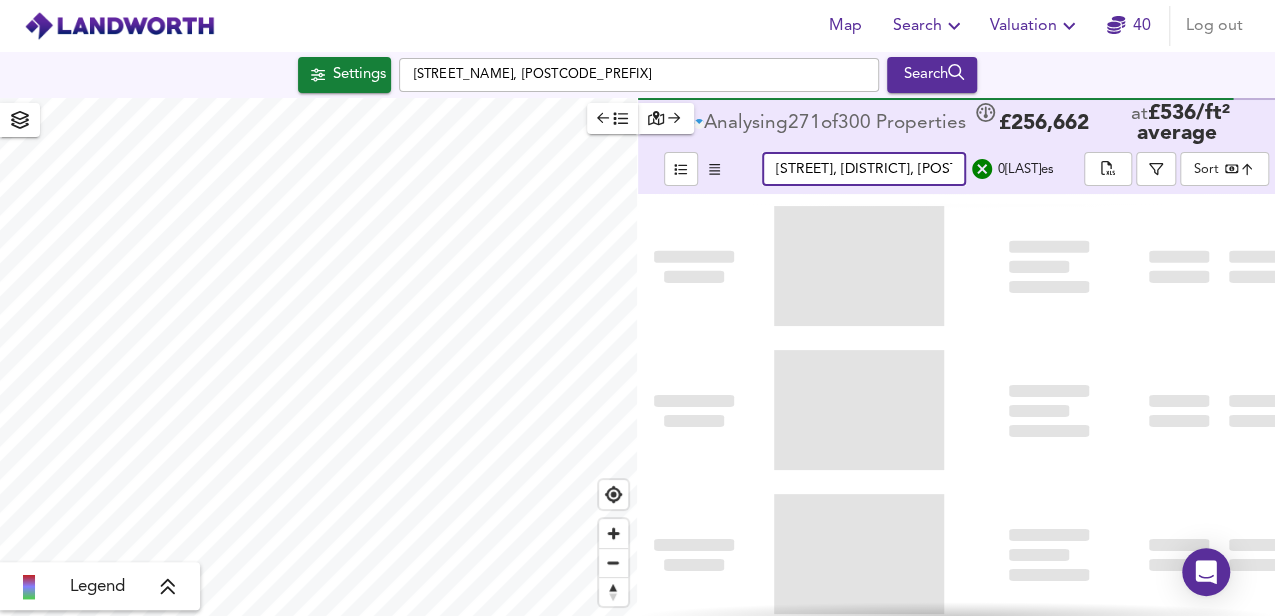 scroll, scrollTop: 0, scrollLeft: 45, axis: horizontal 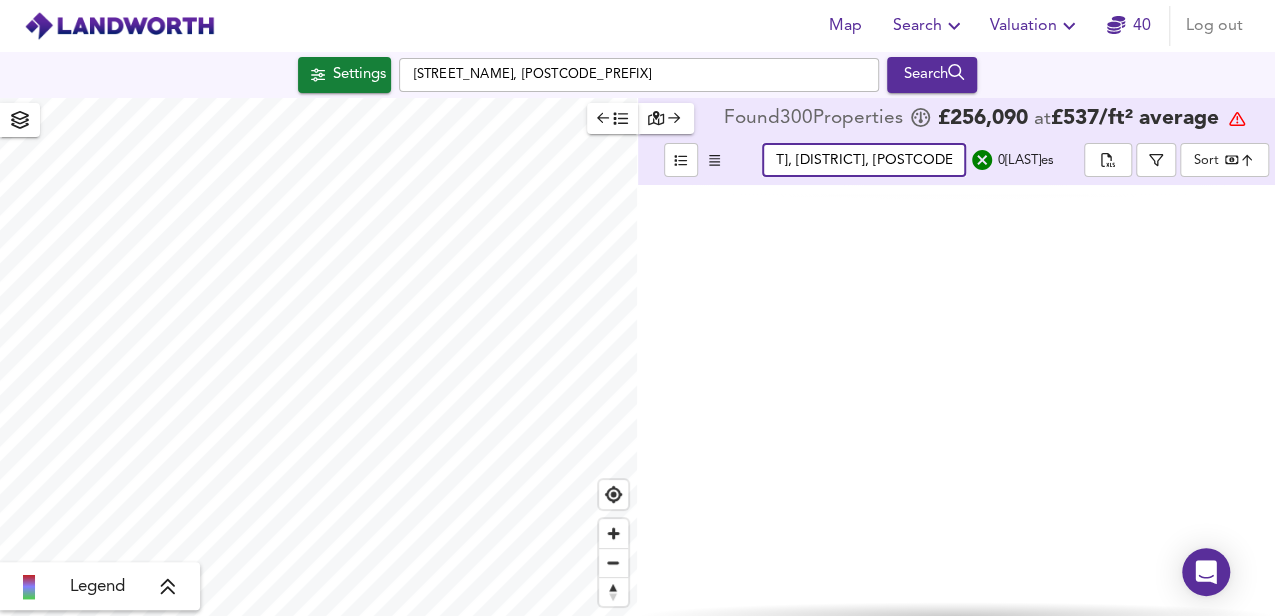 type on "Wendover Road, Harlesden, NW10" 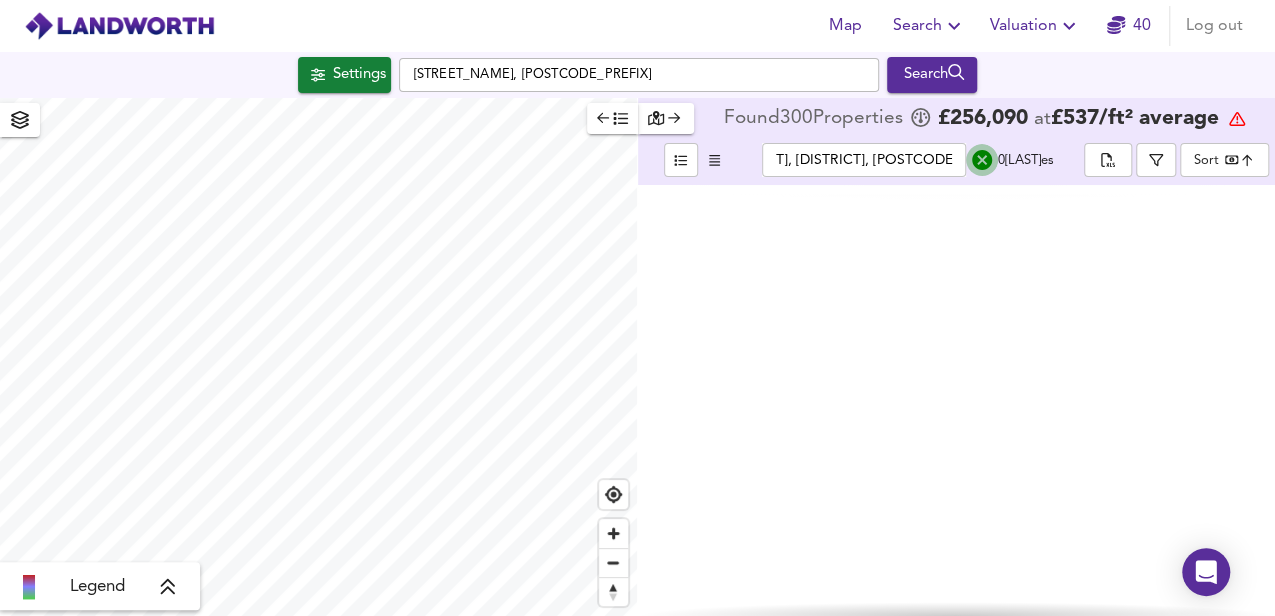 click at bounding box center [982, 160] 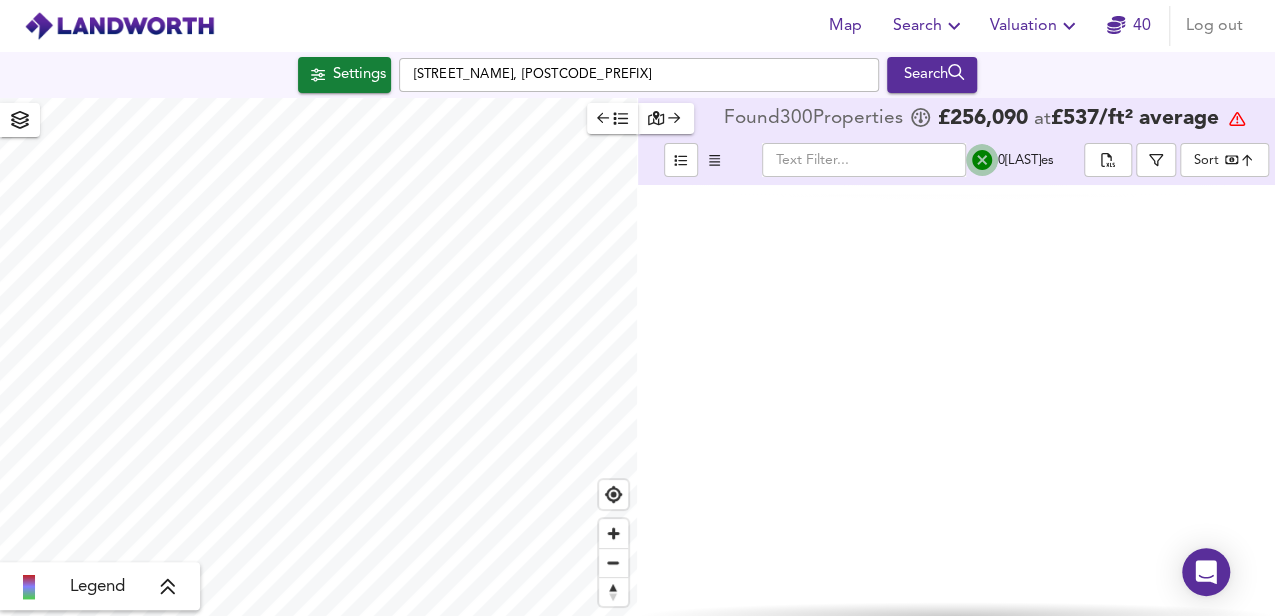 scroll, scrollTop: 0, scrollLeft: 0, axis: both 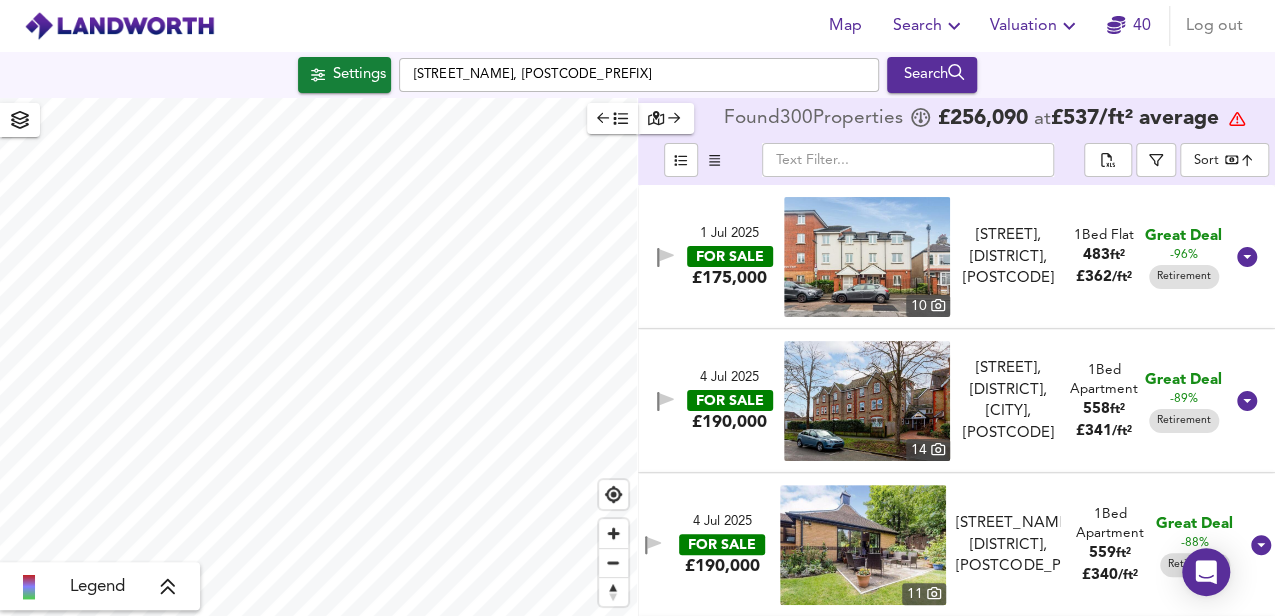 click at bounding box center [908, 160] 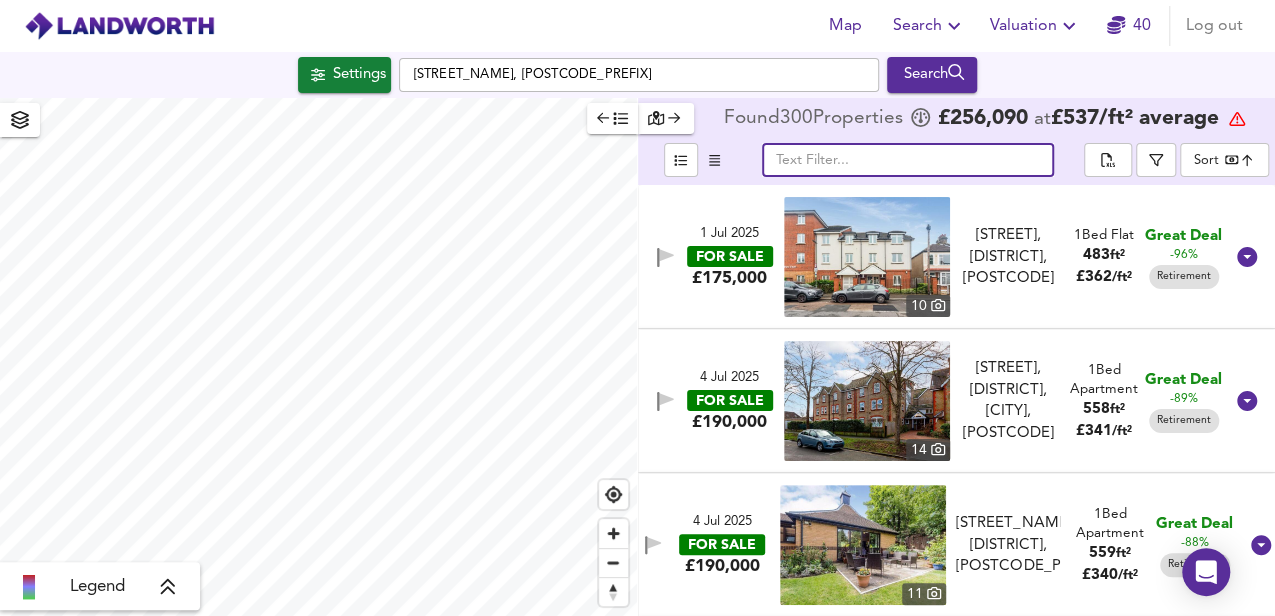 click on "Search" at bounding box center [929, 26] 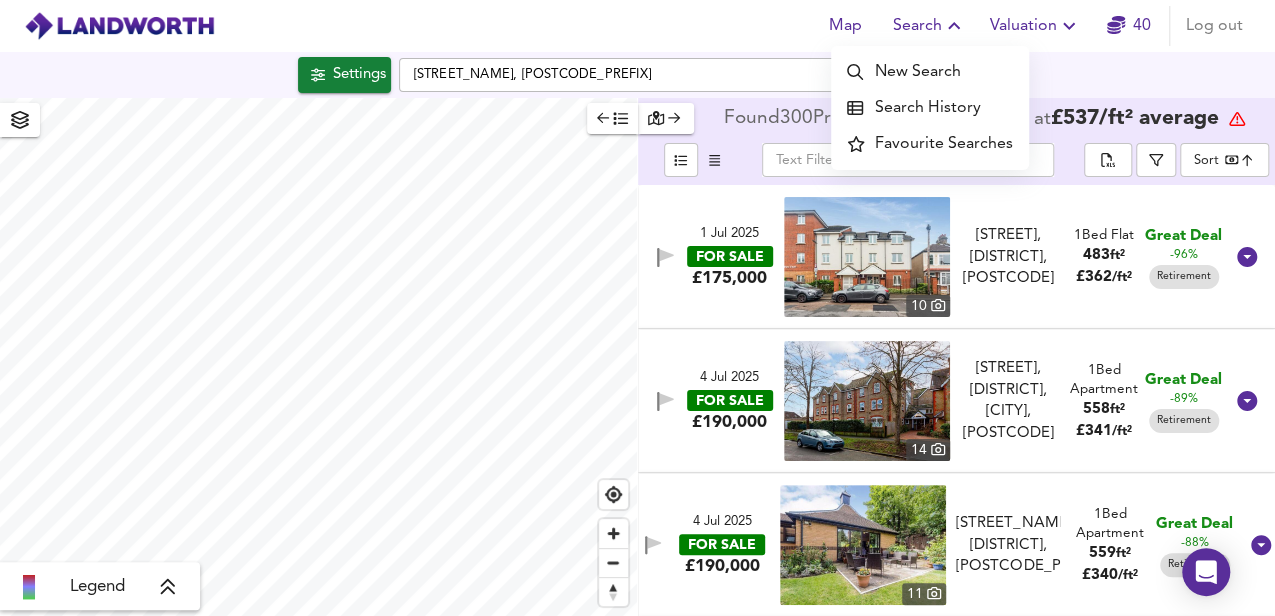click on "Search History" at bounding box center [930, 108] 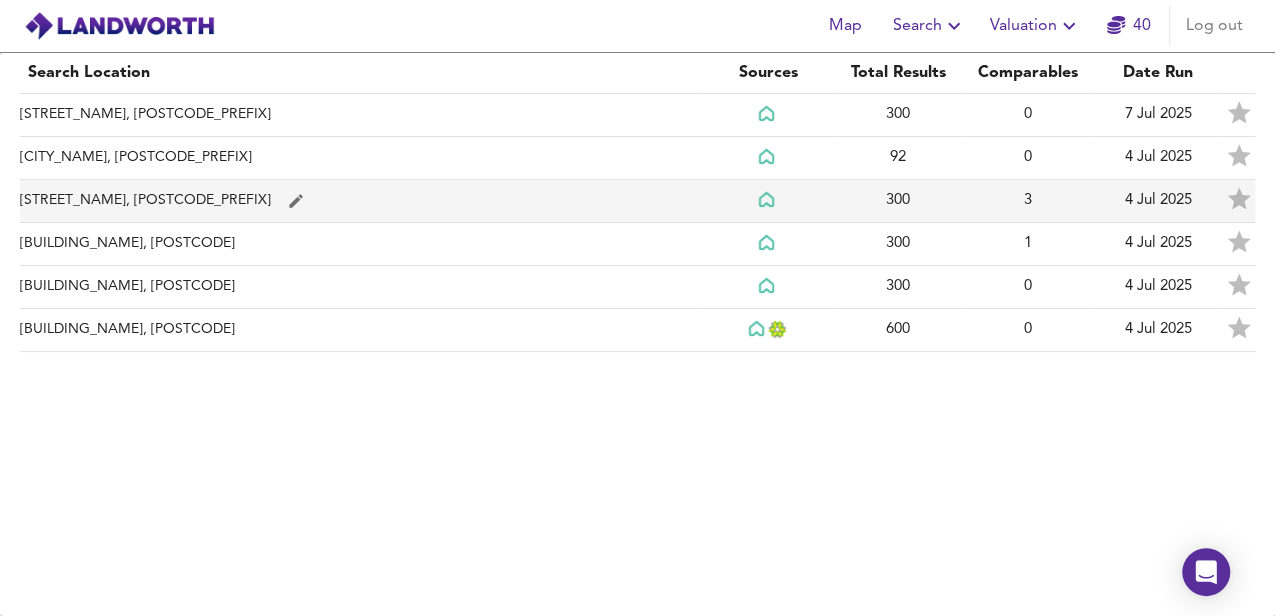 click on "[STREET], [POSTCODE]" at bounding box center (361, 115) 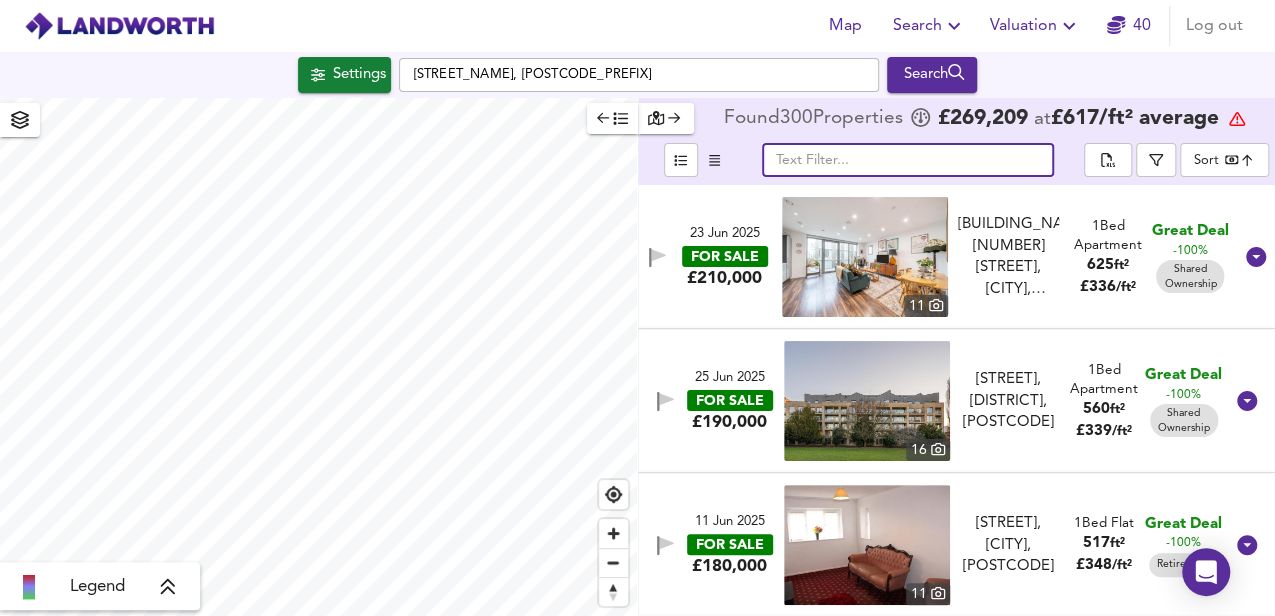 click at bounding box center (908, 160) 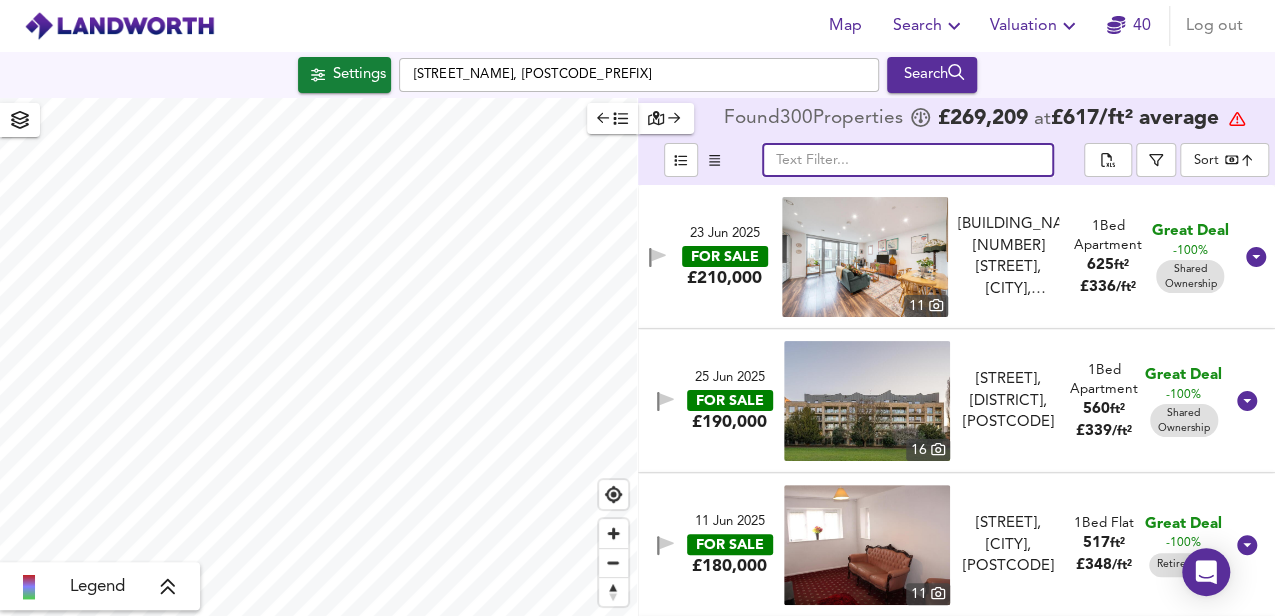 paste on "Wendover Road, Harlesden, NW10" 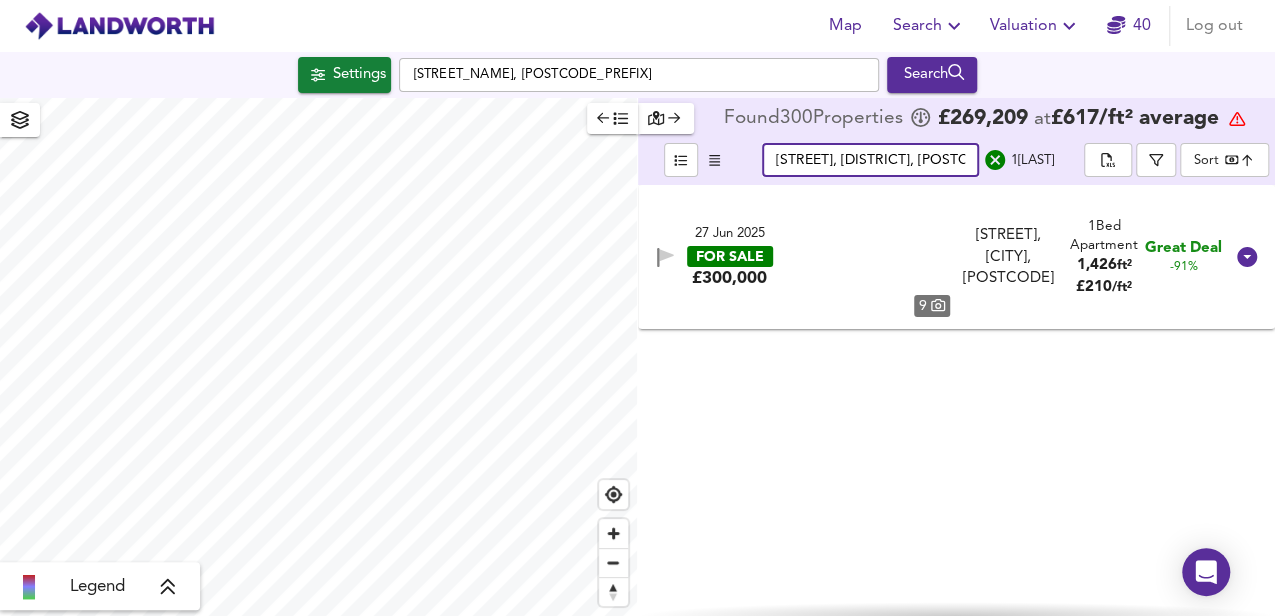 scroll, scrollTop: 0, scrollLeft: 32, axis: horizontal 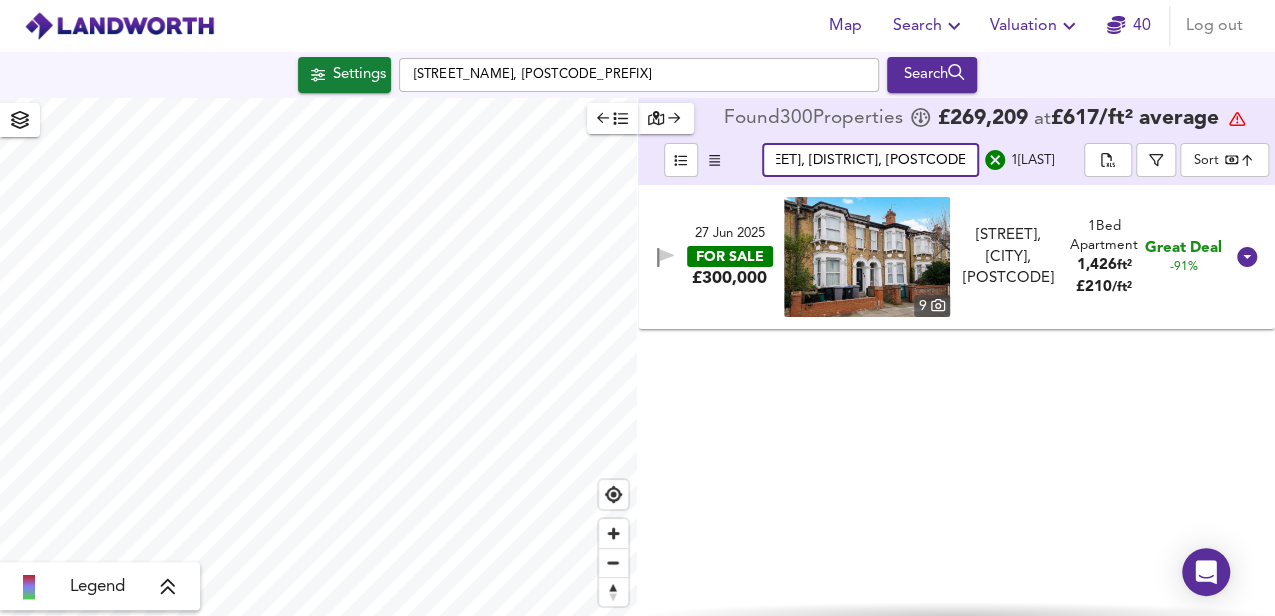 type on "Wendover Road, Harlesden, NW10" 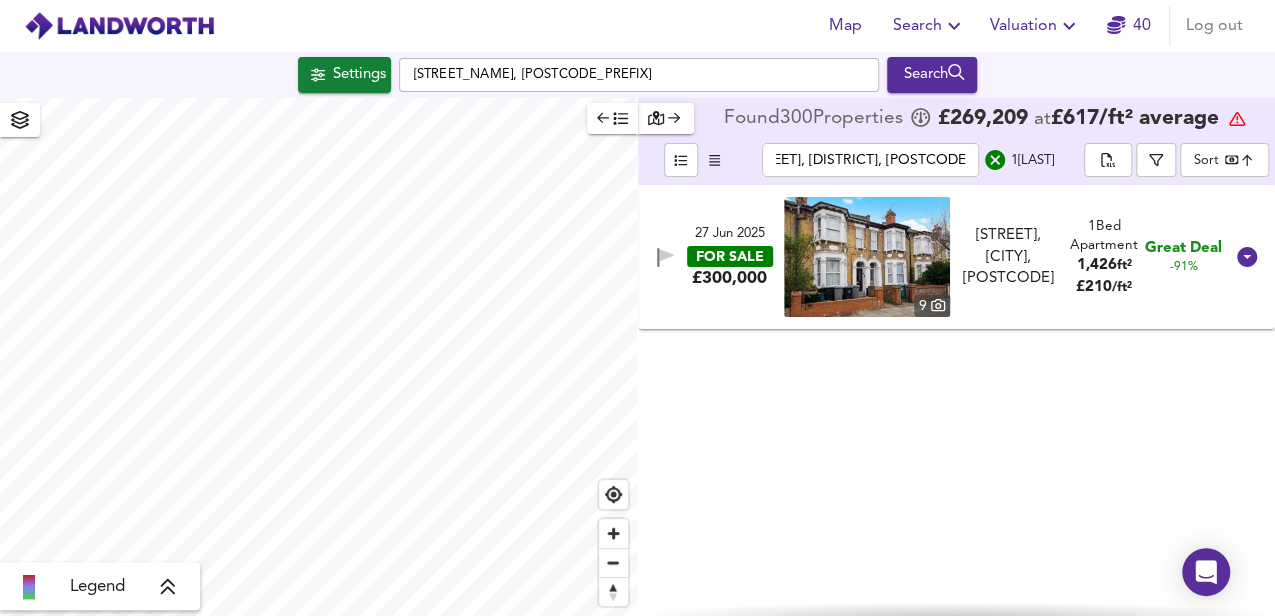 scroll, scrollTop: 0, scrollLeft: 0, axis: both 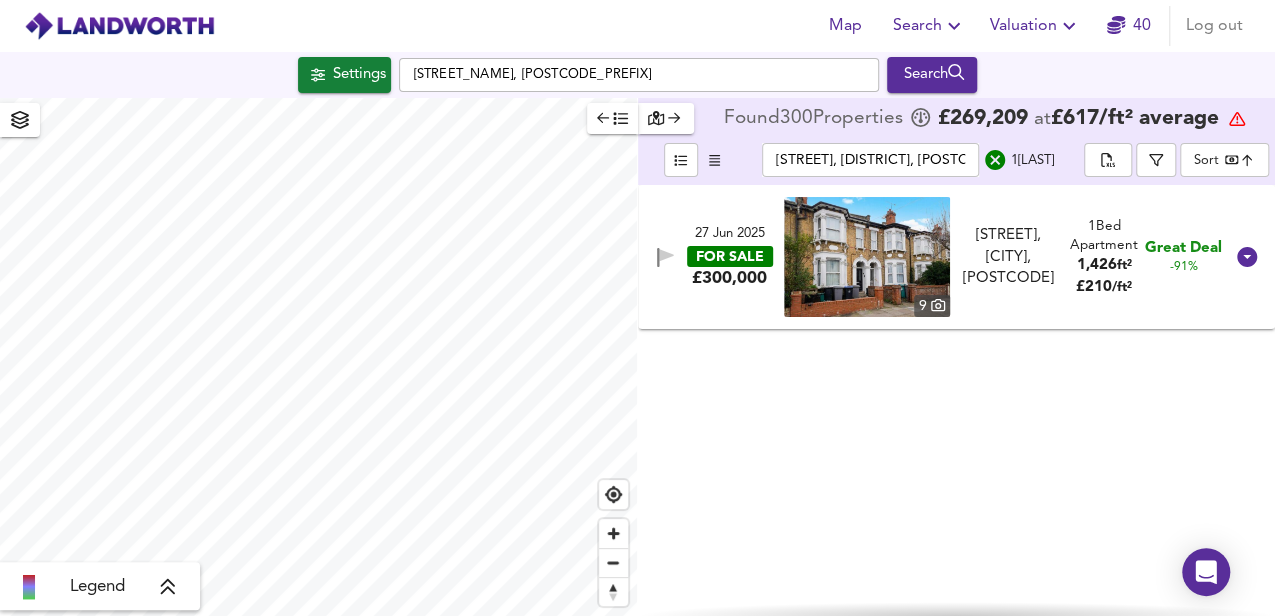 click on "FOR SALE" at bounding box center (730, 256) 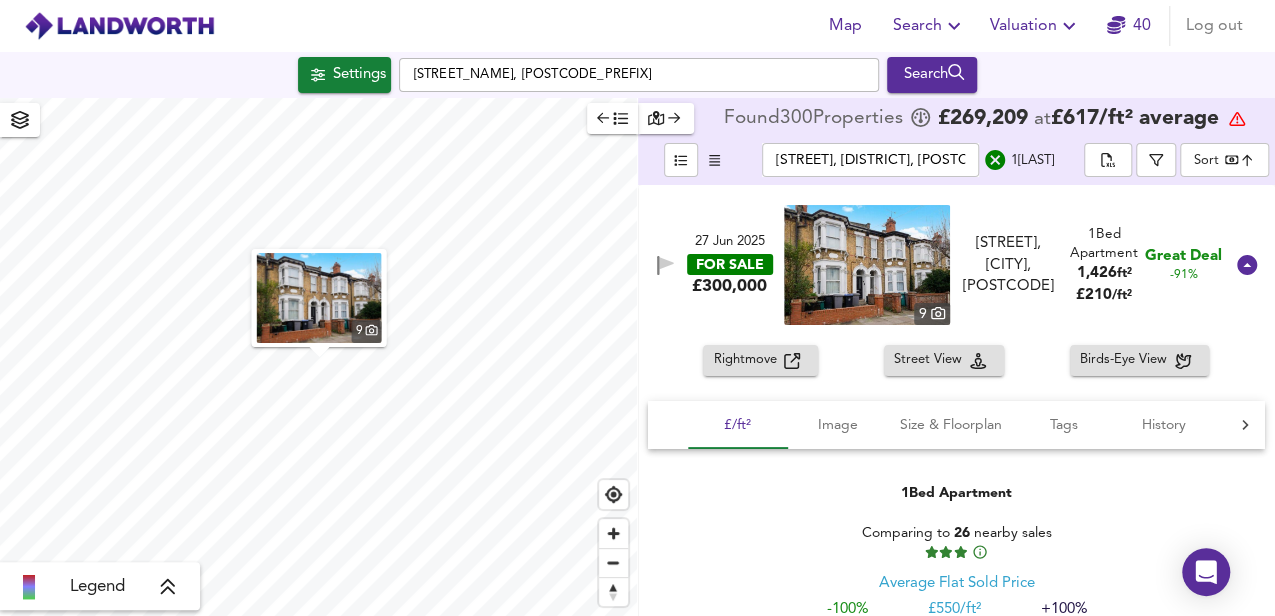 drag, startPoint x: 1043, startPoint y: 296, endPoint x: 961, endPoint y: 302, distance: 82.219215 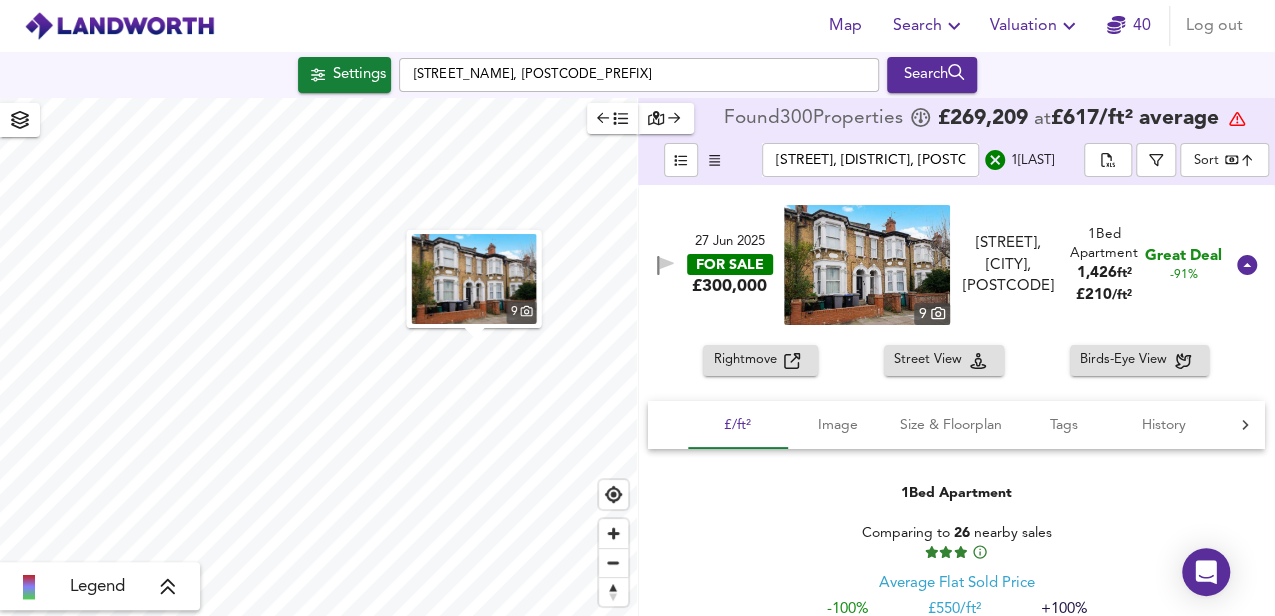 click on "Search" at bounding box center (929, 26) 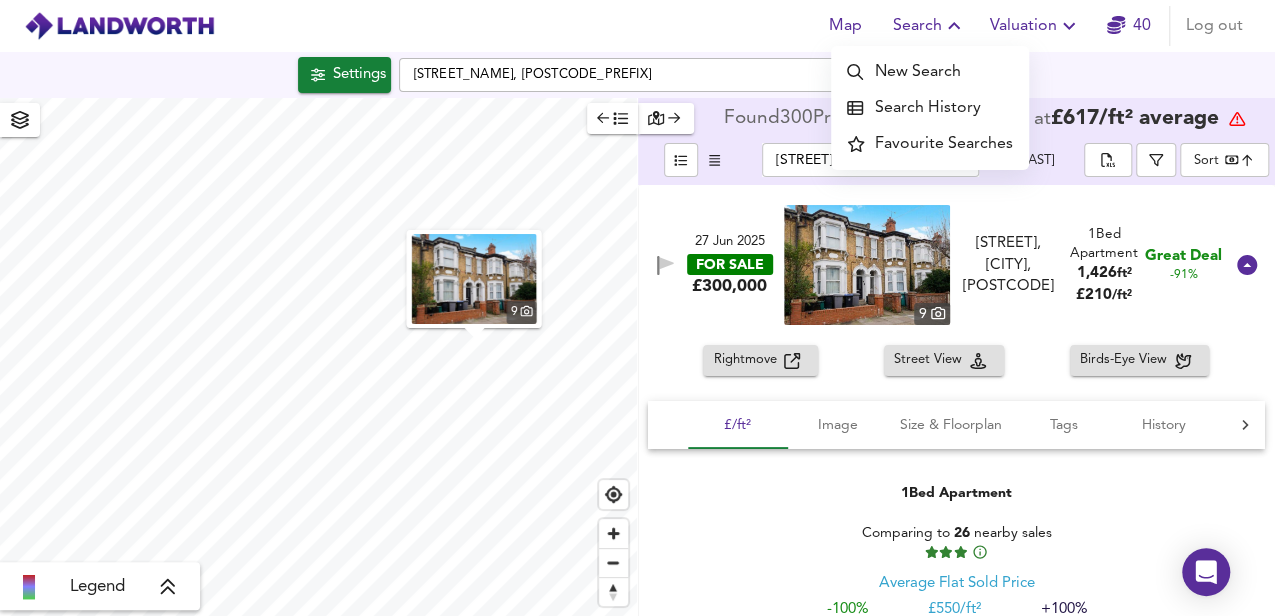 click on "Search History" at bounding box center (930, 108) 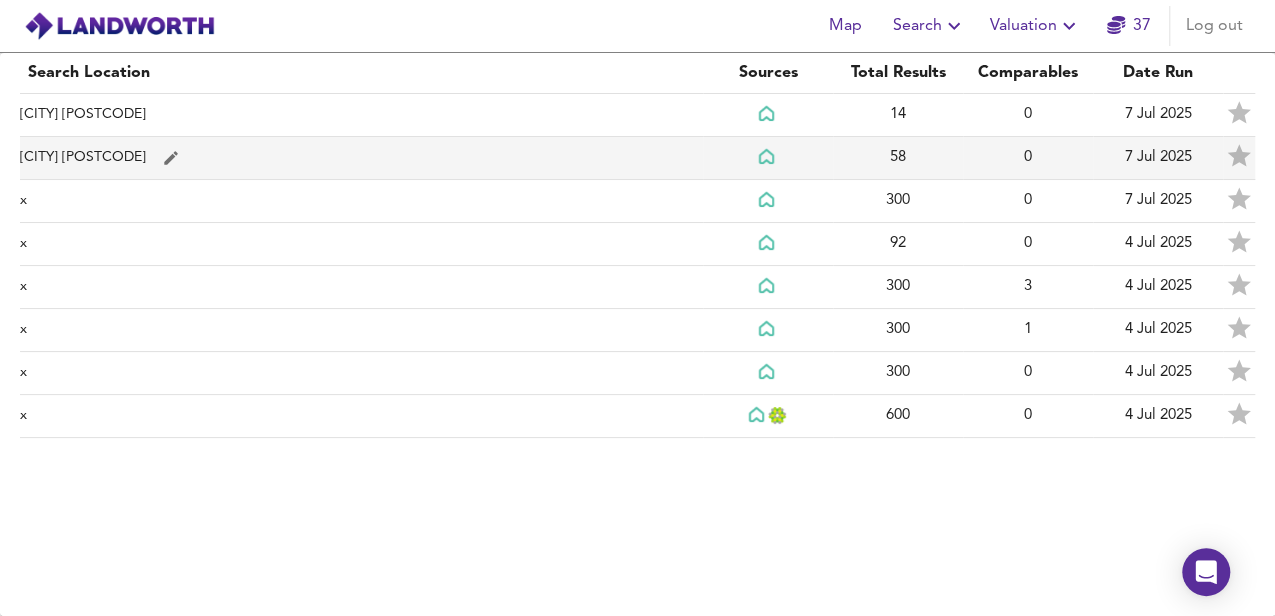 click on "London NW10" at bounding box center [361, 115] 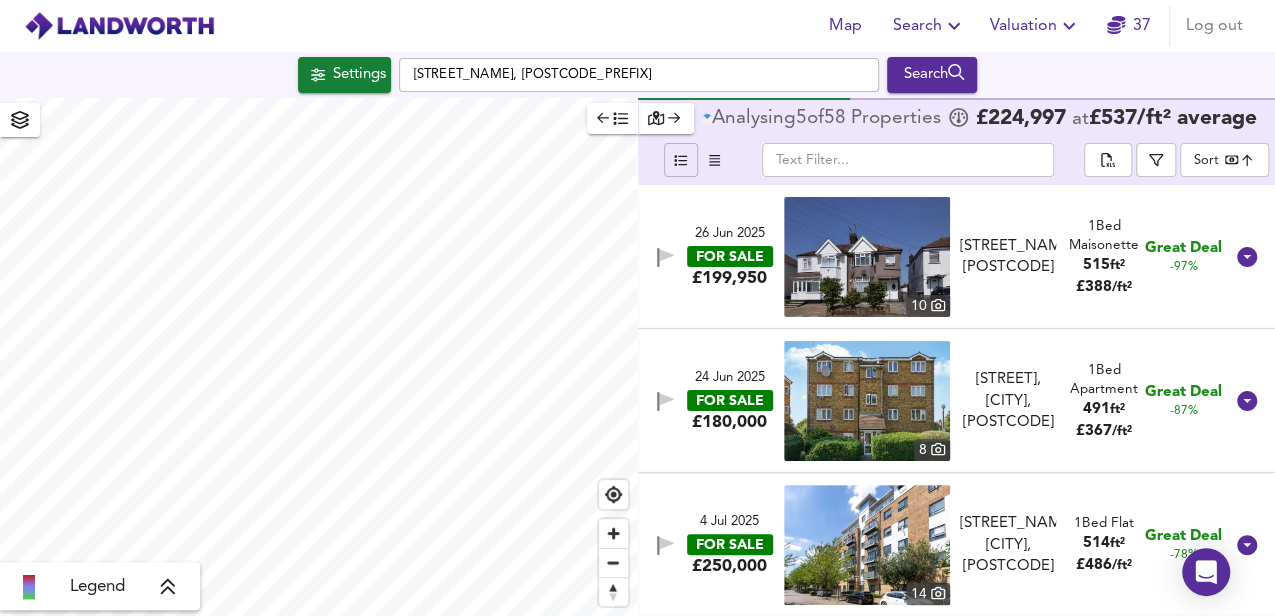 click at bounding box center (680, 160) 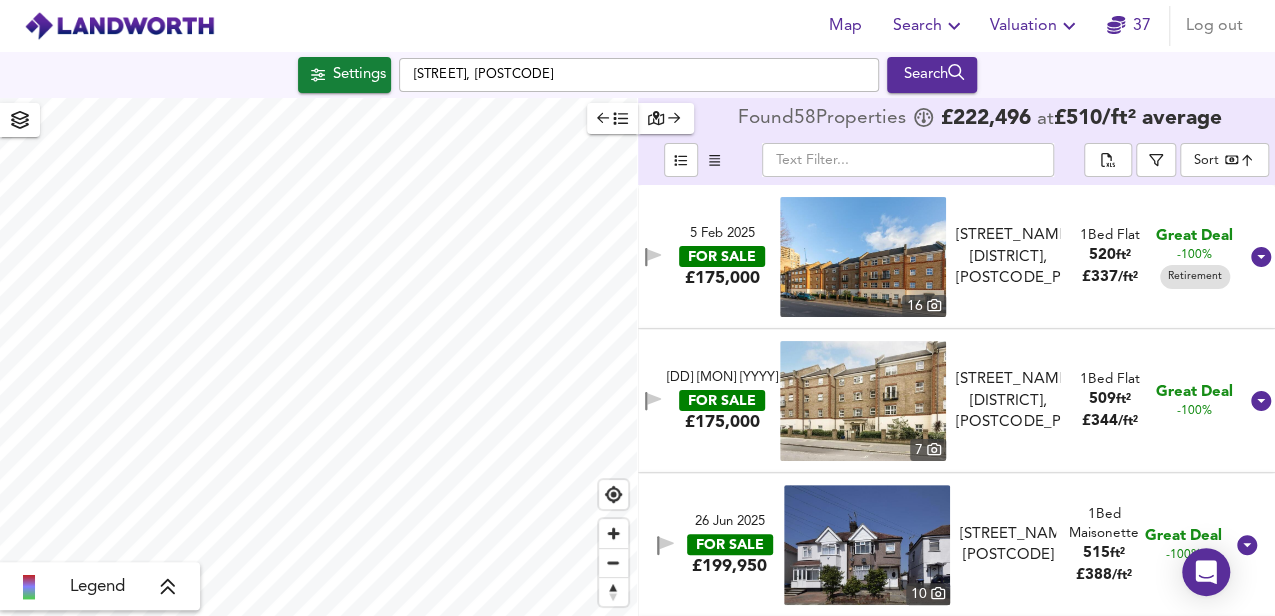 click at bounding box center [954, 26] 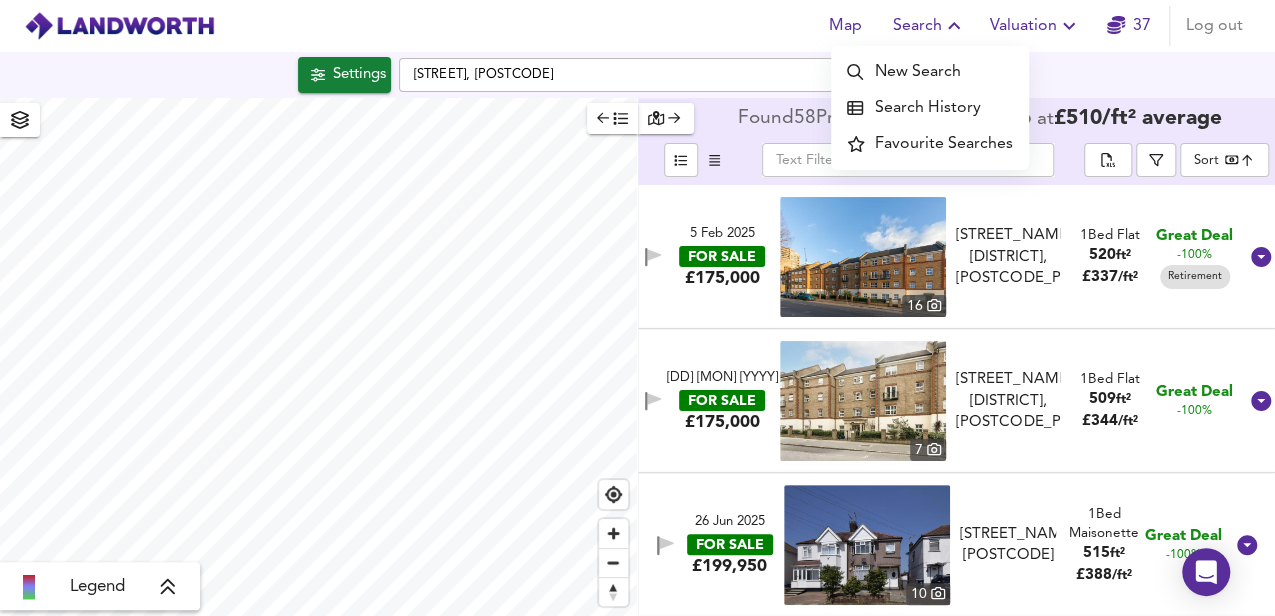 click on "Search History" at bounding box center [930, 108] 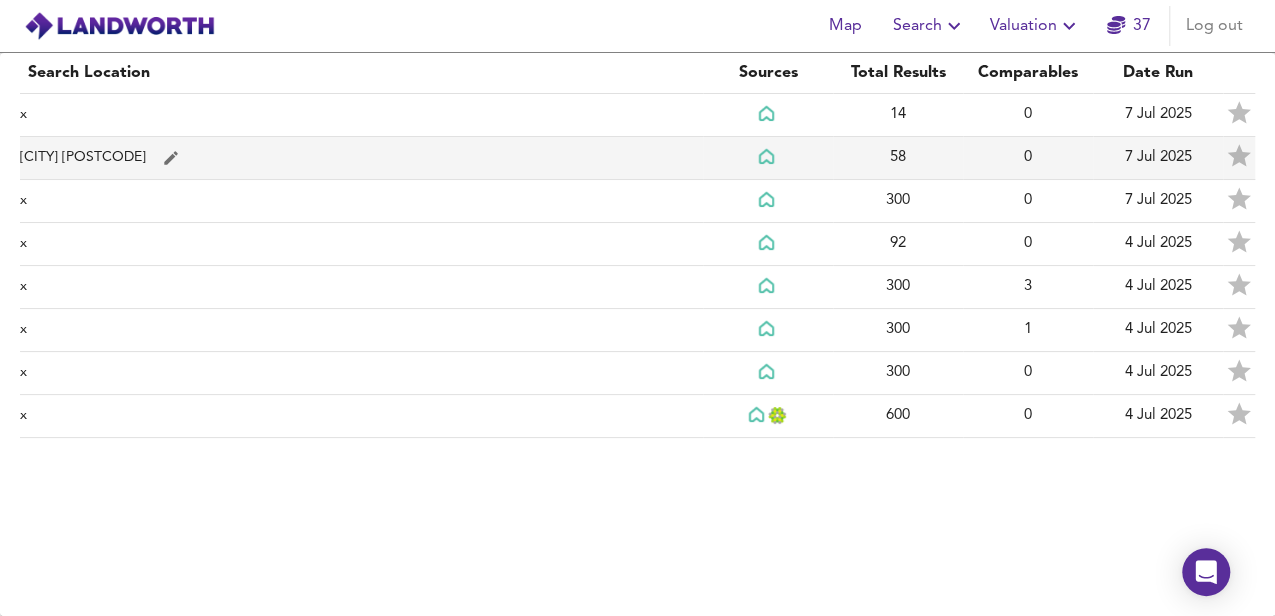 click on "London NW10" at bounding box center [361, 115] 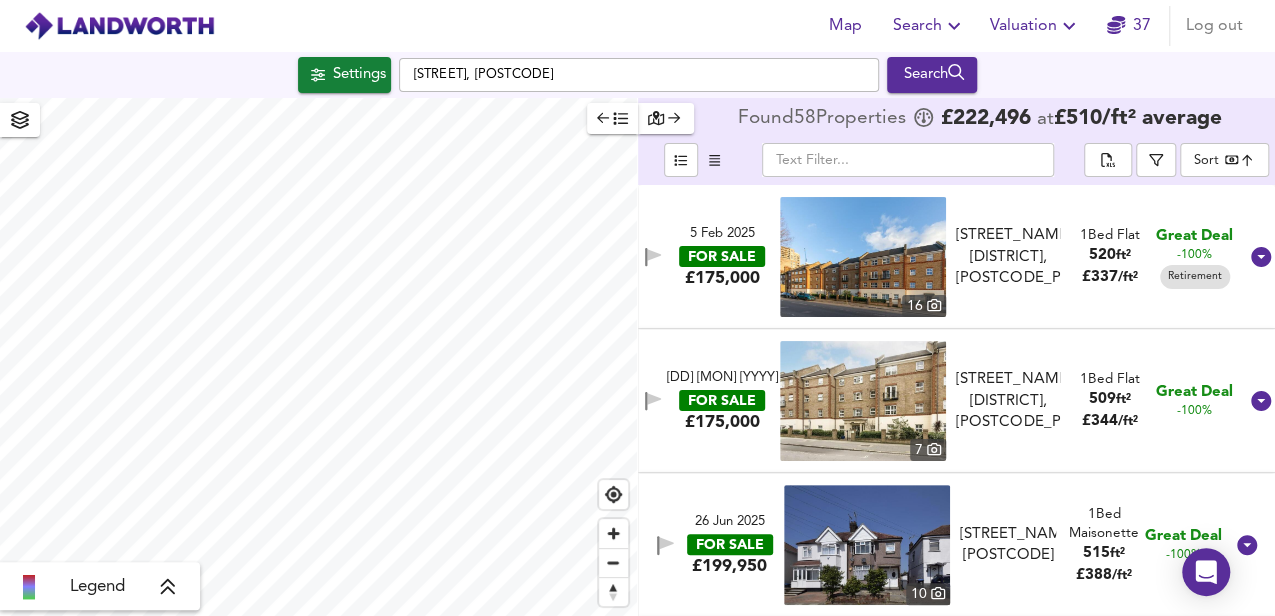 click at bounding box center [603, 118] 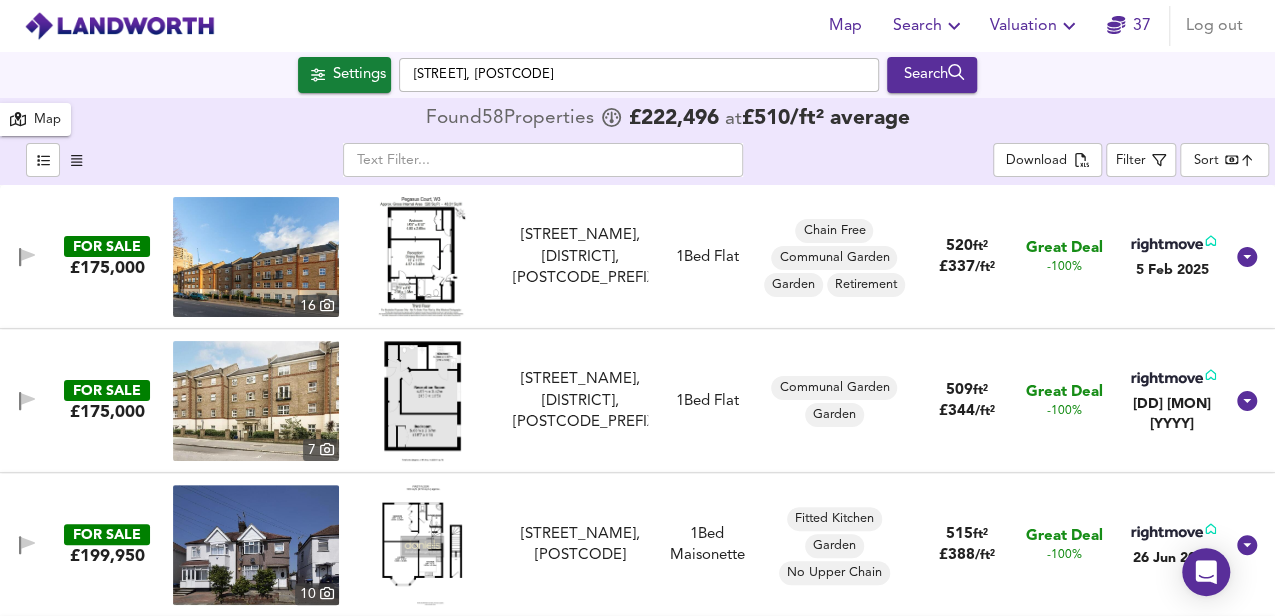 click on "Search" at bounding box center [929, 26] 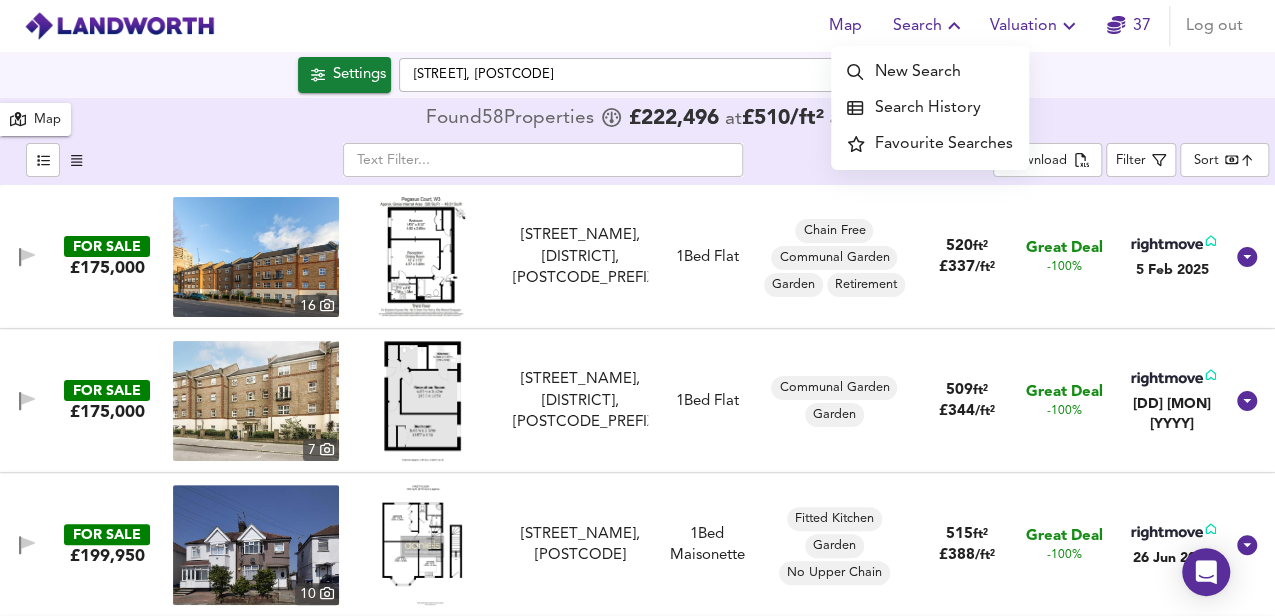 click on "Search History" at bounding box center [930, 108] 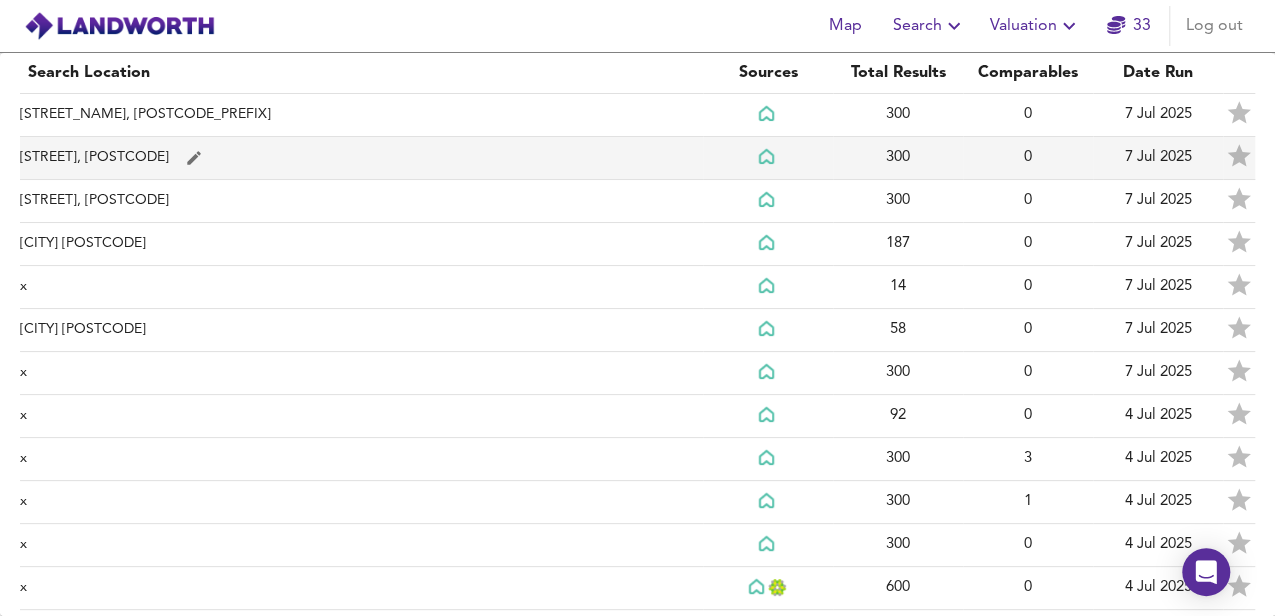click on "Hartfield Crescent, SW19 3RZ" at bounding box center [361, 115] 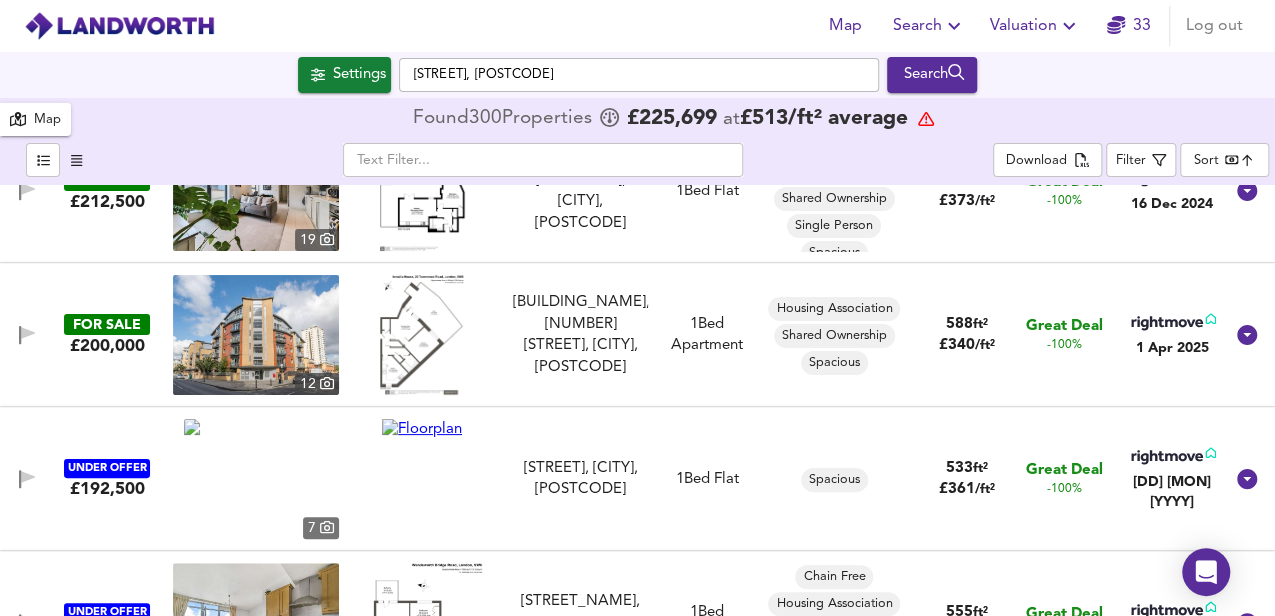 scroll, scrollTop: 0, scrollLeft: 0, axis: both 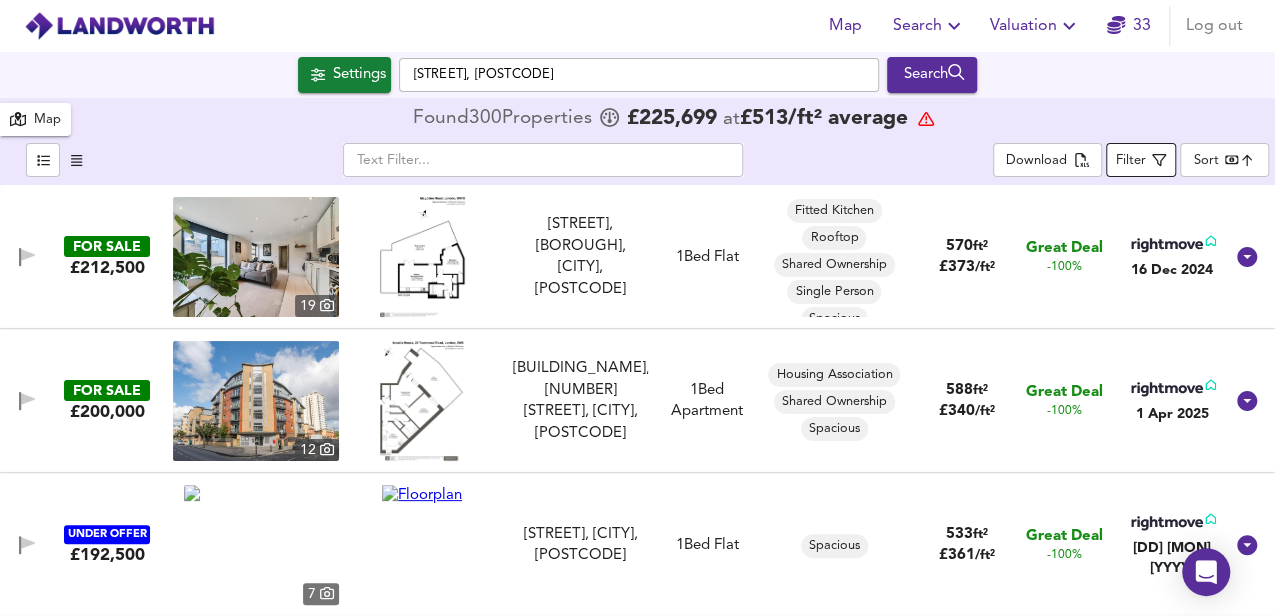 click at bounding box center [1159, 160] 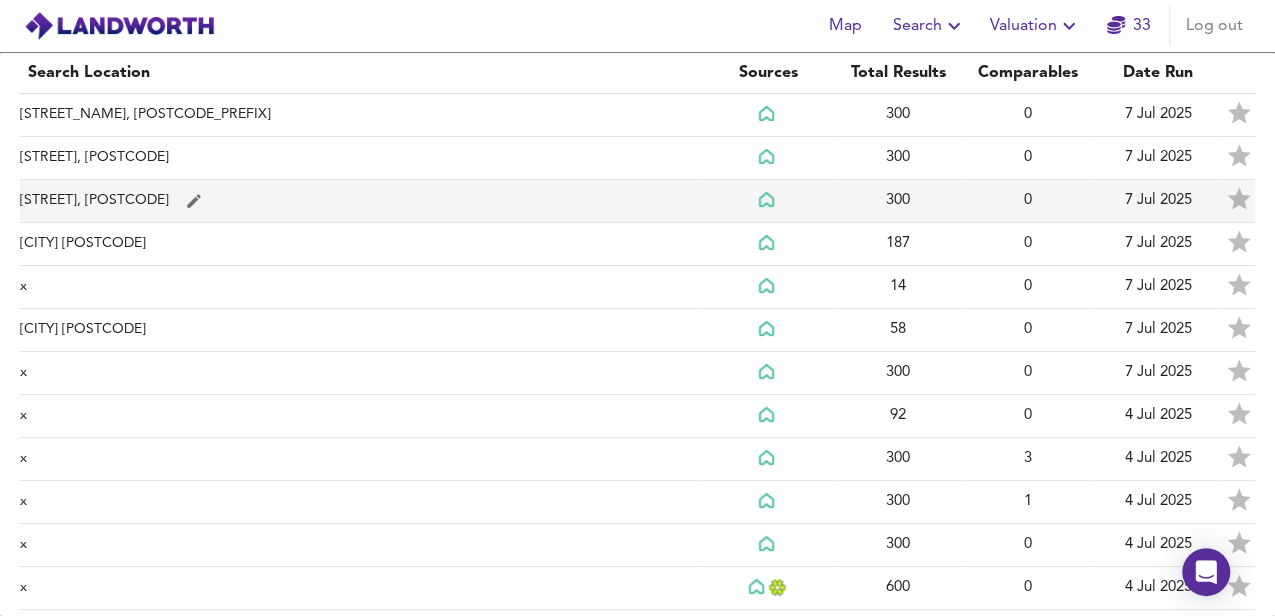 click on "Twyford Abbey Road, NW10 7DG" at bounding box center (361, 115) 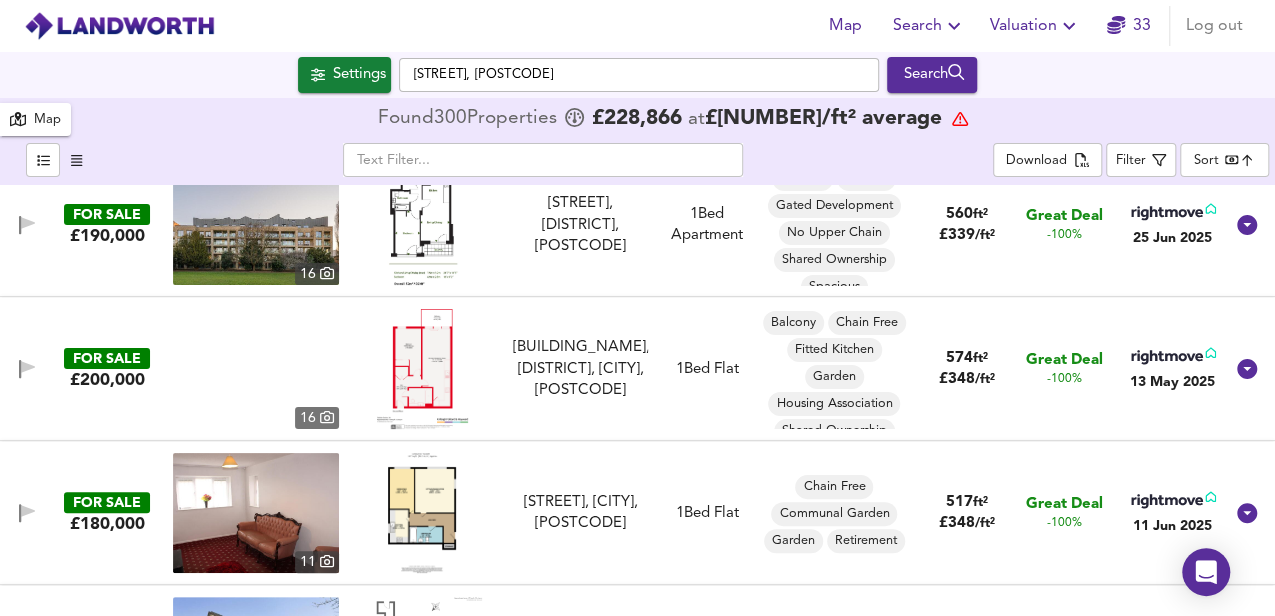 scroll, scrollTop: 0, scrollLeft: 0, axis: both 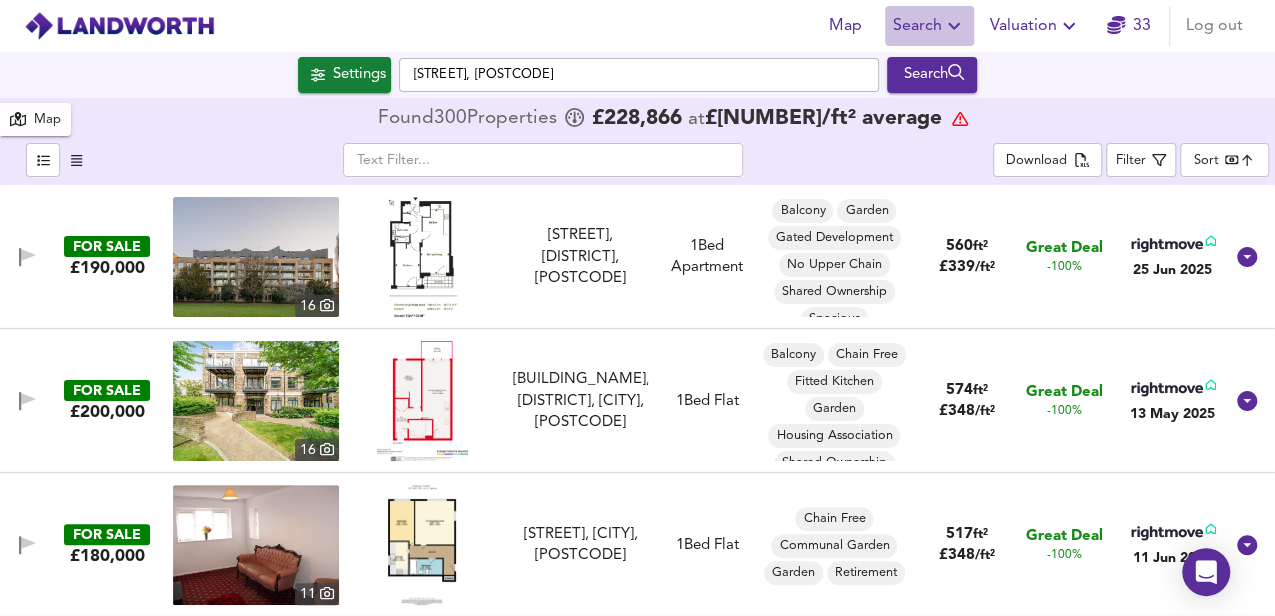 click at bounding box center [954, 26] 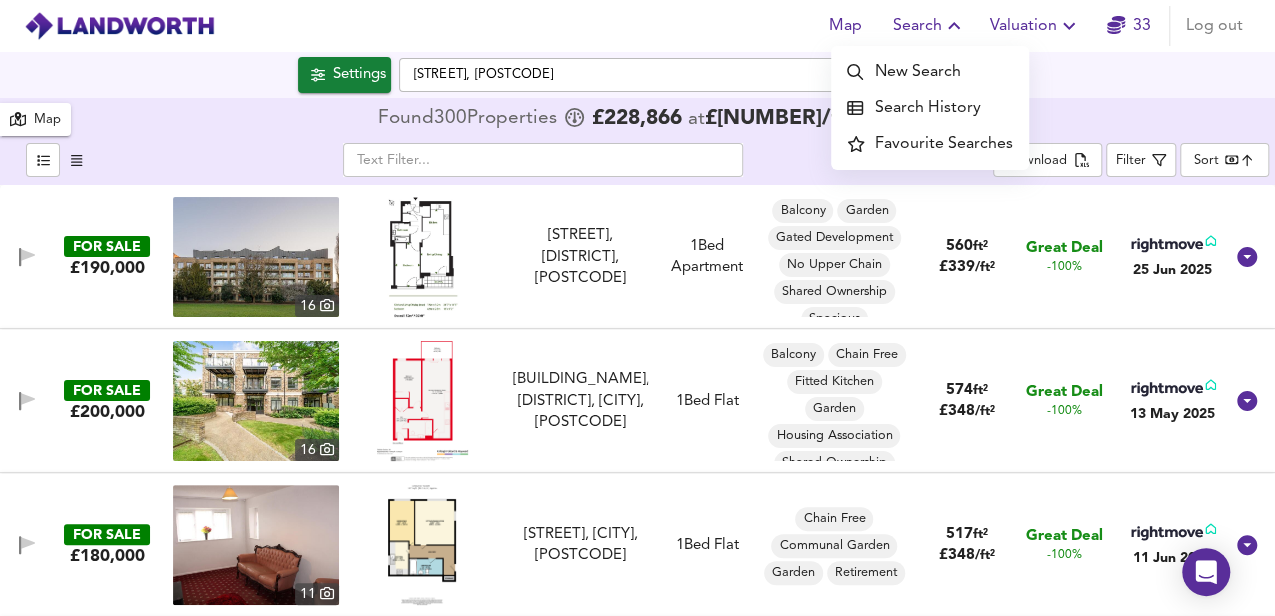 click on "Search History" at bounding box center [930, 108] 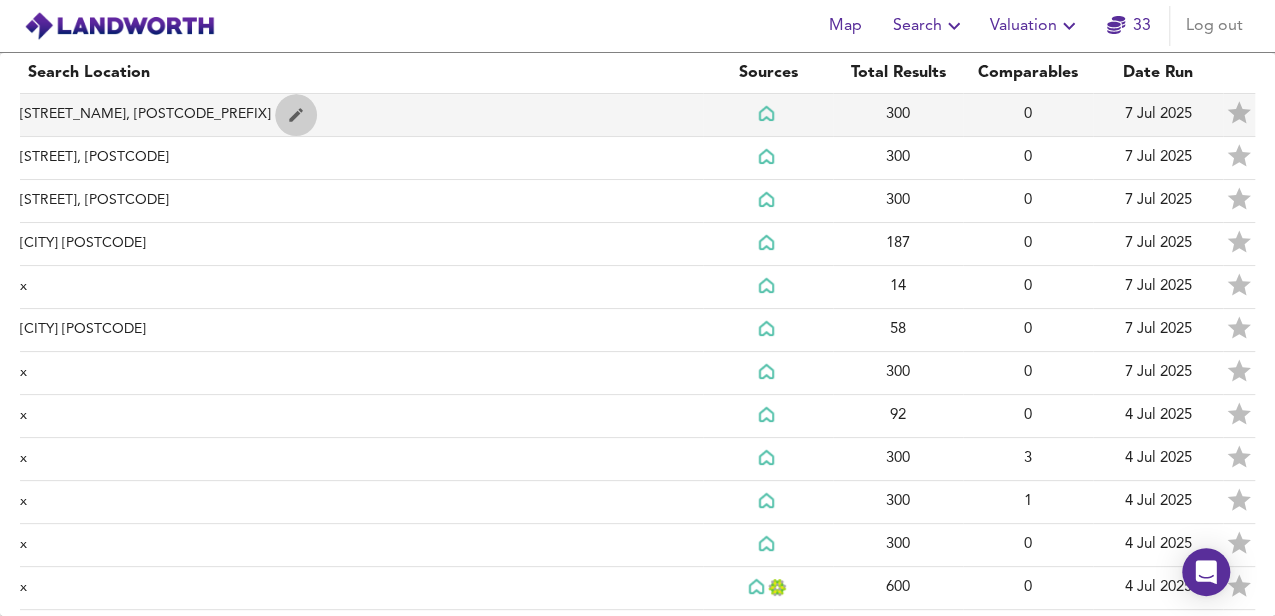 click at bounding box center [296, 115] 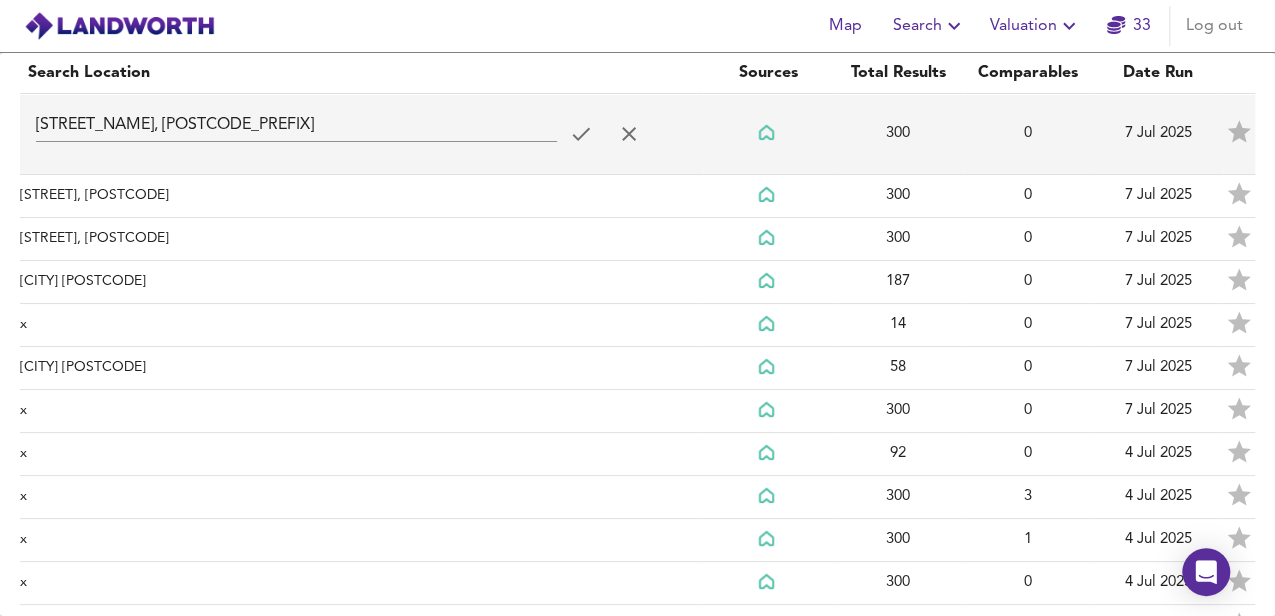 click on "Felmingham Road, SE20 7YD" at bounding box center (296, 126) 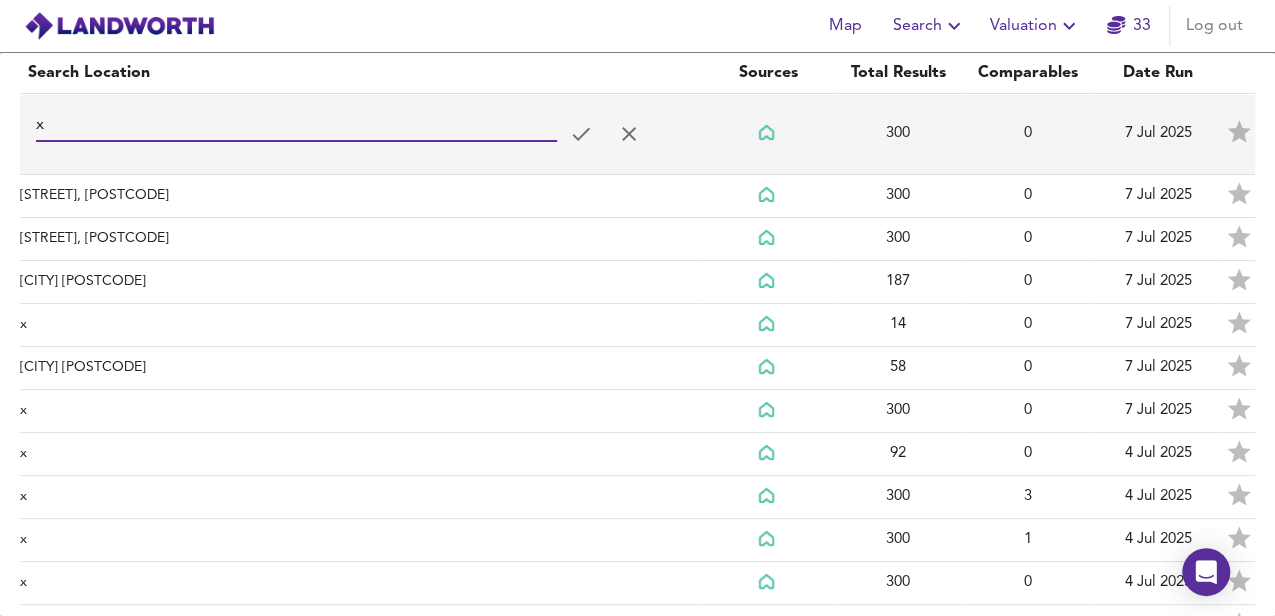 type on "x" 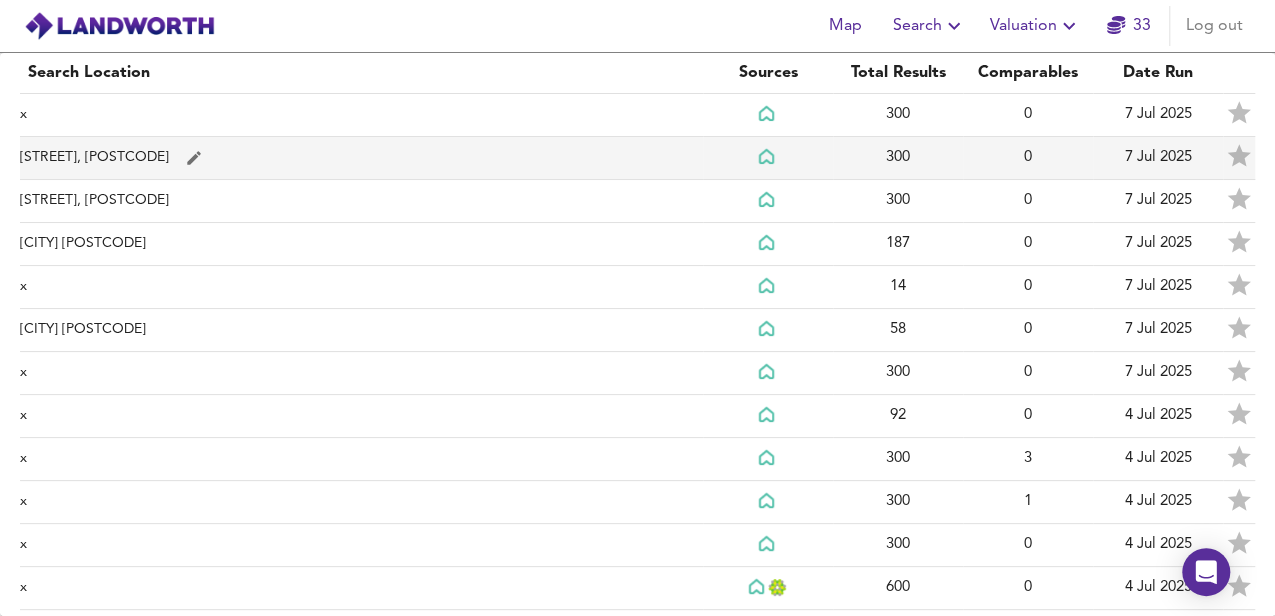 click at bounding box center [52, 115] 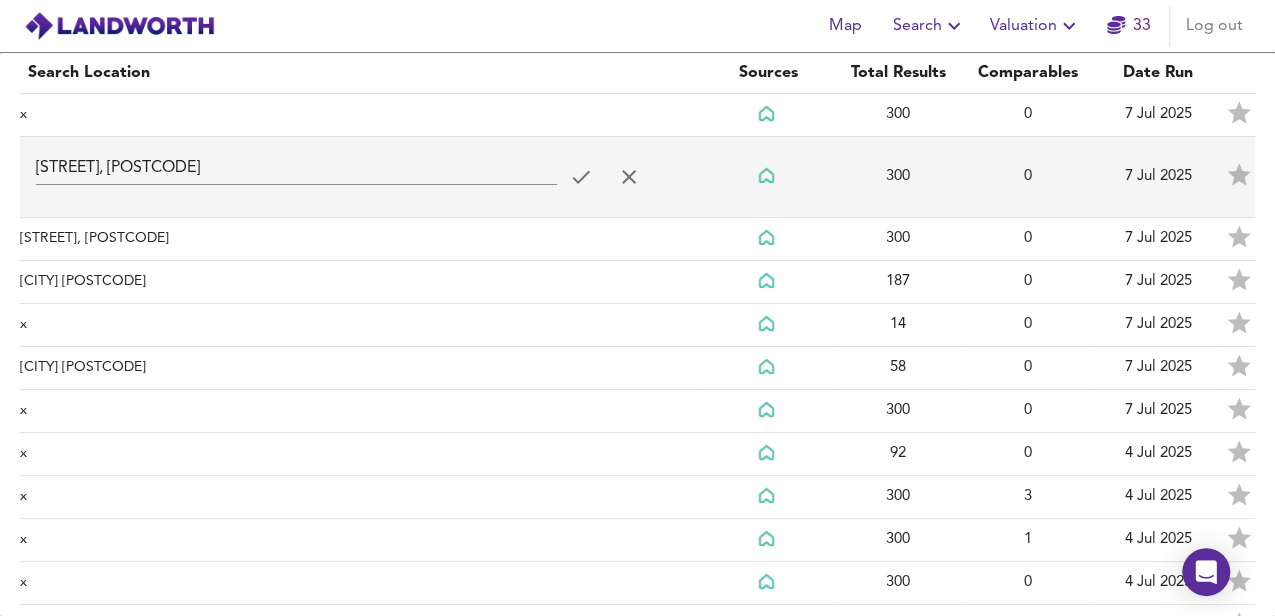 click on "Hartfield Crescent, SW19 3RZ" at bounding box center (296, 169) 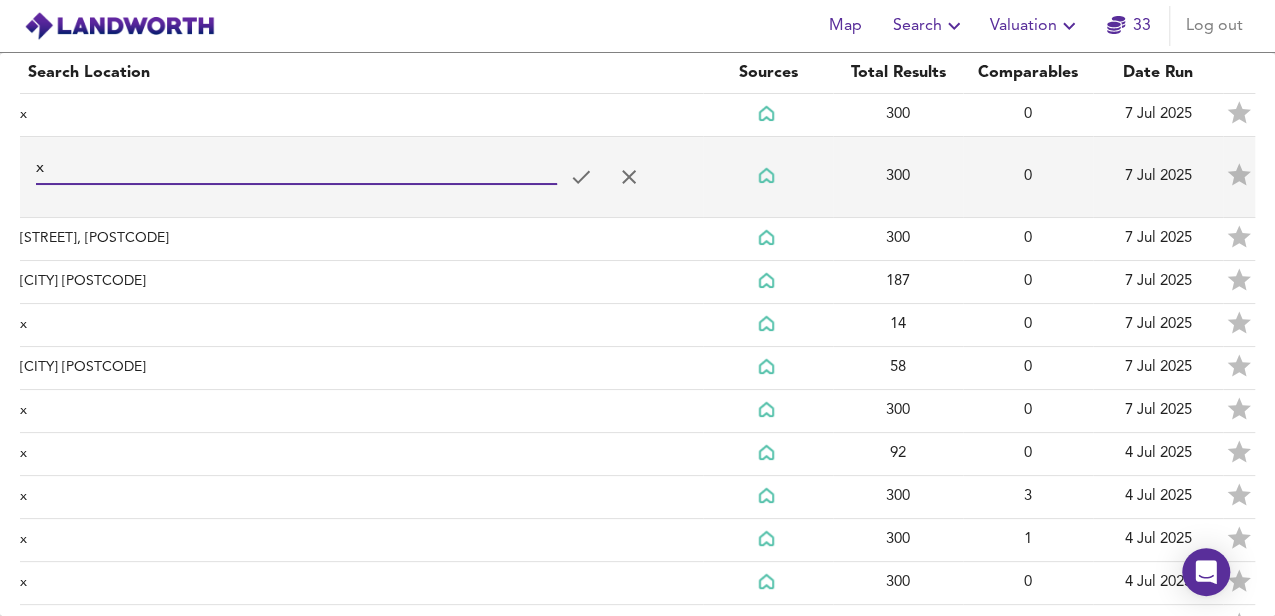 type on "x" 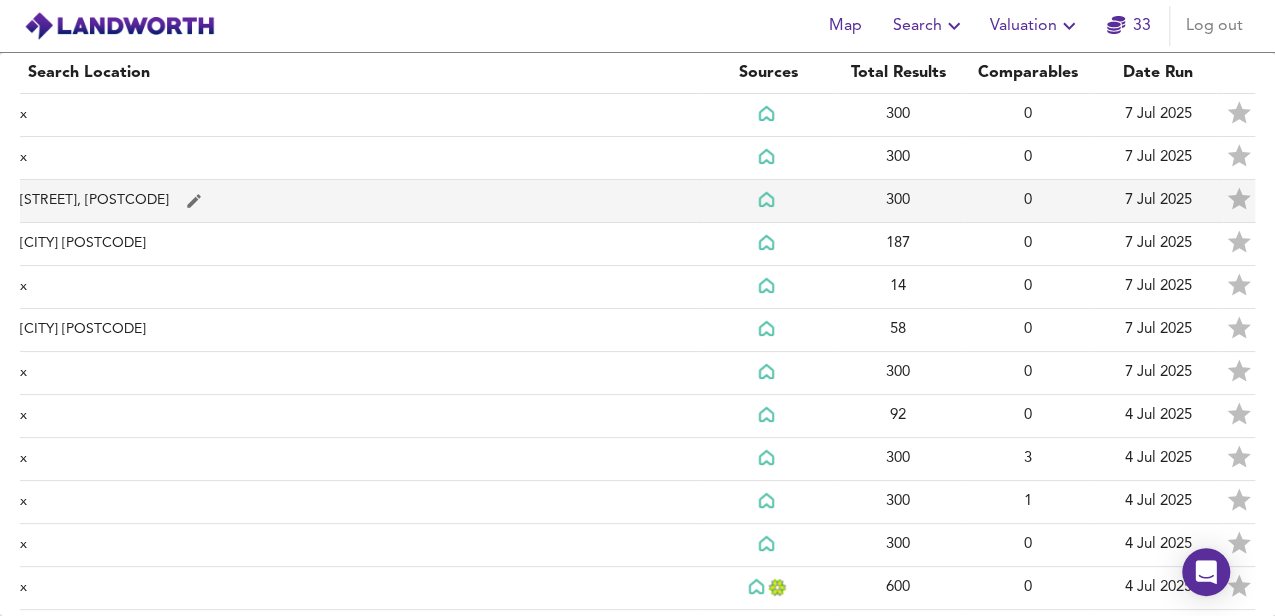 click at bounding box center [52, 115] 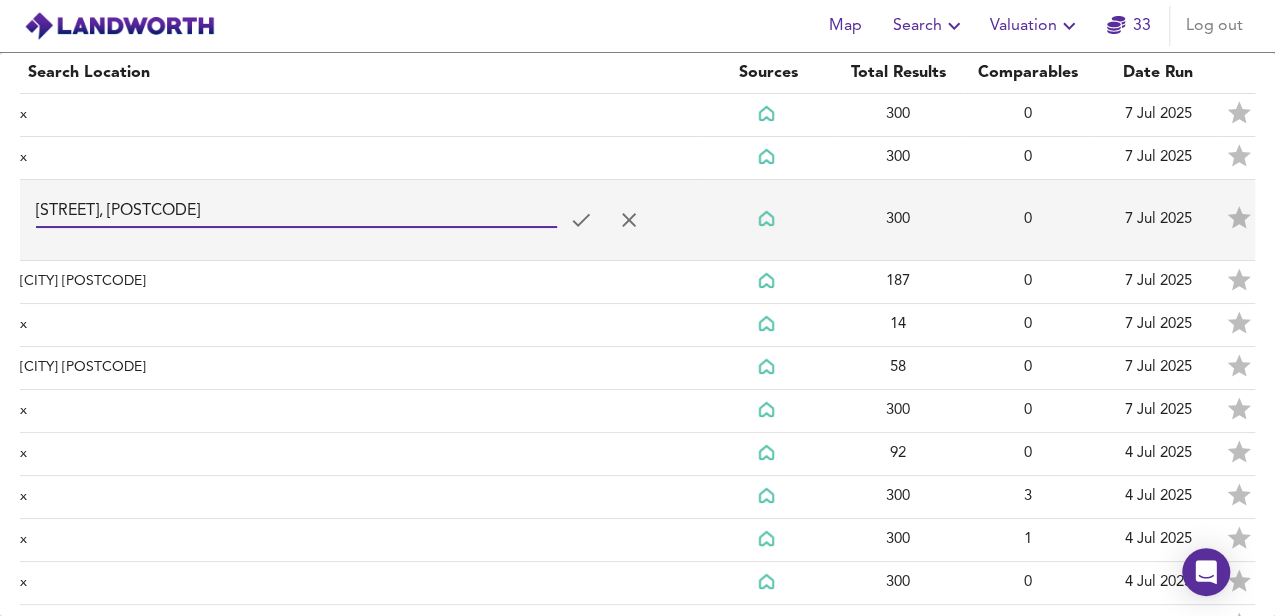 click on "Twyford Abbey Road, NW10 7DG" at bounding box center [296, 212] 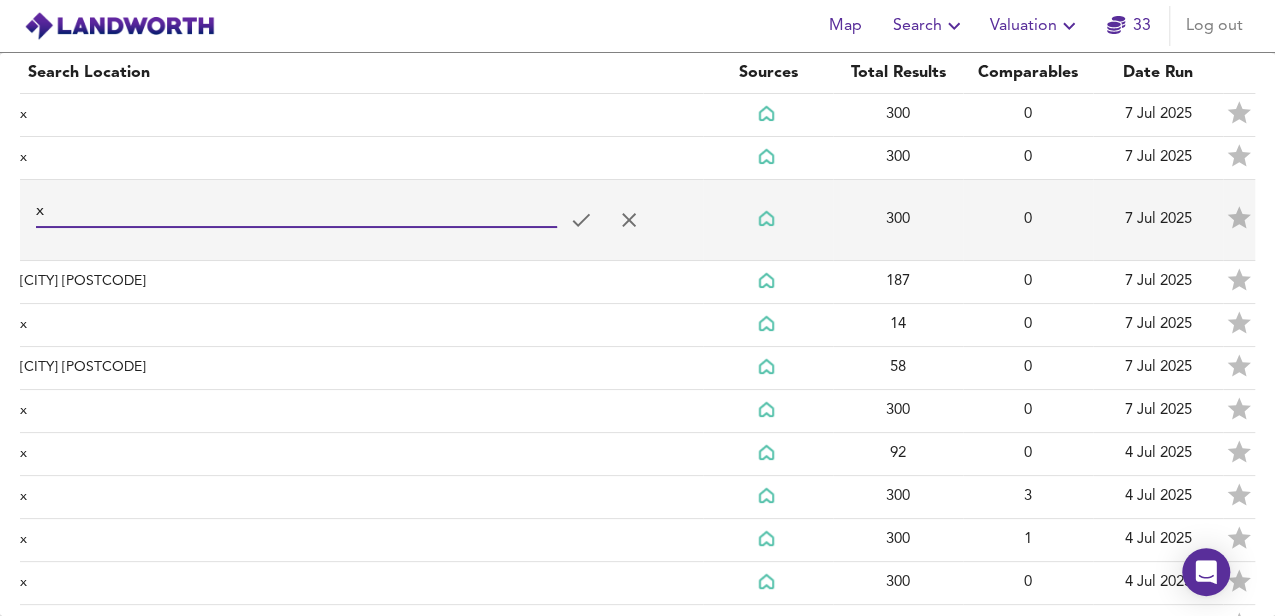 type on "x" 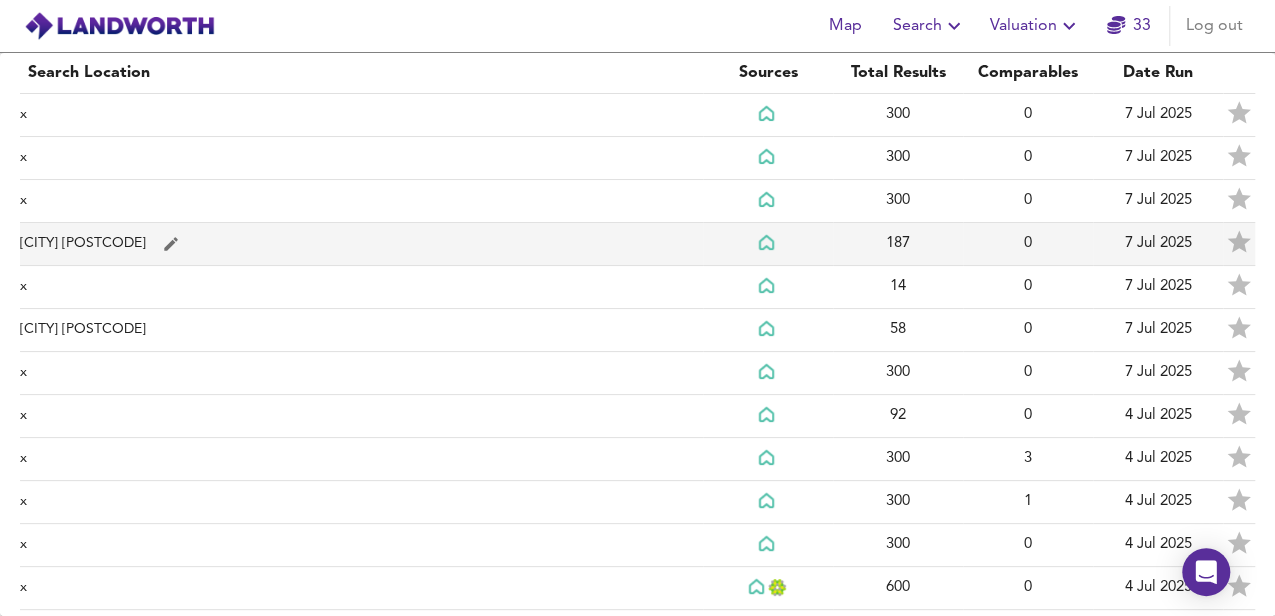 click at bounding box center [52, 115] 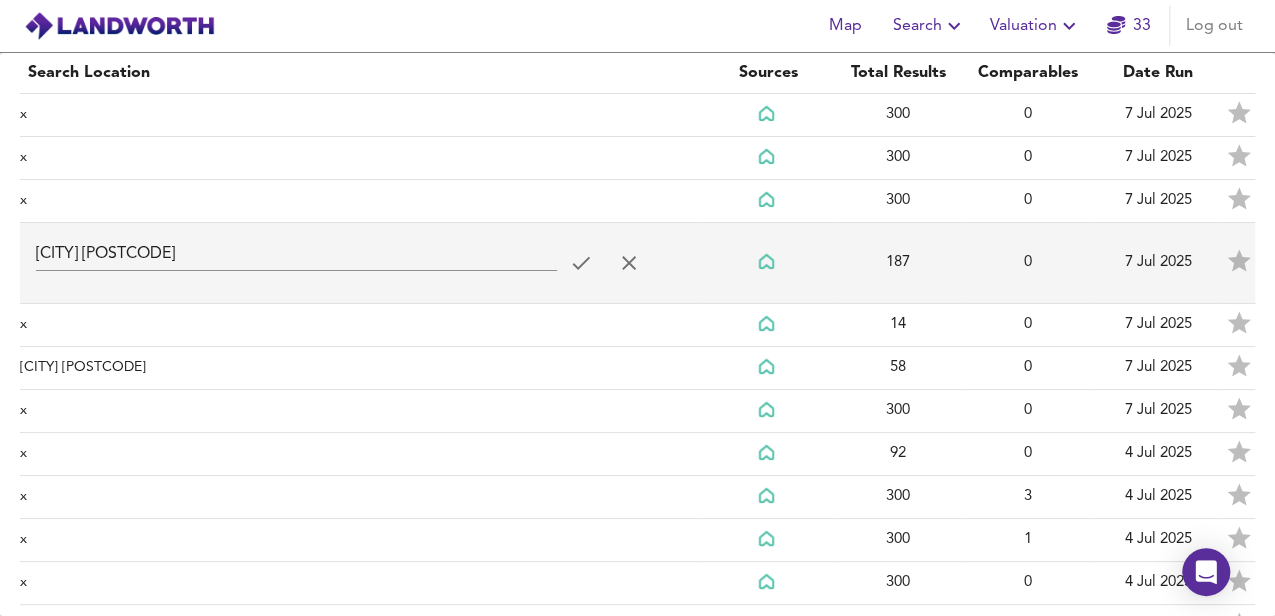 click on "London NW10" at bounding box center [296, 255] 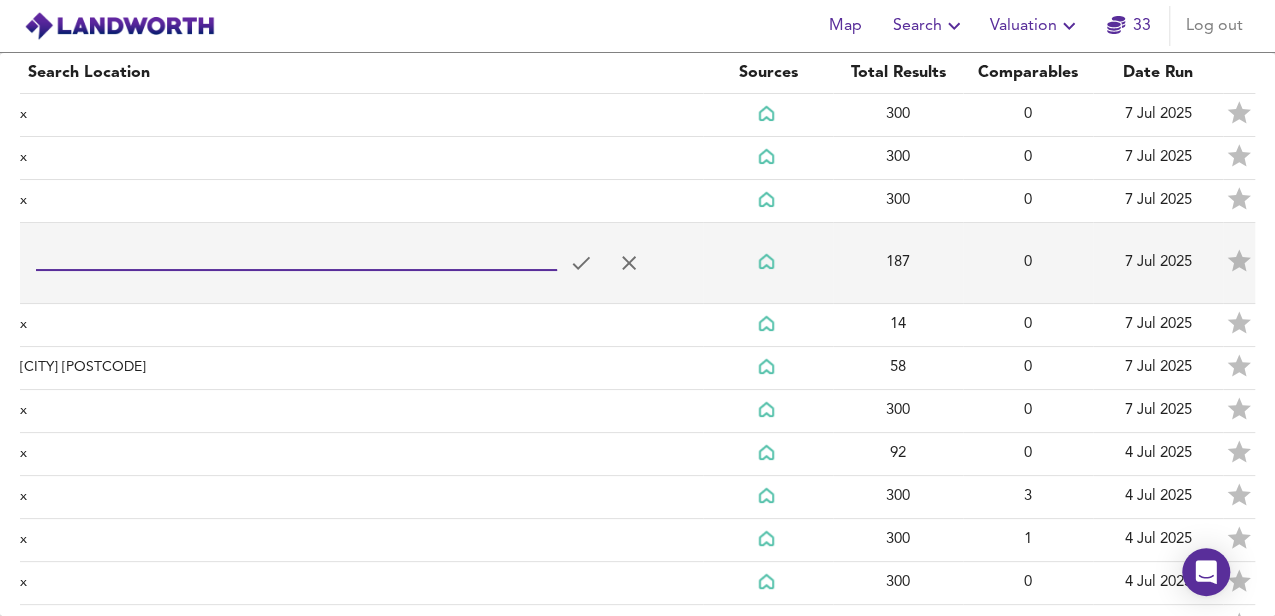 type 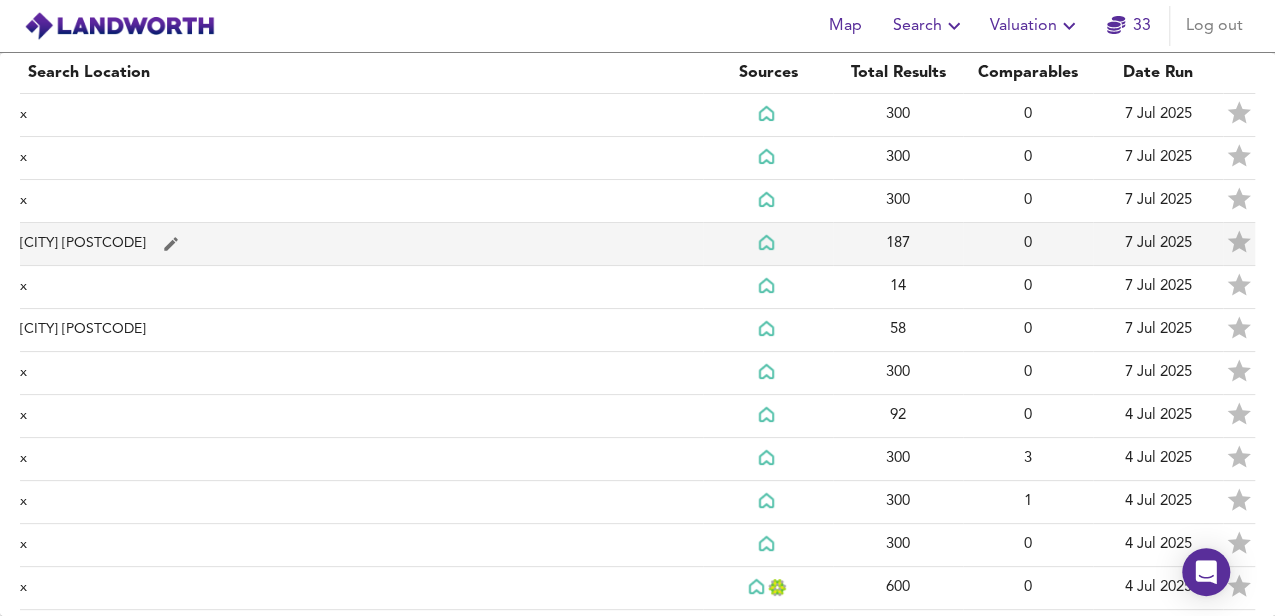 click on "London NW10" at bounding box center [361, 115] 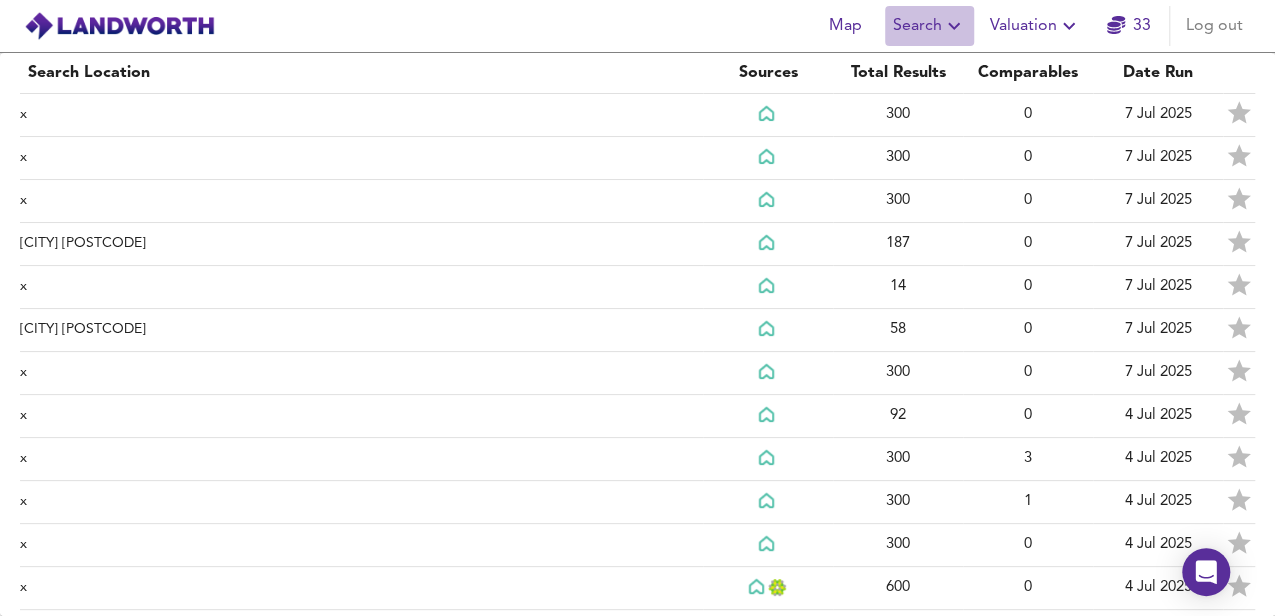 click at bounding box center [954, 26] 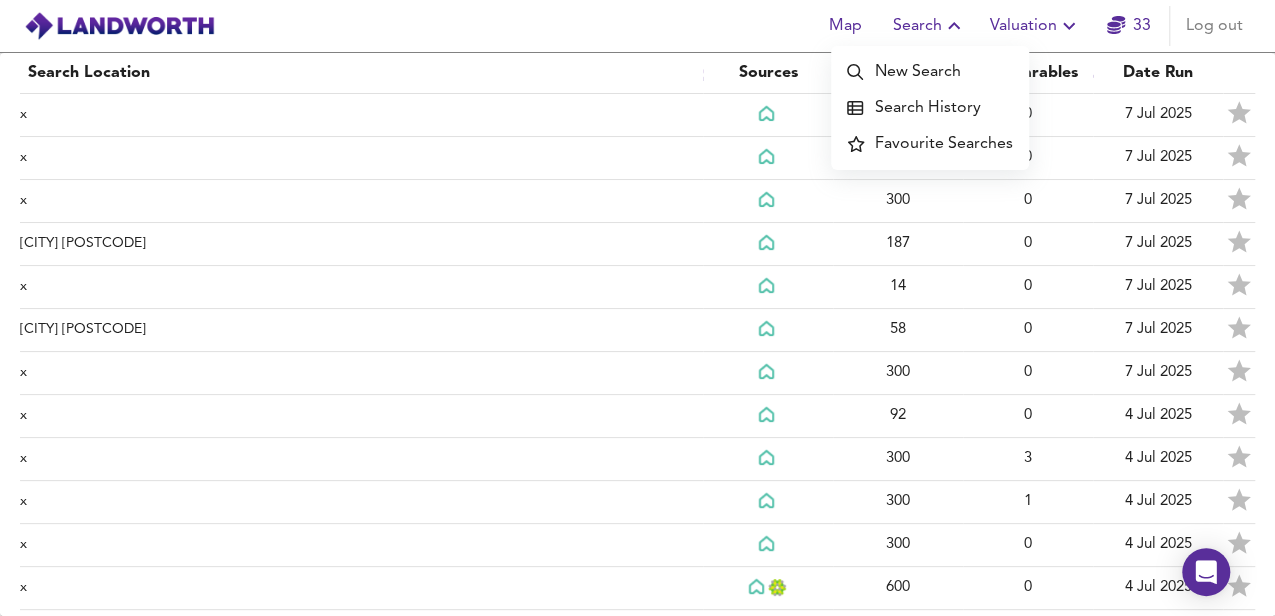 click on "Search History" at bounding box center [930, 108] 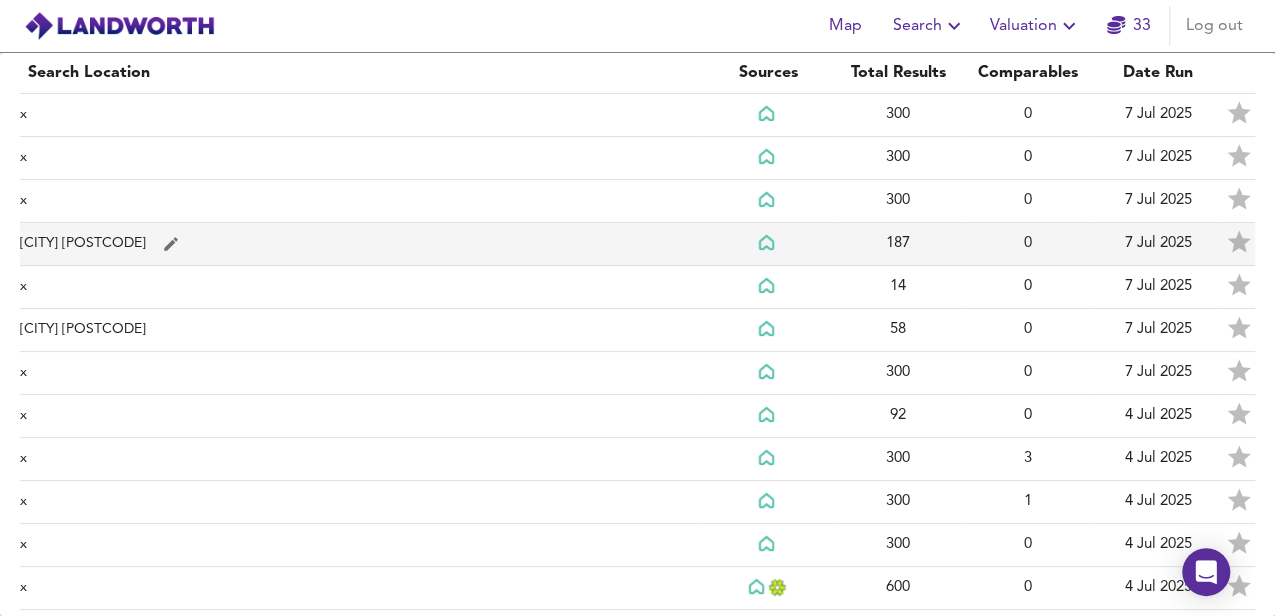 click at bounding box center [52, 115] 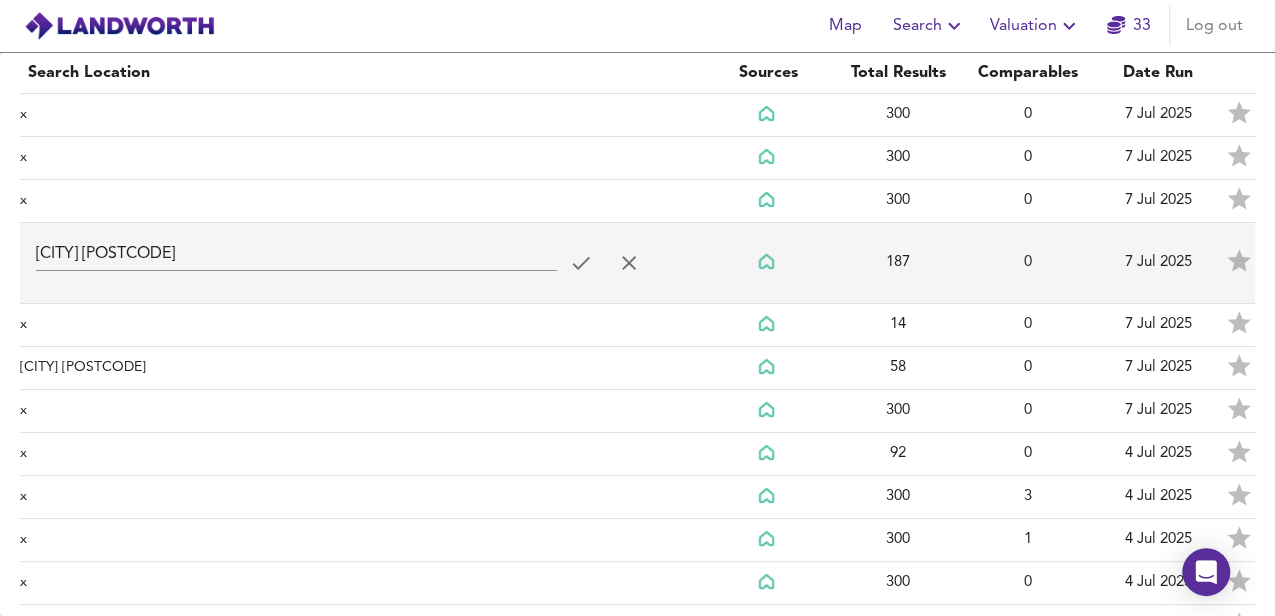 click on "London NW10" at bounding box center (296, 255) 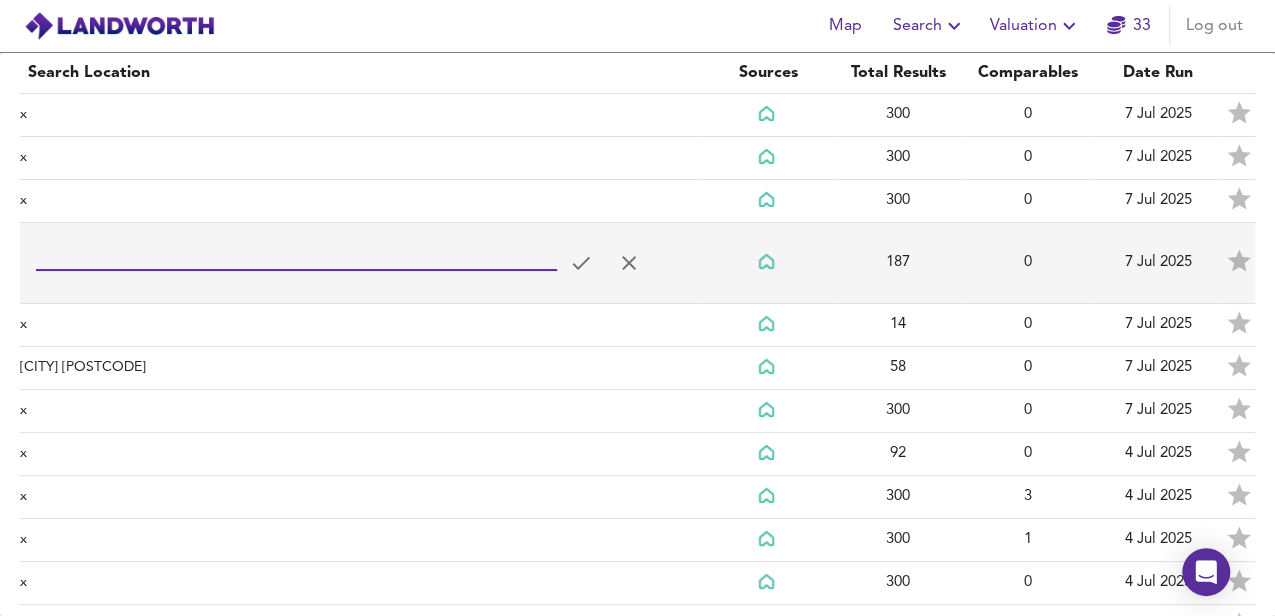 type 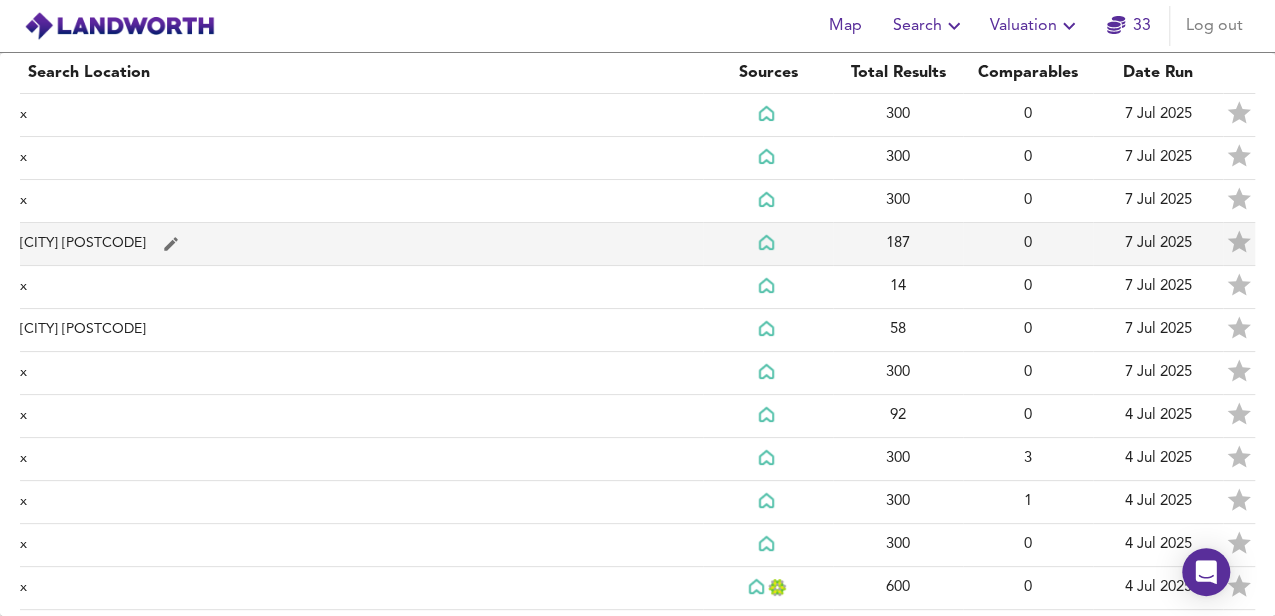 click at bounding box center (52, 115) 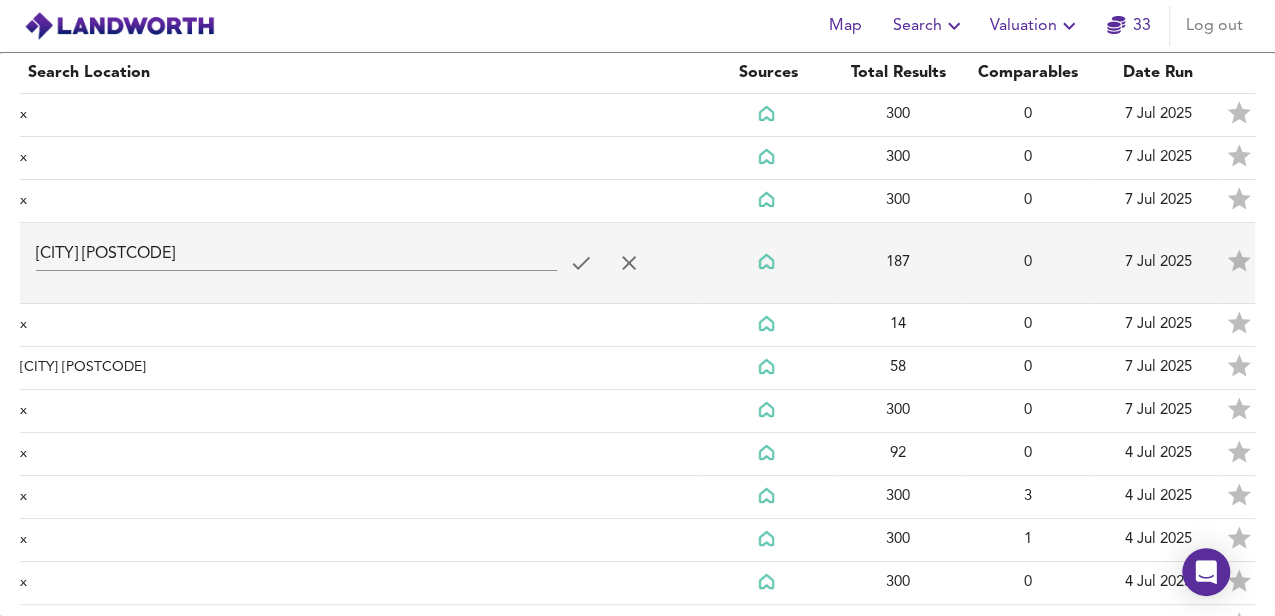 click on "London NW10" at bounding box center (296, 255) 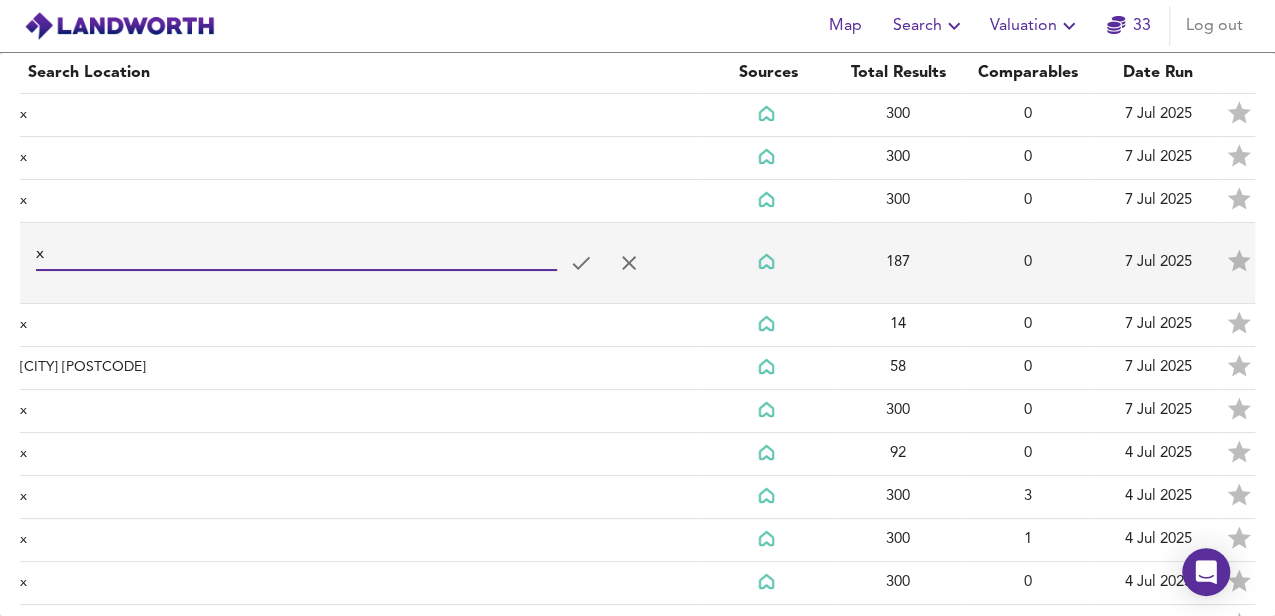 type on "x" 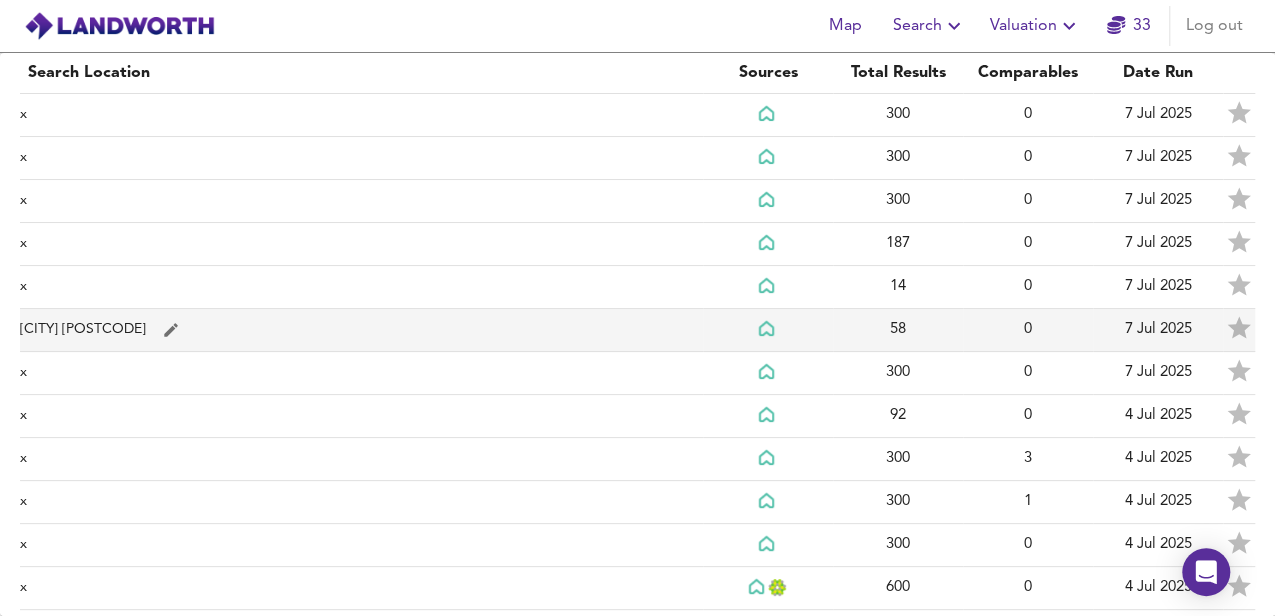 click at bounding box center [52, 115] 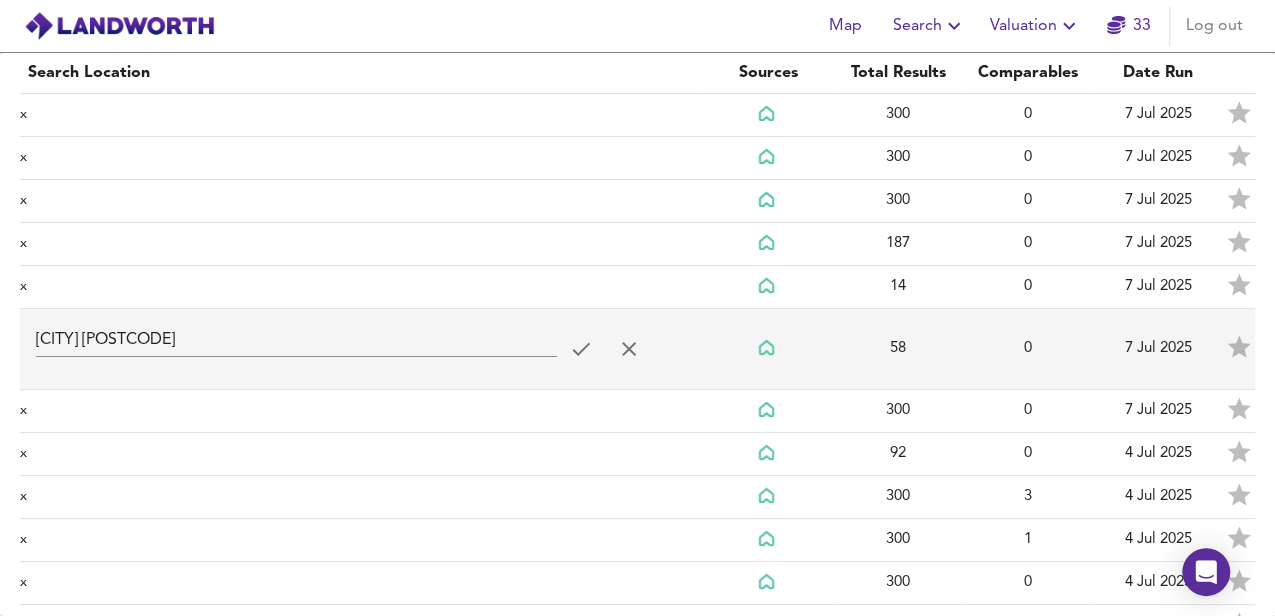 click on "London NW10" at bounding box center (296, 341) 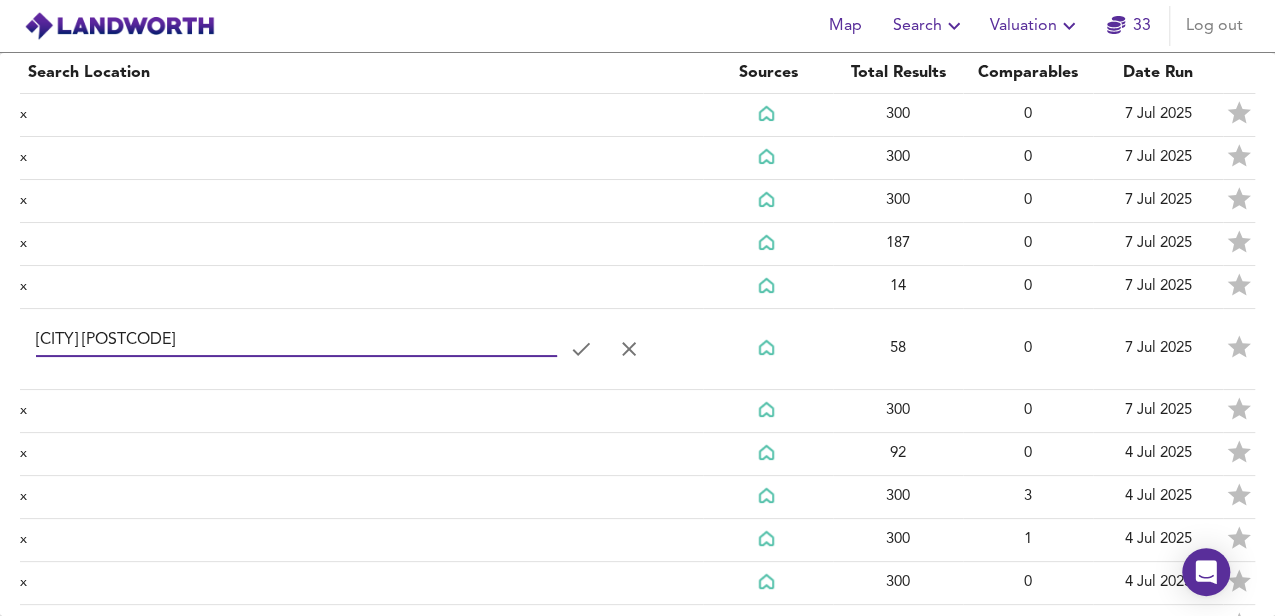 drag, startPoint x: 151, startPoint y: 336, endPoint x: 14, endPoint y: 342, distance: 137.13132 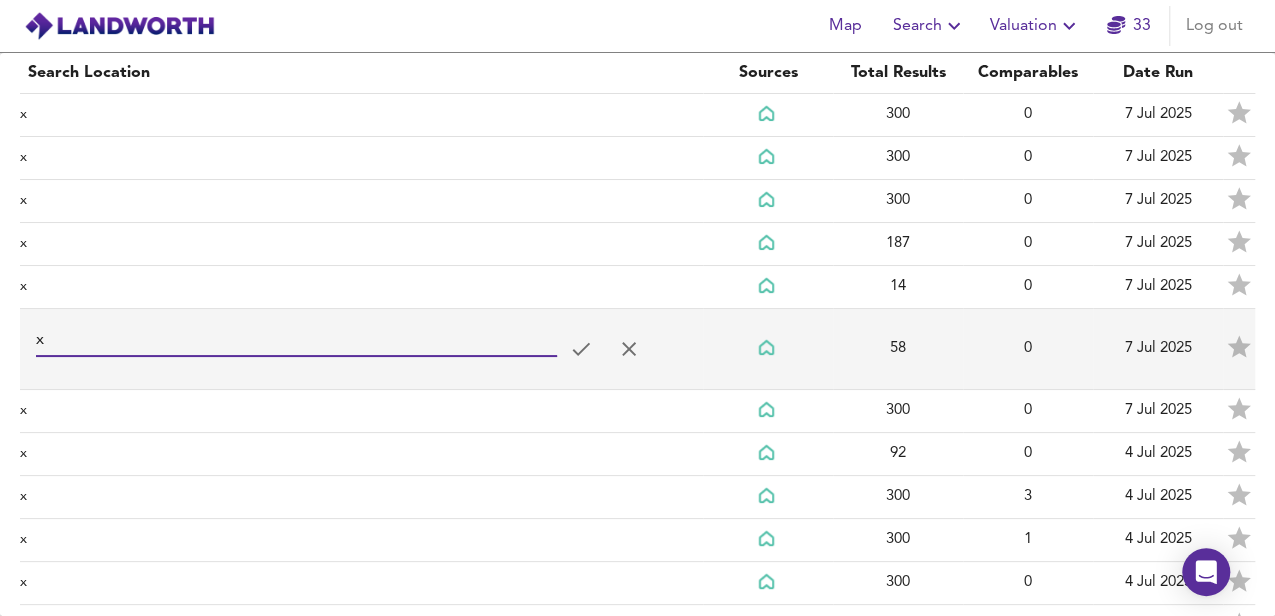 type on "x" 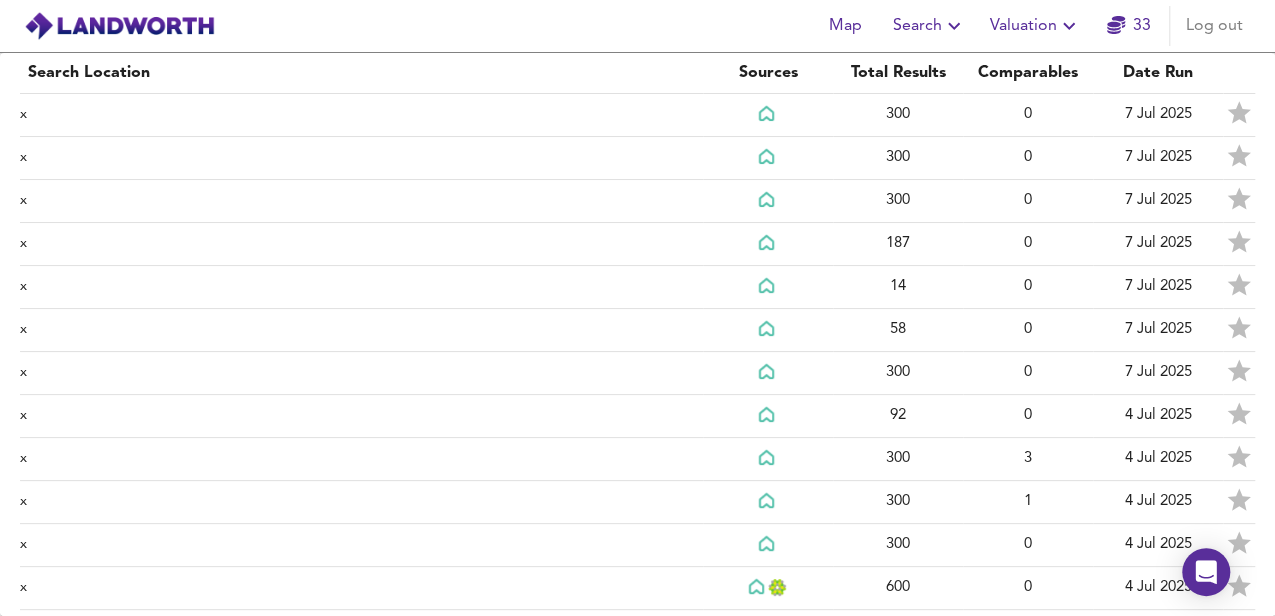 click on "Map Search Valuation    33 Log out" at bounding box center (637, 26) 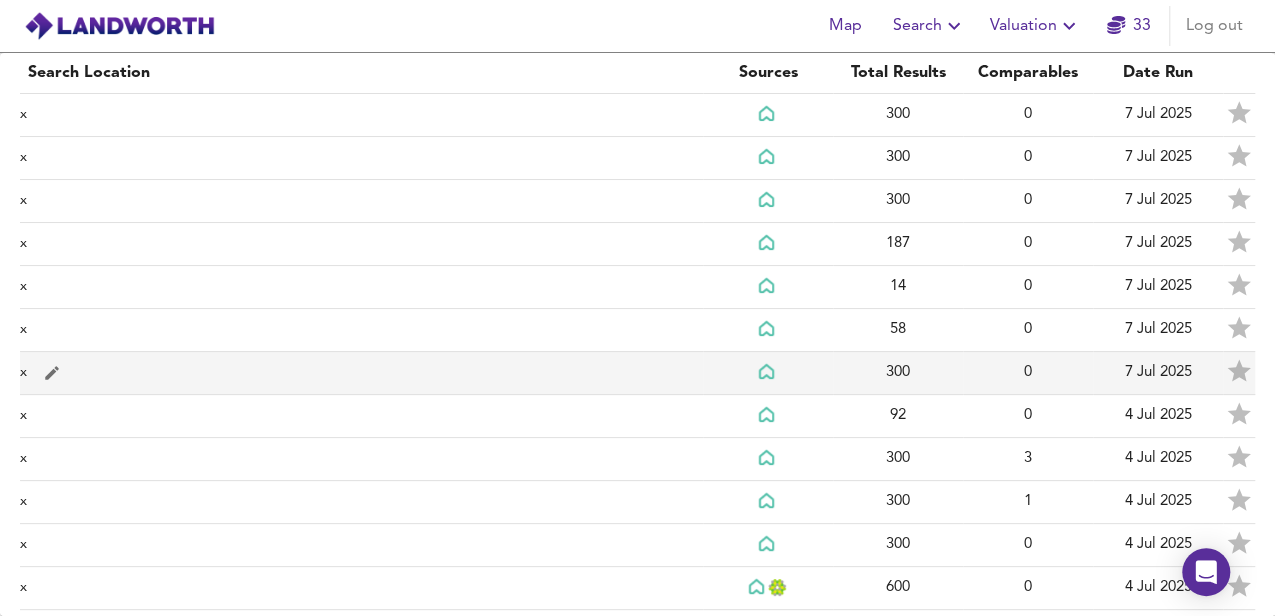 click on "0" at bounding box center [1028, 115] 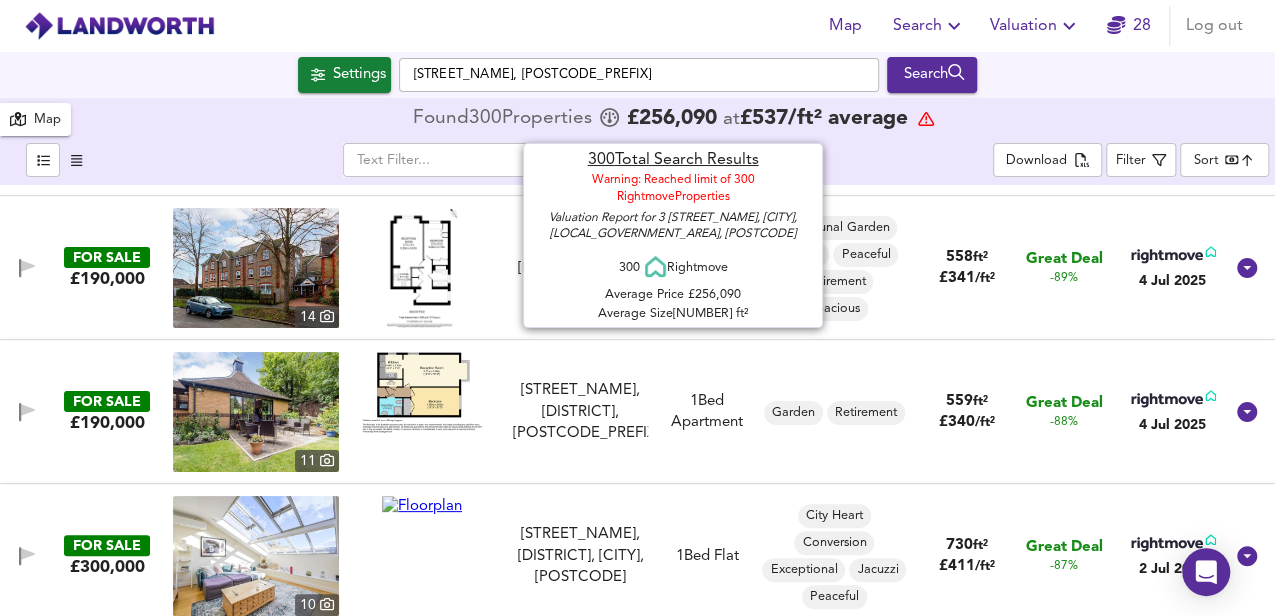 scroll, scrollTop: 0, scrollLeft: 0, axis: both 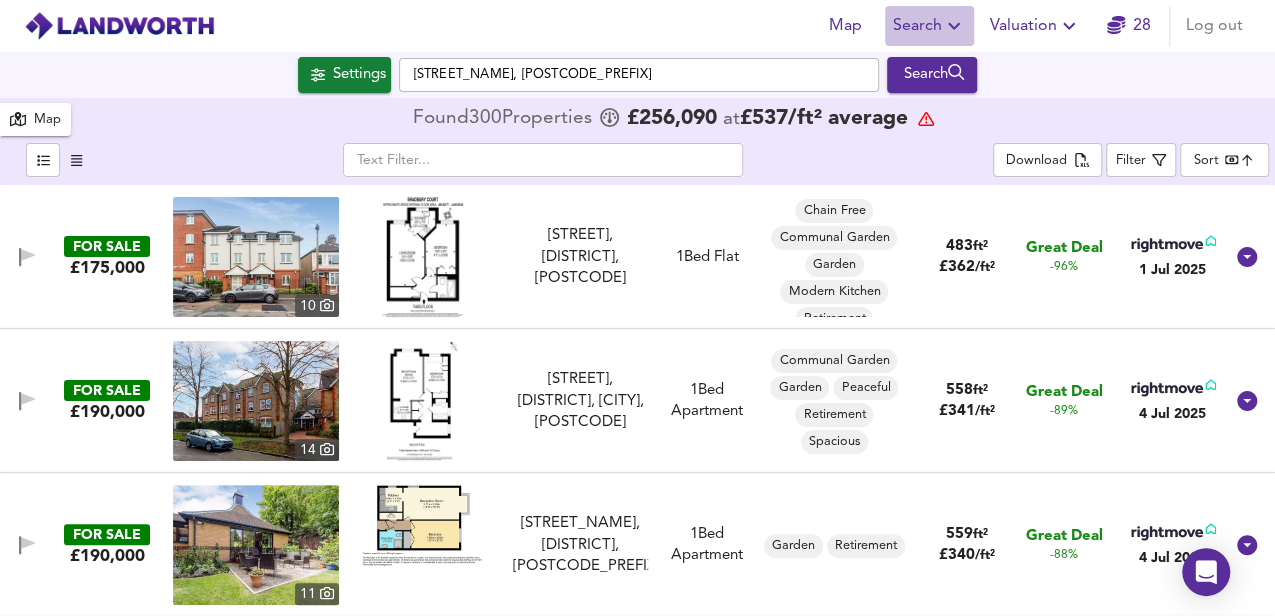 click at bounding box center [954, 26] 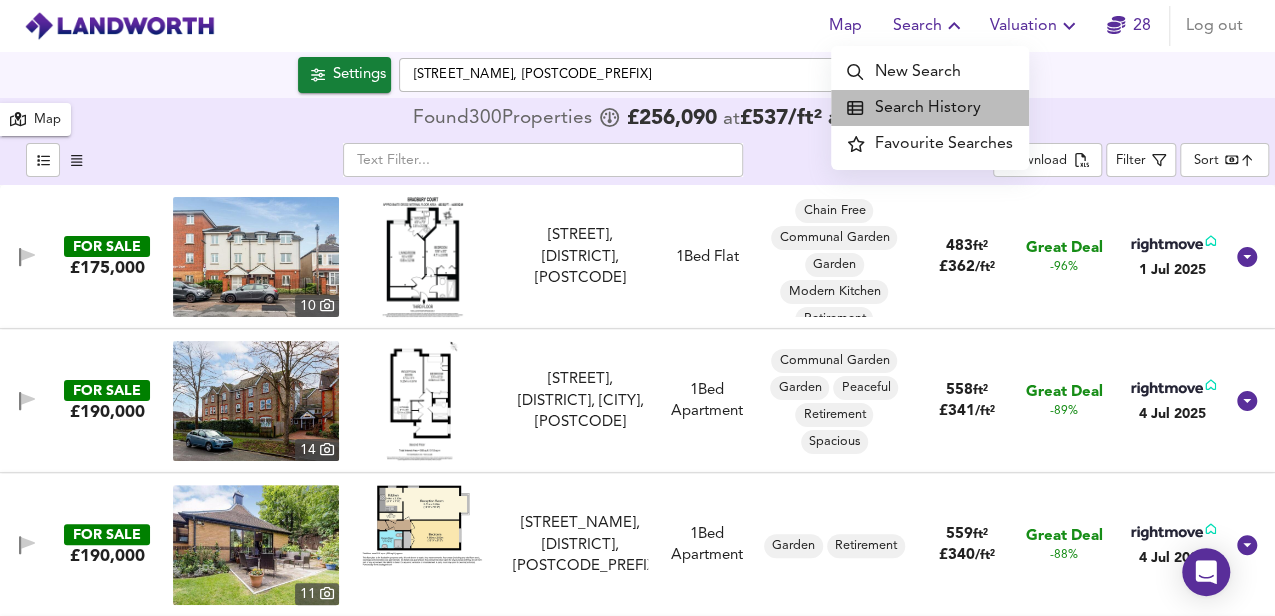 click on "Search History" at bounding box center [930, 108] 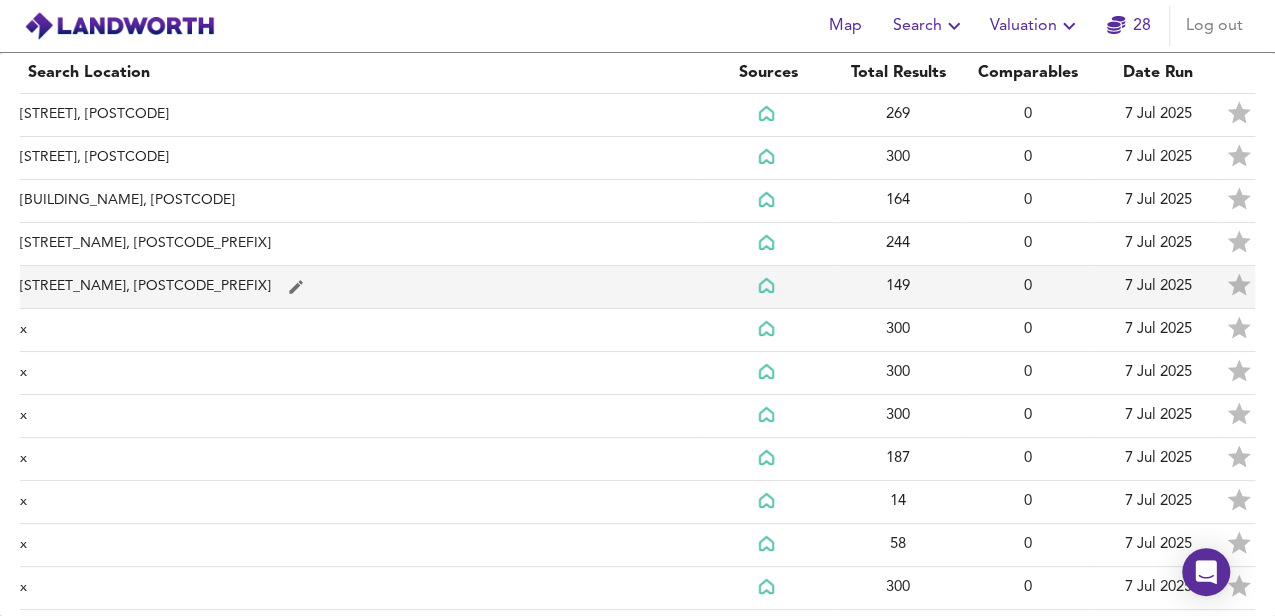 click at bounding box center [194, 115] 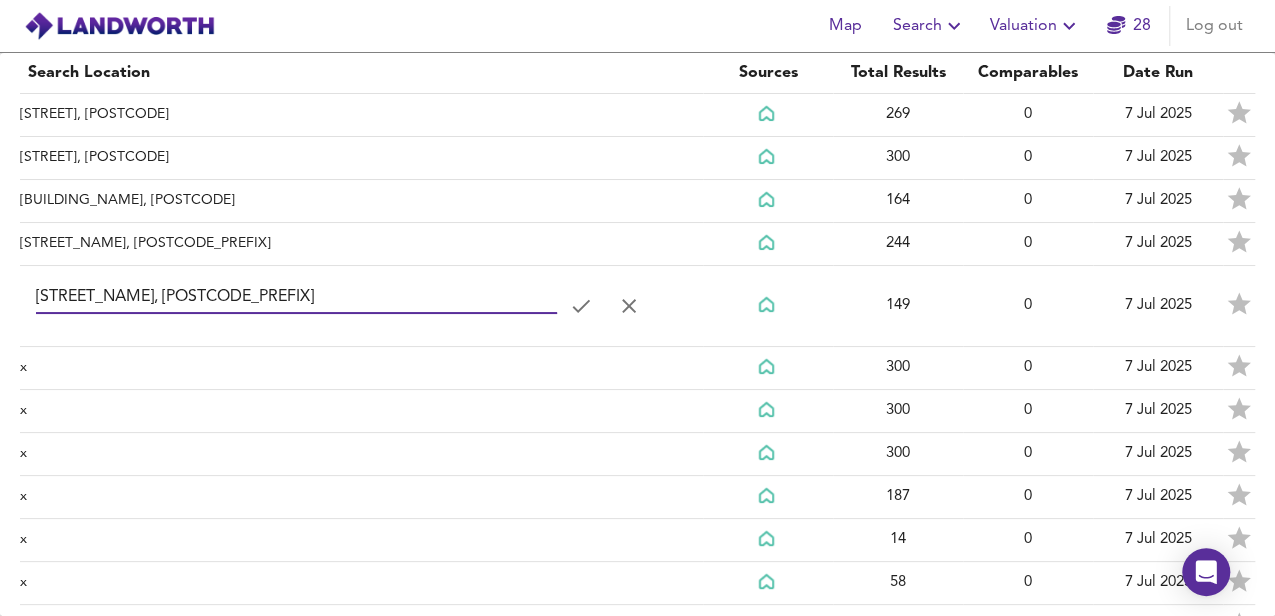 drag, startPoint x: 184, startPoint y: 294, endPoint x: 4, endPoint y: 294, distance: 180 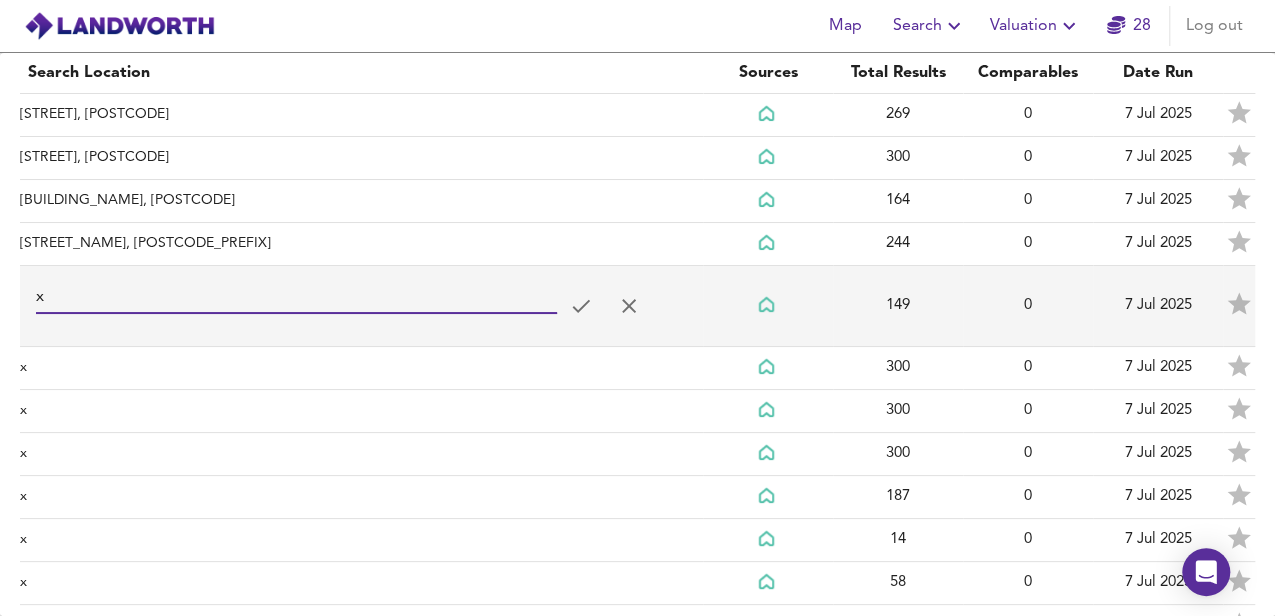 type on "x" 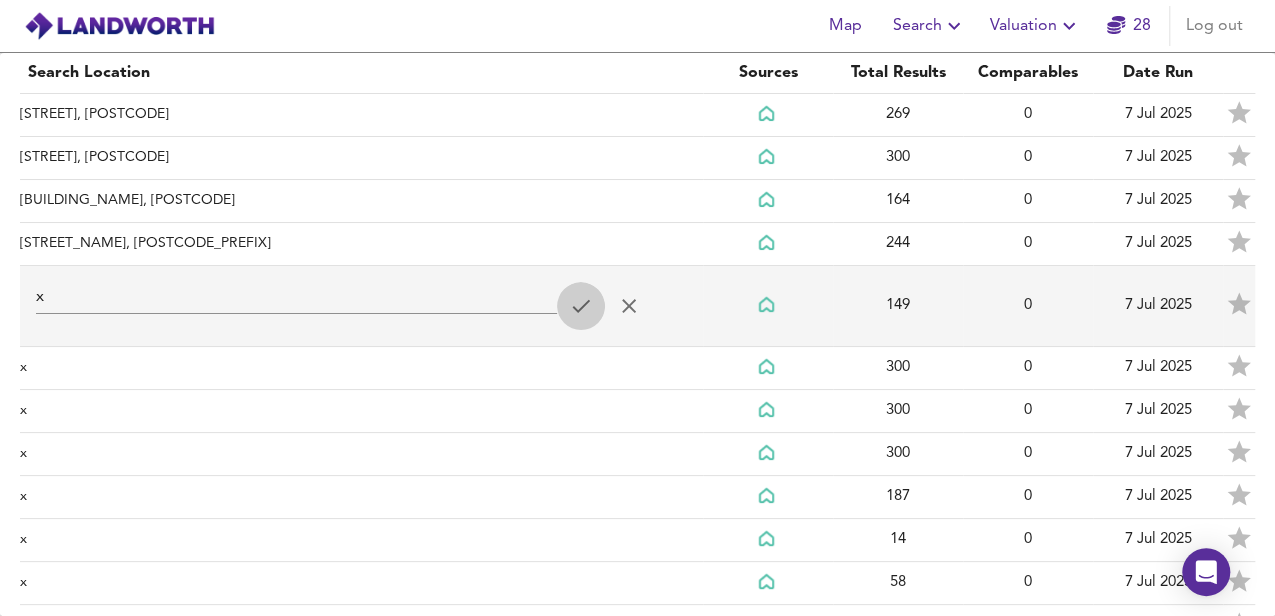 click at bounding box center (194, 115) 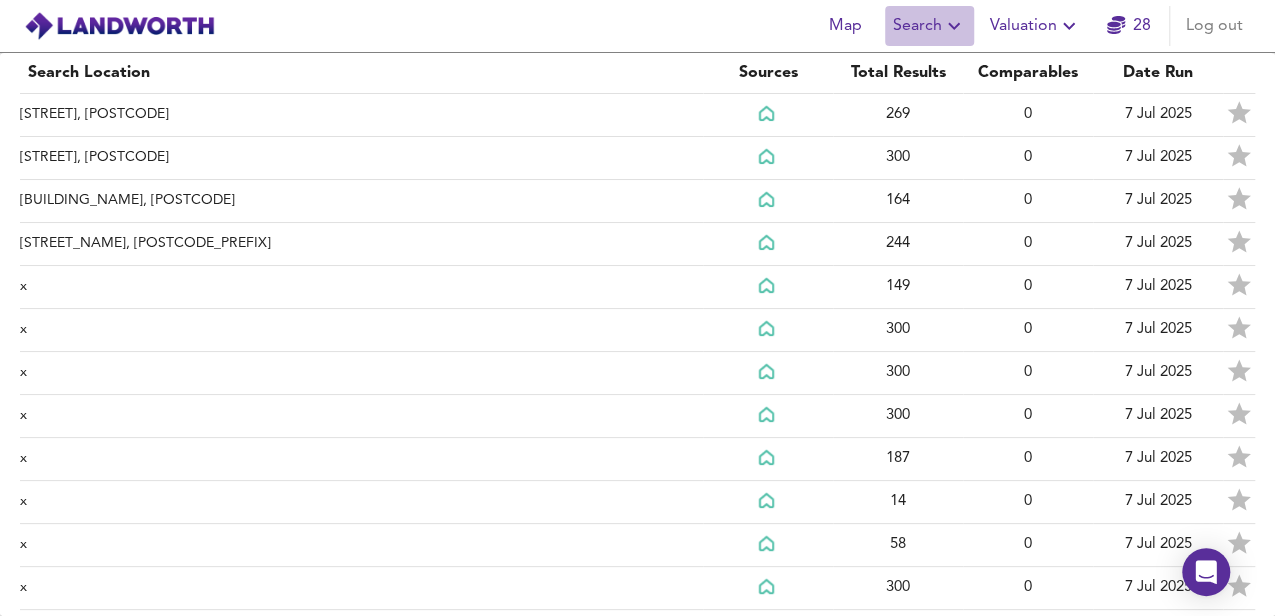 click on "Search" at bounding box center (929, 26) 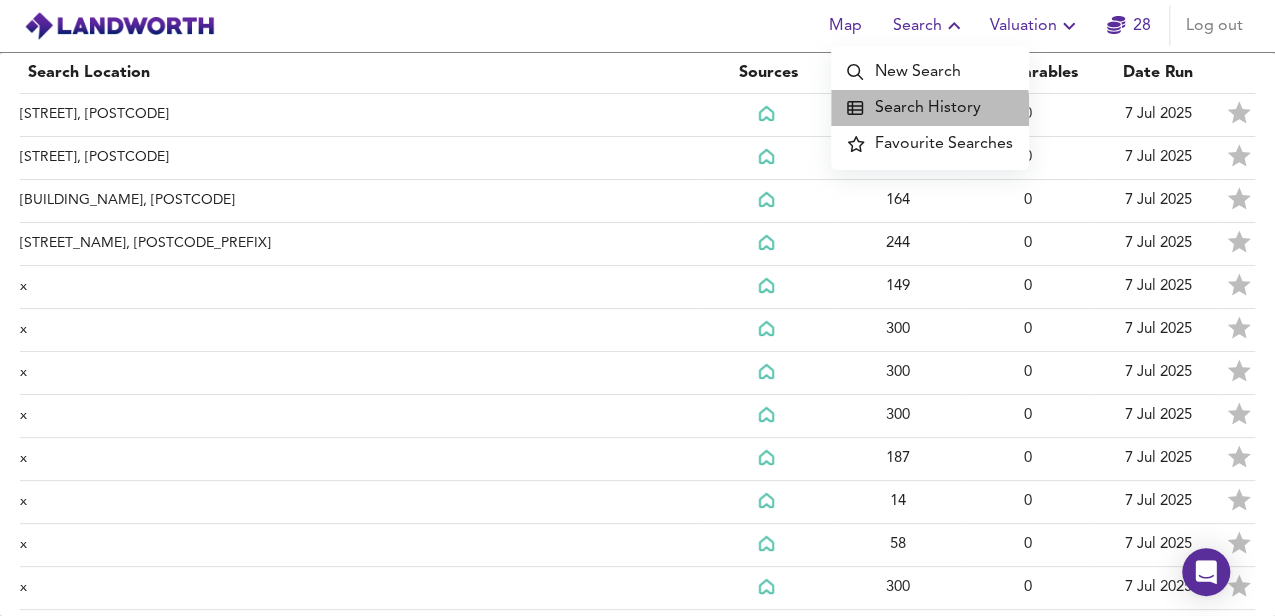 click on "Search History" at bounding box center [930, 108] 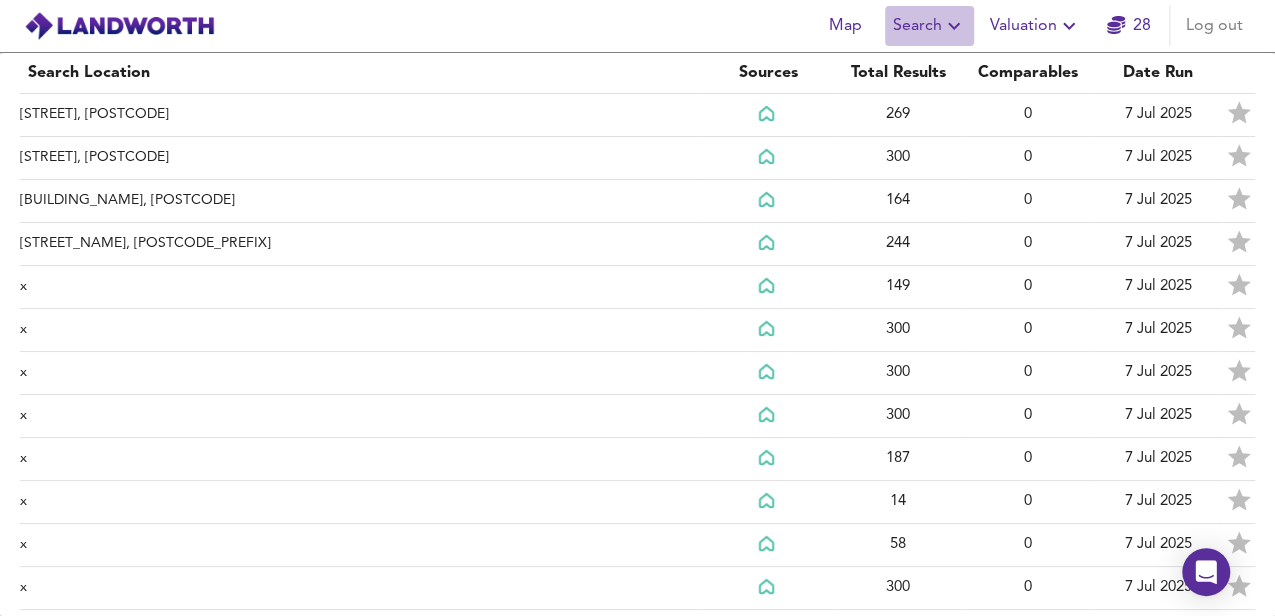 click on "Search" at bounding box center (929, 26) 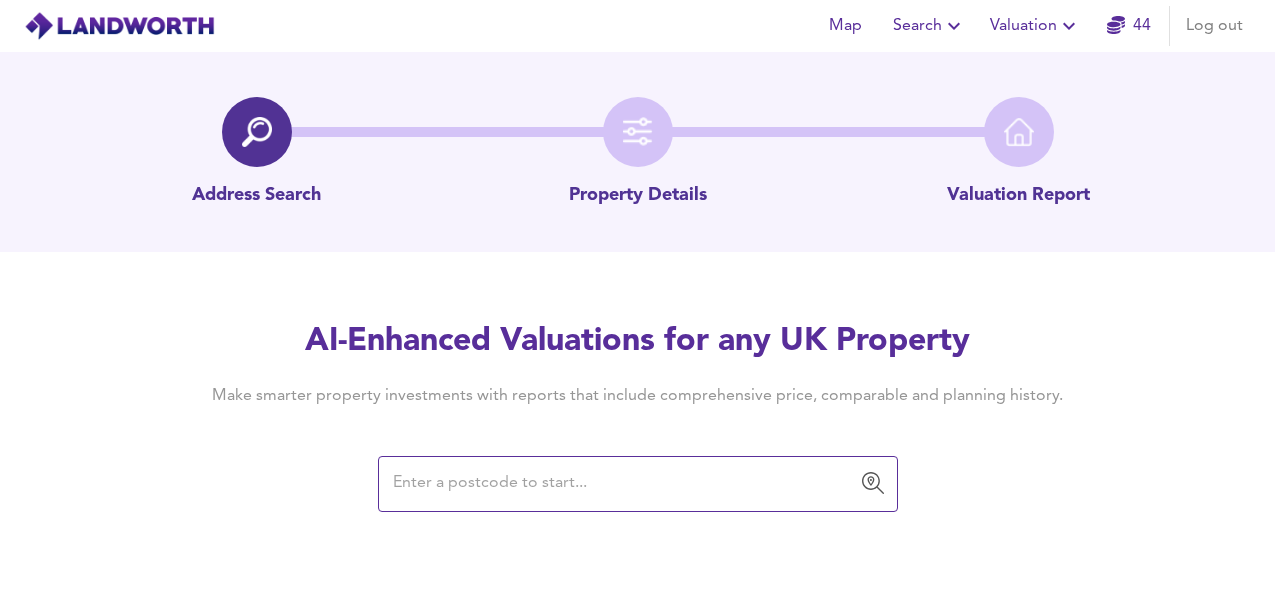 scroll, scrollTop: 0, scrollLeft: 0, axis: both 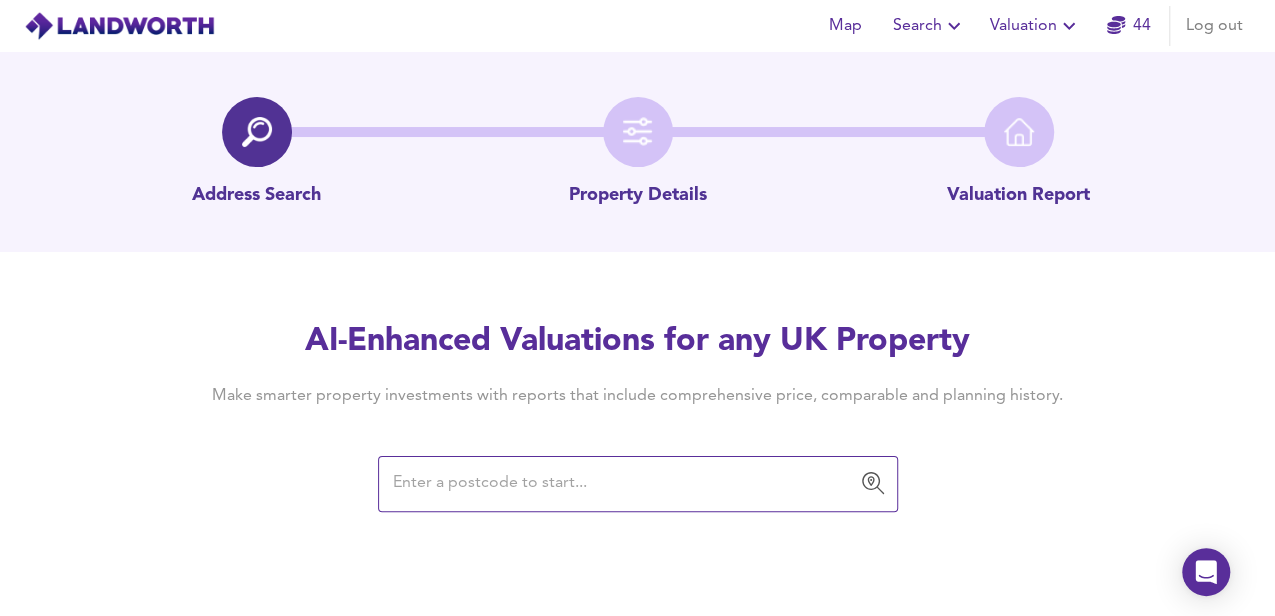 click on "Search" at bounding box center (929, 26) 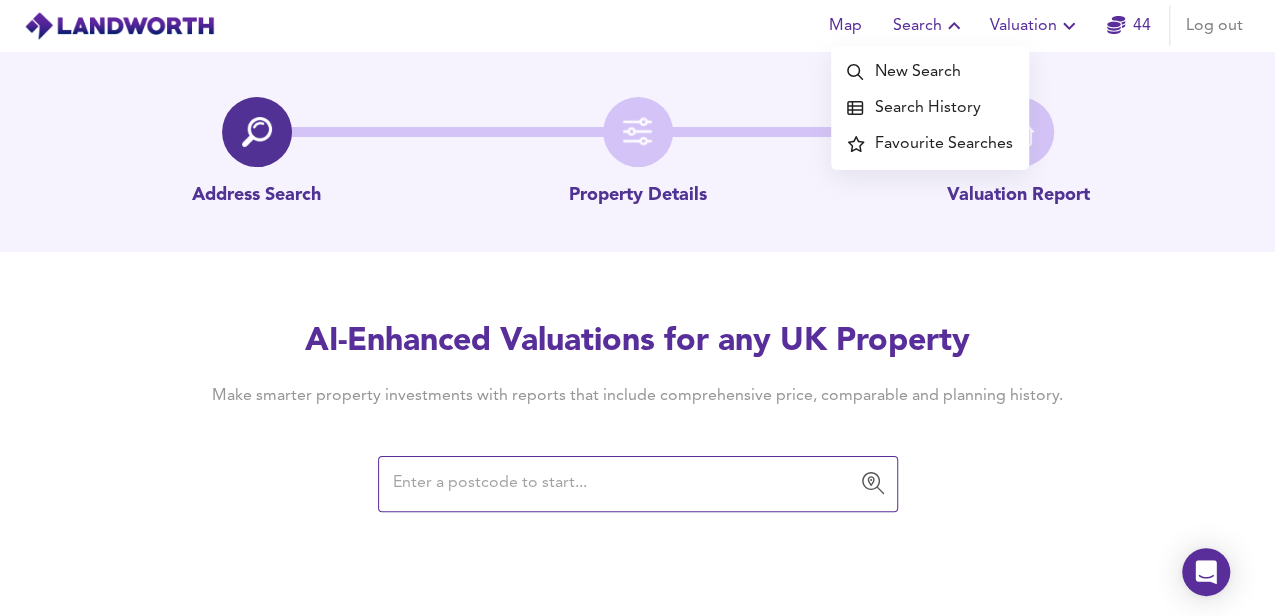 click on "Search History" at bounding box center [930, 108] 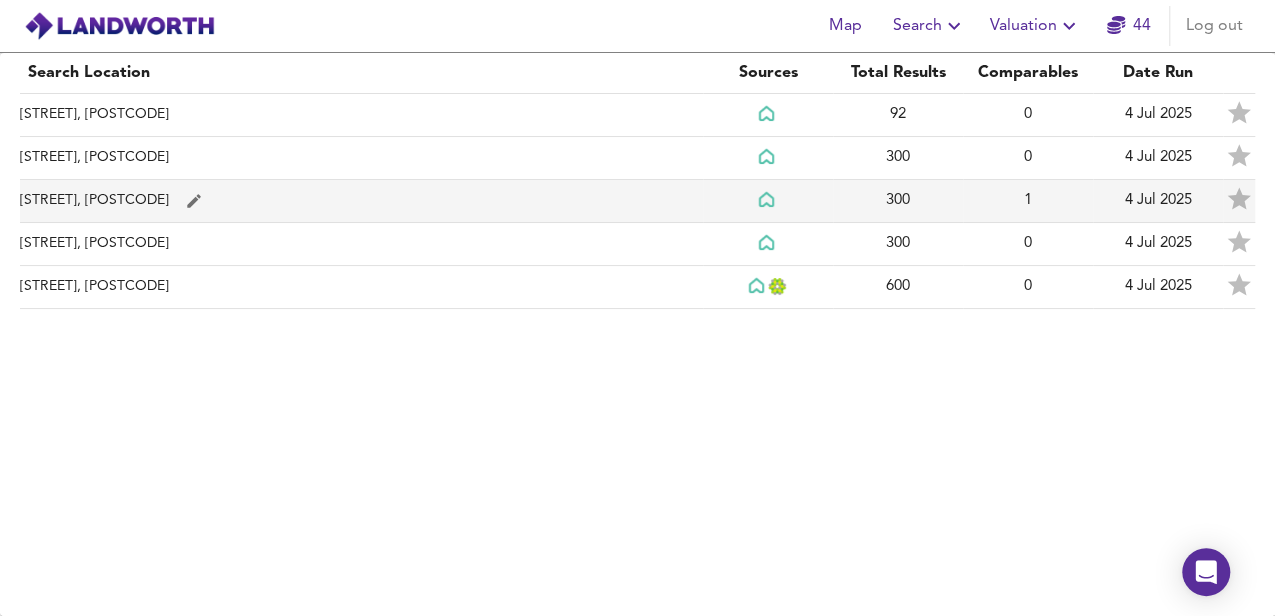 click on "[STREET], [POSTCODE]" at bounding box center (361, 115) 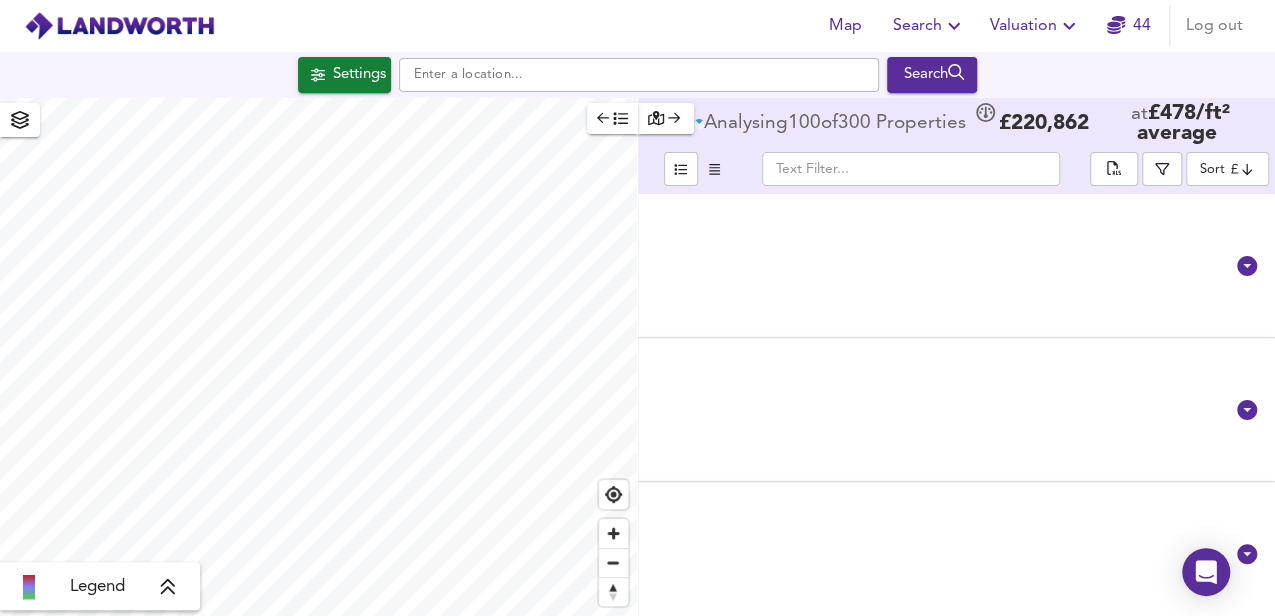 click at bounding box center [911, 169] 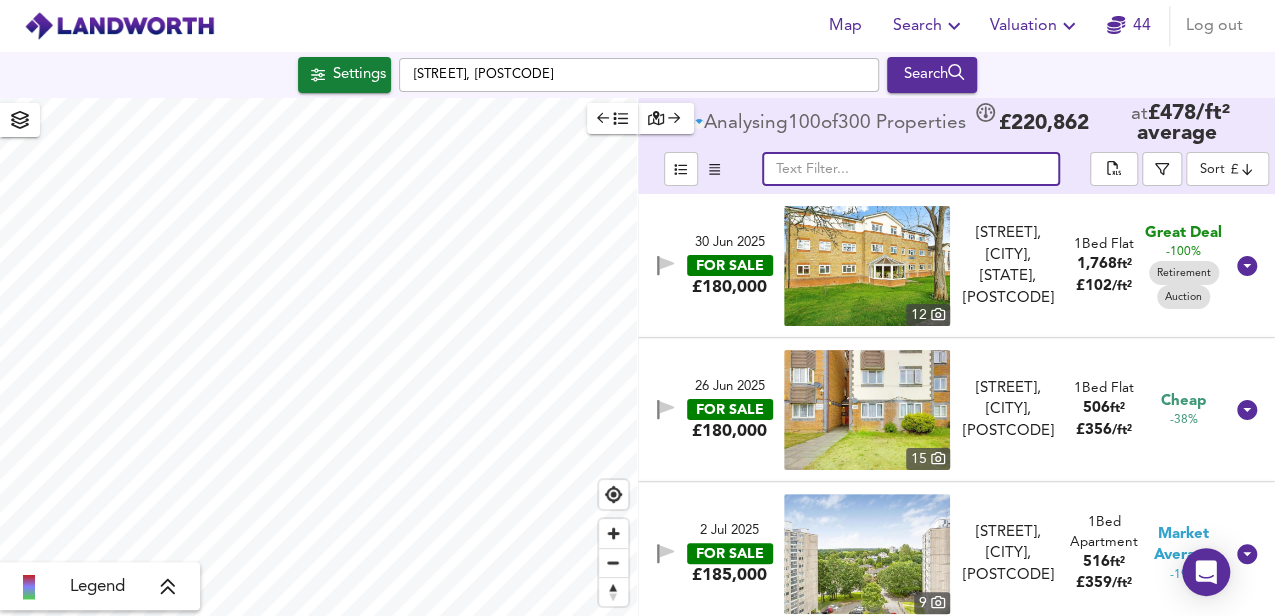 paste on "https://app.landworth.org/report/edit" 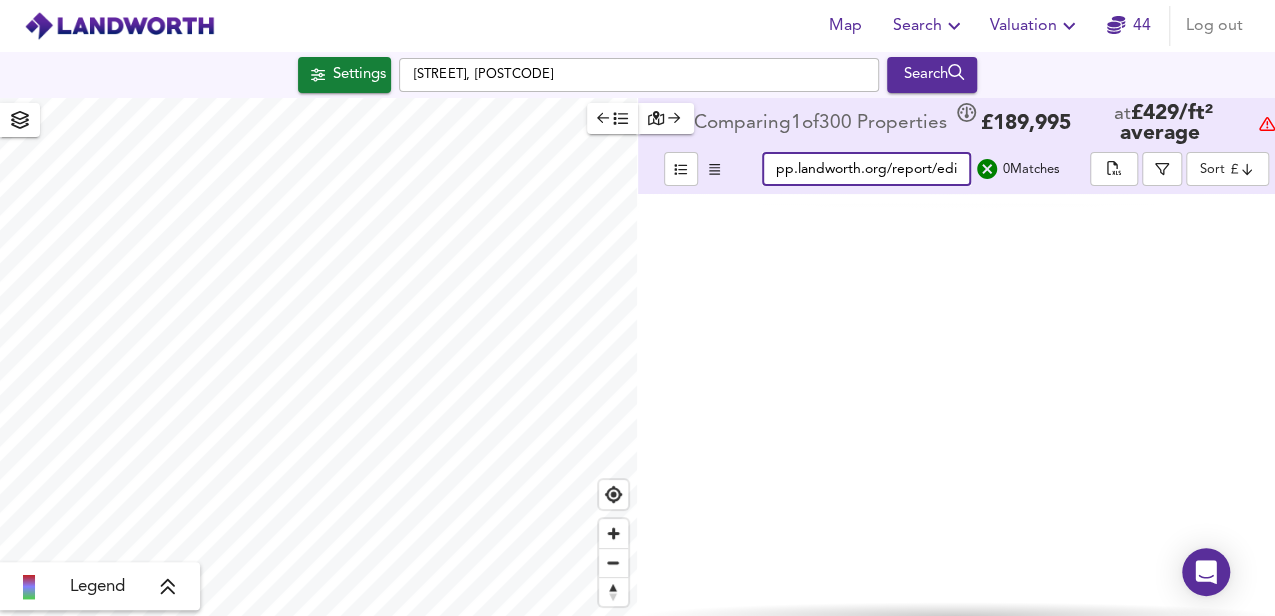 scroll, scrollTop: 0, scrollLeft: 51, axis: horizontal 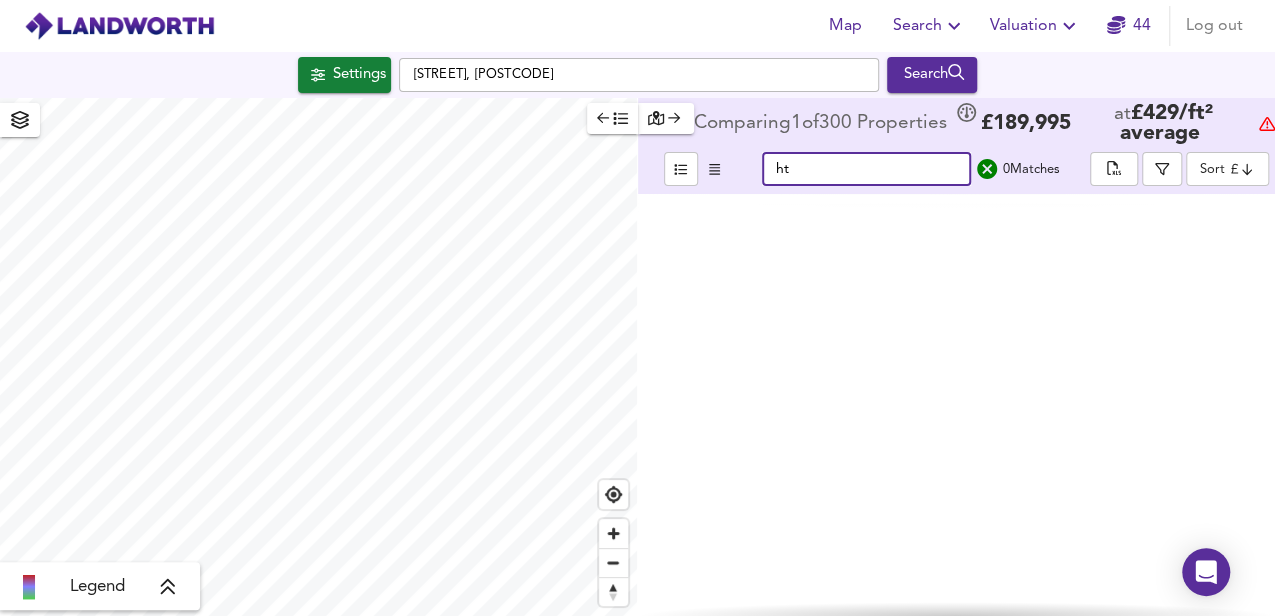 type on "h" 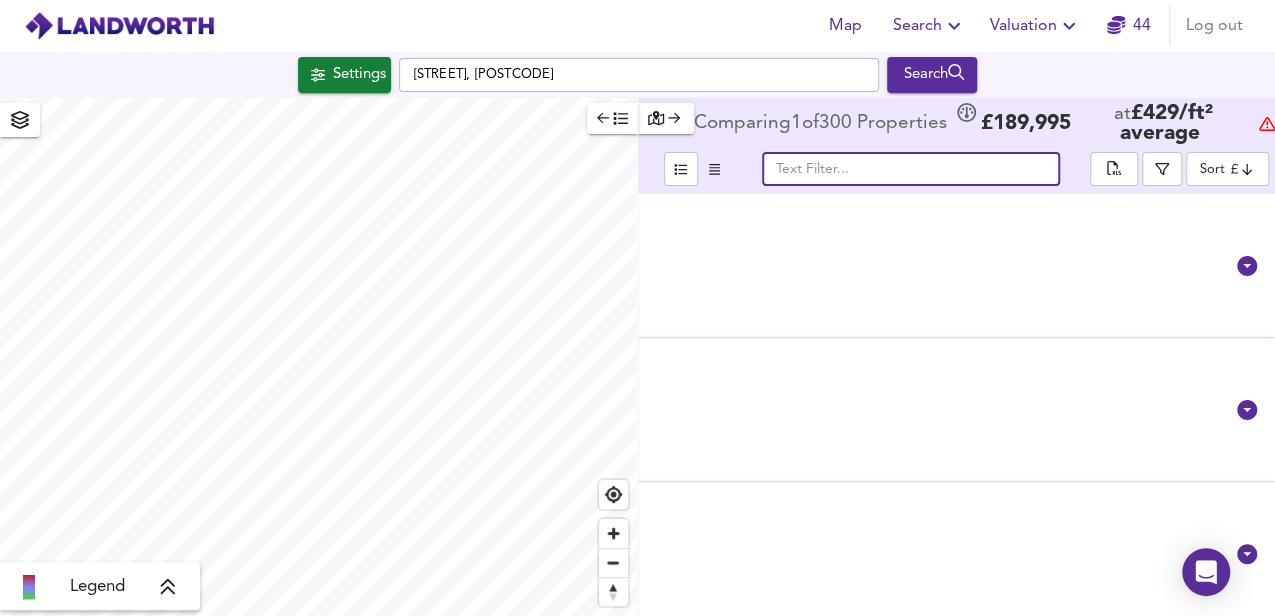 scroll, scrollTop: 0, scrollLeft: 0, axis: both 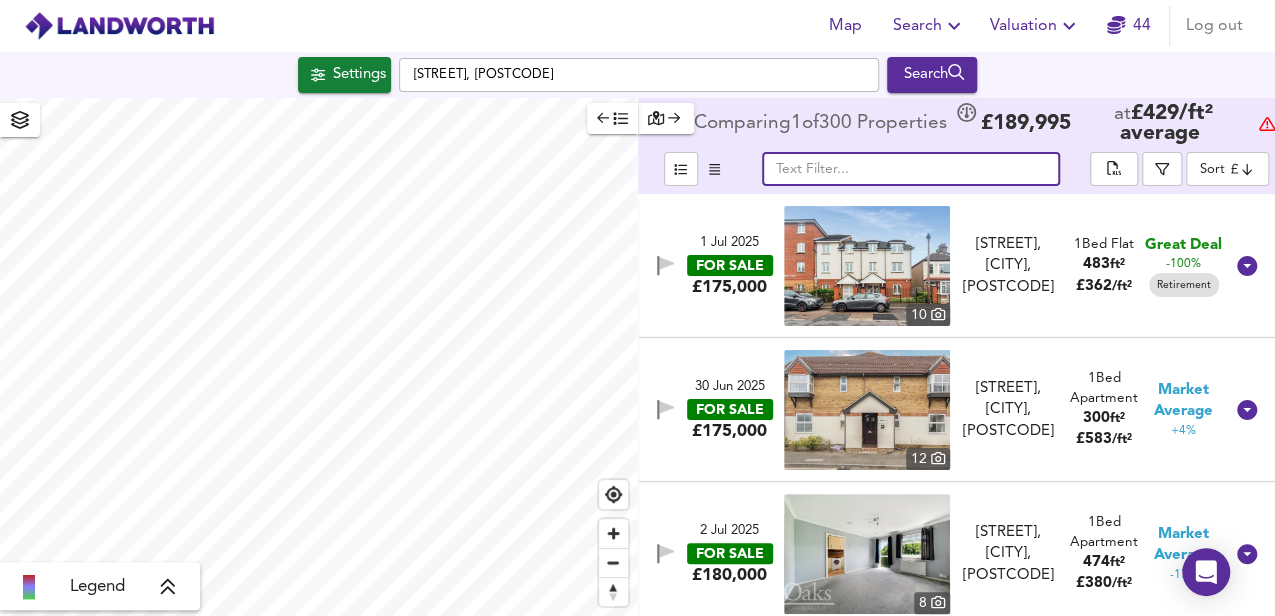 paste on "Restons Crescent, Eltham, London" 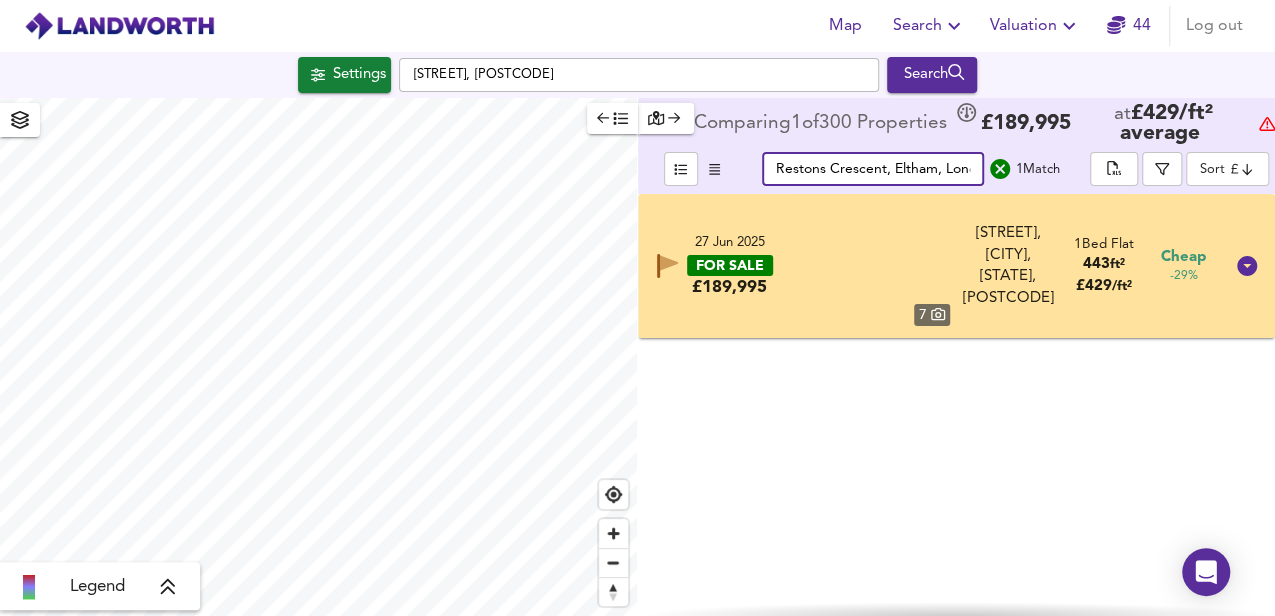 scroll, scrollTop: 0, scrollLeft: 21, axis: horizontal 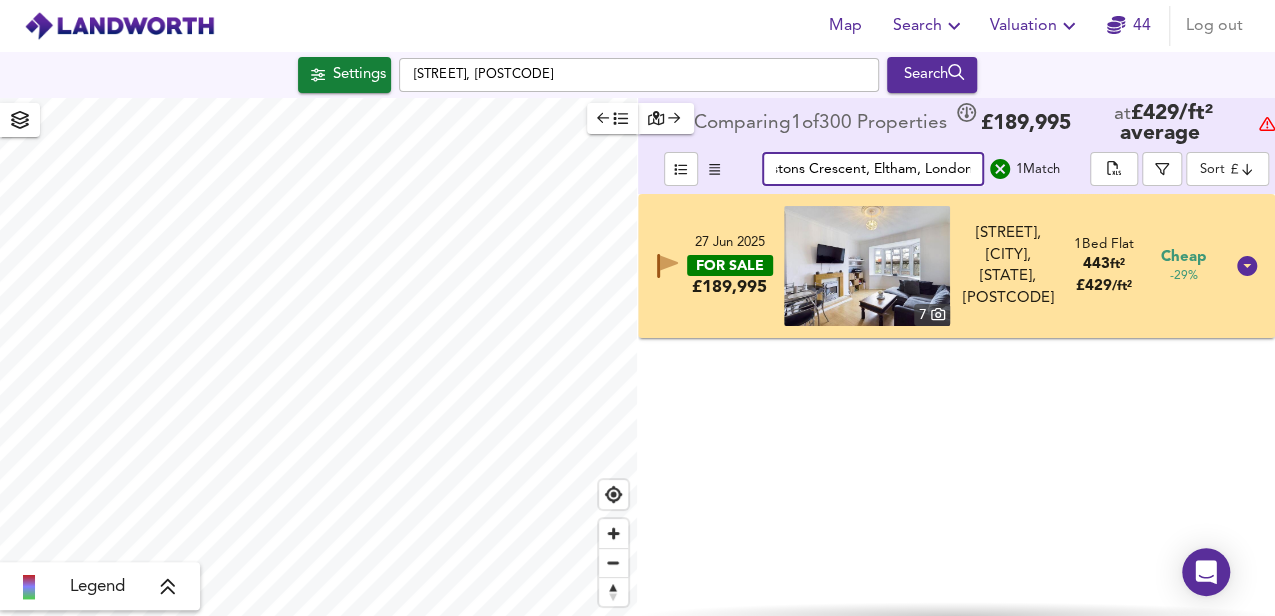 type on "Restons Crescent, Eltham, London" 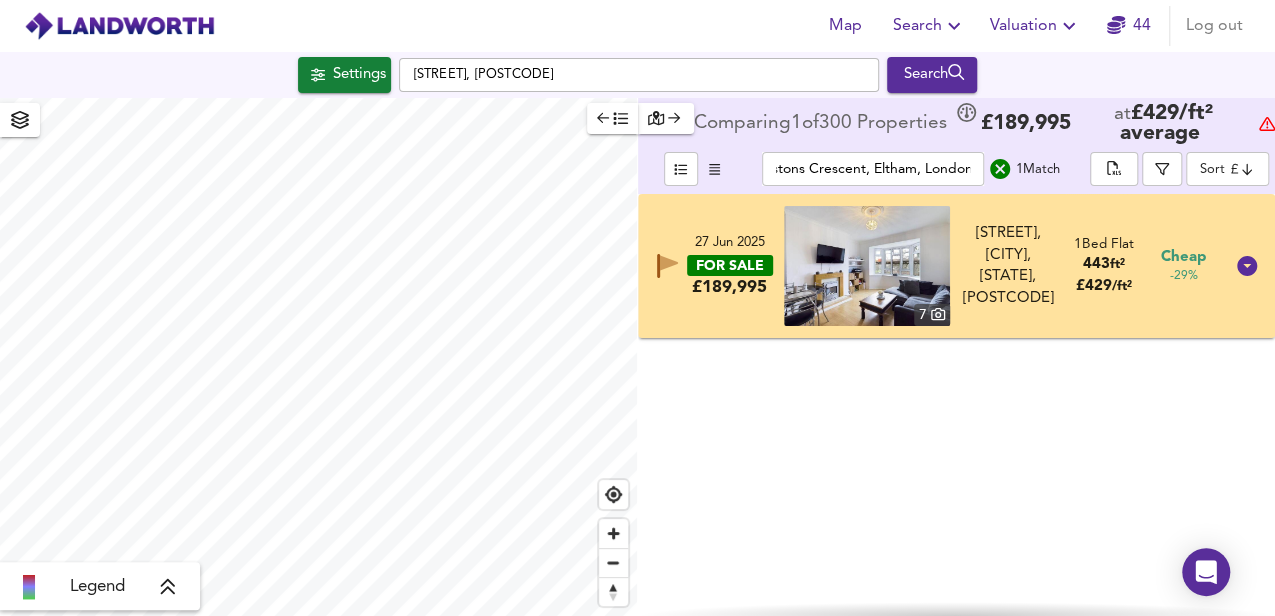 scroll, scrollTop: 0, scrollLeft: 0, axis: both 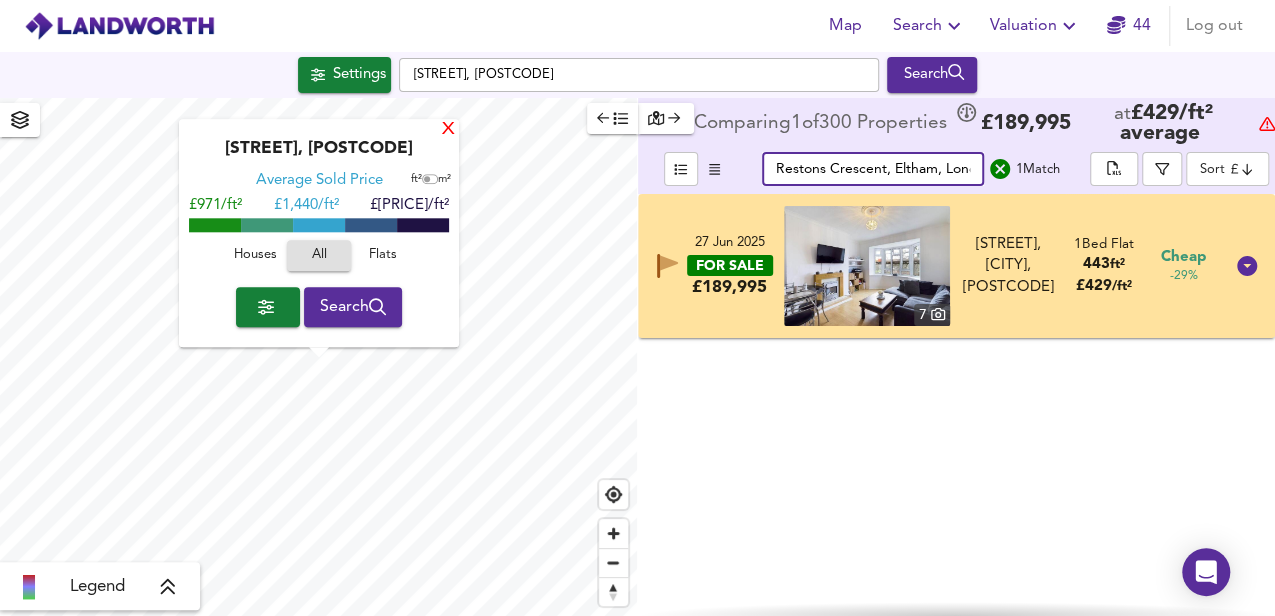 click on "X" at bounding box center [448, 130] 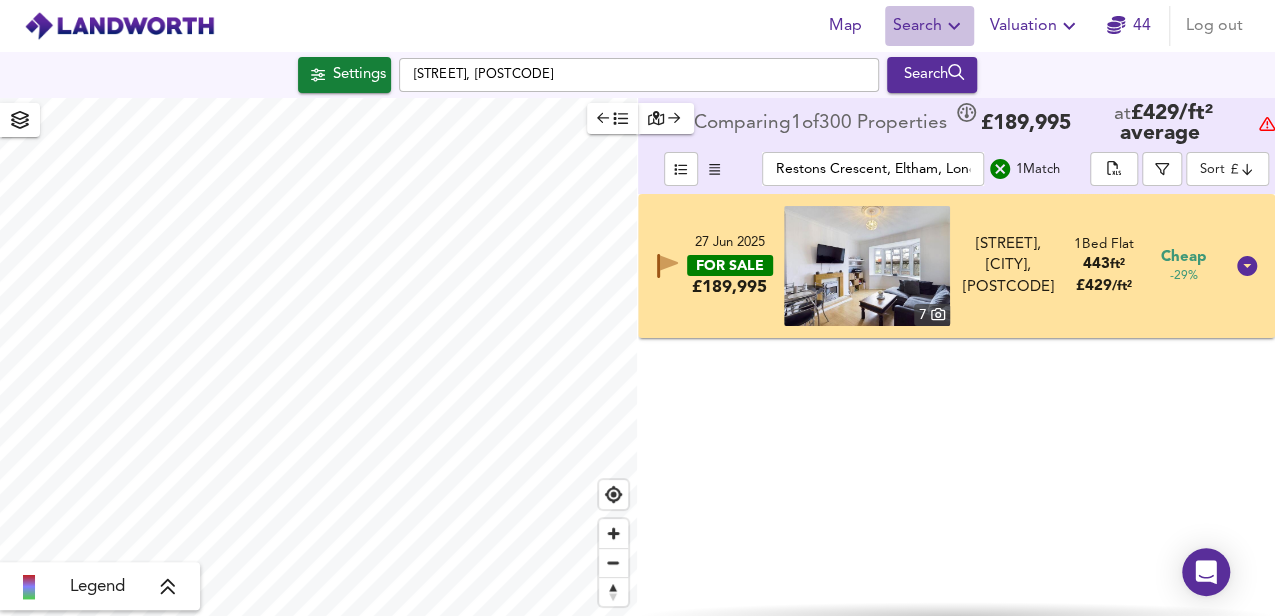 click at bounding box center [954, 26] 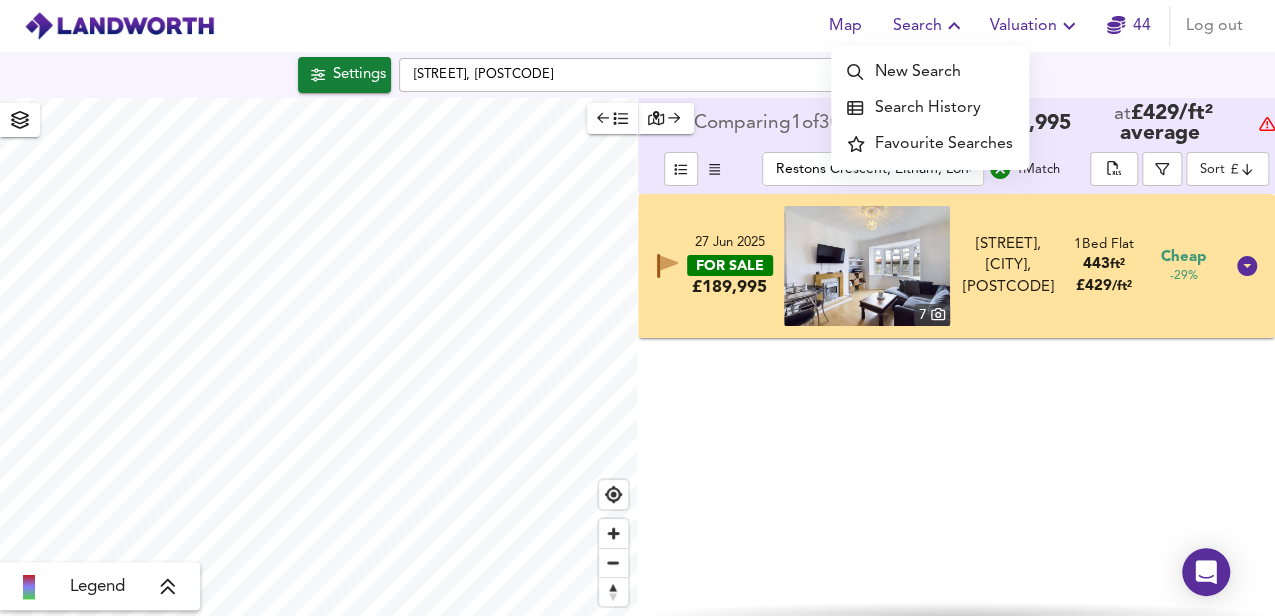 click on "Search History" at bounding box center [930, 108] 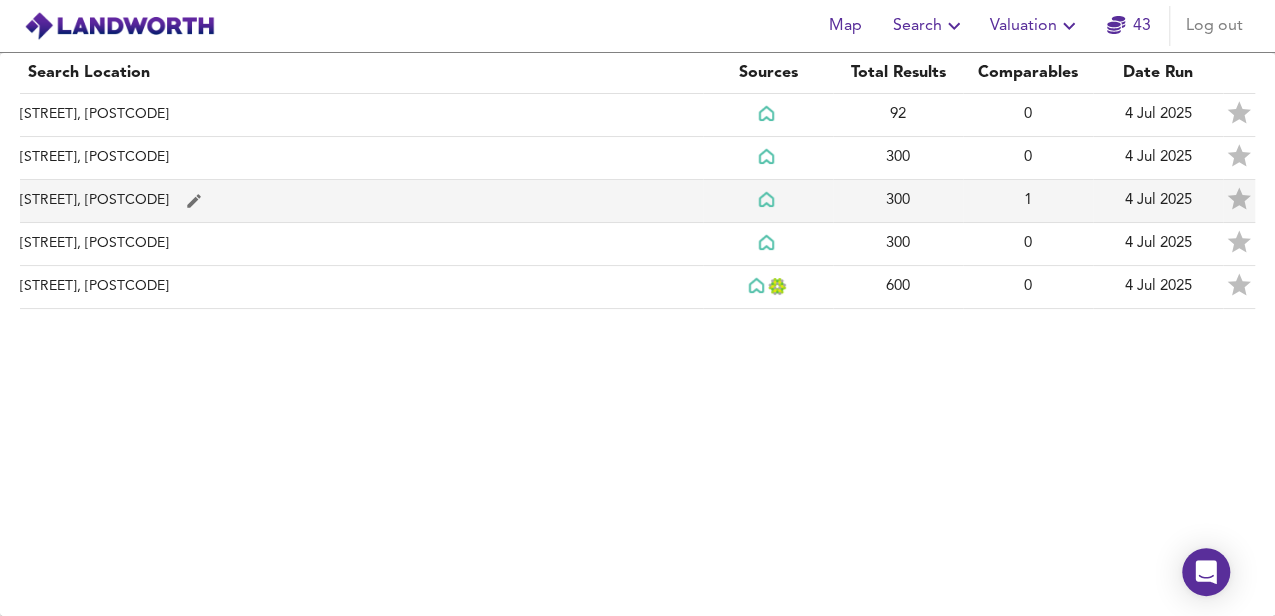 click on "[STREET], [POSTCODE]" at bounding box center [361, 115] 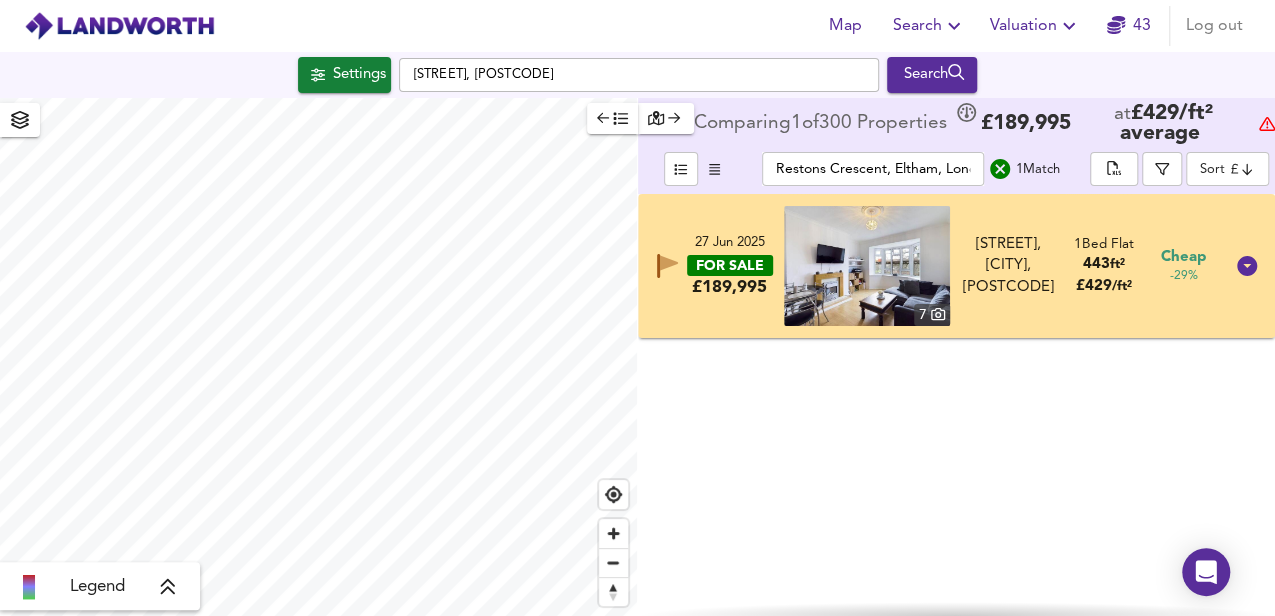 click at bounding box center [1000, 169] 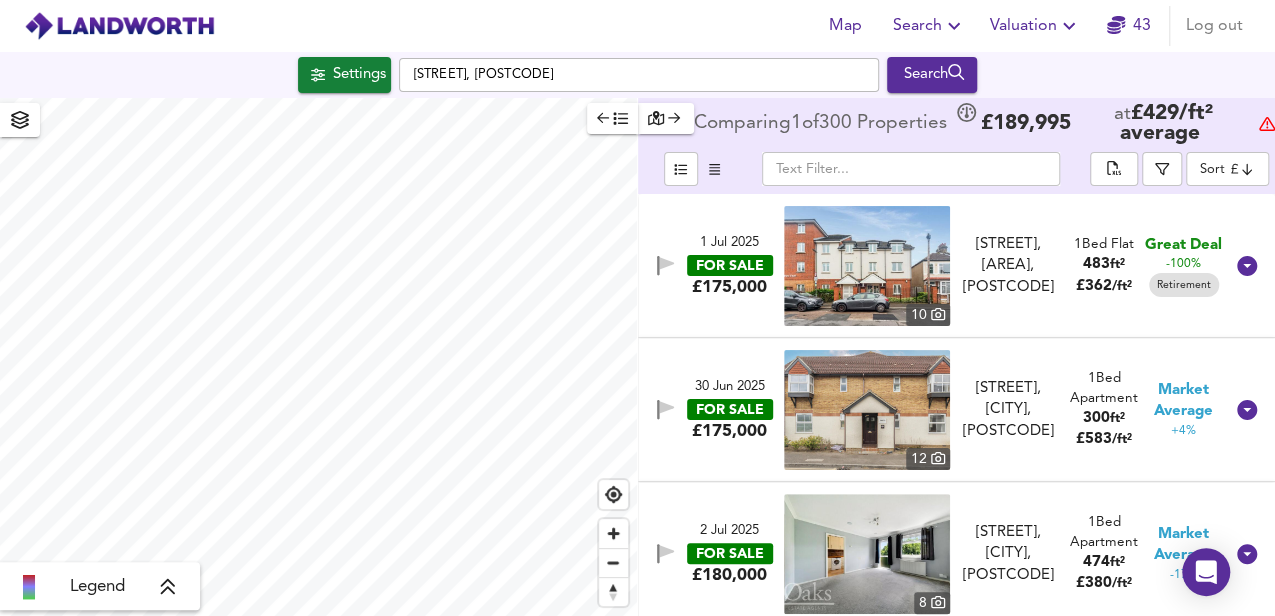 click at bounding box center [911, 169] 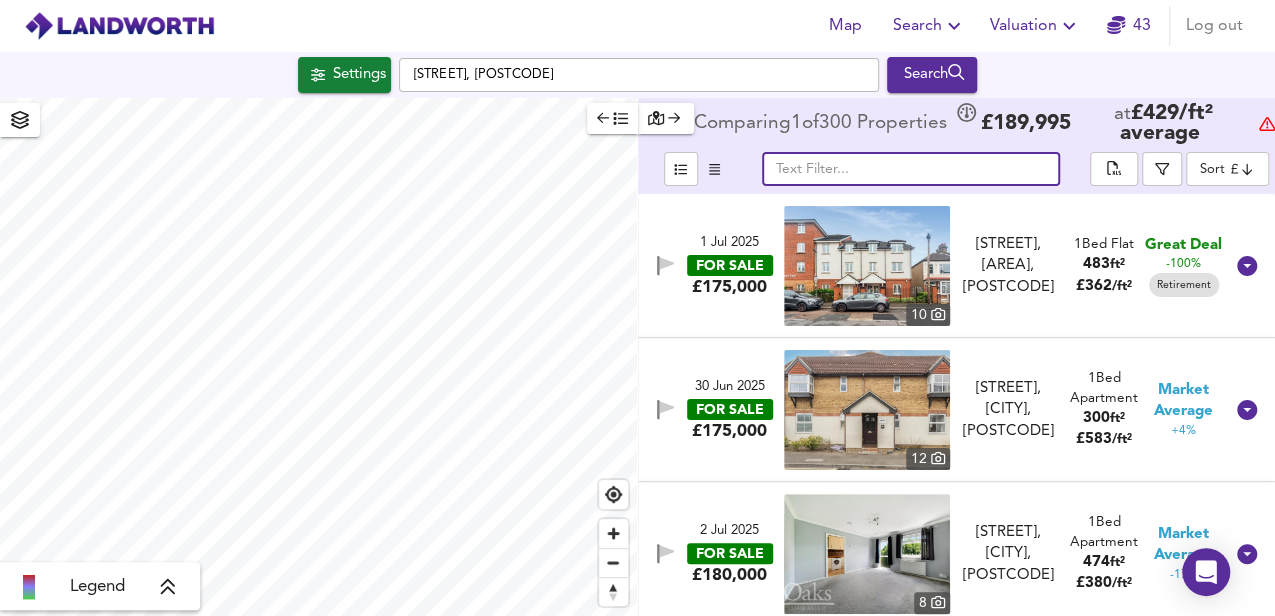 paste on "[STREET], [CITY]" 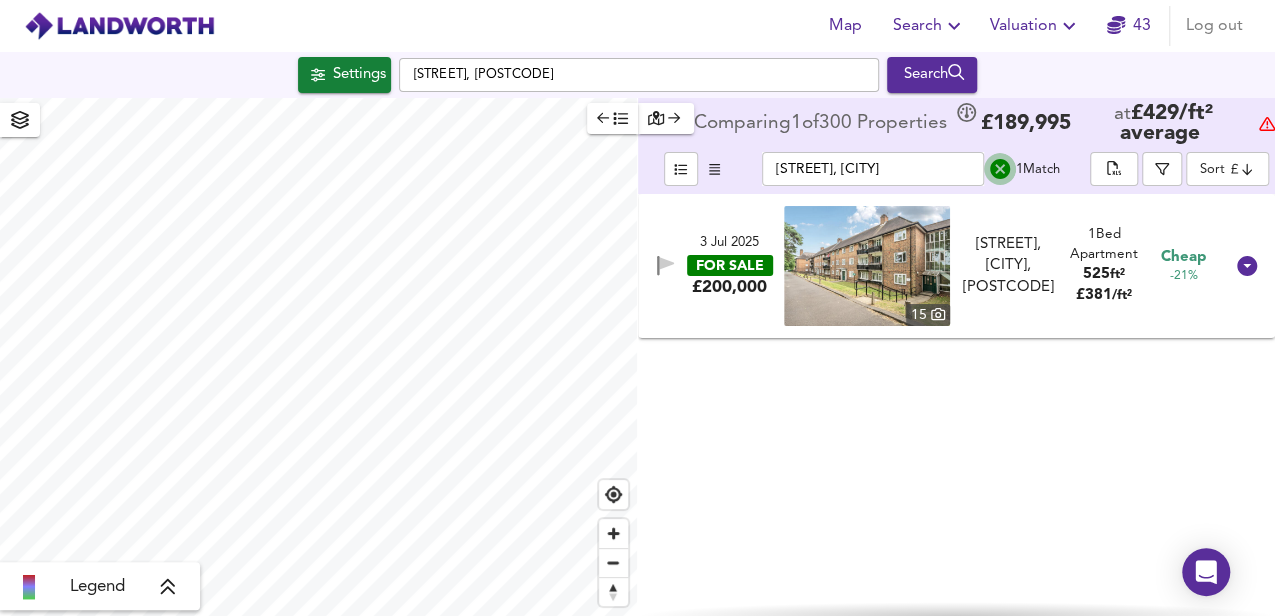 click at bounding box center [1000, 169] 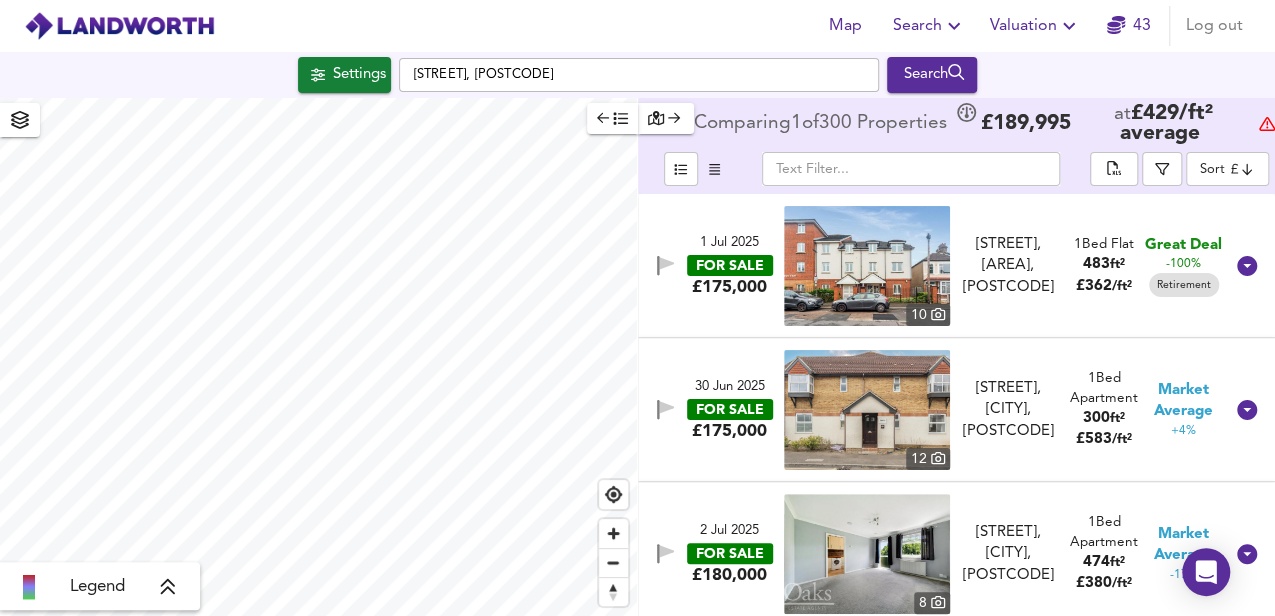 click at bounding box center (911, 169) 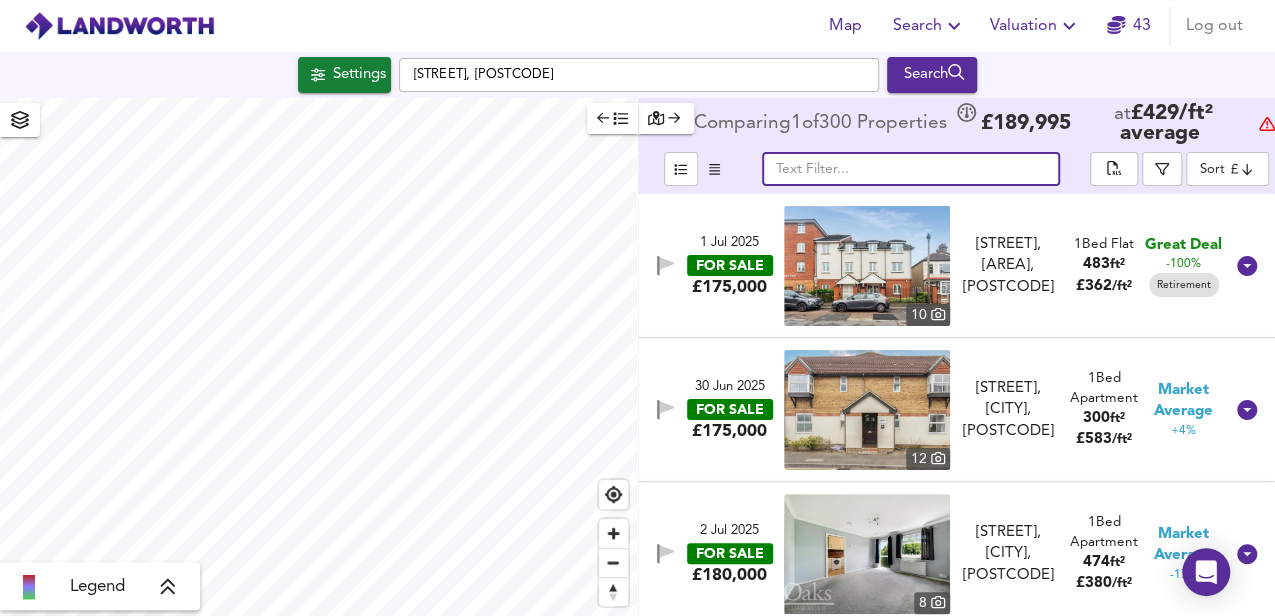 paste on "[STREET], [CITY], [COUNTY], [POSTCODE]" 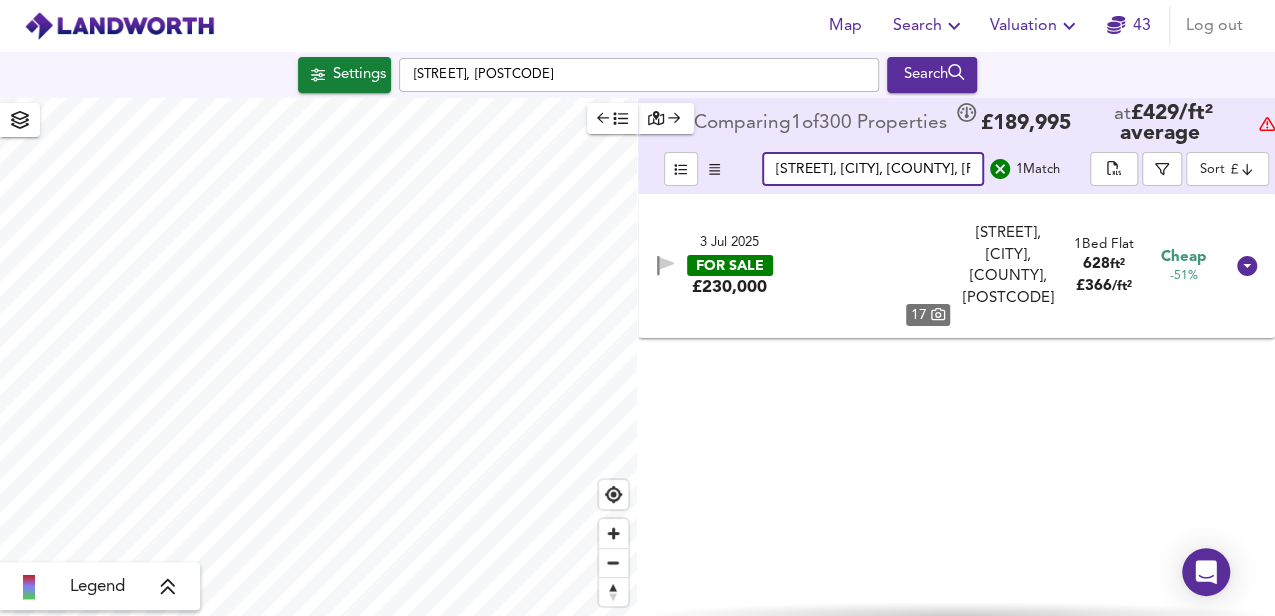 scroll, scrollTop: 0, scrollLeft: 56, axis: horizontal 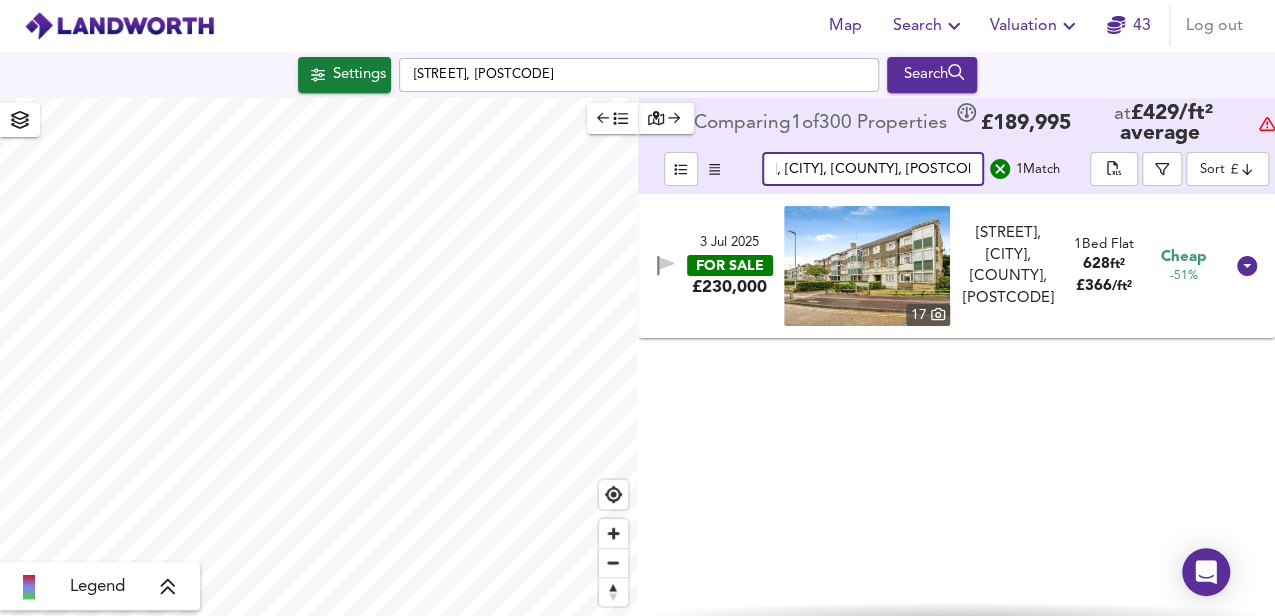 type on "[STREET], [CITY], [COUNTY], [POSTCODE]" 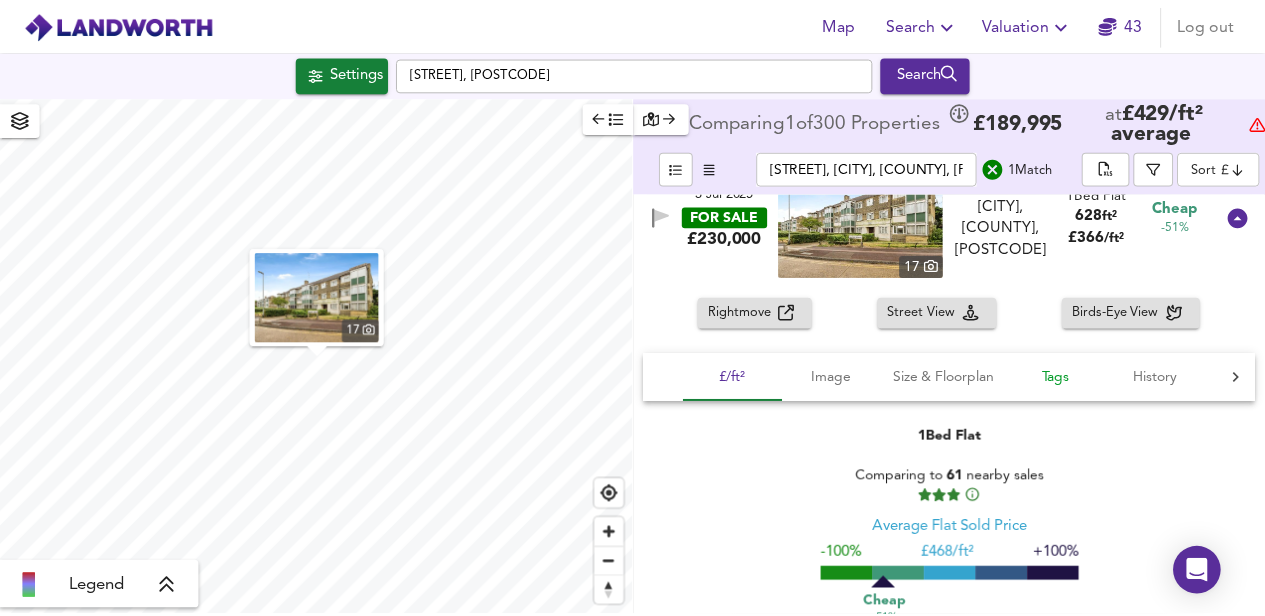 scroll, scrollTop: 0, scrollLeft: 0, axis: both 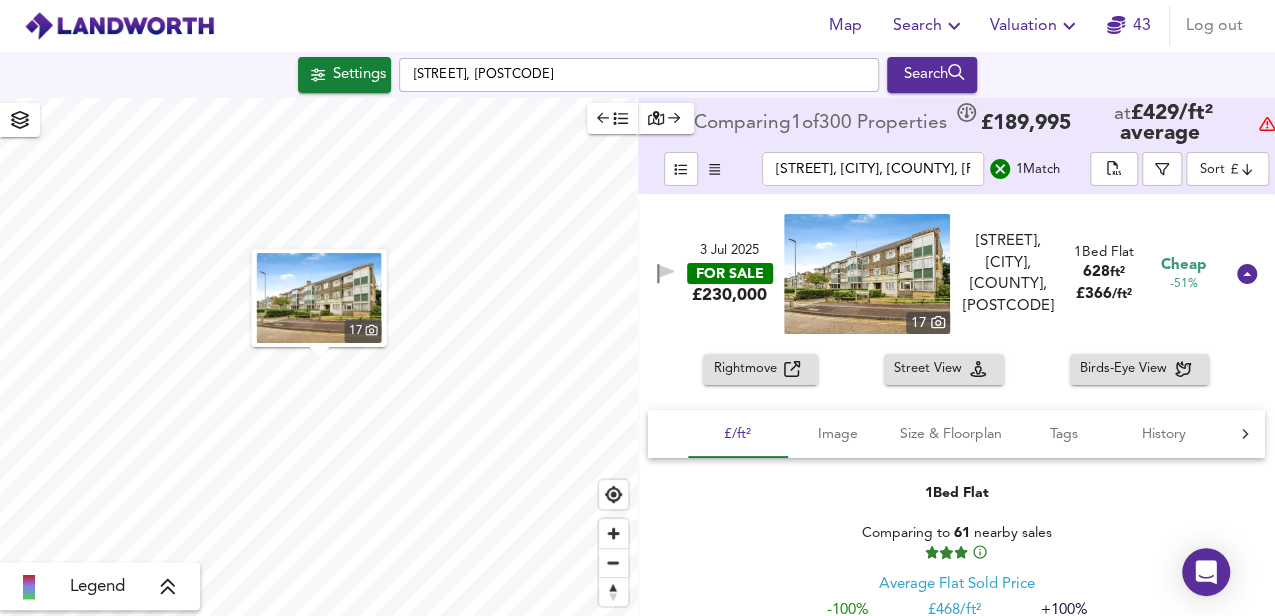 click on "[STREET], [CITY], [COUNTY], [POSTCODE]" at bounding box center (1008, 274) 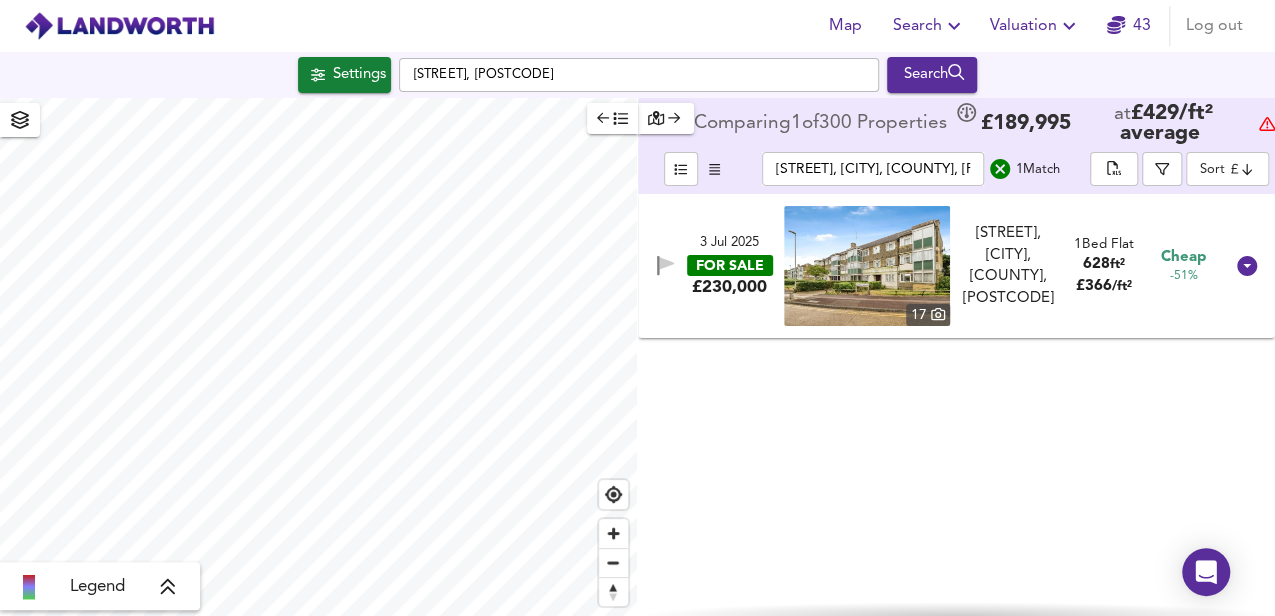click at bounding box center [867, 266] 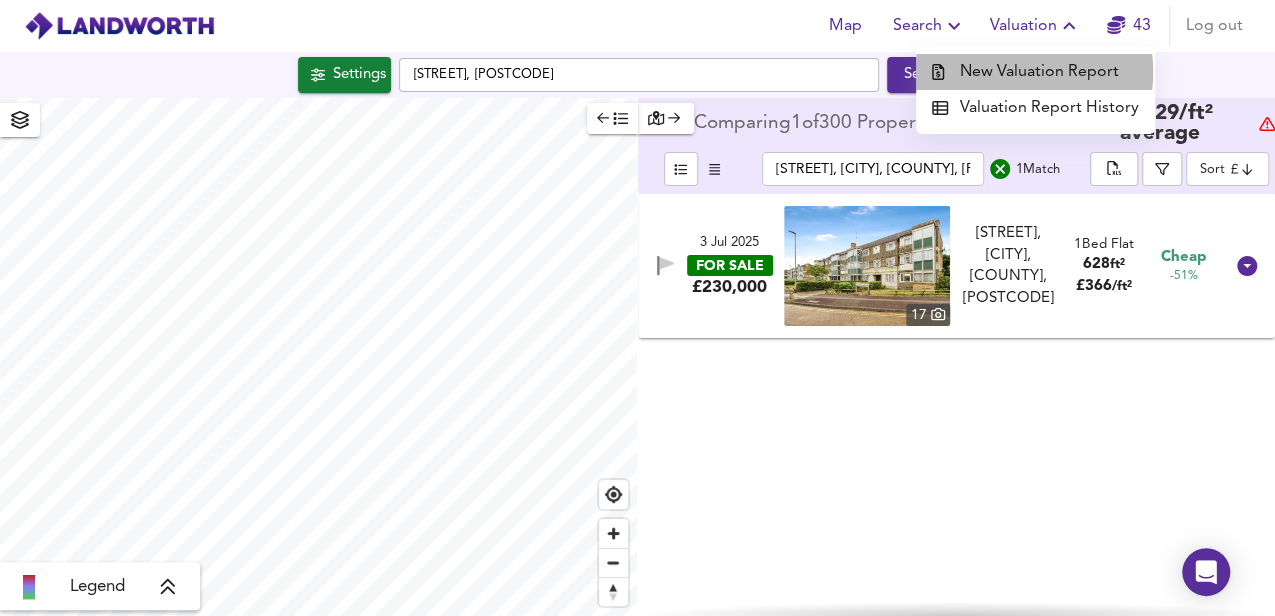 click on "New Valuation Report" at bounding box center (1035, 72) 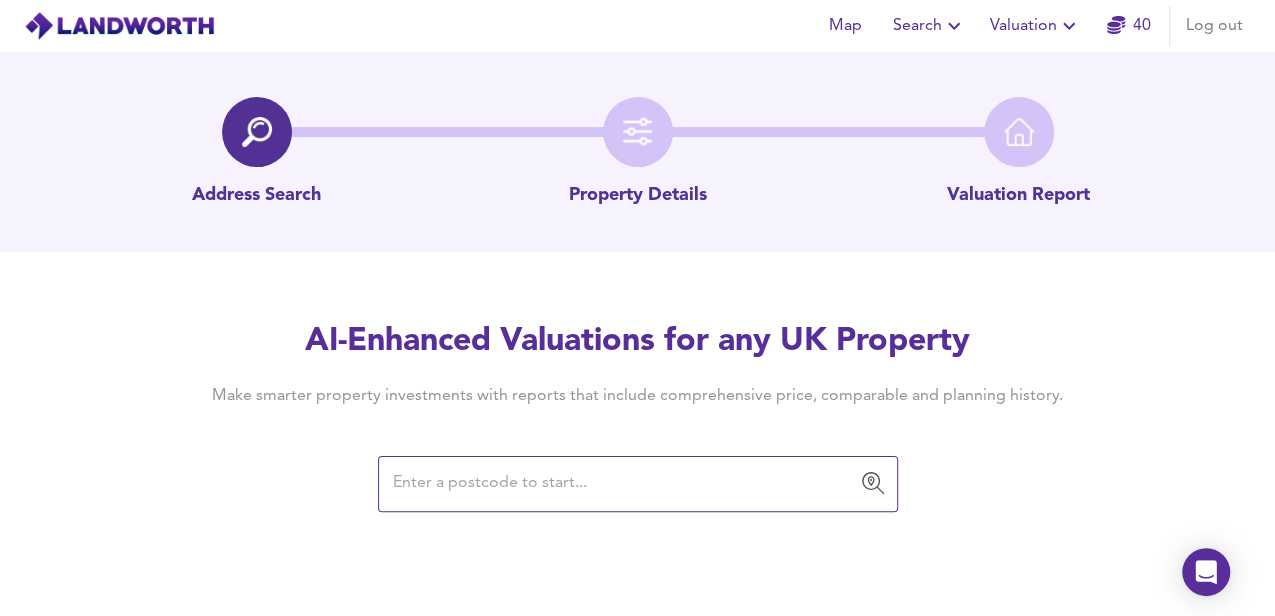 click at bounding box center [623, 484] 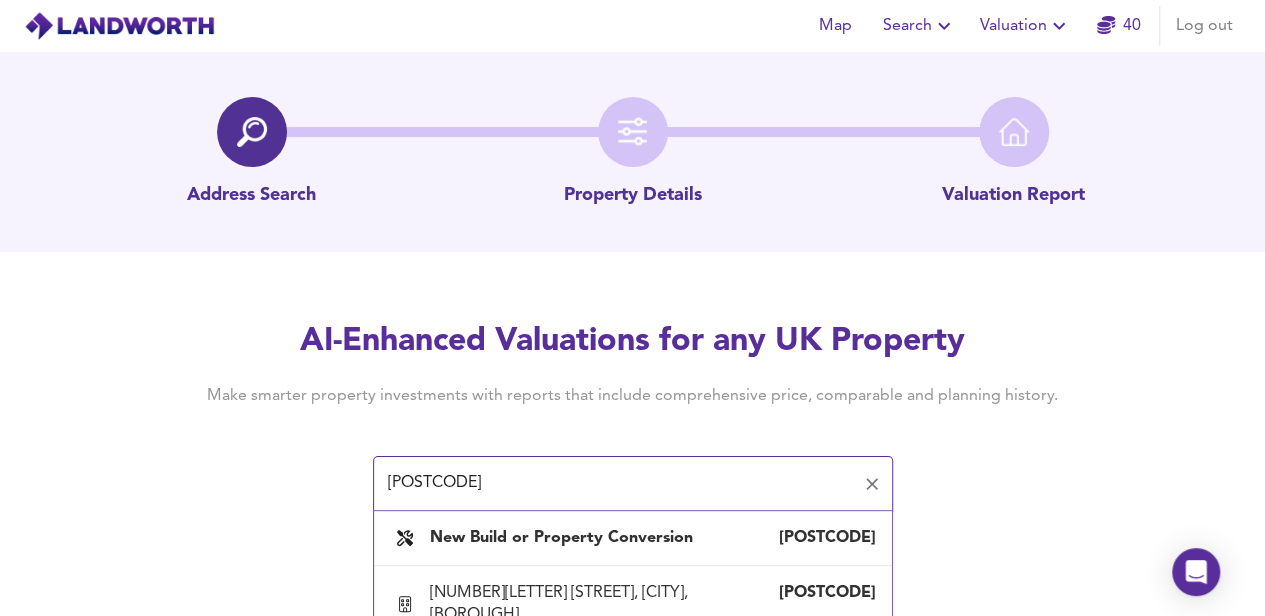 scroll, scrollTop: 133, scrollLeft: 0, axis: vertical 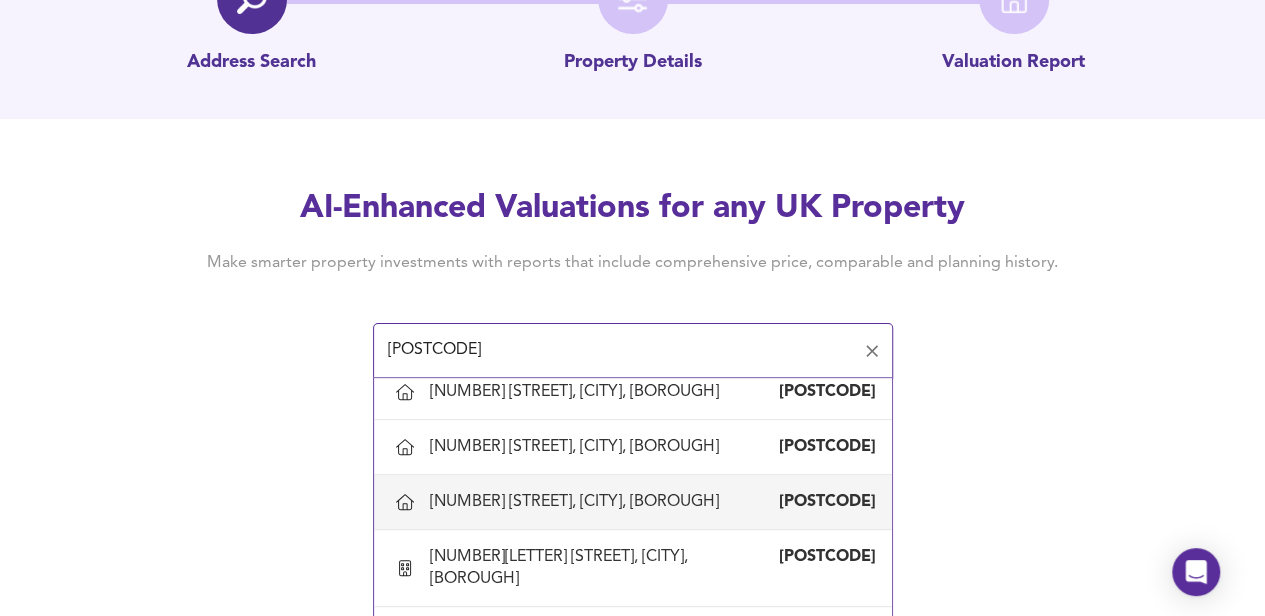 click on "[NUMBER] [STREET], [CITY], [BOROUGH]" at bounding box center (578, 502) 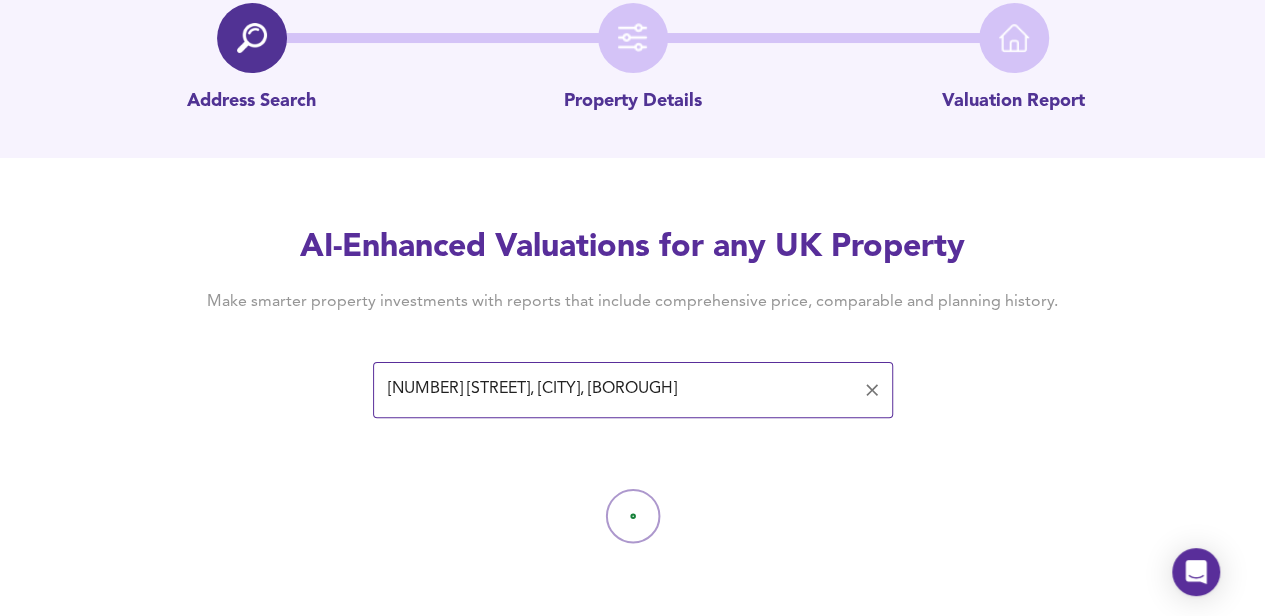 scroll, scrollTop: 0, scrollLeft: 0, axis: both 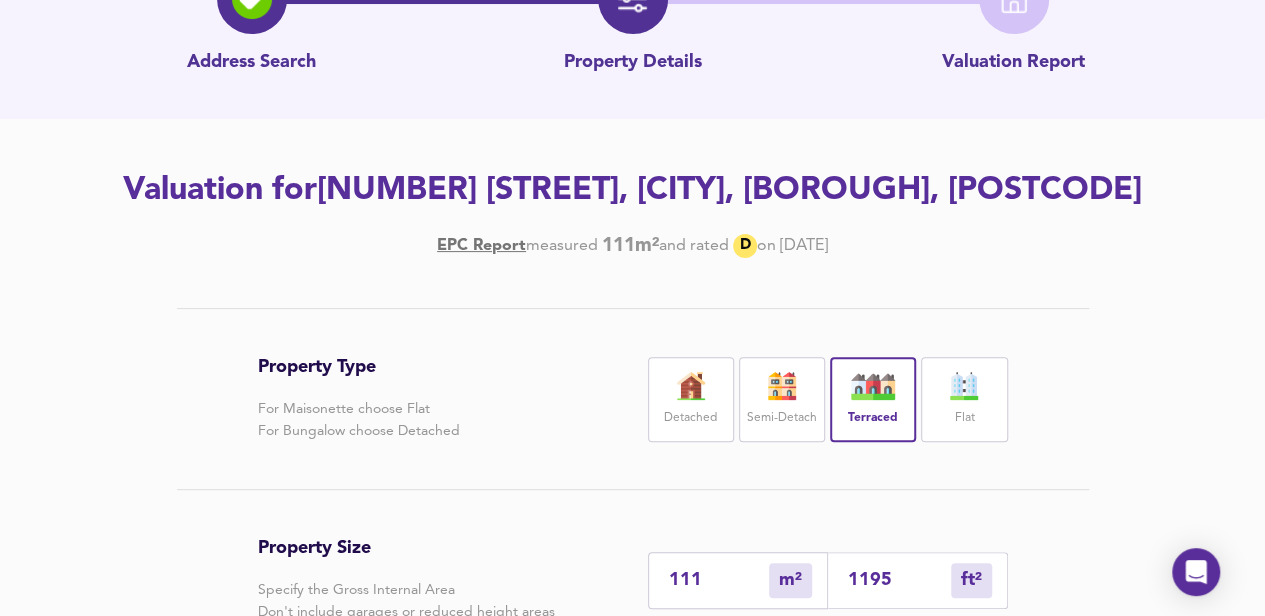 click at bounding box center [691, 386] 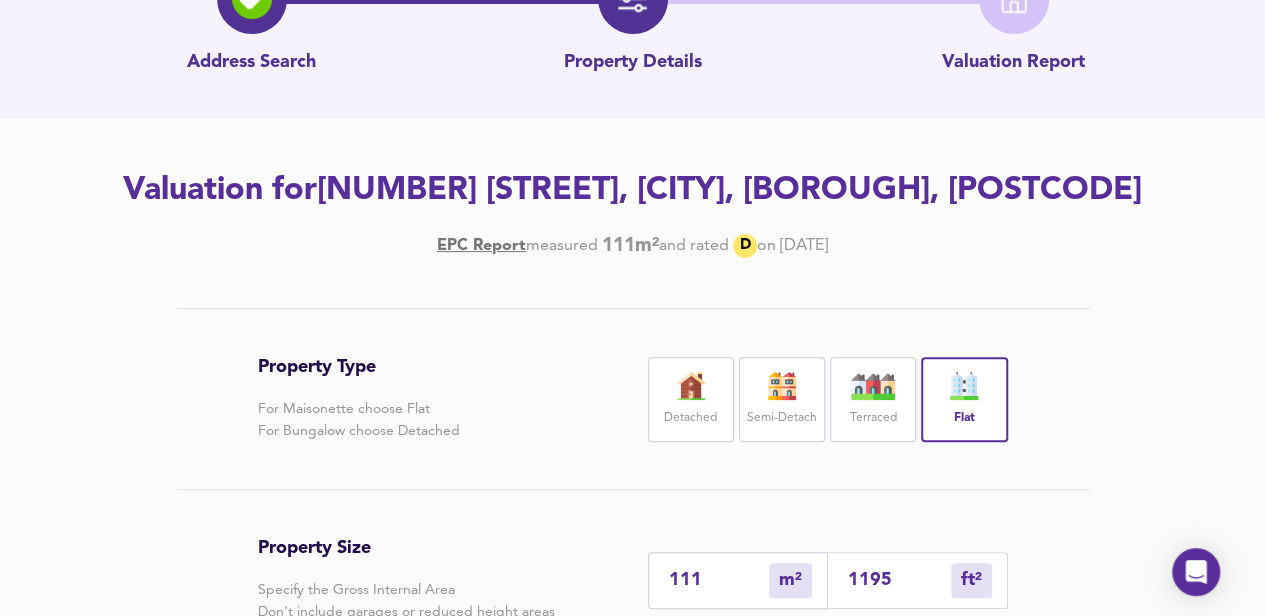 scroll, scrollTop: 200, scrollLeft: 0, axis: vertical 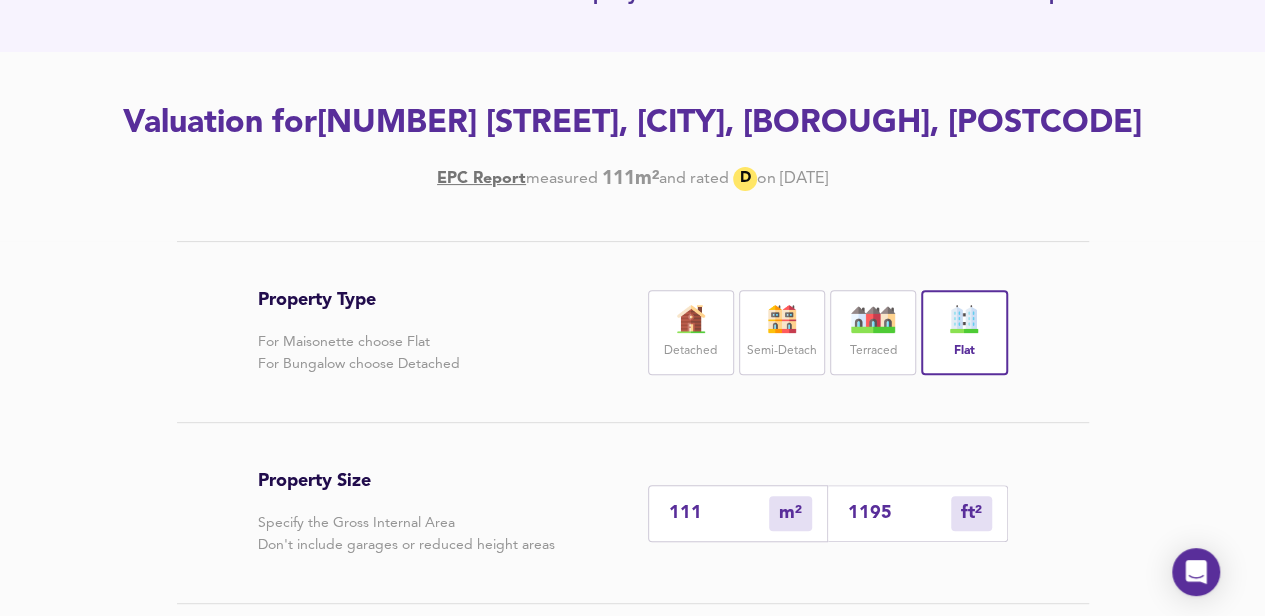 click on "1195" at bounding box center (899, 513) 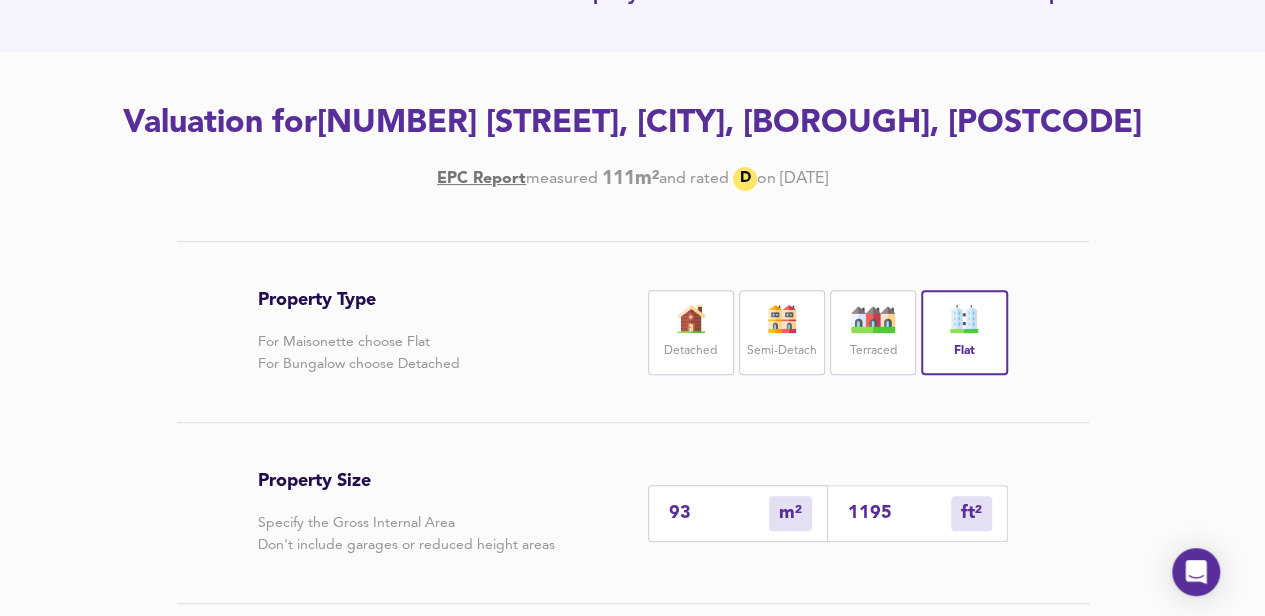 type on "[NUMBER]" 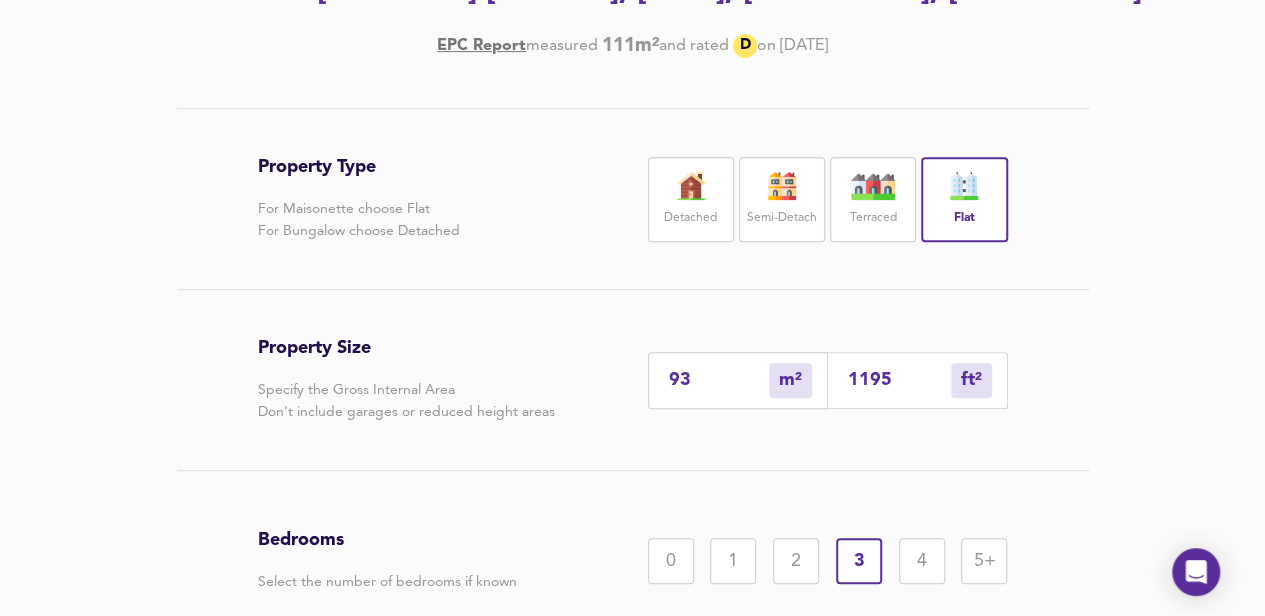 scroll, scrollTop: 400, scrollLeft: 0, axis: vertical 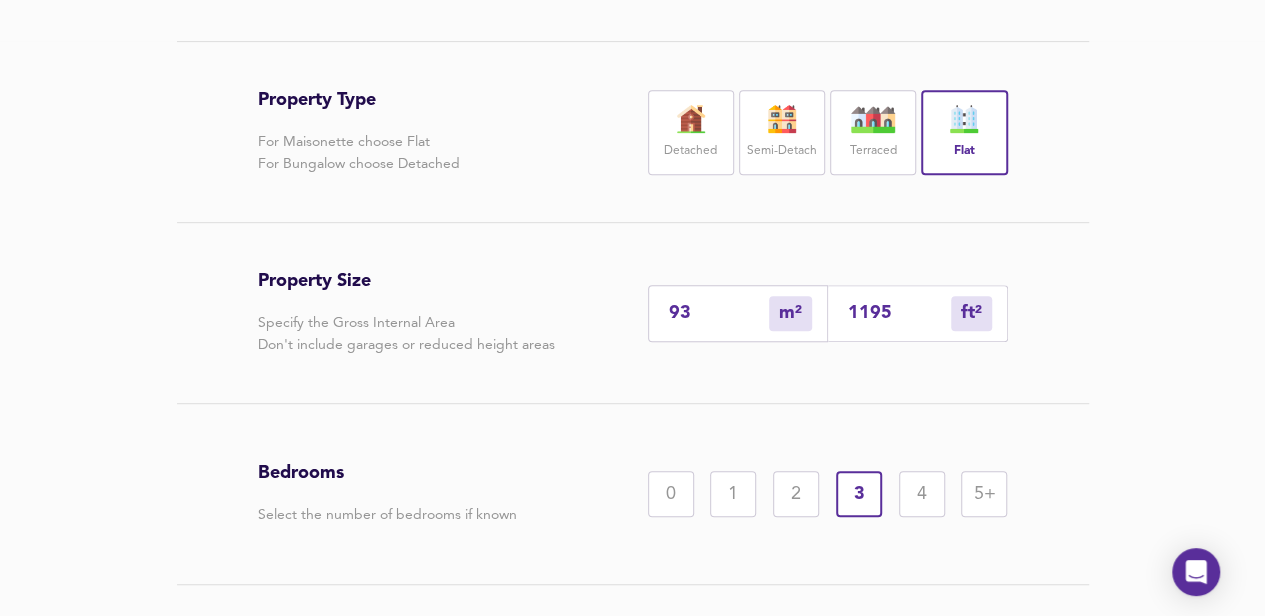 click on "3" at bounding box center (859, 494) 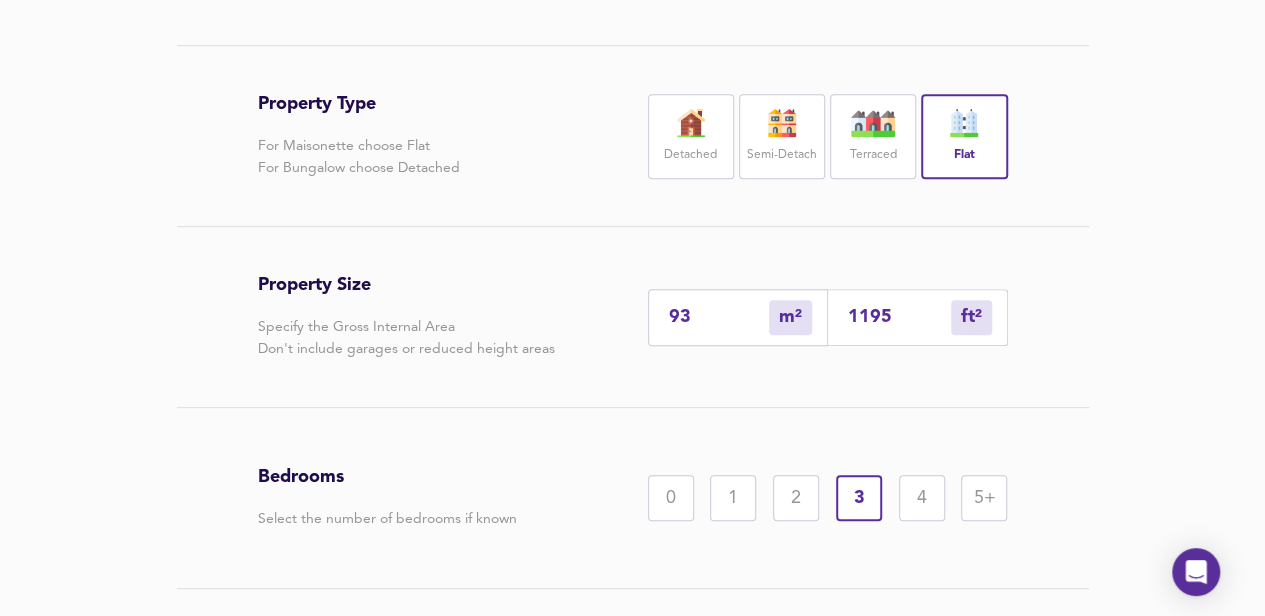 scroll, scrollTop: 530, scrollLeft: 0, axis: vertical 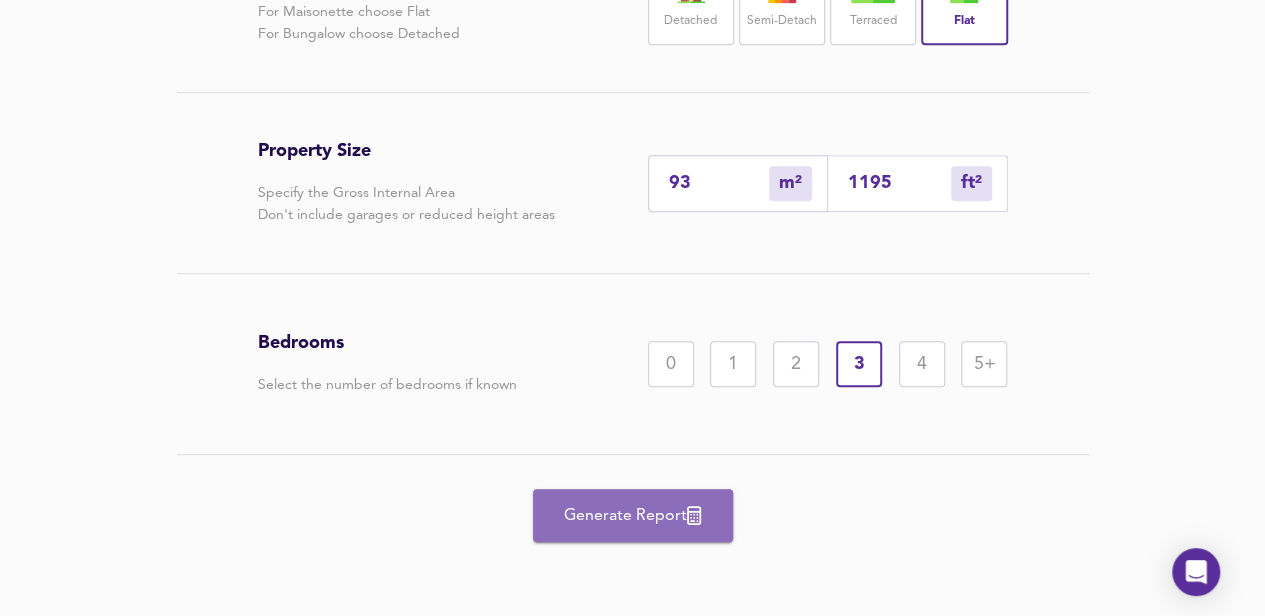 click on "Generate Report" at bounding box center [633, 516] 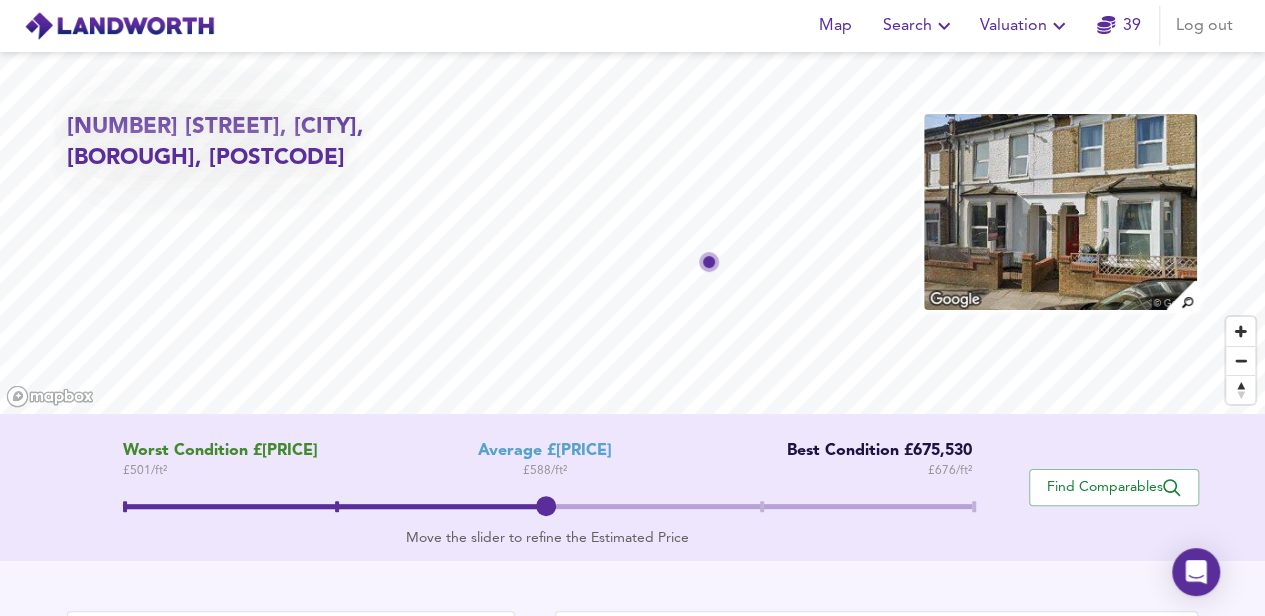 scroll, scrollTop: 664, scrollLeft: 0, axis: vertical 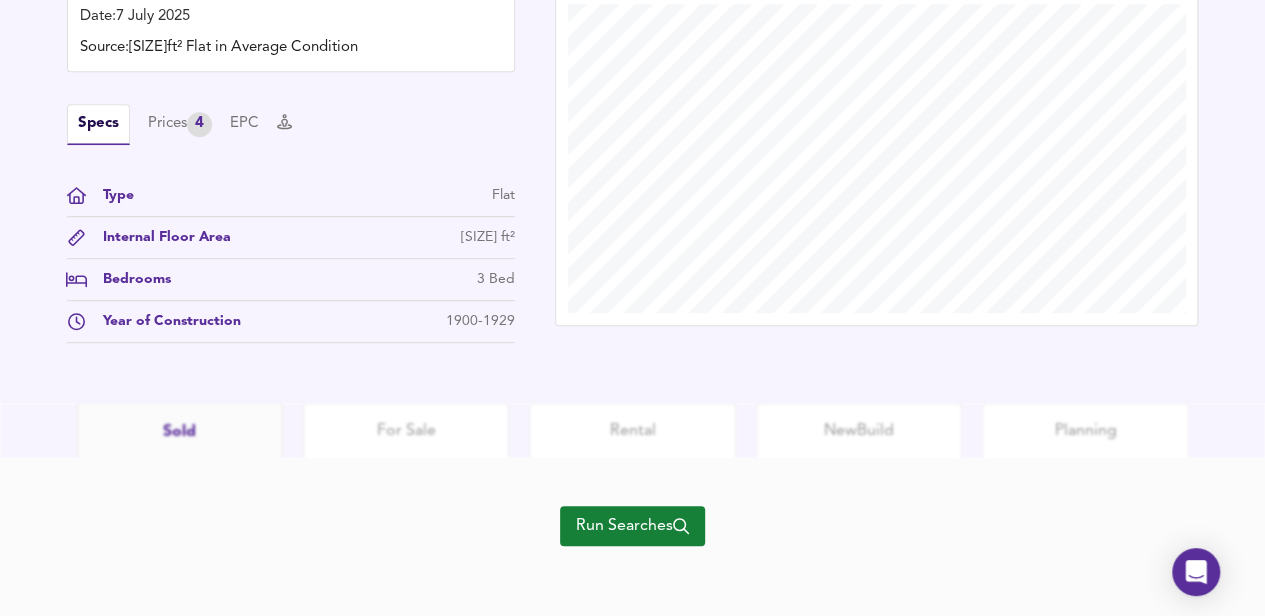 click on "Run Searches" at bounding box center [632, 526] 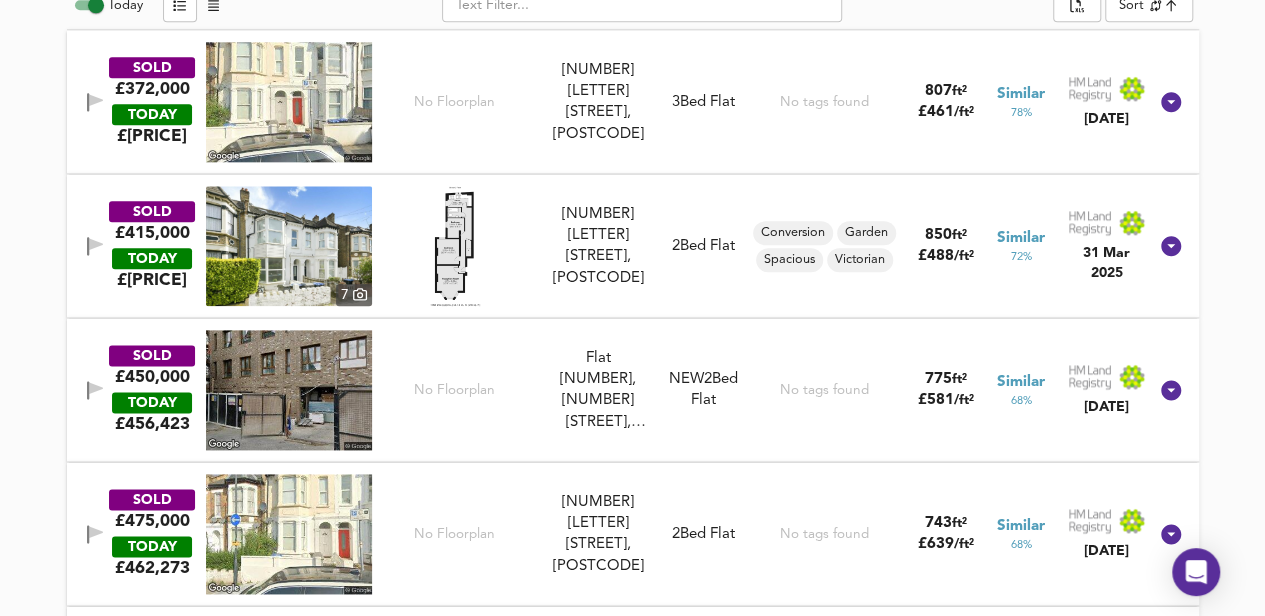 scroll, scrollTop: 1048, scrollLeft: 0, axis: vertical 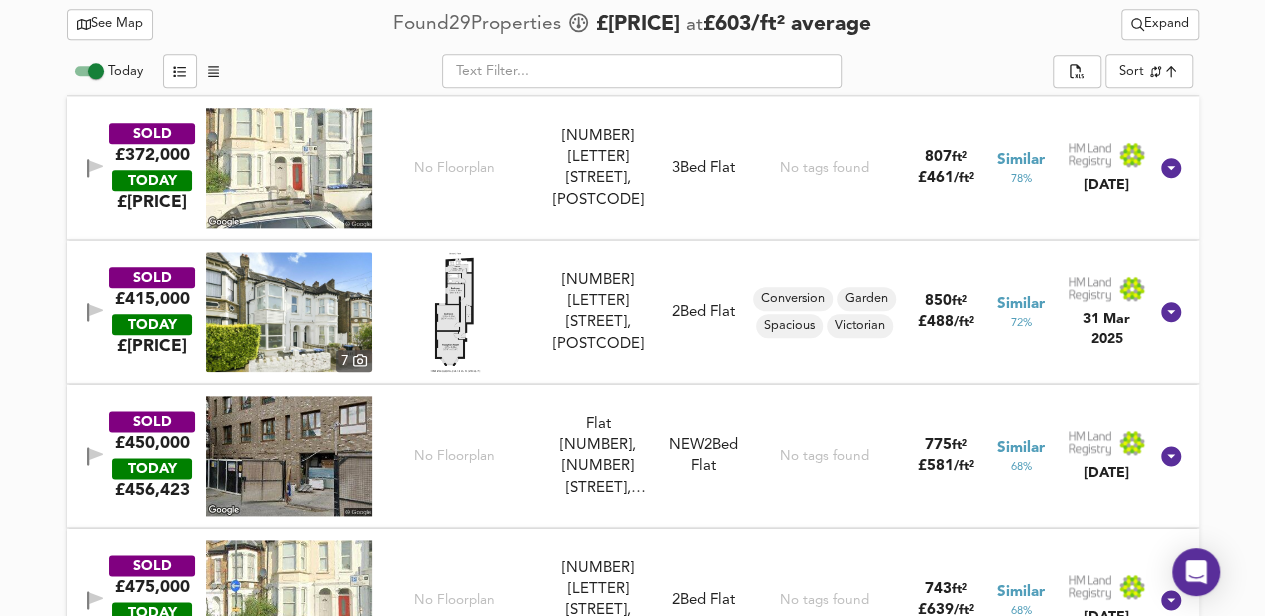 click on "£415,000" at bounding box center (152, 299) 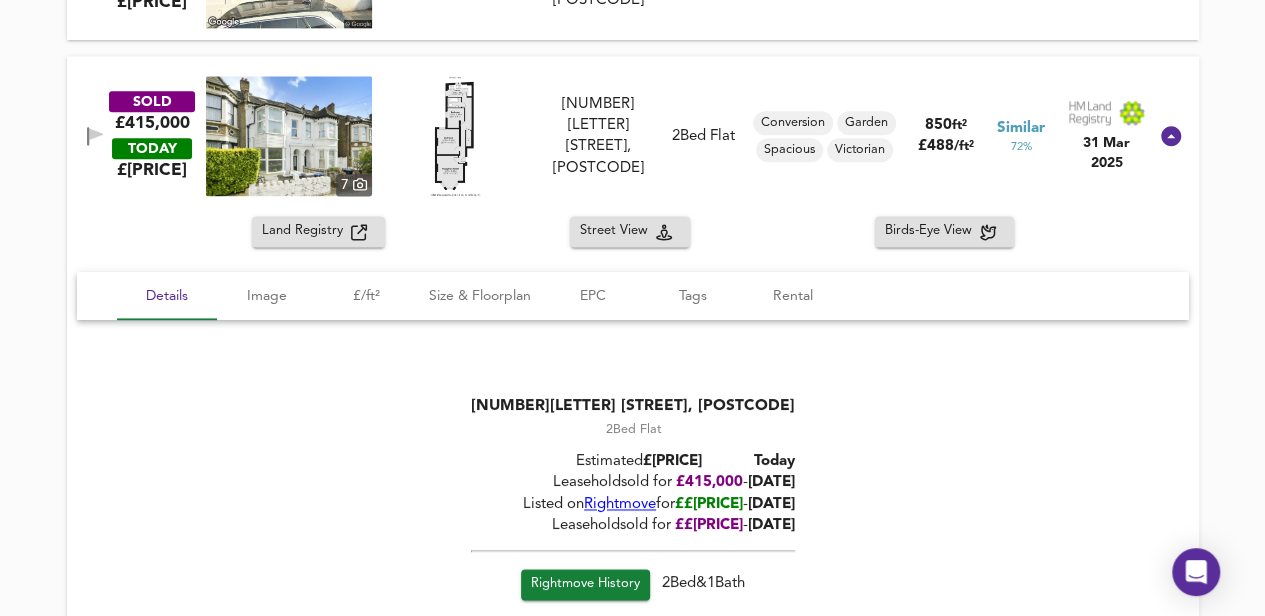 scroll, scrollTop: 1314, scrollLeft: 0, axis: vertical 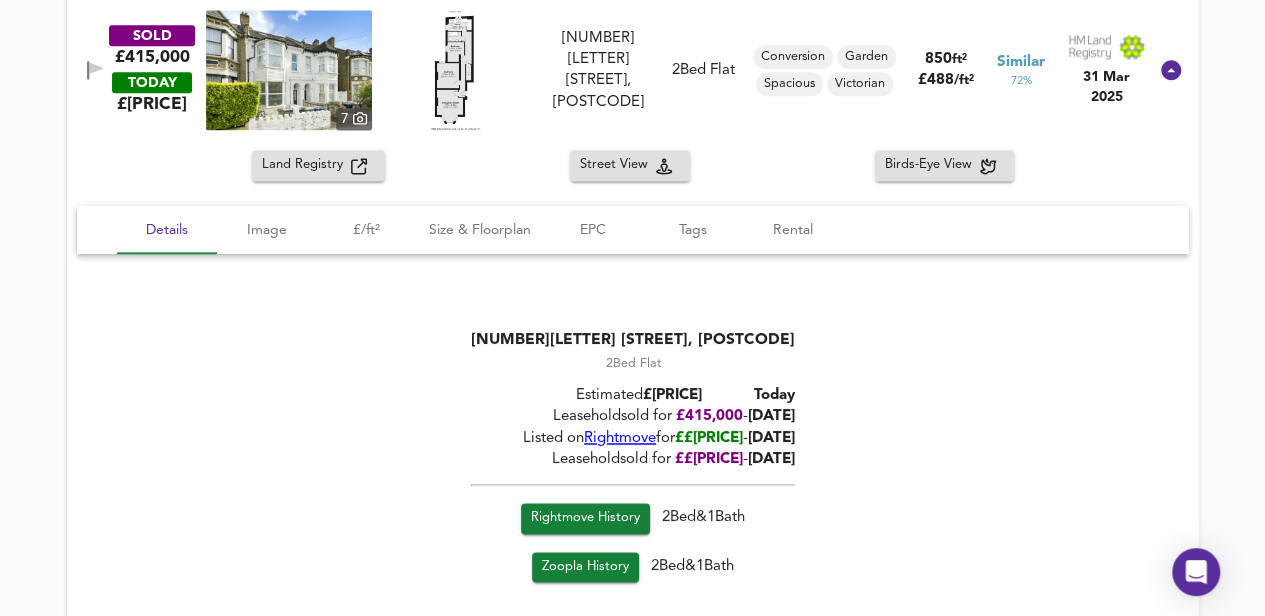 click on "Rightmove" at bounding box center [620, 438] 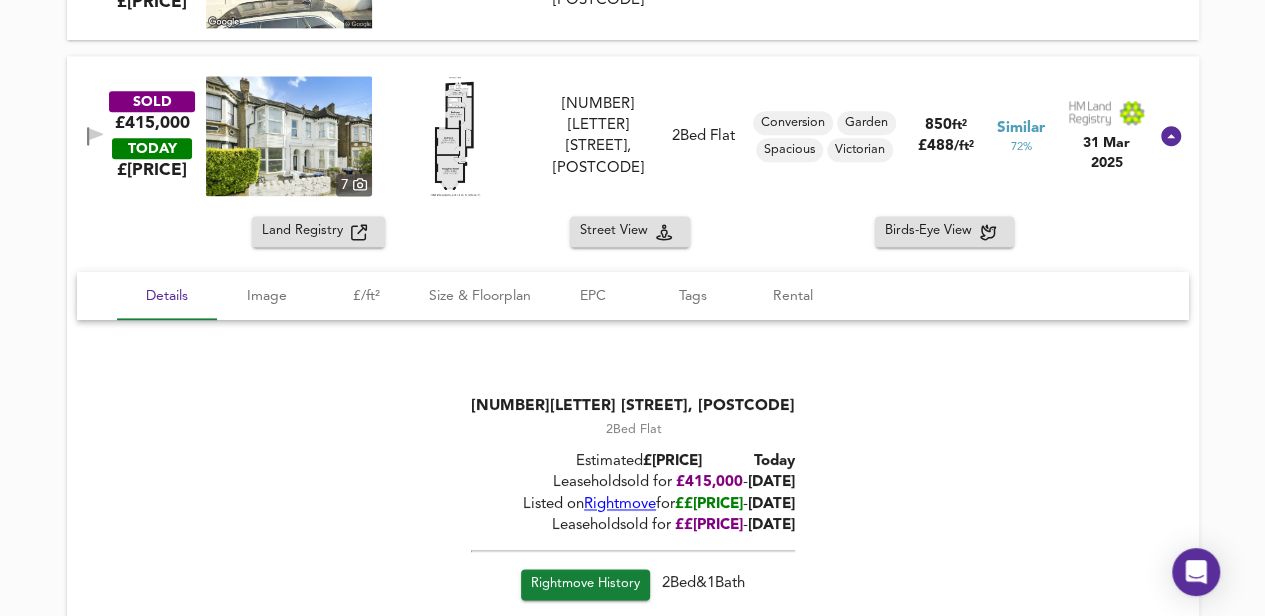 scroll, scrollTop: 1181, scrollLeft: 0, axis: vertical 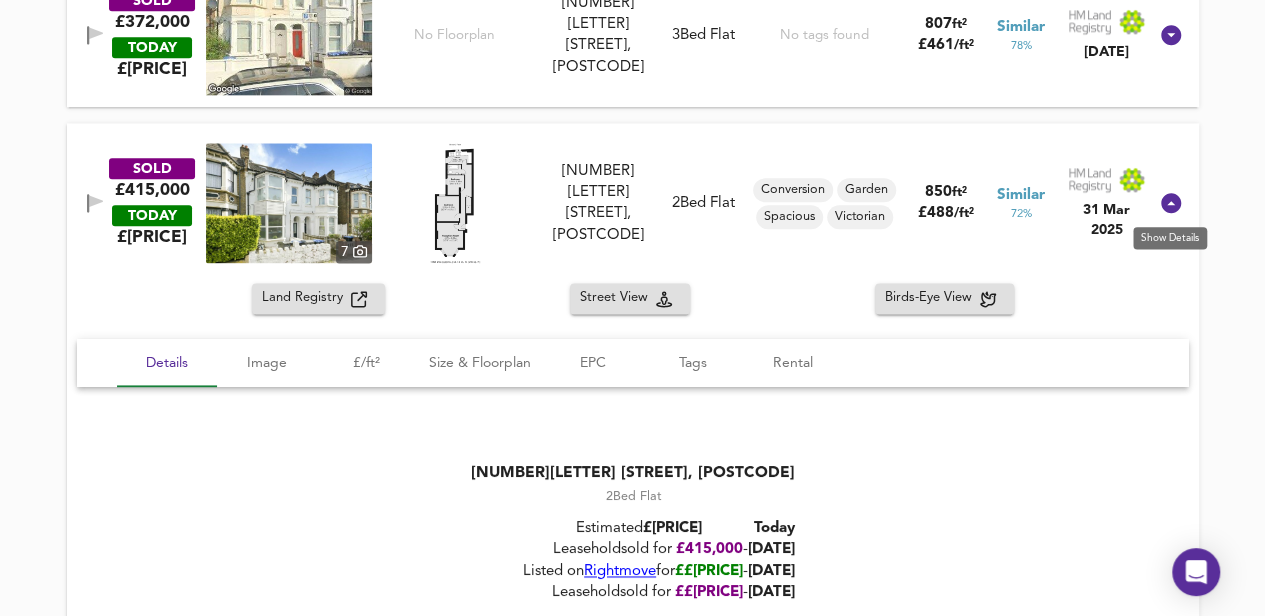 click at bounding box center (1171, 203) 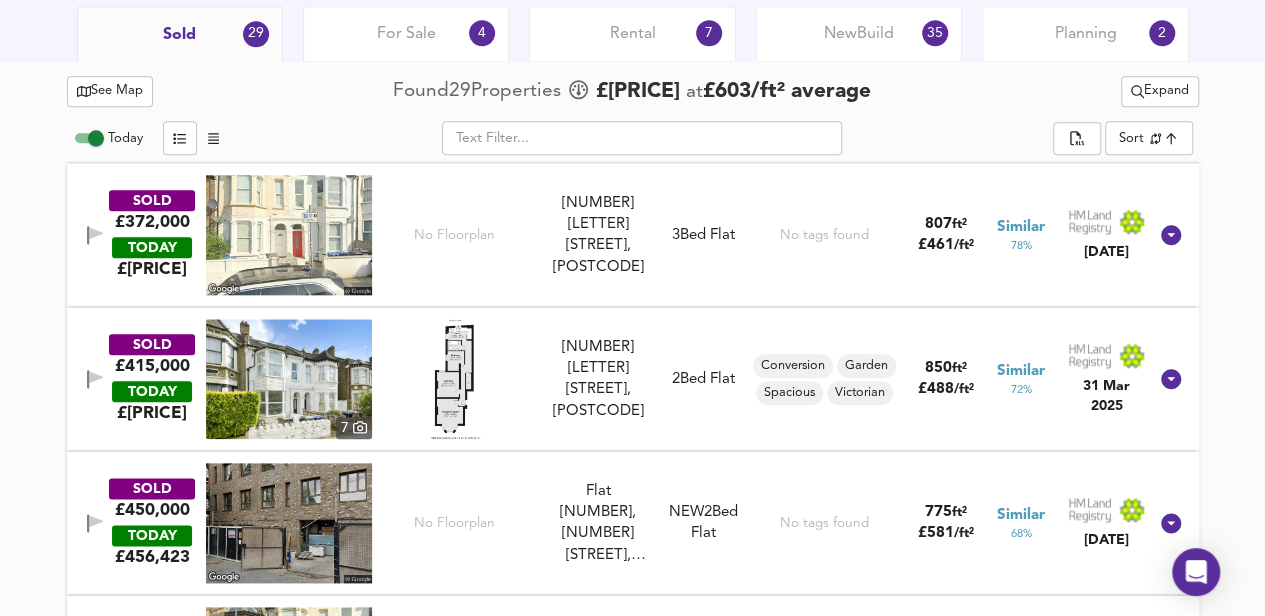 scroll, scrollTop: 1048, scrollLeft: 0, axis: vertical 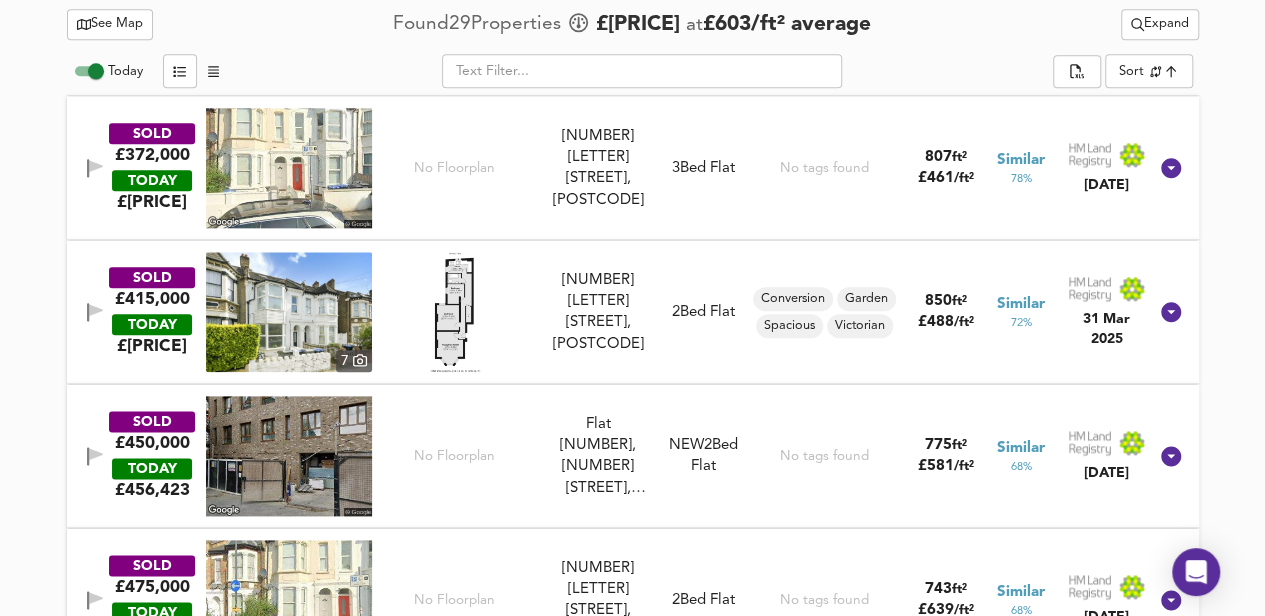 click at bounding box center (455, 312) 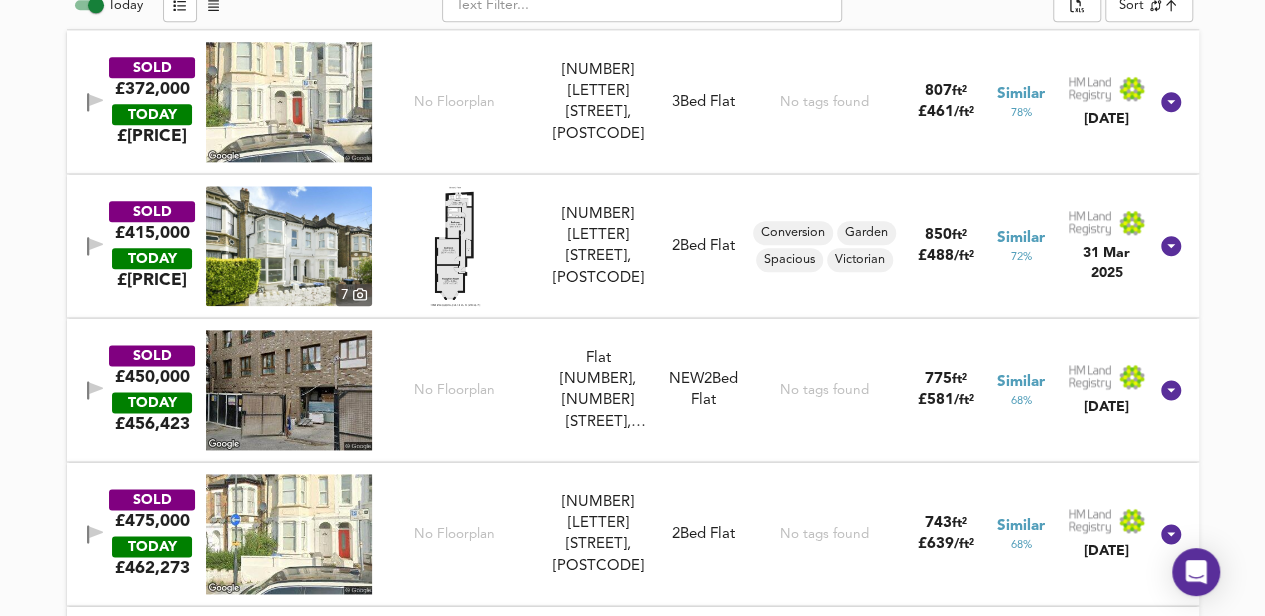 scroll, scrollTop: 1181, scrollLeft: 0, axis: vertical 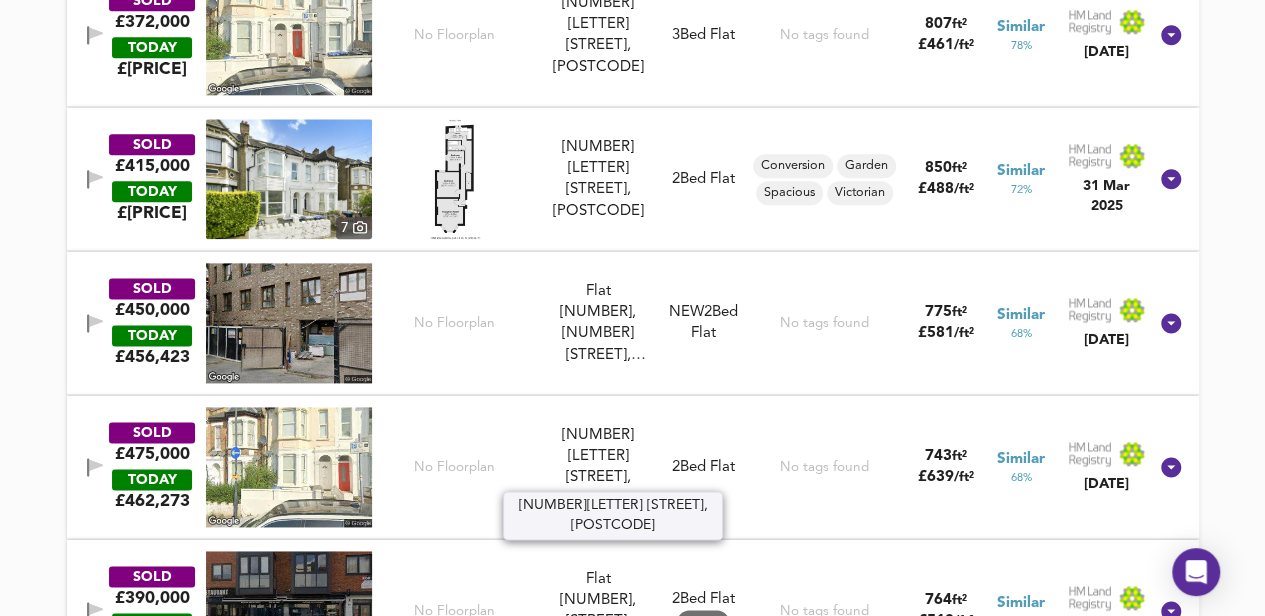 click on "[NUMBER][LETTER] [STREET], [POSTCODE]" at bounding box center [598, 468] 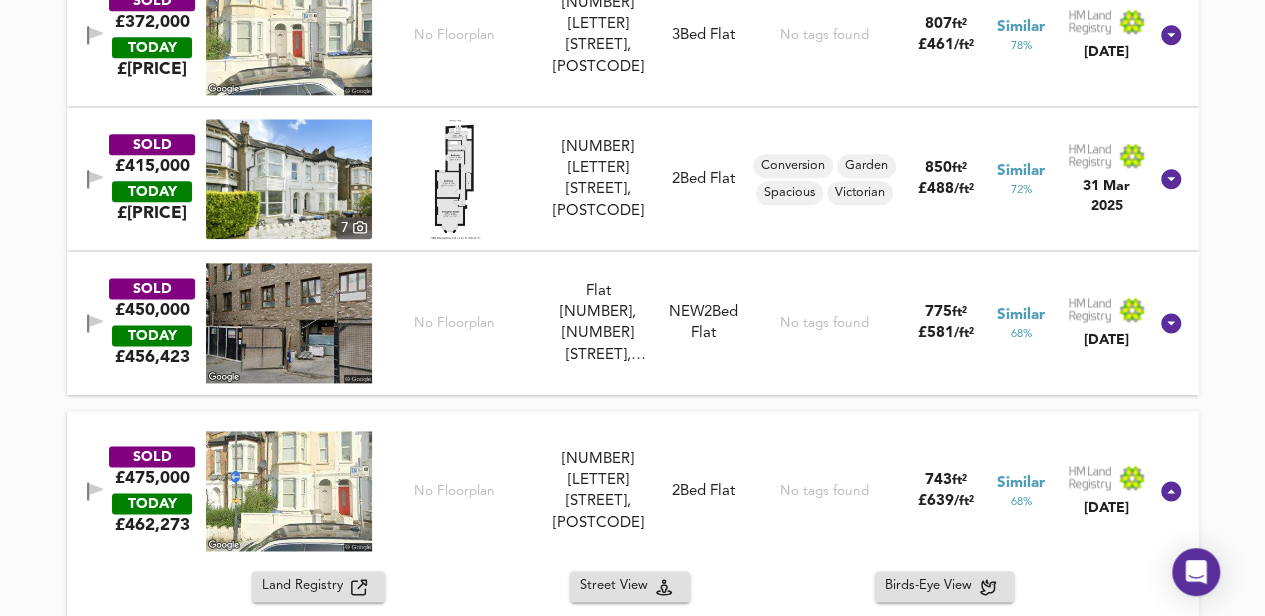scroll, scrollTop: 1248, scrollLeft: 0, axis: vertical 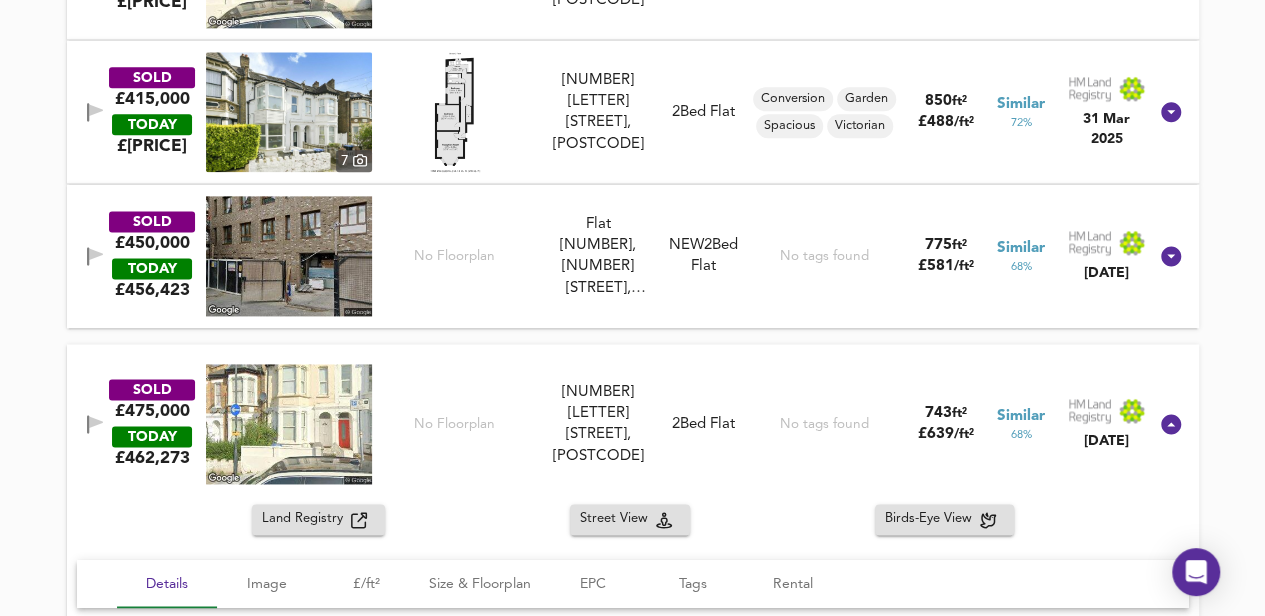 click on "£475,000" at bounding box center (152, 411) 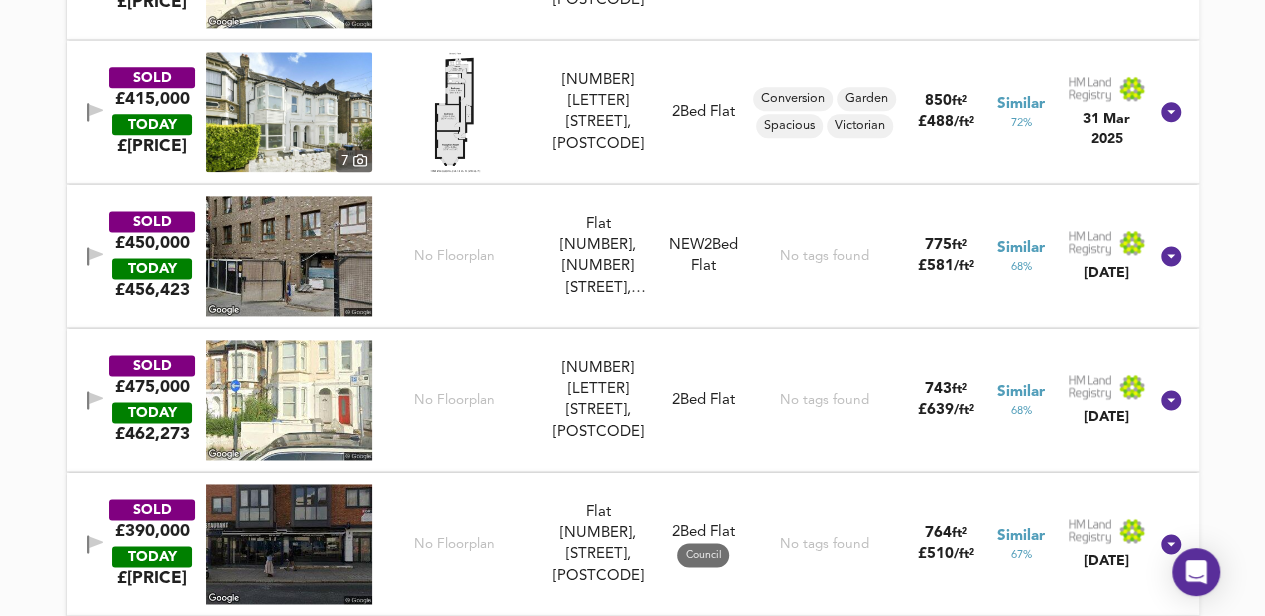 click on "TODAY" at bounding box center (152, 412) 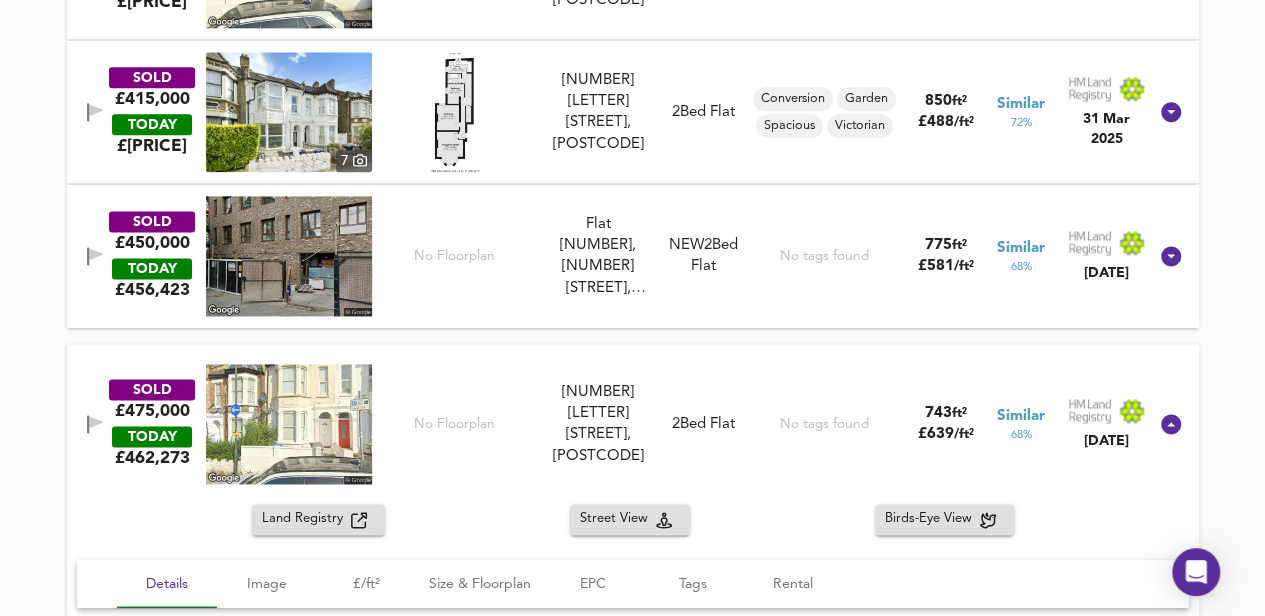 click at bounding box center [289, 424] 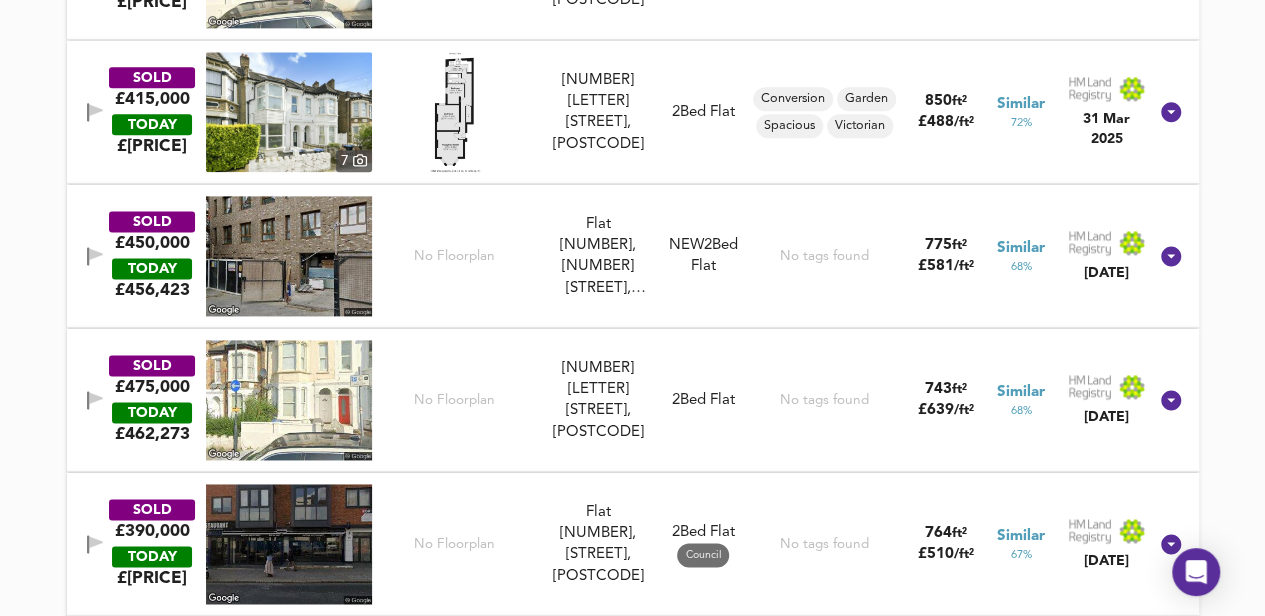 click on "TODAY £ [PRICE]" at bounding box center (152, 421) 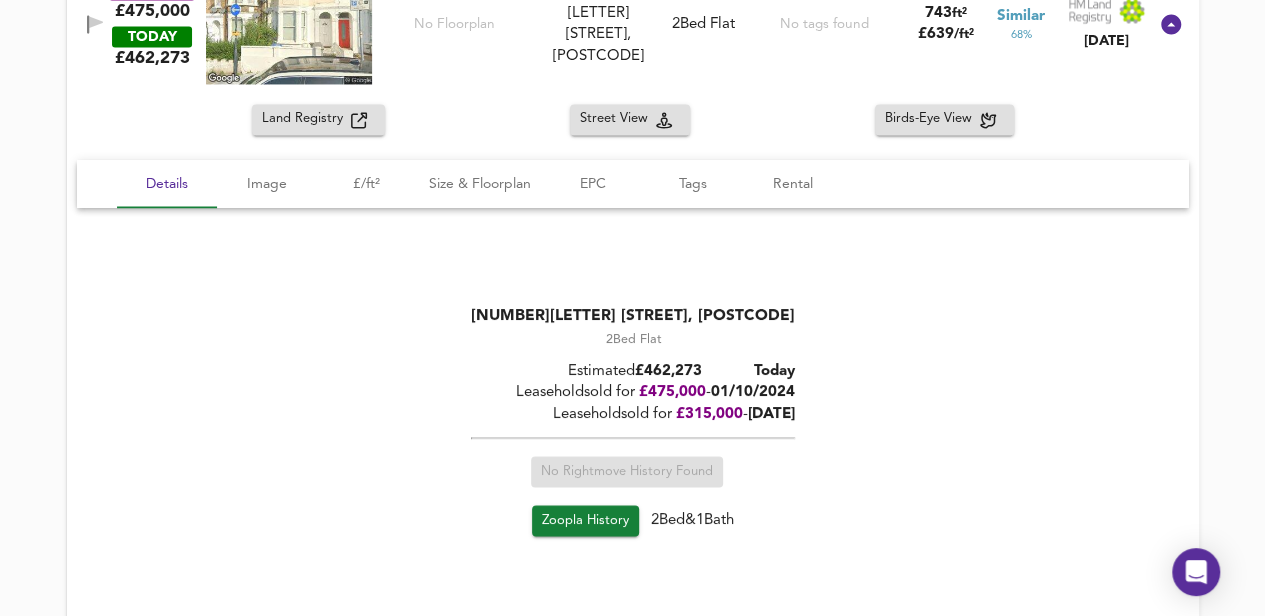 scroll, scrollTop: 1714, scrollLeft: 0, axis: vertical 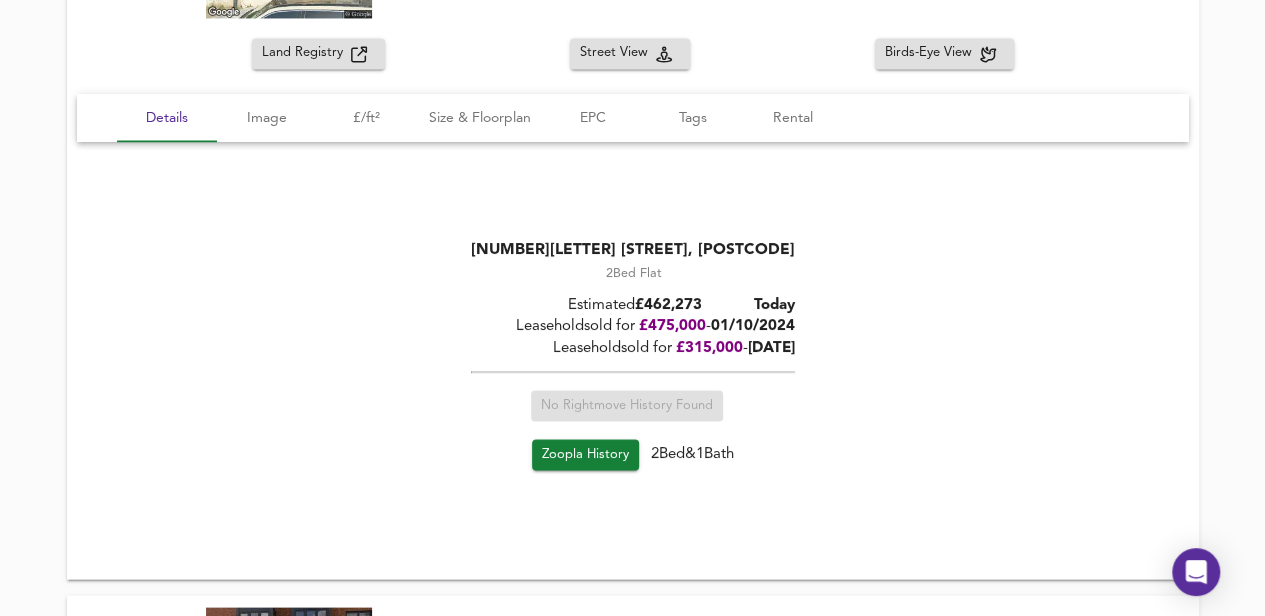 drag, startPoint x: 584, startPoint y: 456, endPoint x: 125, endPoint y: 286, distance: 489.47012 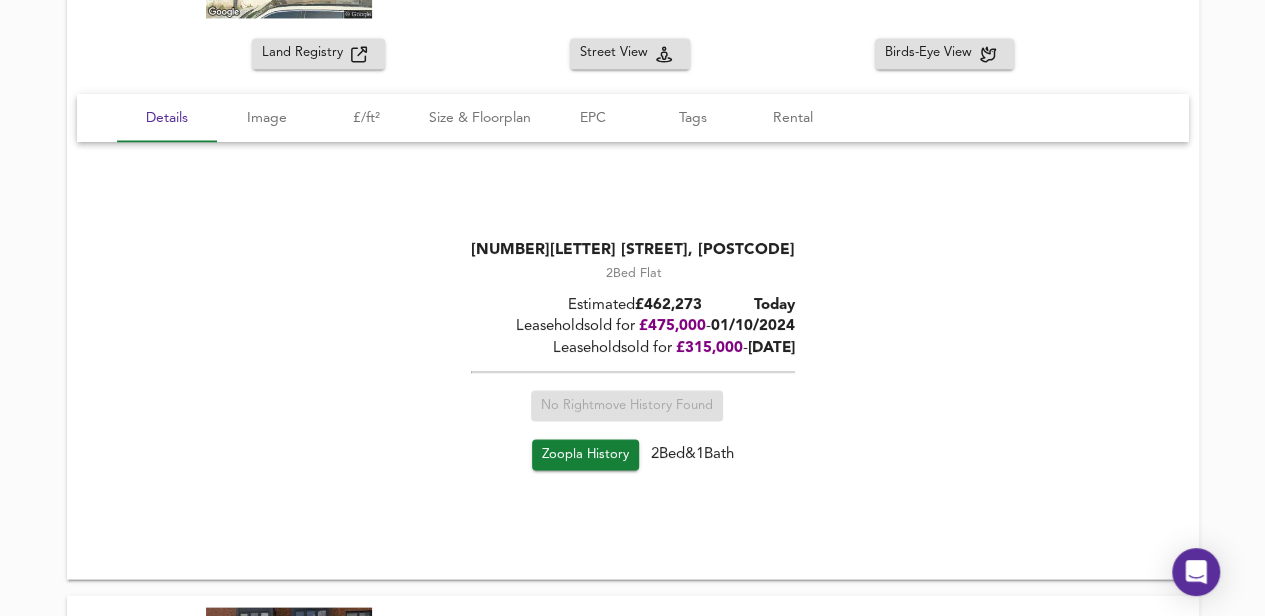 click on "Zoopla History" at bounding box center (585, 454) 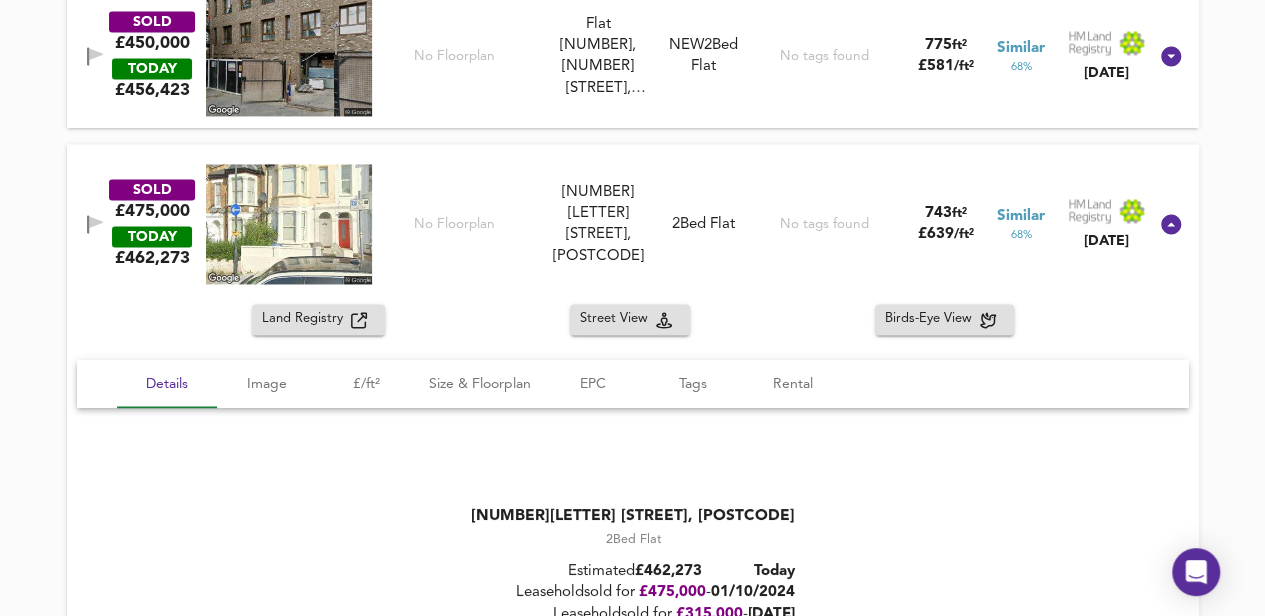 scroll, scrollTop: 1381, scrollLeft: 0, axis: vertical 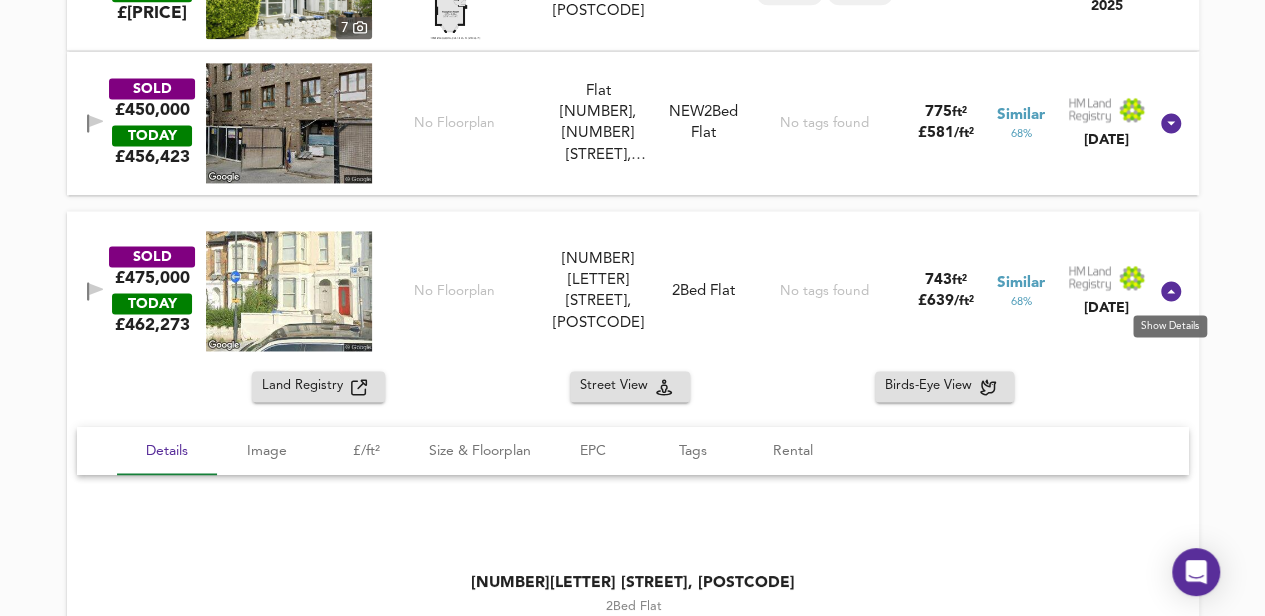 click at bounding box center [1171, 291] 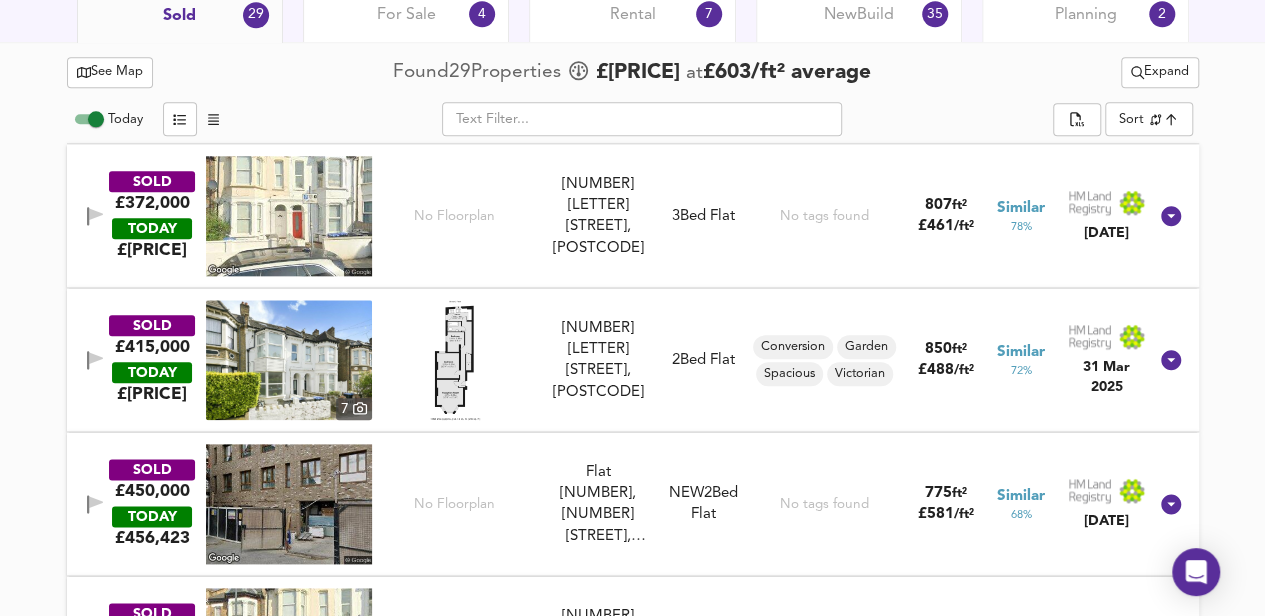 scroll, scrollTop: 1066, scrollLeft: 0, axis: vertical 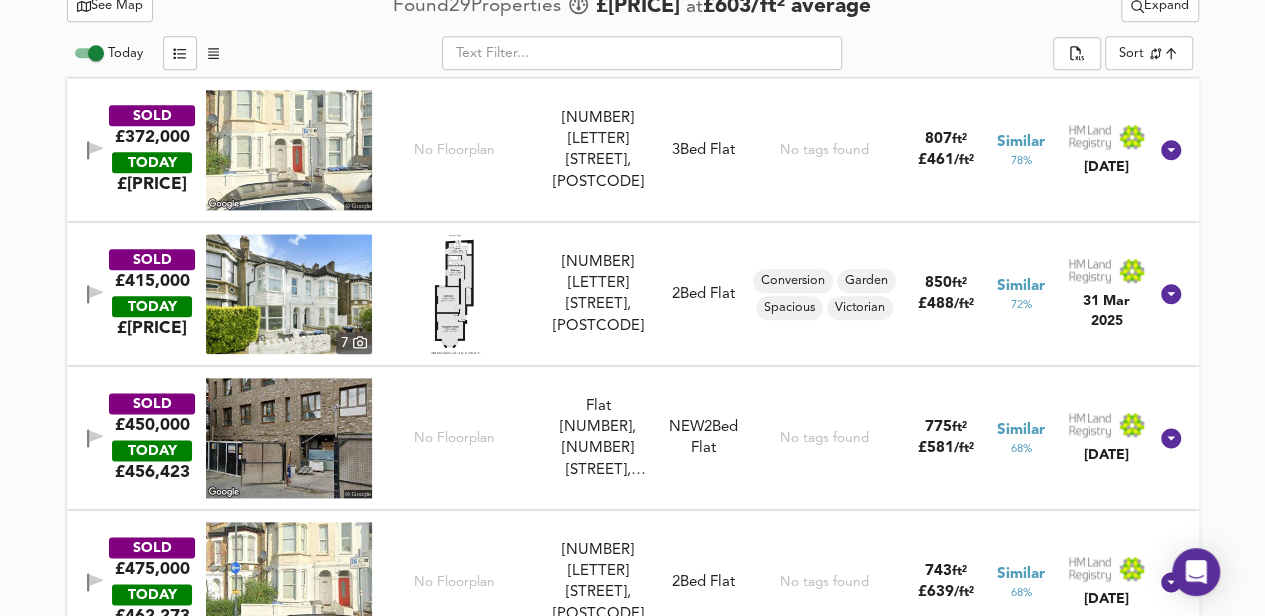 click at bounding box center (289, 150) 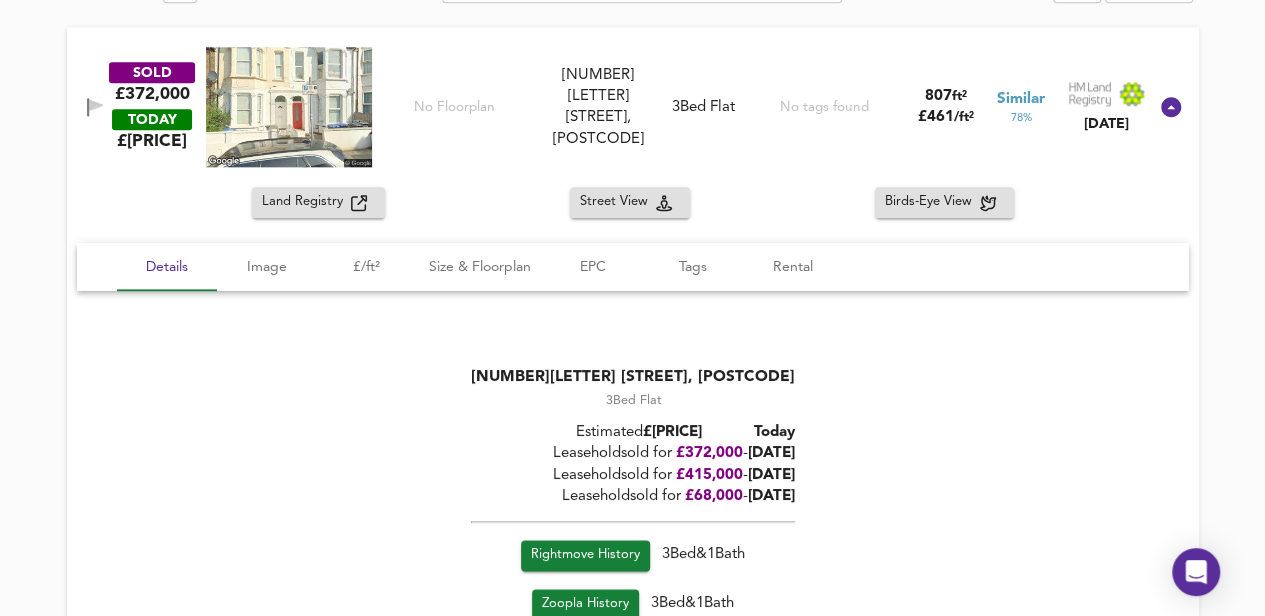 scroll, scrollTop: 1200, scrollLeft: 0, axis: vertical 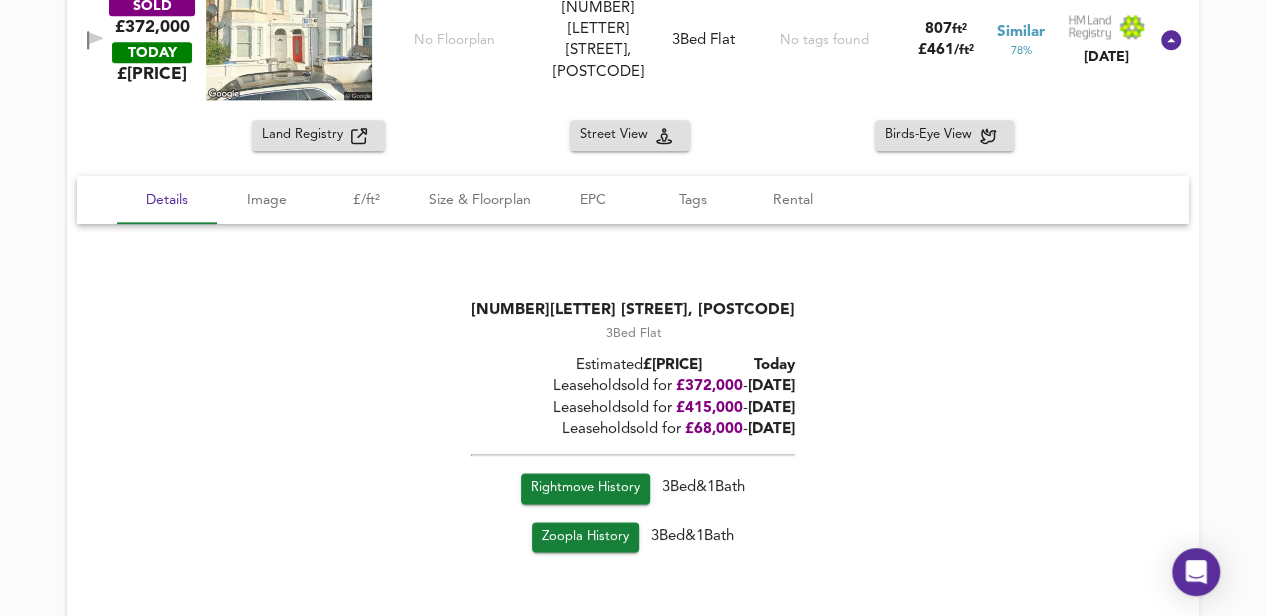 click on "Rightmove History" at bounding box center [585, 488] 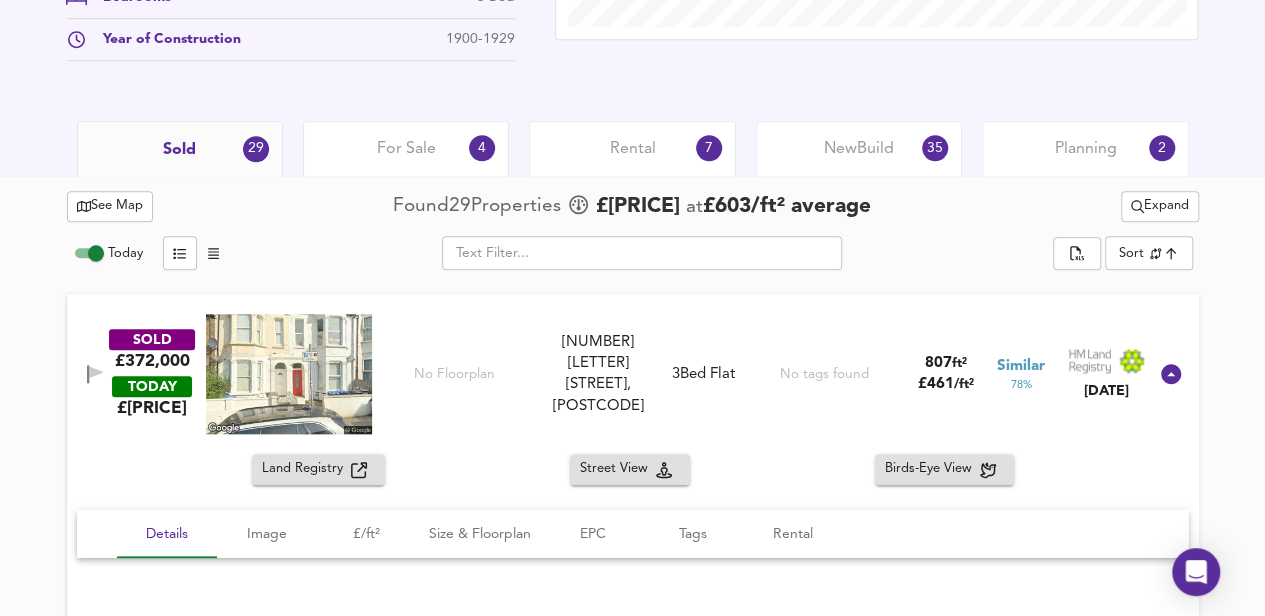 scroll, scrollTop: 733, scrollLeft: 0, axis: vertical 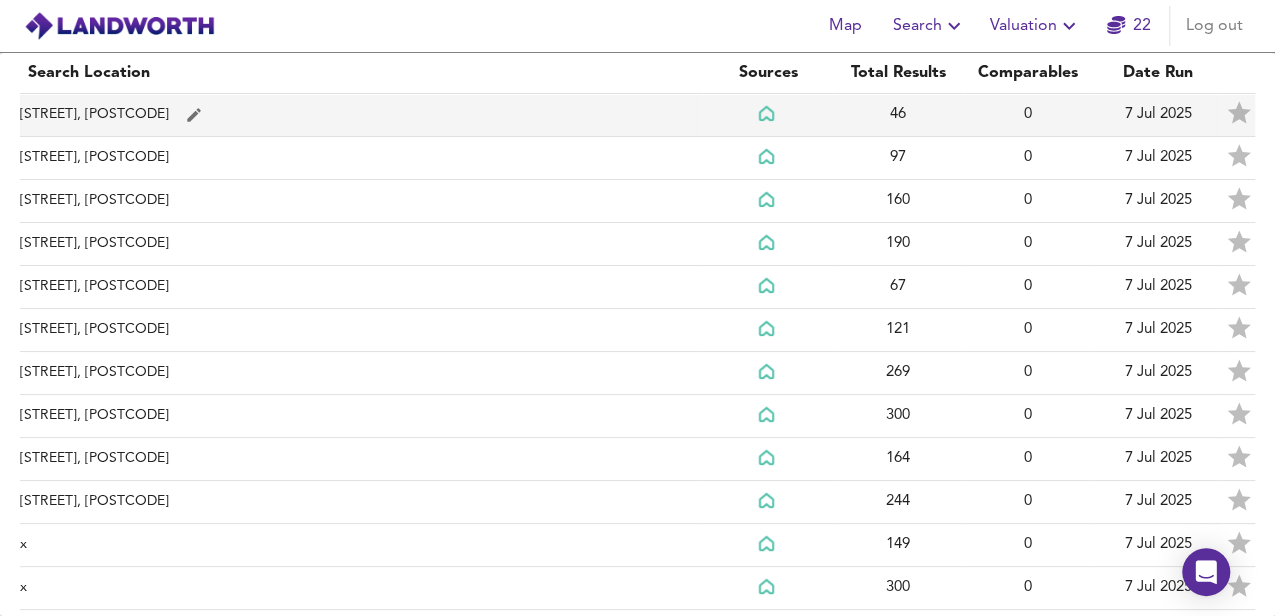 click on "[STREET], [POSTCODE]" at bounding box center [361, 115] 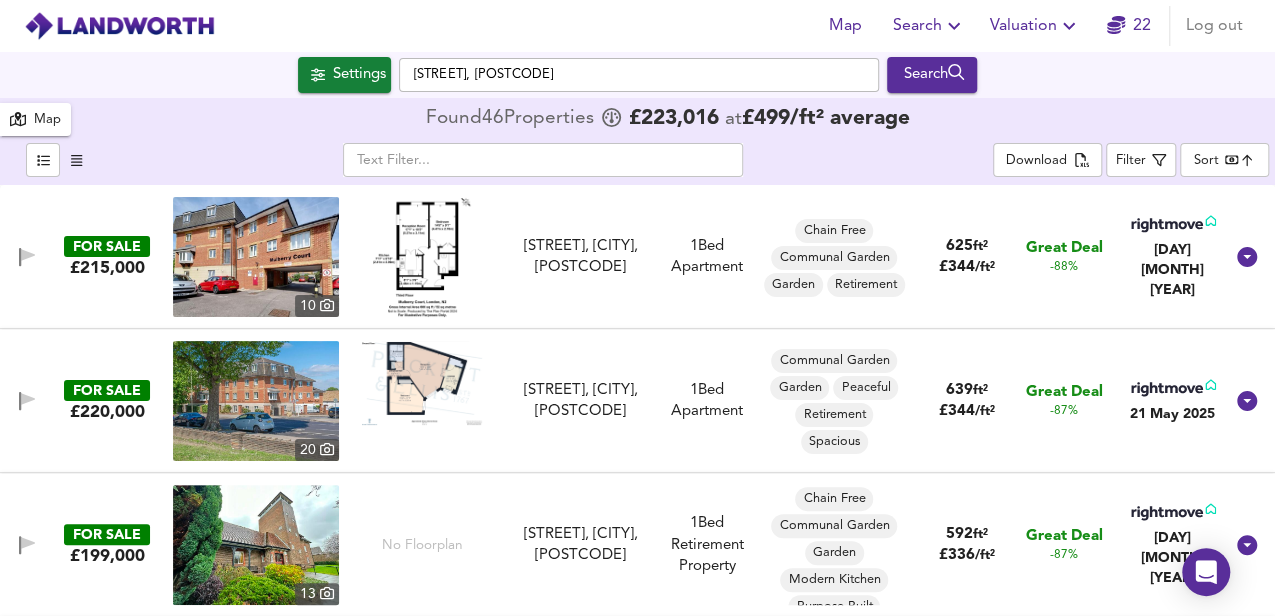 click at bounding box center [422, 257] 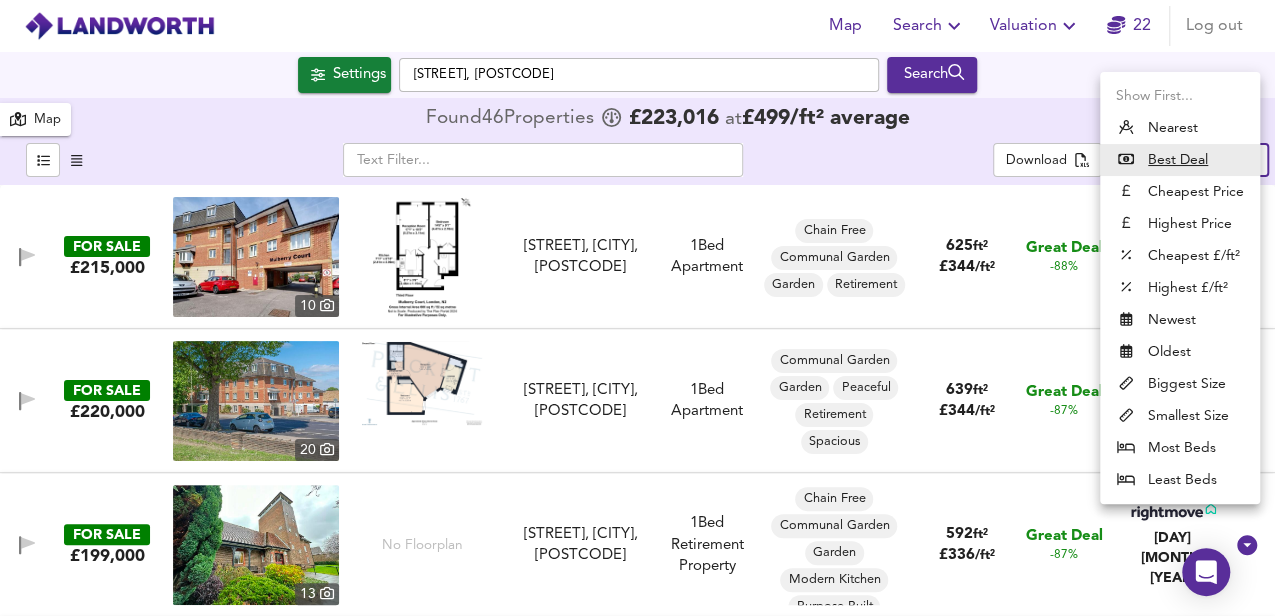 click on "Map Search Valuation    22 Log out        Settings     [STREET], [POSTCODE]        Search            46  Results   Legend   Map Found  46  Propert ies     £ 223,016   at  £ 499 / ft²   average              ​ Download   Filter   Sort   bestdeal ​ FOR SALE £215,000     10    [STREET], [CITY], [POSTCODE] [STREET], [CITY], [POSTCODE] 1  Bed   Apartment Chain Free Communal Garden Garden Retirement 625 ft² £ 344 / ft² Great Deal -88% [DAY] [MONTH] [YEAR] FOR SALE £220,000     20    [STREET], [CITY], [POSTCODE] [STREET], [CITY], [POSTCODE] 1  Bed   Apartment Communal Garden Garden Peaceful Retirement Spacious 639 ft² £ 344 / ft² Great Deal -87% [DAY] [MONTH] [YEAR] FOR SALE £199,000     13    No Floorplan [STREET], [STREET], [POSTCODE] [STREET], [STREET], [POSTCODE] 1  Bed   Retirement Property Chain Free Communal Garden Garden Modern Kitchen Purpose Built Retirement 592 ft² £ 336 / ft² Great Deal -87% [DAY] [MONTH] [YEAR]
X 3D" at bounding box center [637, 308] 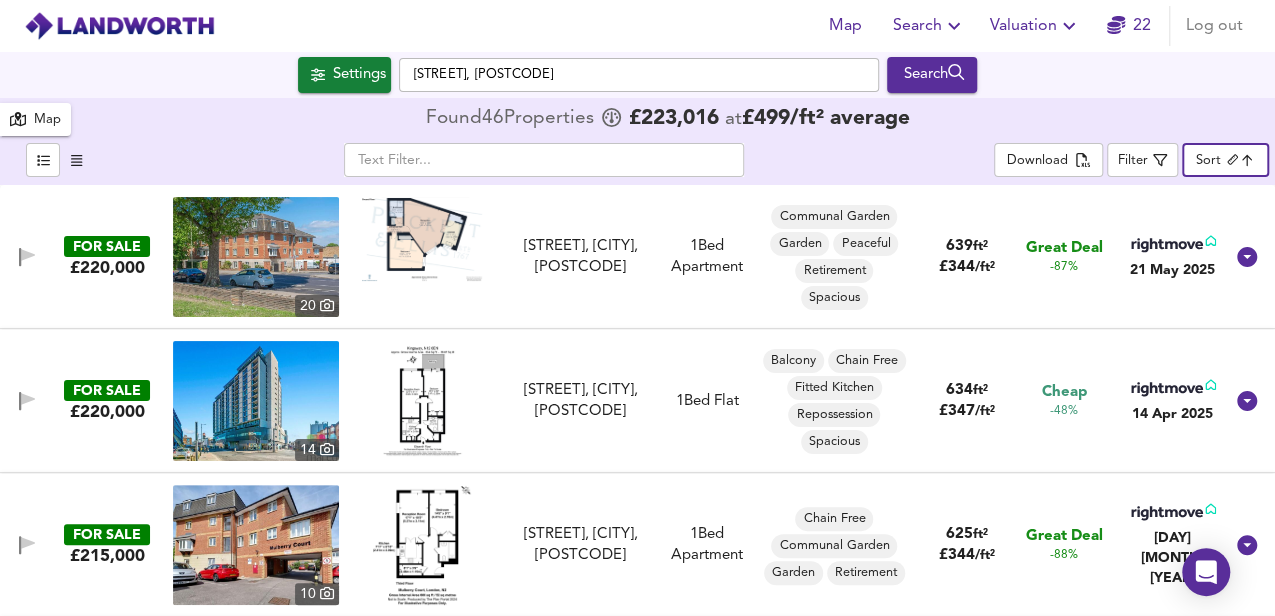 click at bounding box center [422, 239] 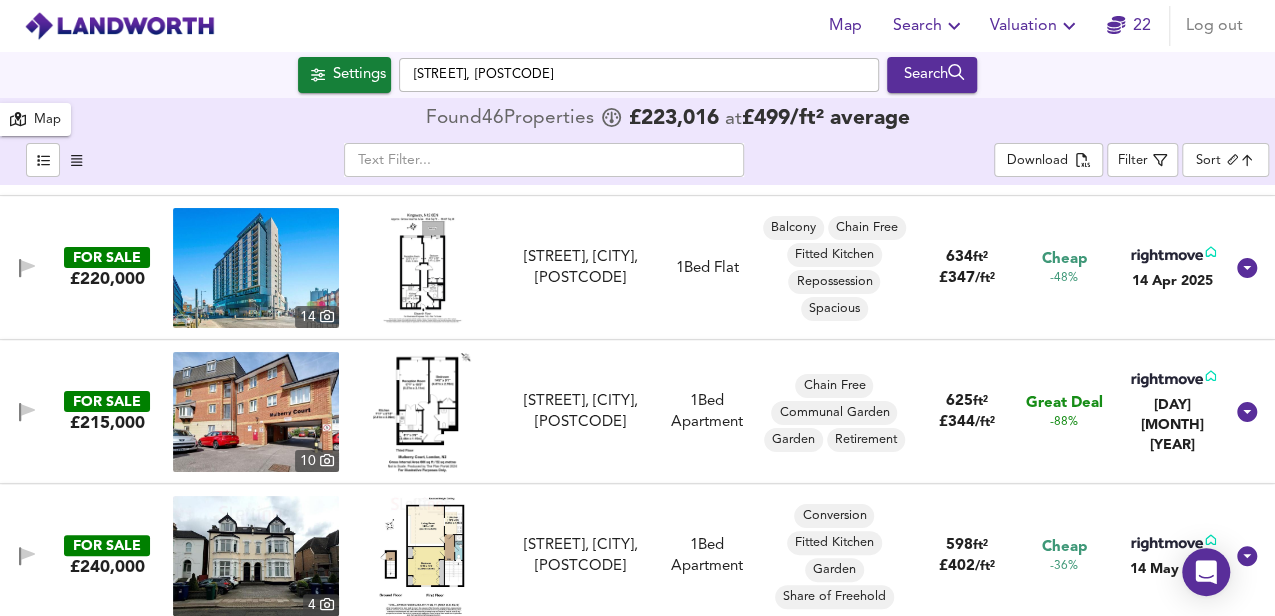 scroll, scrollTop: 200, scrollLeft: 0, axis: vertical 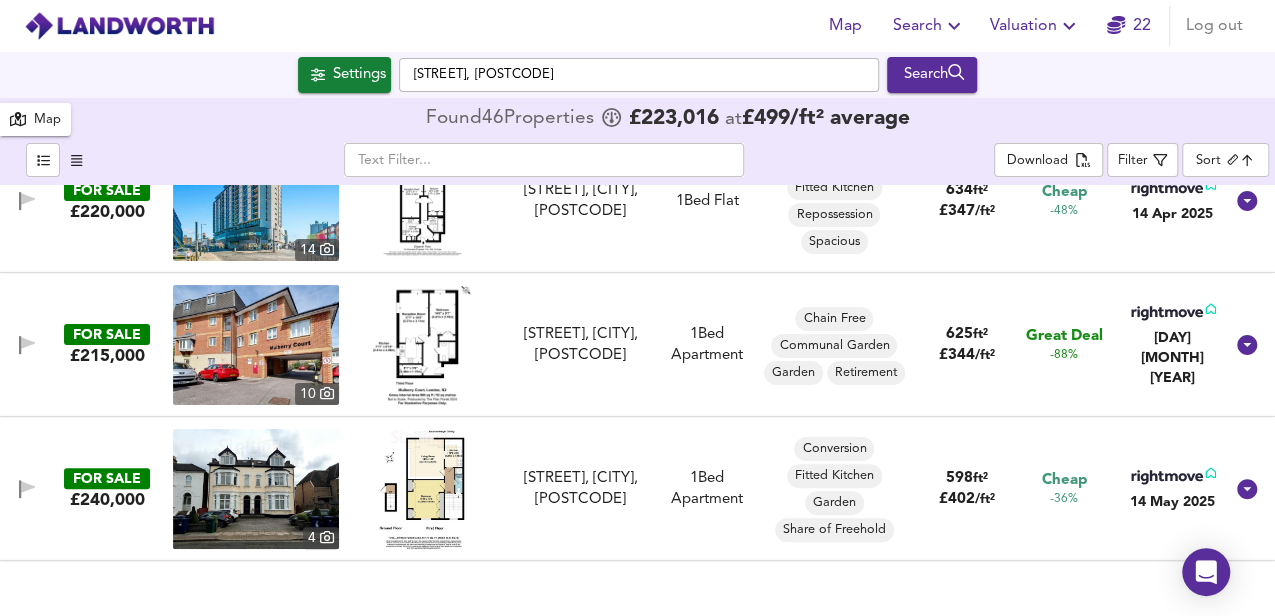 click at bounding box center (422, 489) 